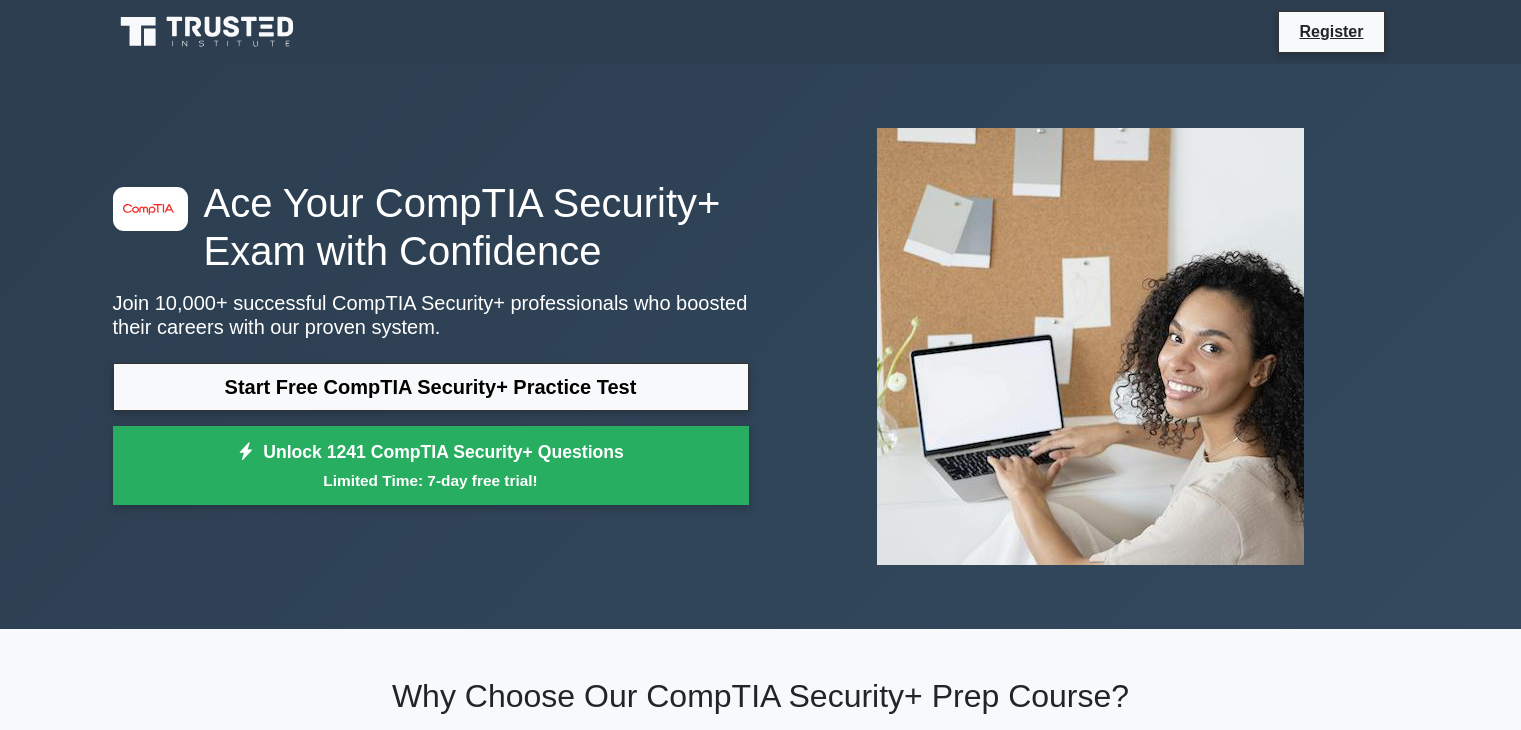 scroll, scrollTop: 566, scrollLeft: 0, axis: vertical 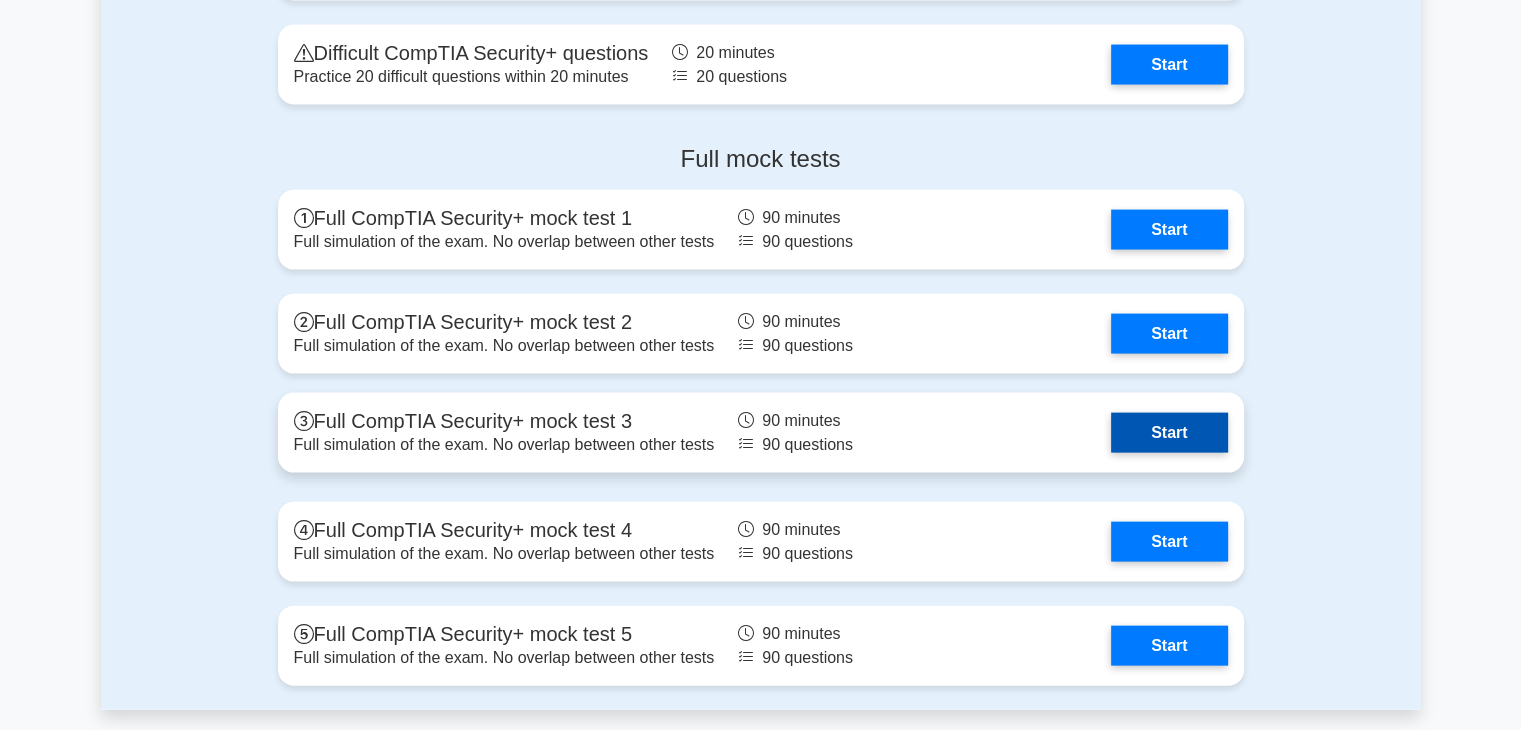 click on "Start" at bounding box center (1169, 433) 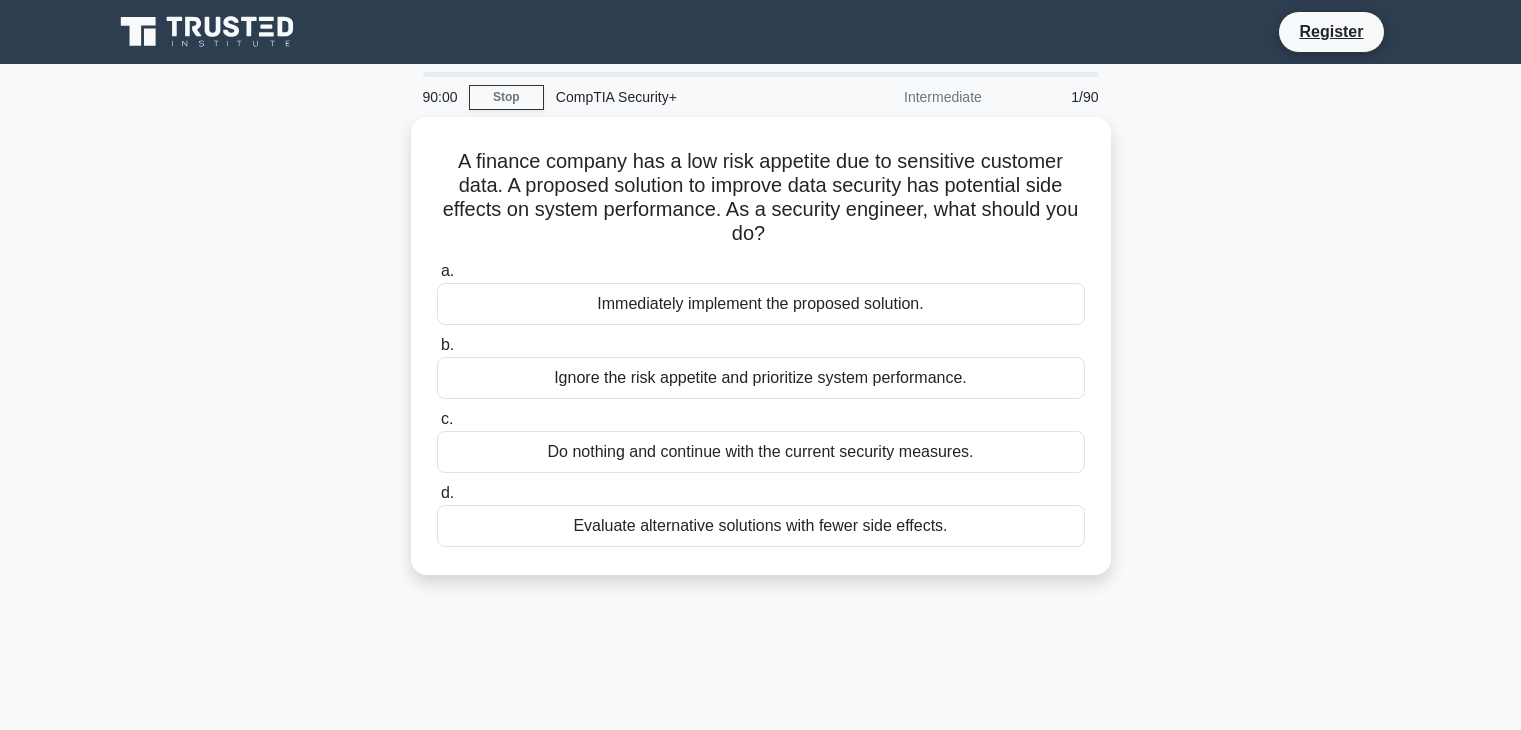 scroll, scrollTop: 0, scrollLeft: 0, axis: both 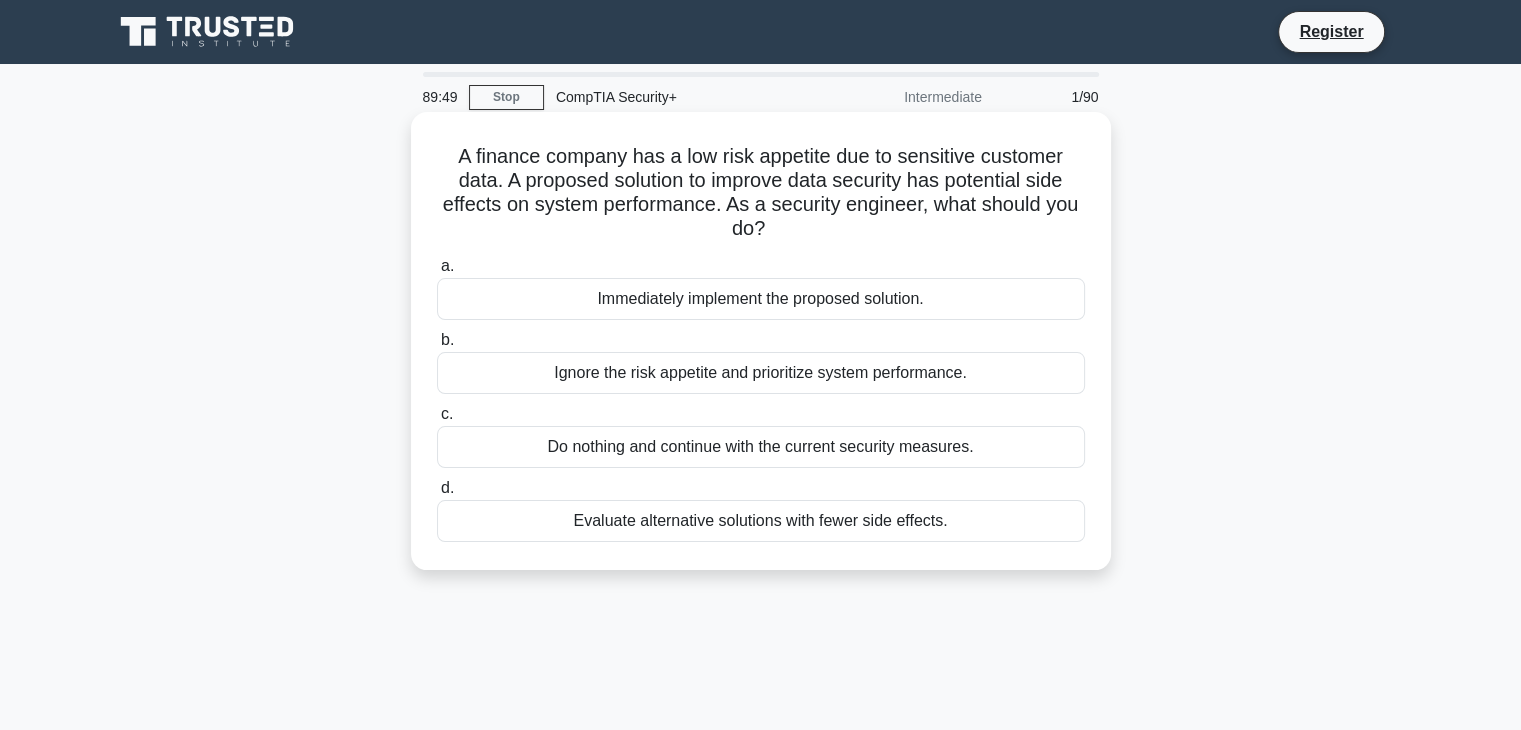 click on "Evaluate alternative solutions with fewer side effects." at bounding box center [761, 521] 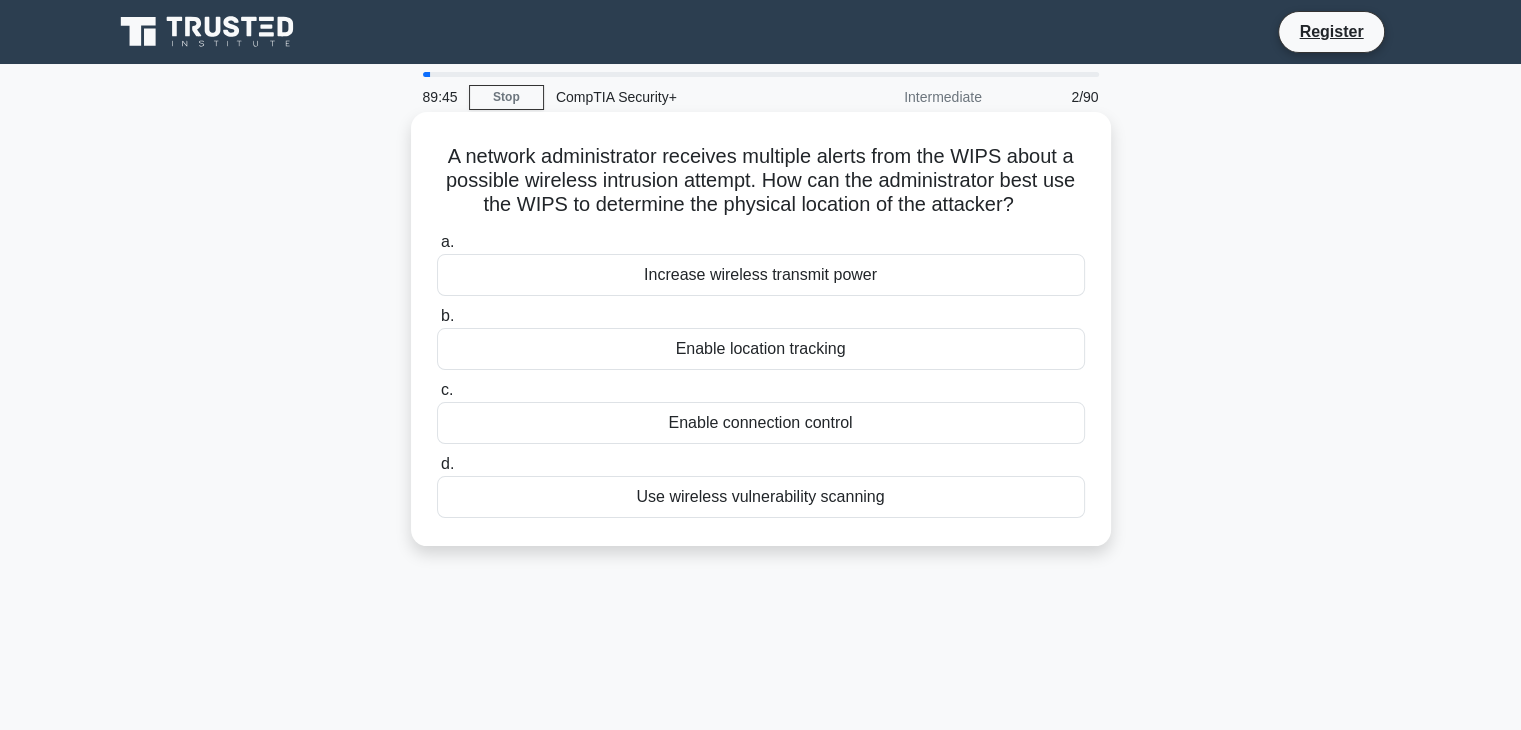 click on "Enable location tracking" at bounding box center [761, 349] 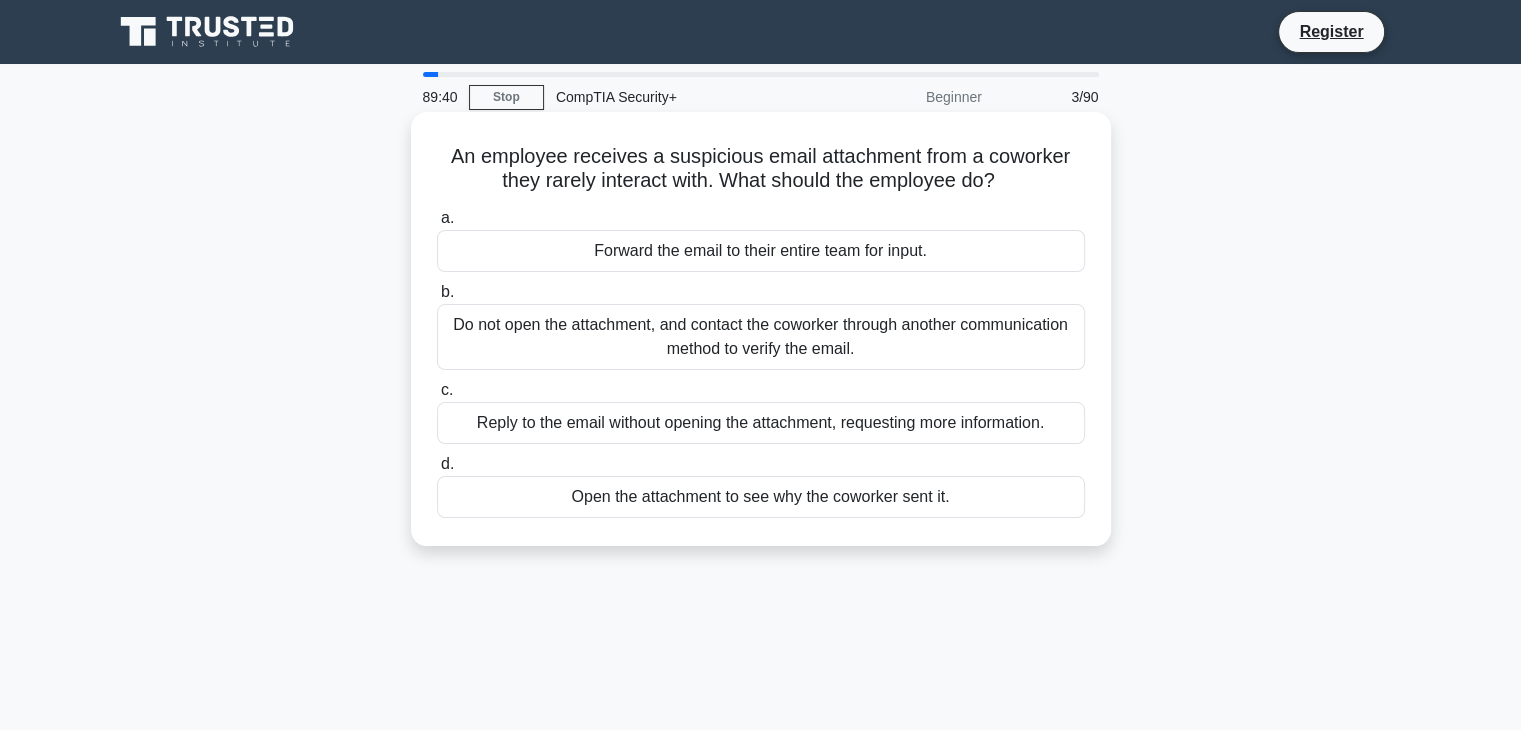 click on "Do not open the attachment, and contact the coworker through another communication method to verify the email." at bounding box center [761, 337] 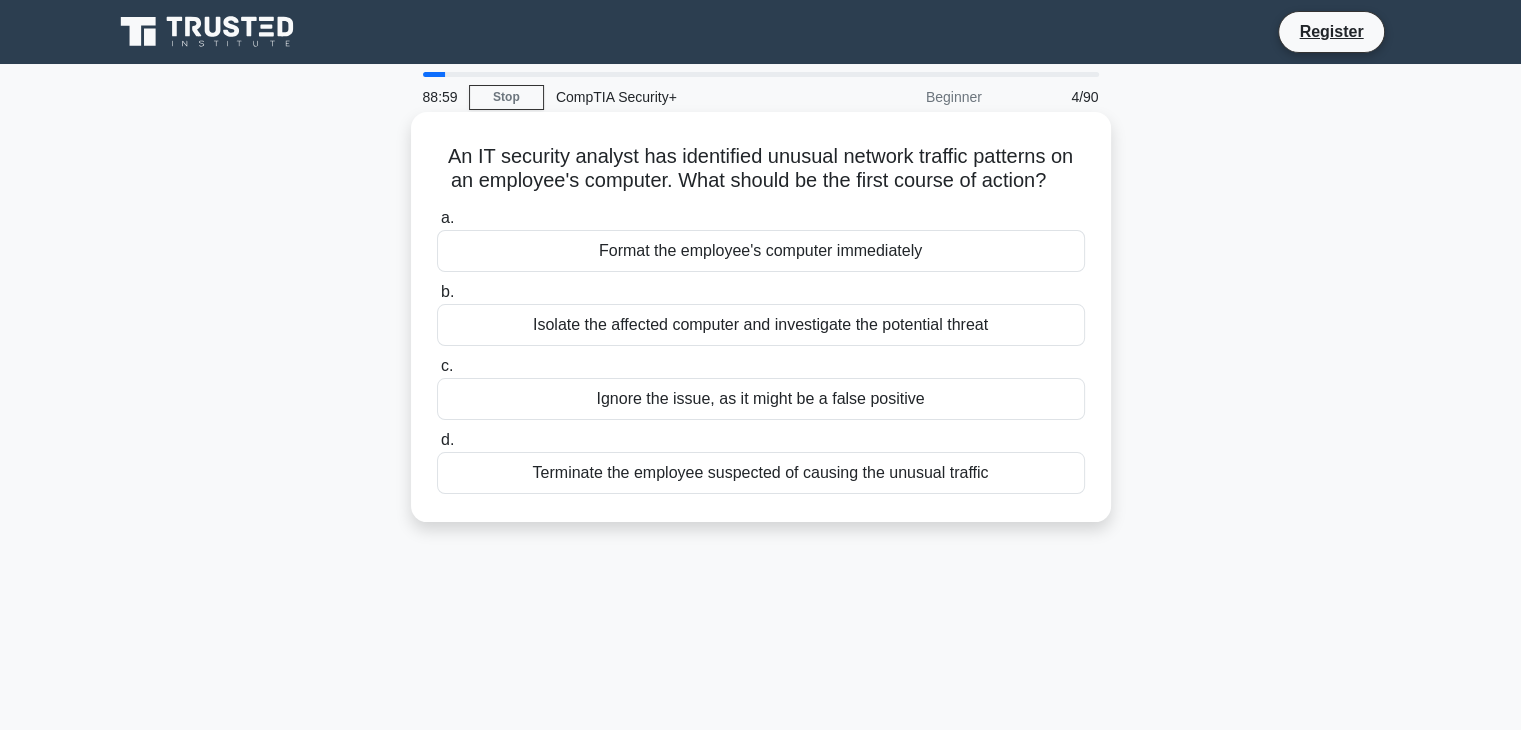 click on "Format the employee's computer immediately" at bounding box center [761, 251] 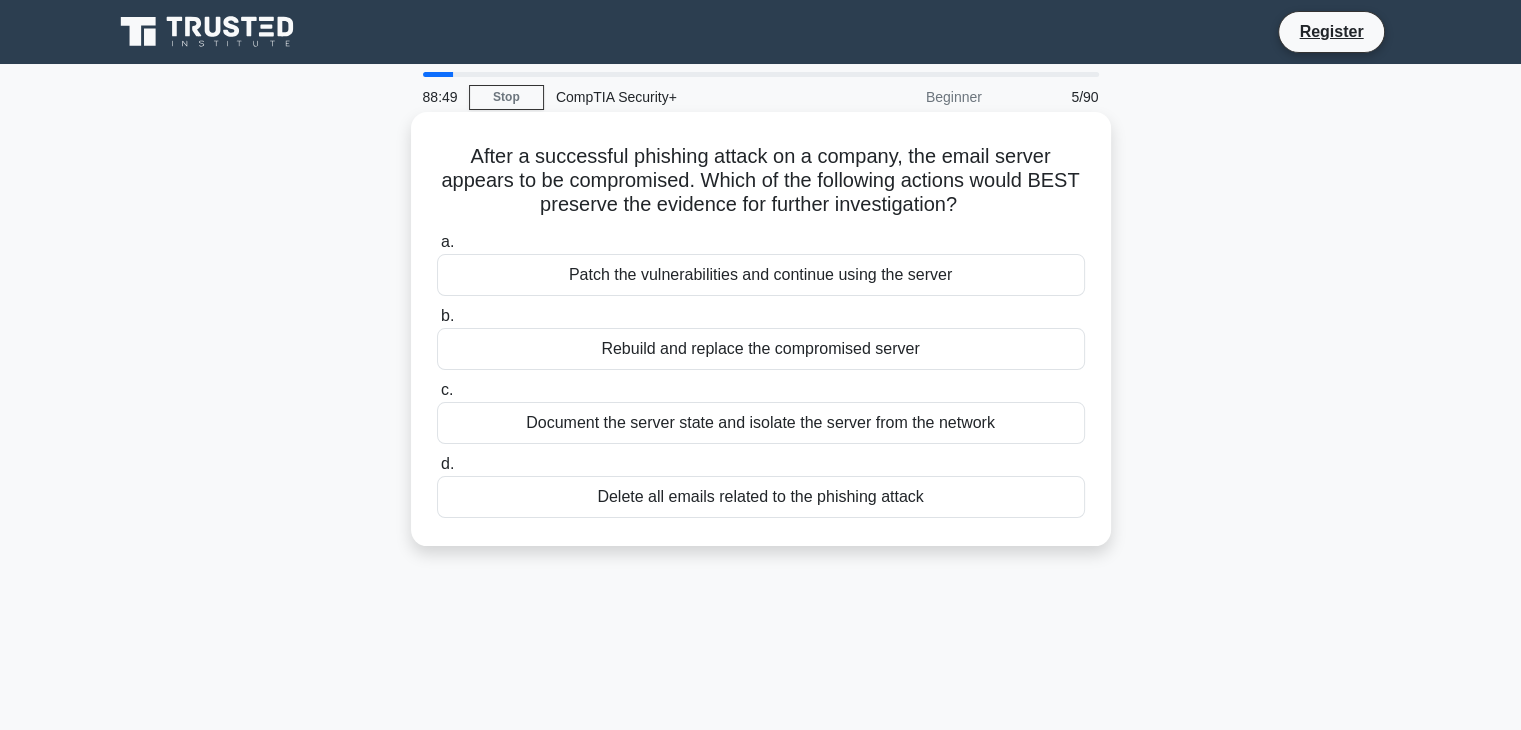 click on "Document the server state and isolate the server from the network" at bounding box center [761, 423] 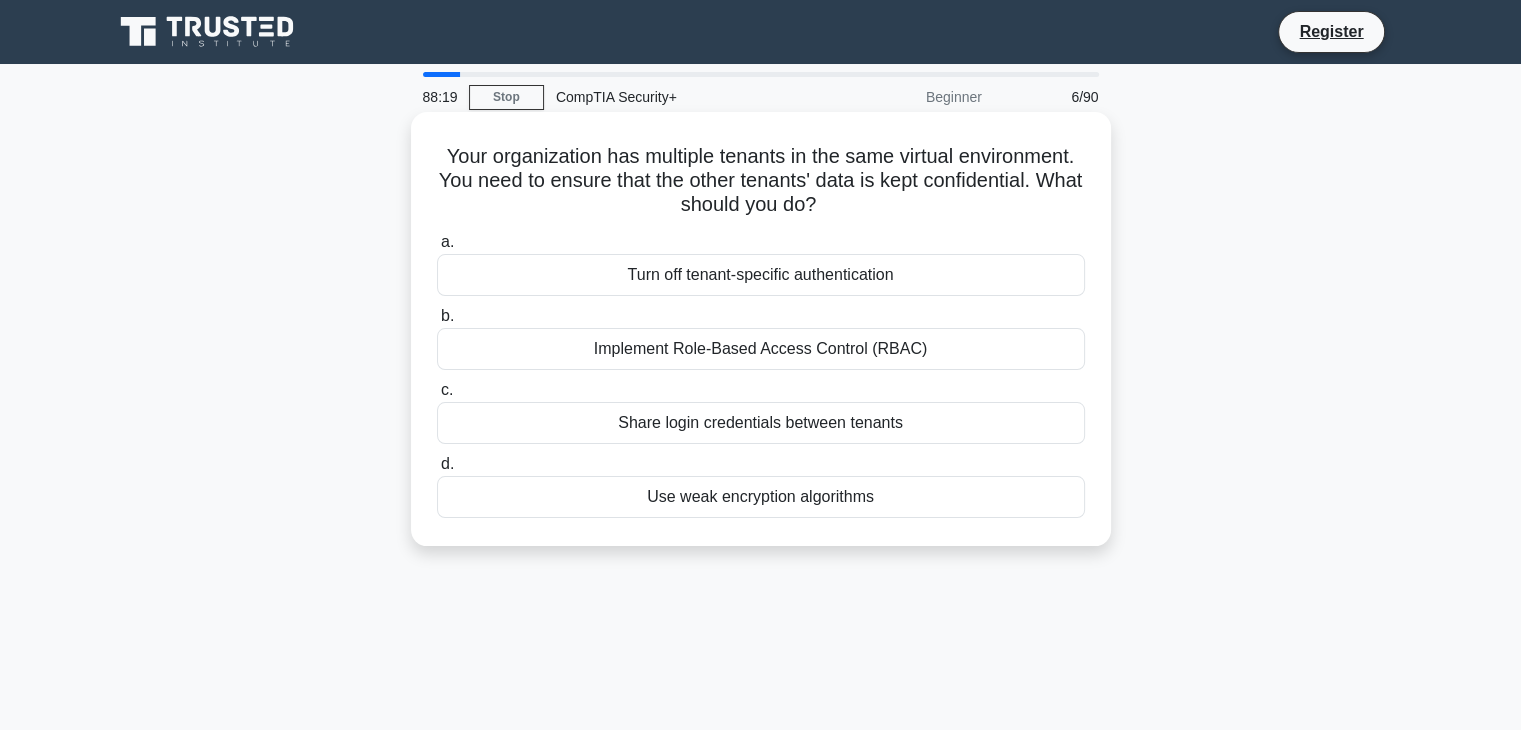 click on "Implement Role-Based Access Control (RBAC)" at bounding box center (761, 349) 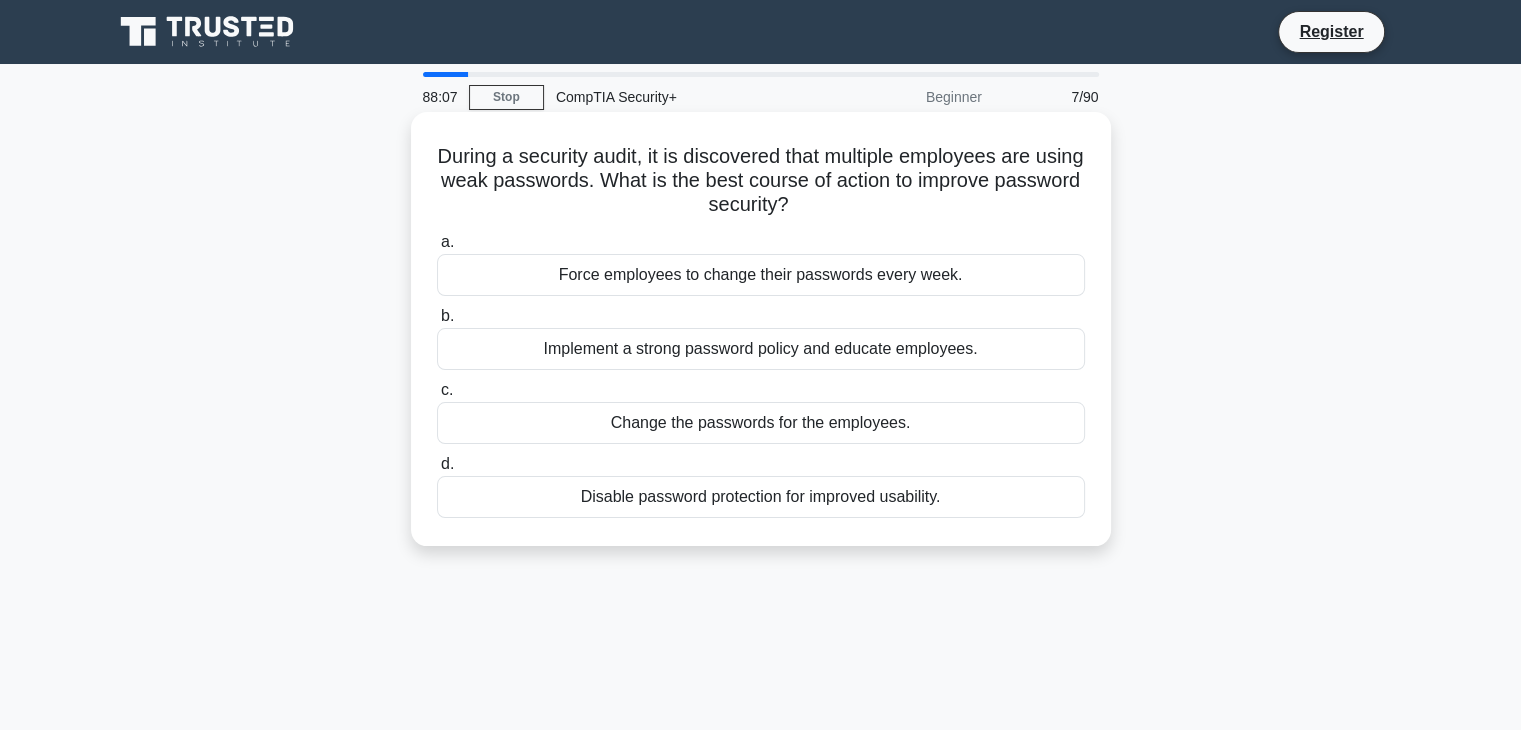 click on "Implement a strong password policy and educate employees." at bounding box center (761, 349) 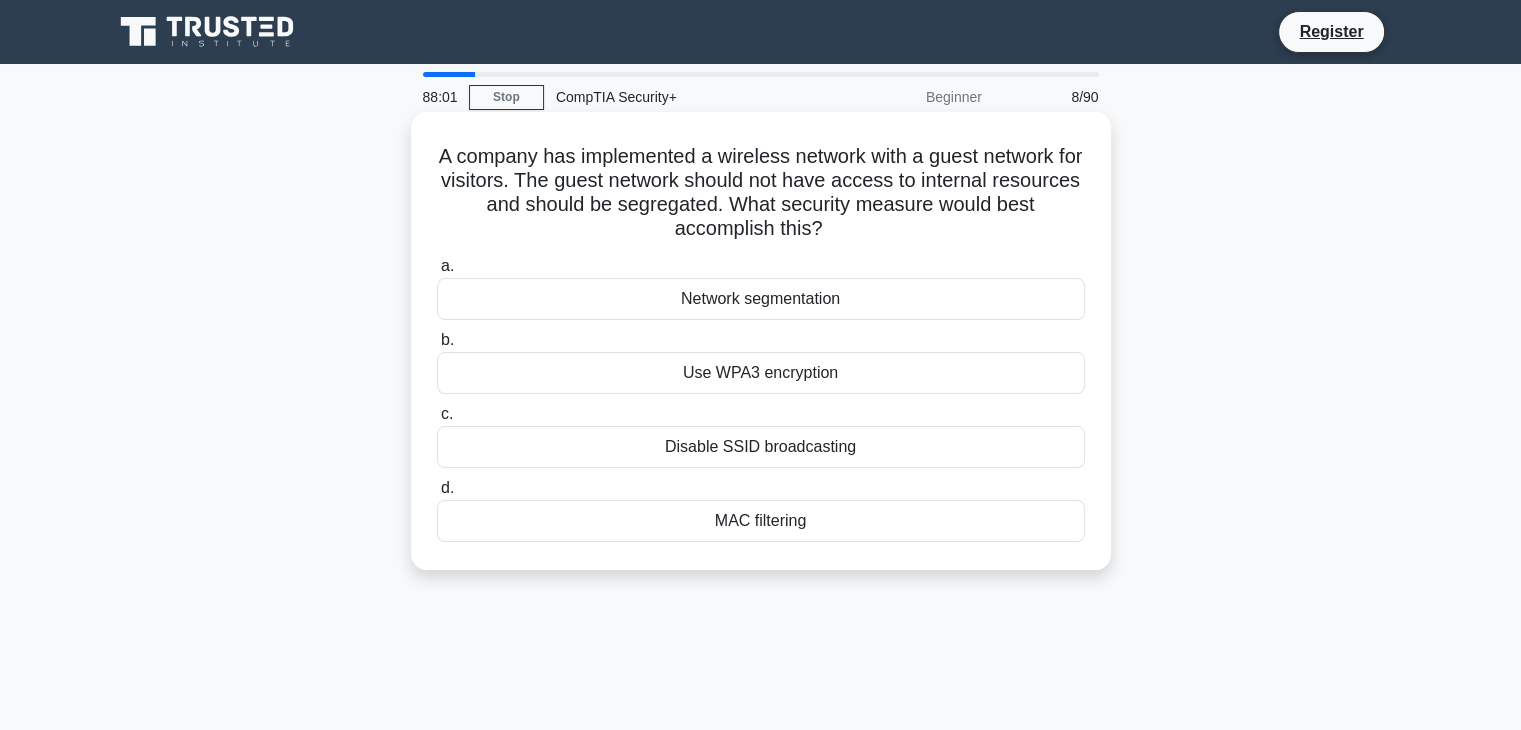 click on "Network segmentation" at bounding box center [761, 299] 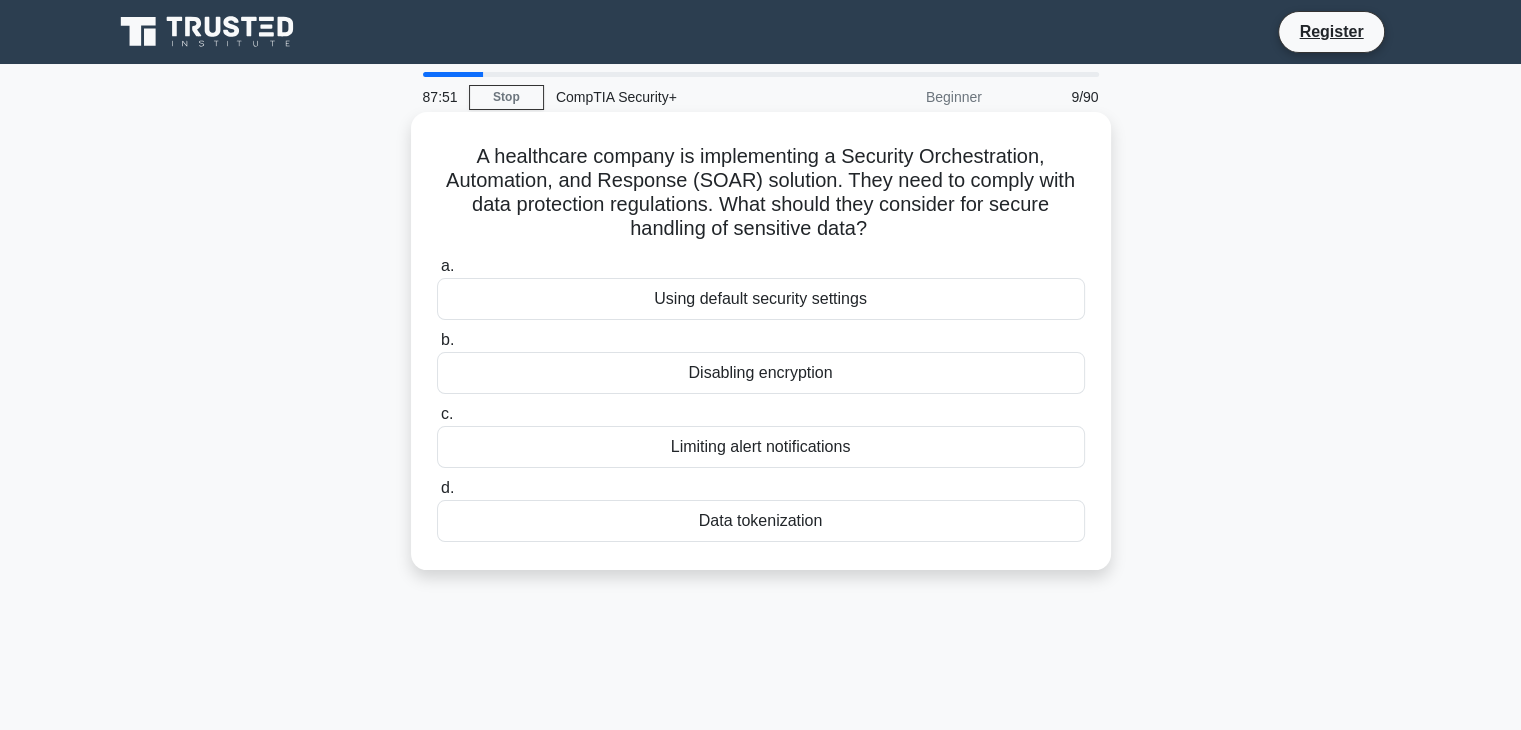 click on "Data tokenization" at bounding box center [761, 521] 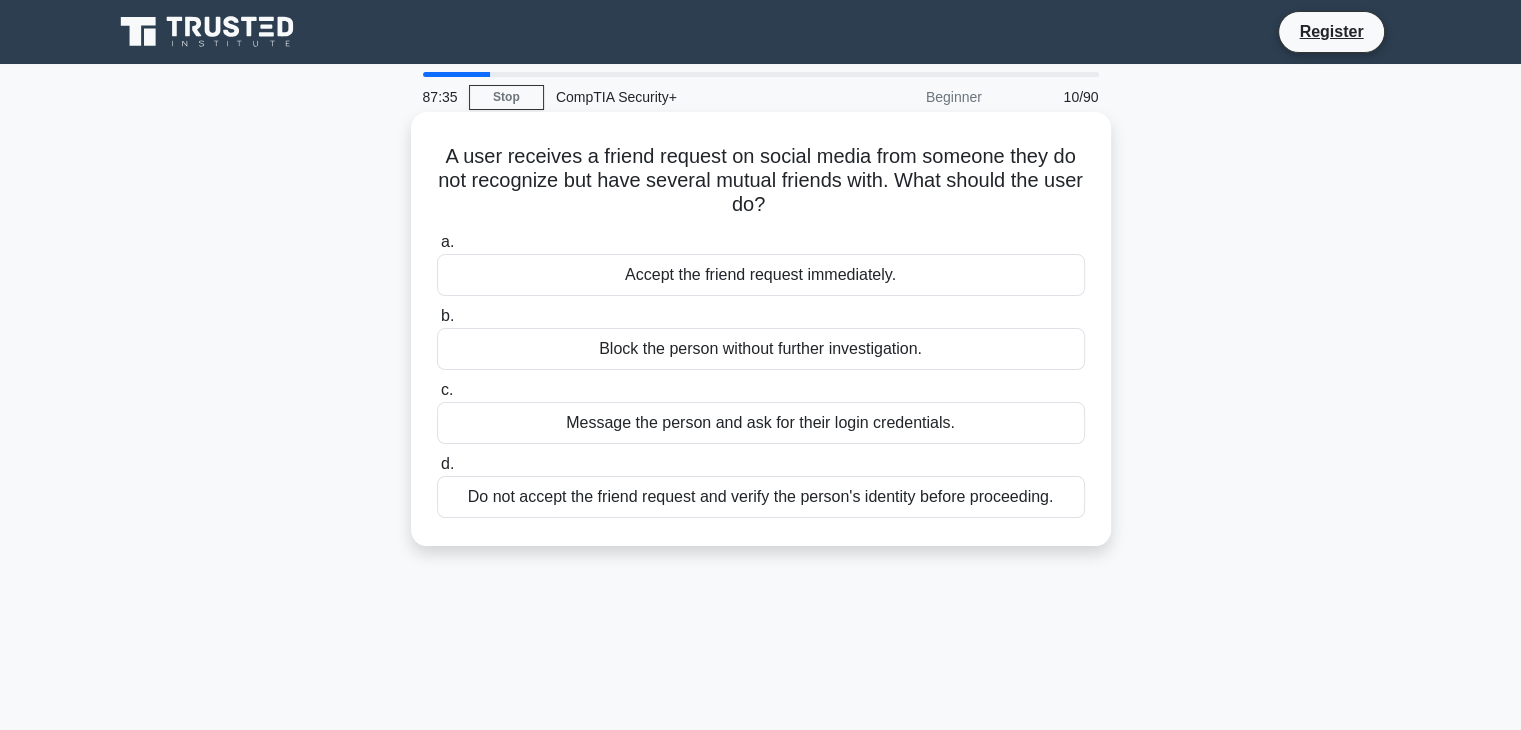 click on "Do not accept the friend request and verify the person's identity before proceeding." at bounding box center [761, 497] 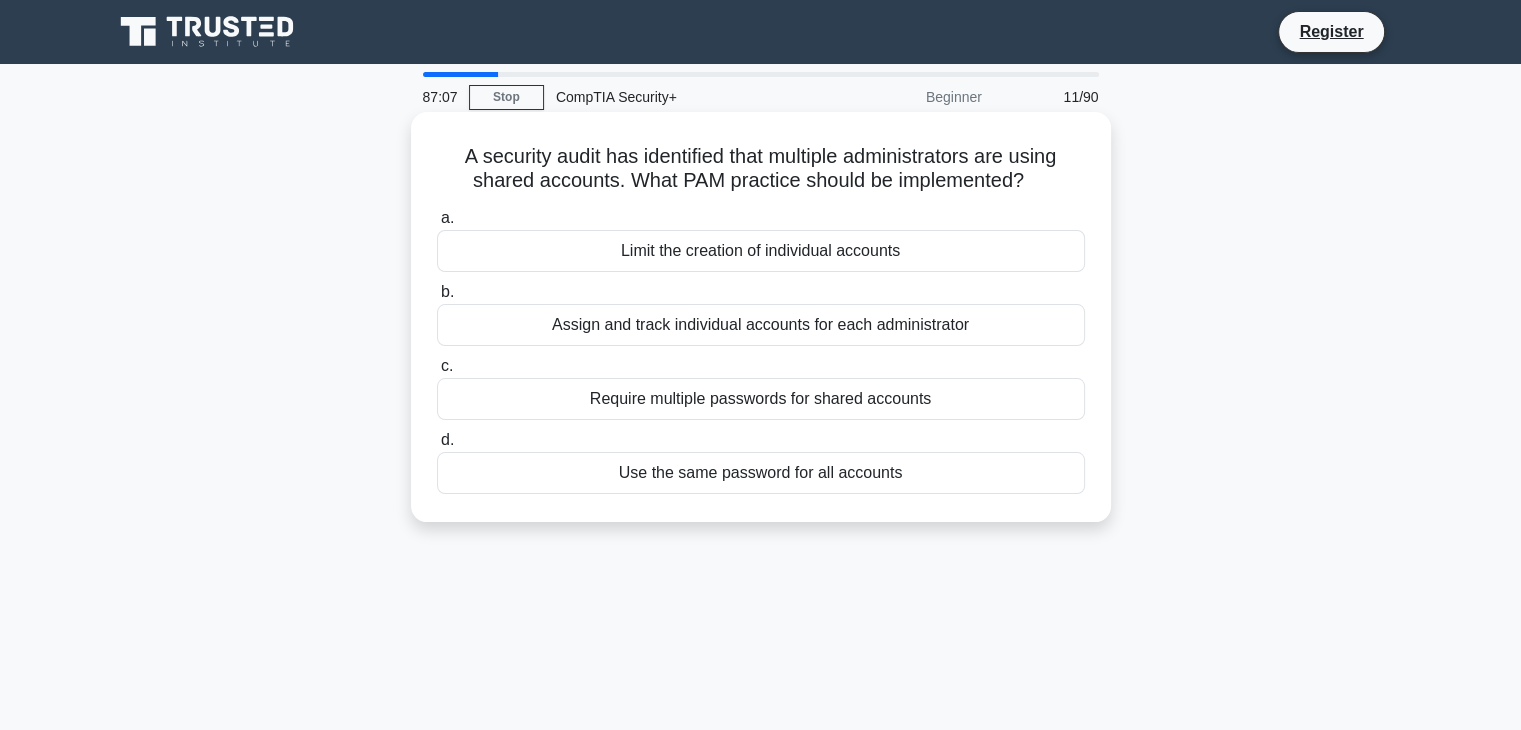 click on "Assign and track individual accounts for each administrator" at bounding box center (761, 325) 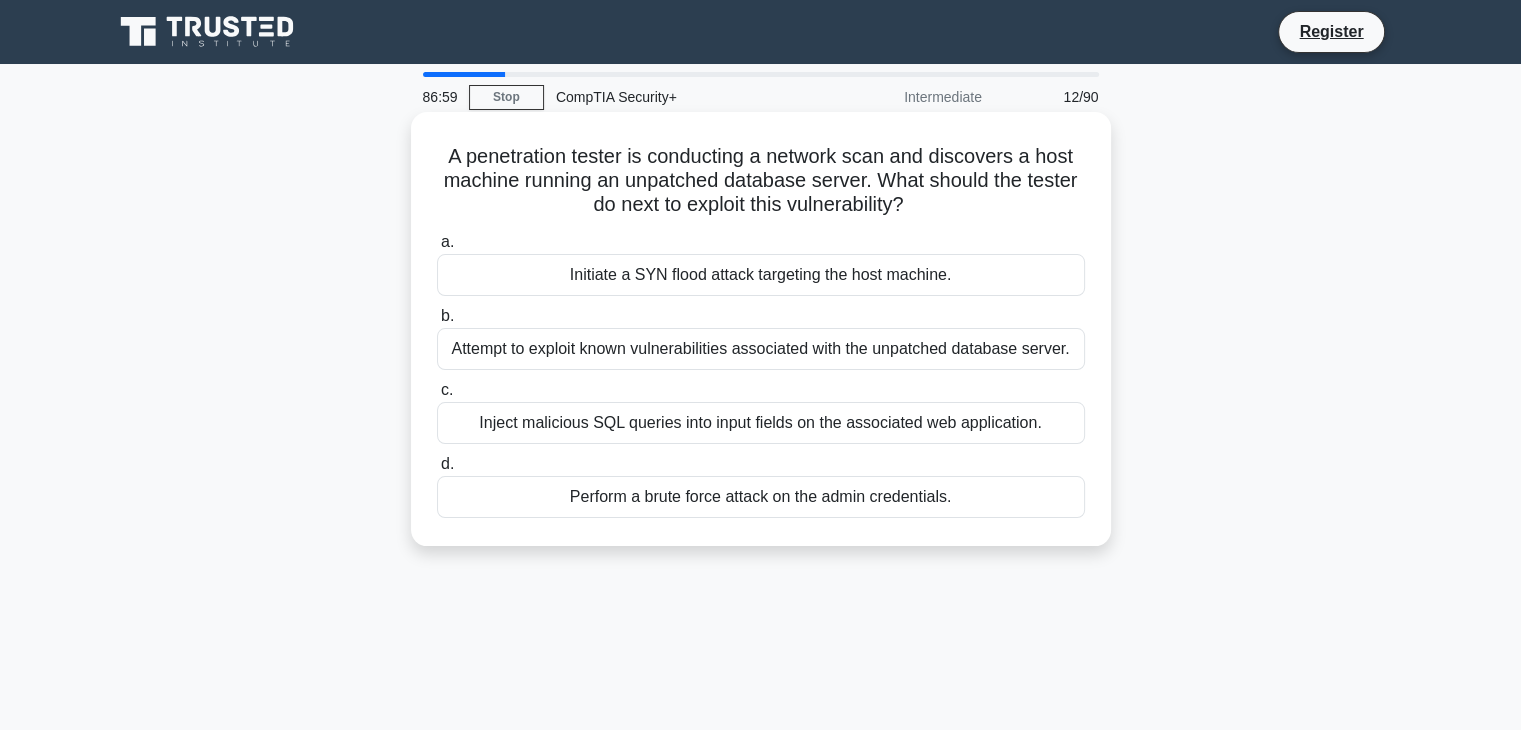 click on "Attempt to exploit known vulnerabilities associated with the unpatched database server." at bounding box center [761, 349] 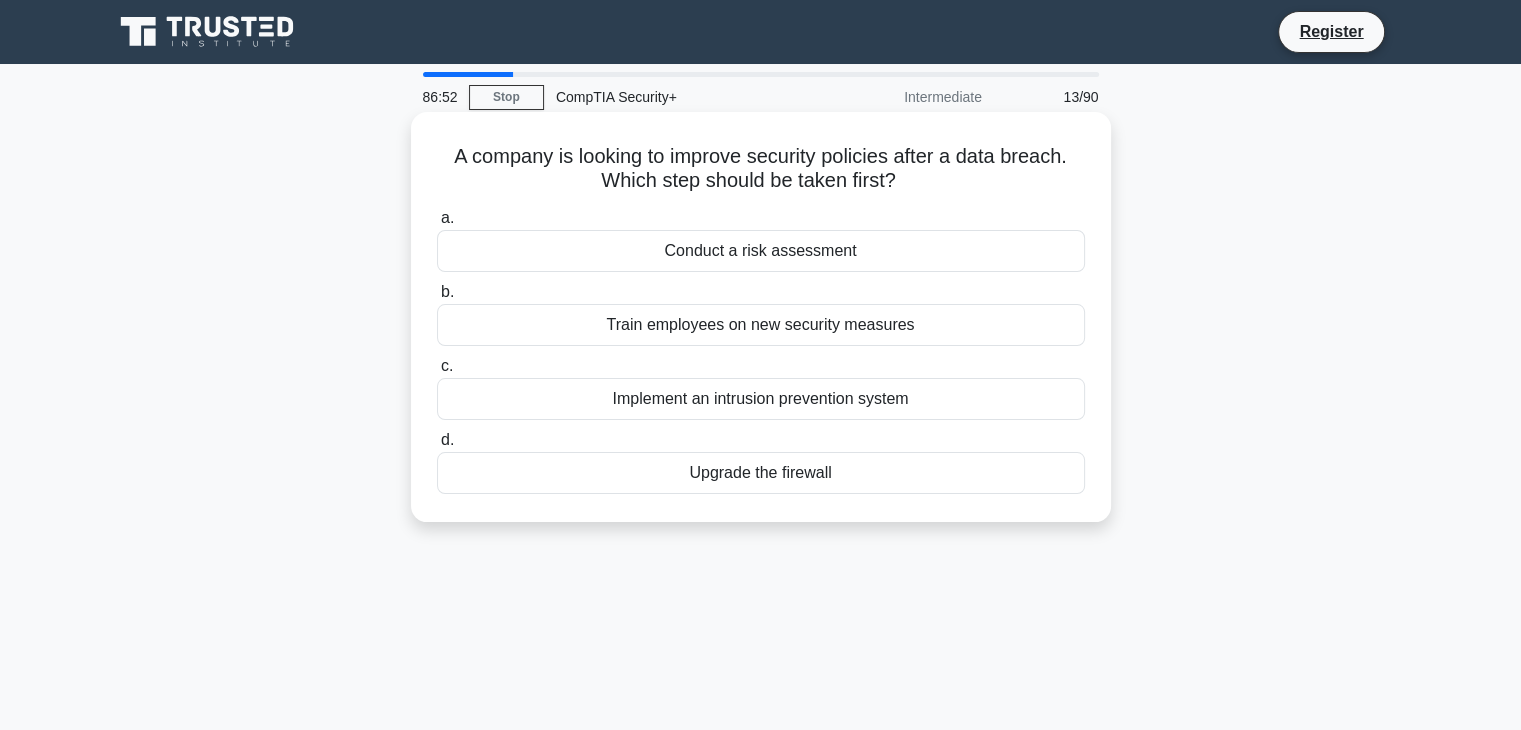 click on "Conduct a risk assessment" at bounding box center [761, 251] 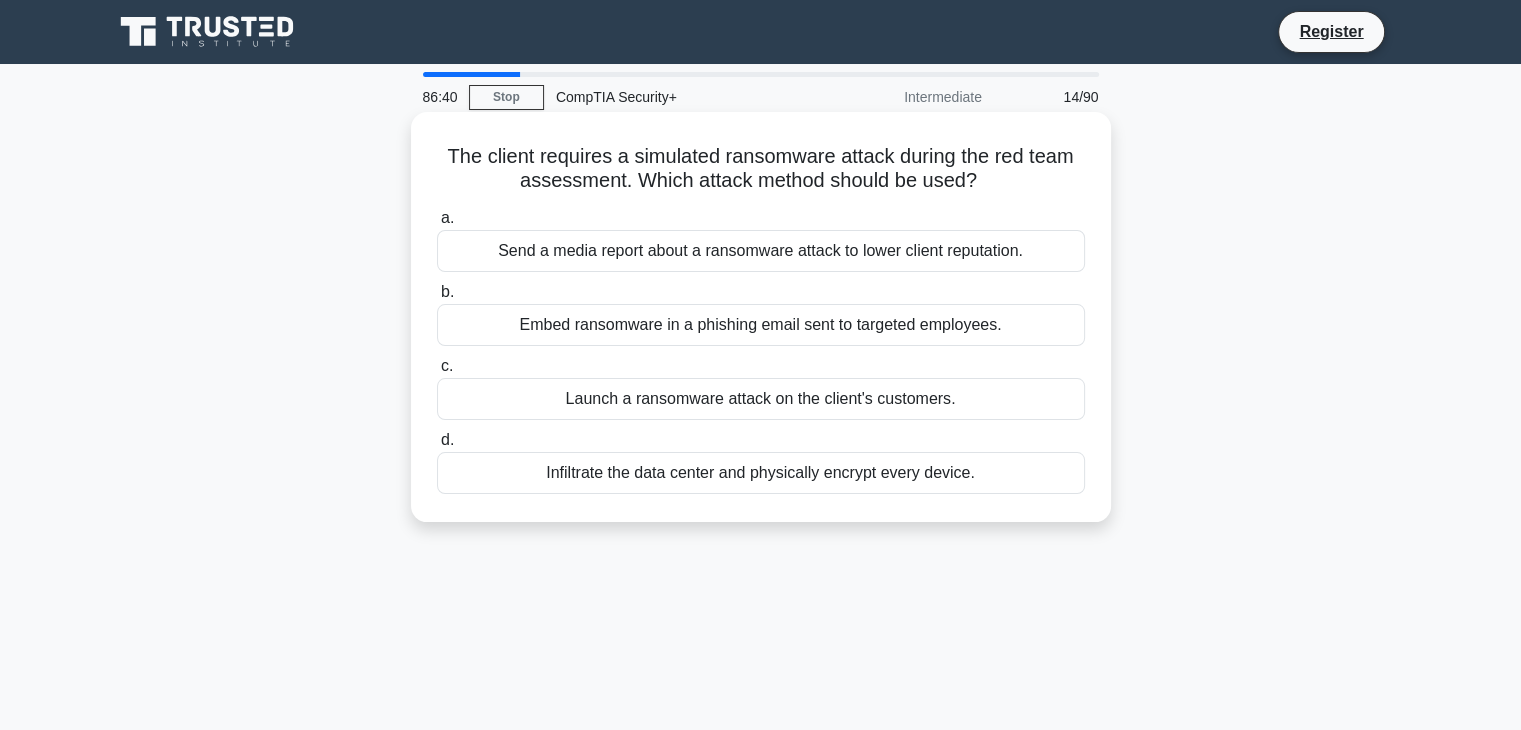 click on "Embed ransomware in a phishing email sent to targeted employees." at bounding box center (761, 325) 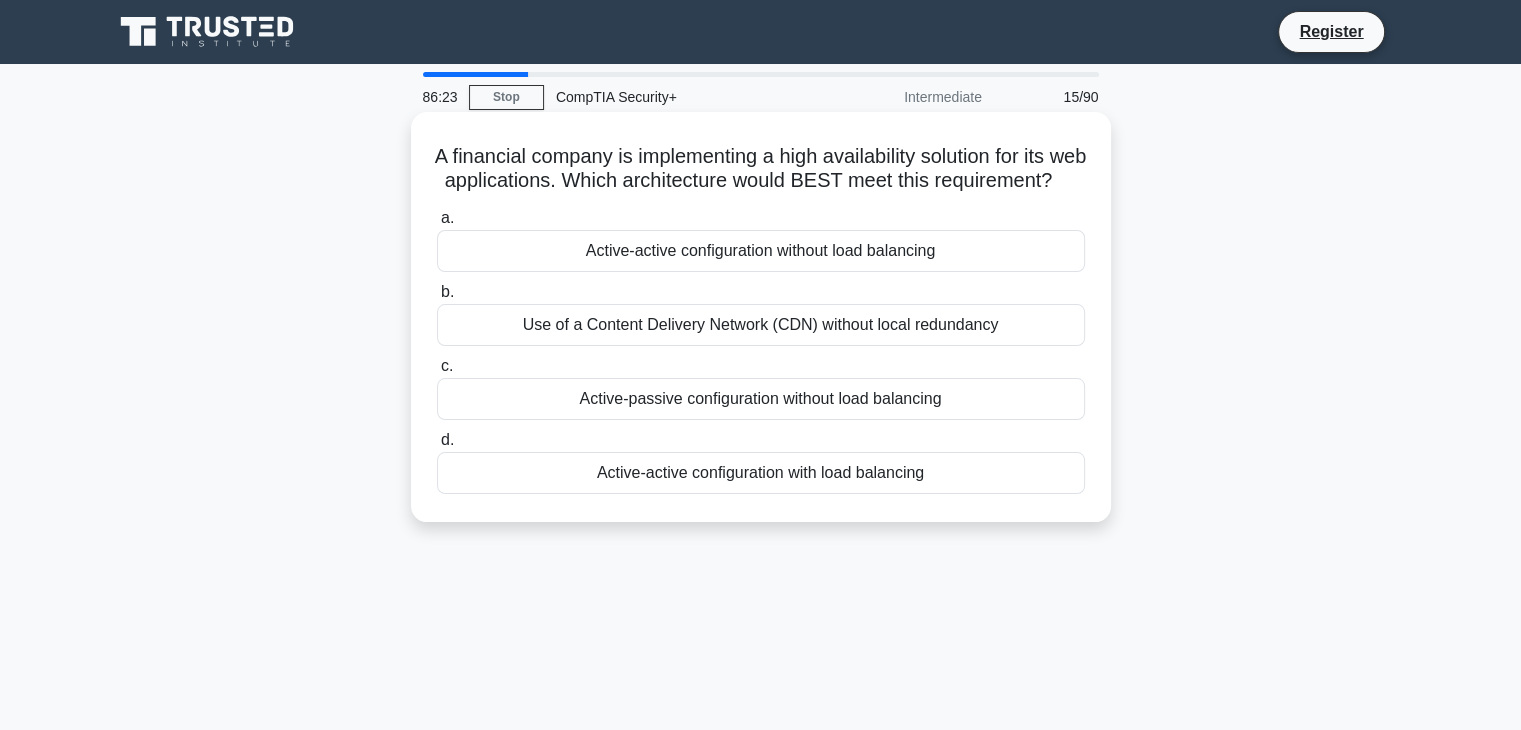 click on "Active-active configuration with load balancing" at bounding box center [761, 473] 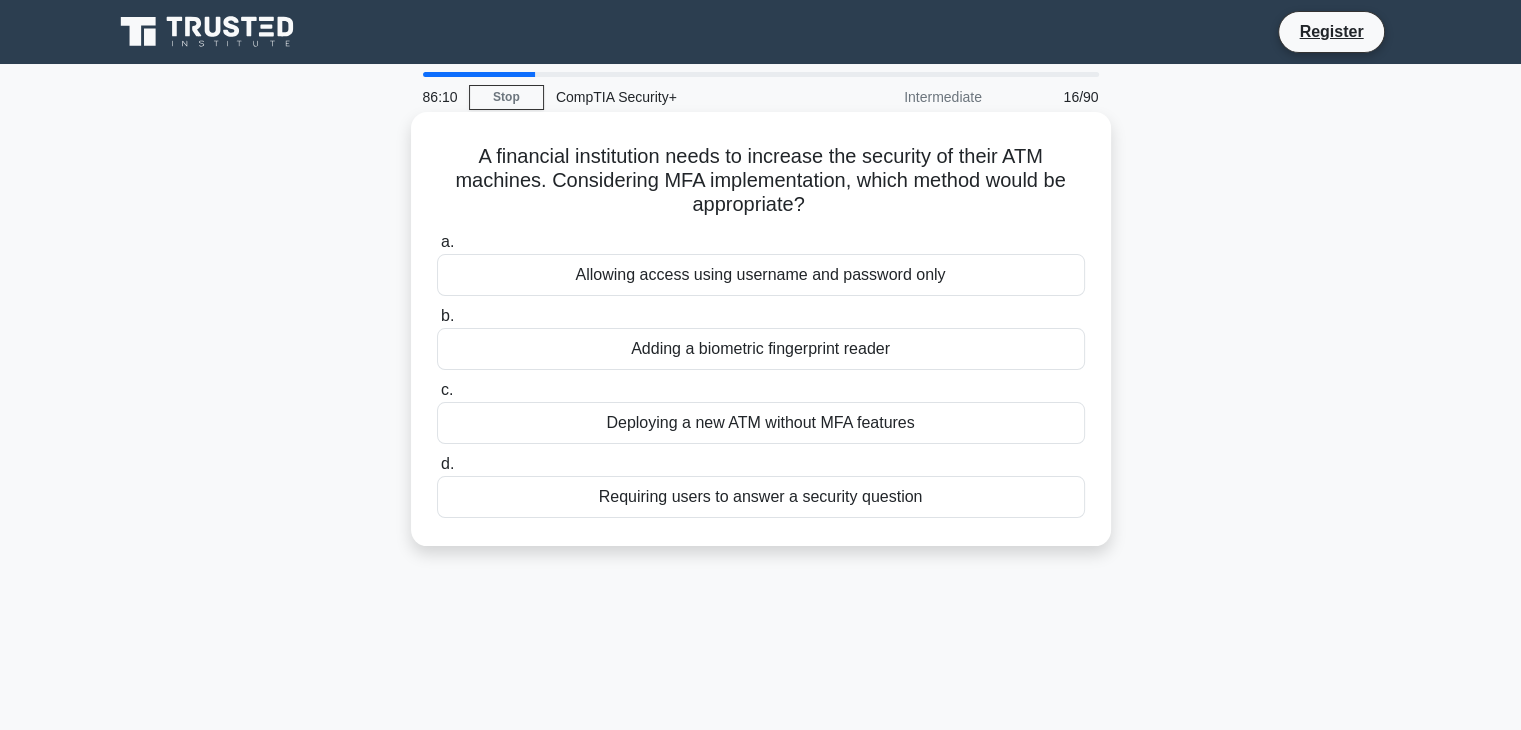 click on "Adding a biometric fingerprint reader" at bounding box center [761, 349] 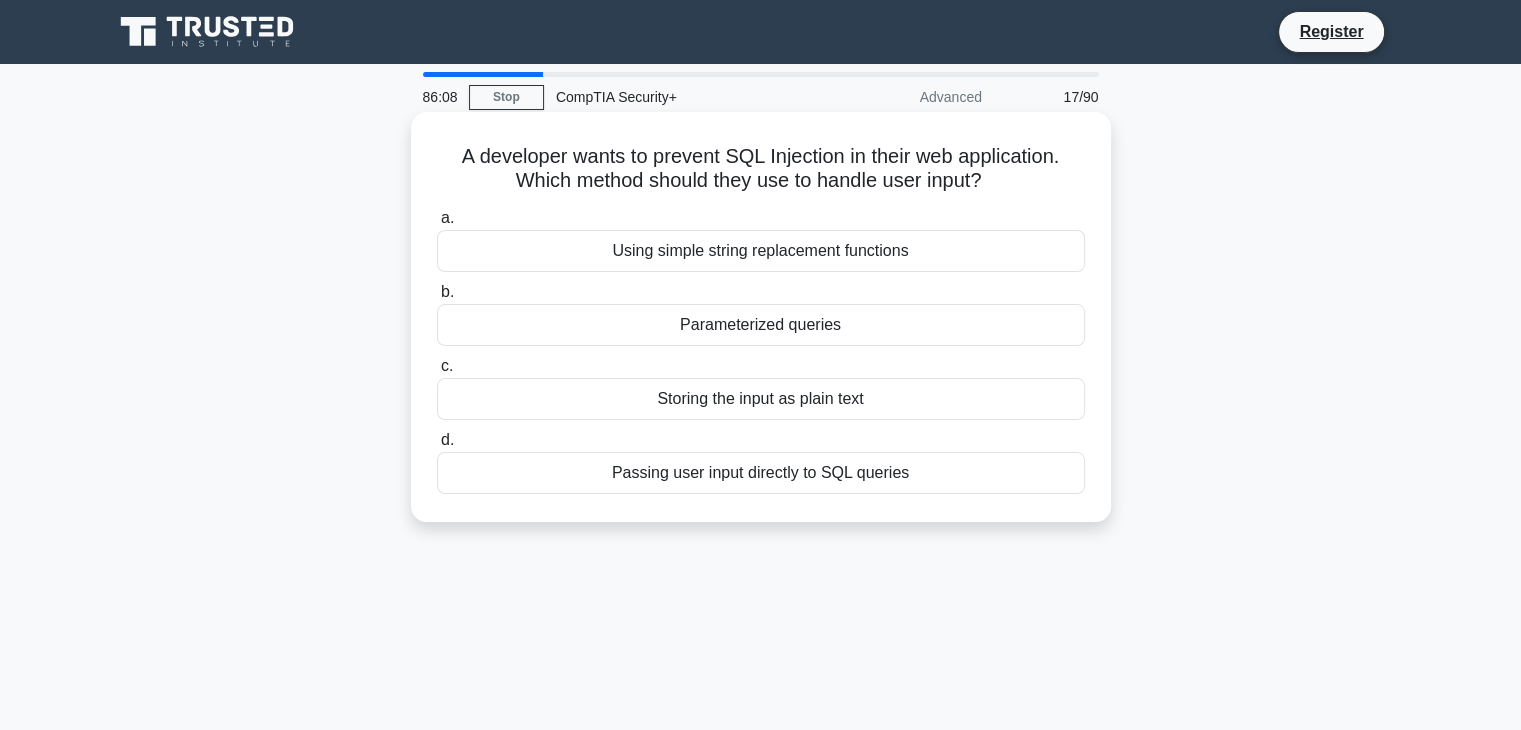 click on "Parameterized queries" at bounding box center [761, 325] 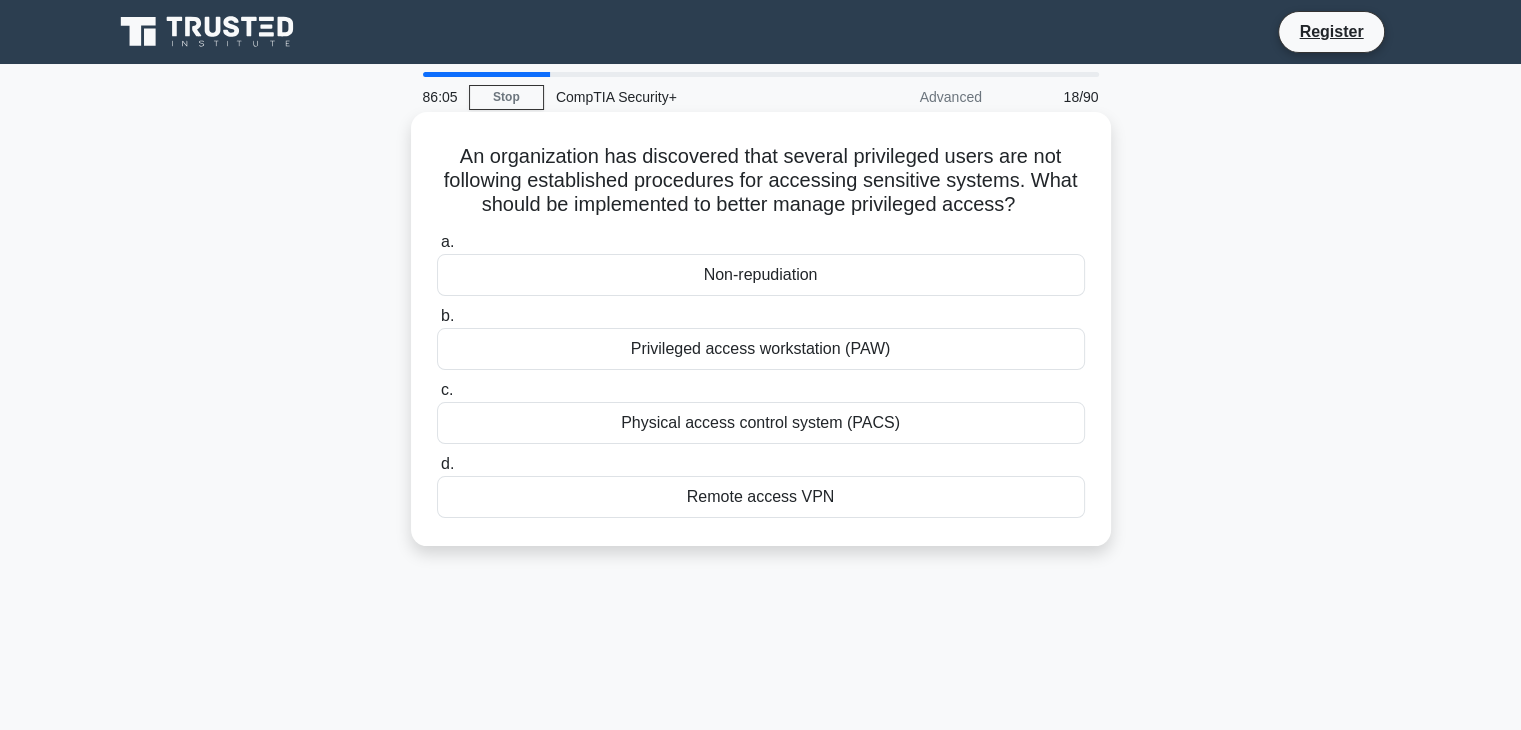 click on "Privileged access workstation (PAW)" at bounding box center (761, 349) 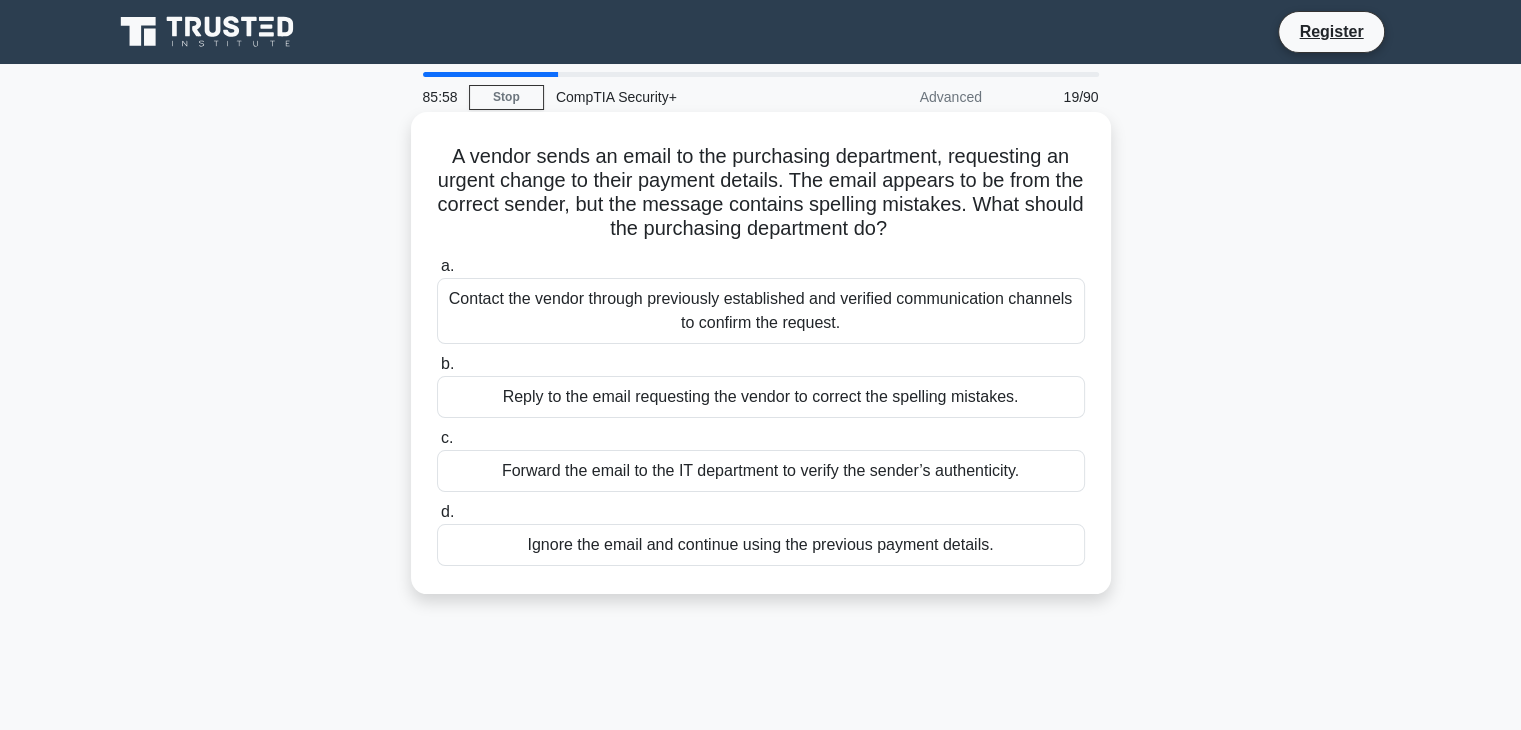click on "Contact the vendor through previously established and verified communication channels to confirm the request." at bounding box center [761, 311] 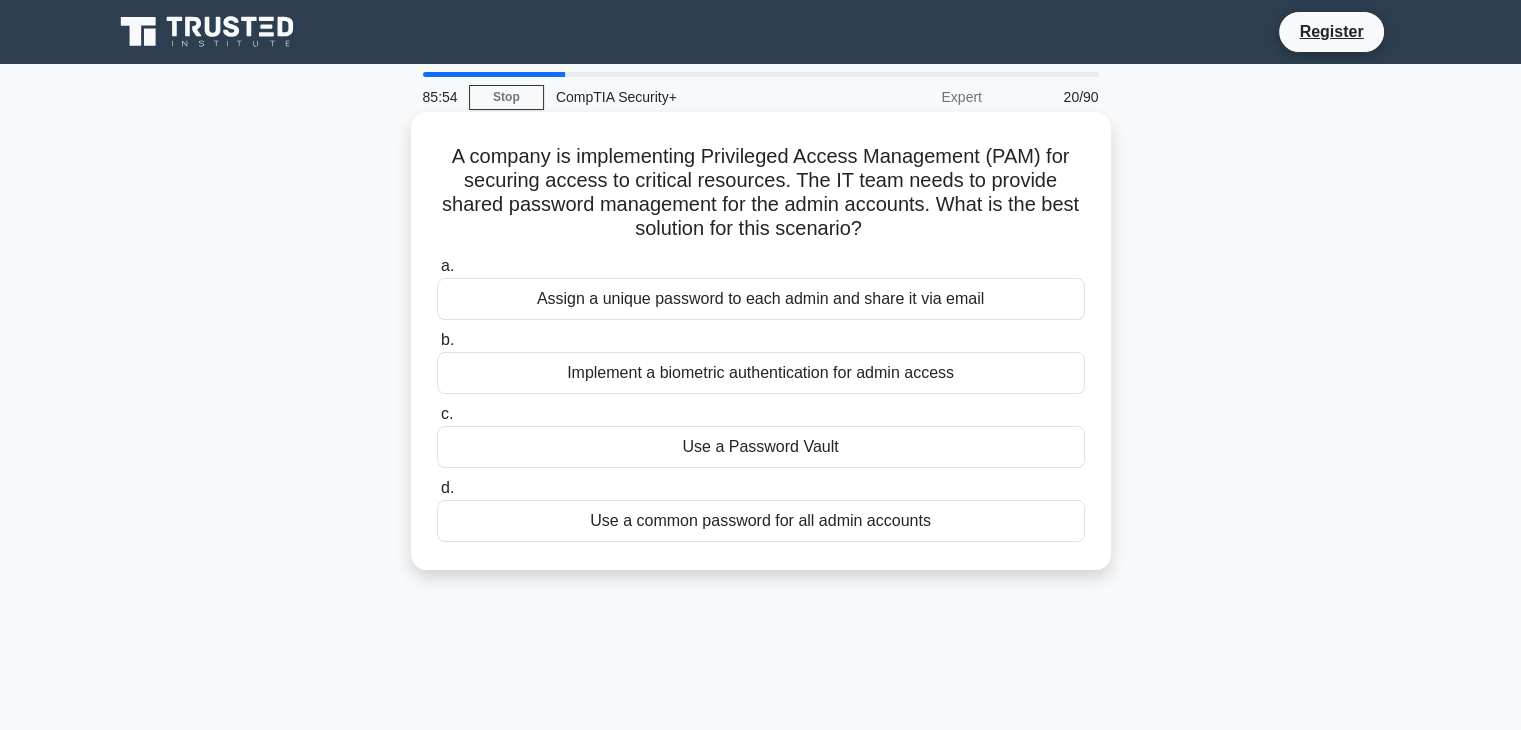 click on "Use a Password Vault" at bounding box center [761, 447] 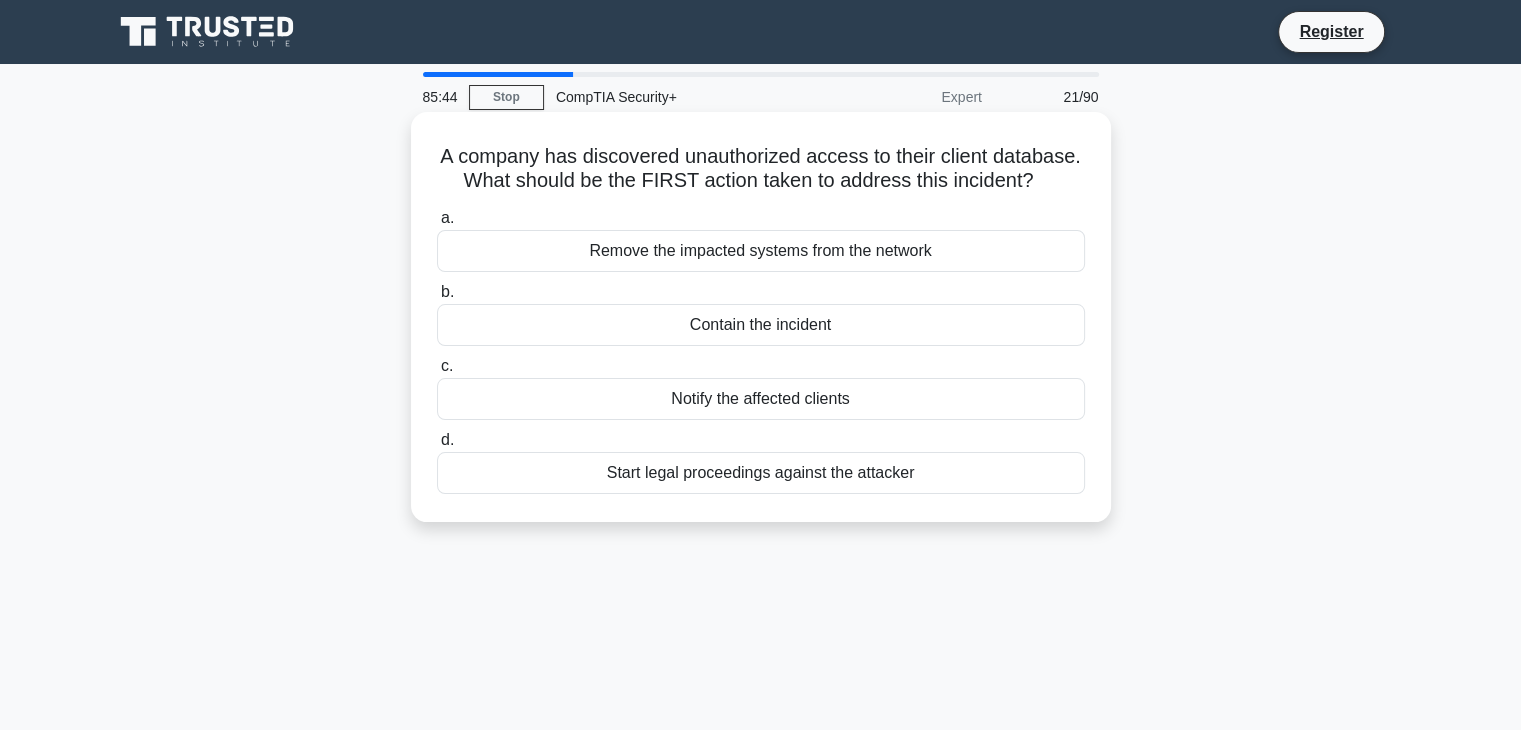 click on "Contain the incident" at bounding box center [761, 325] 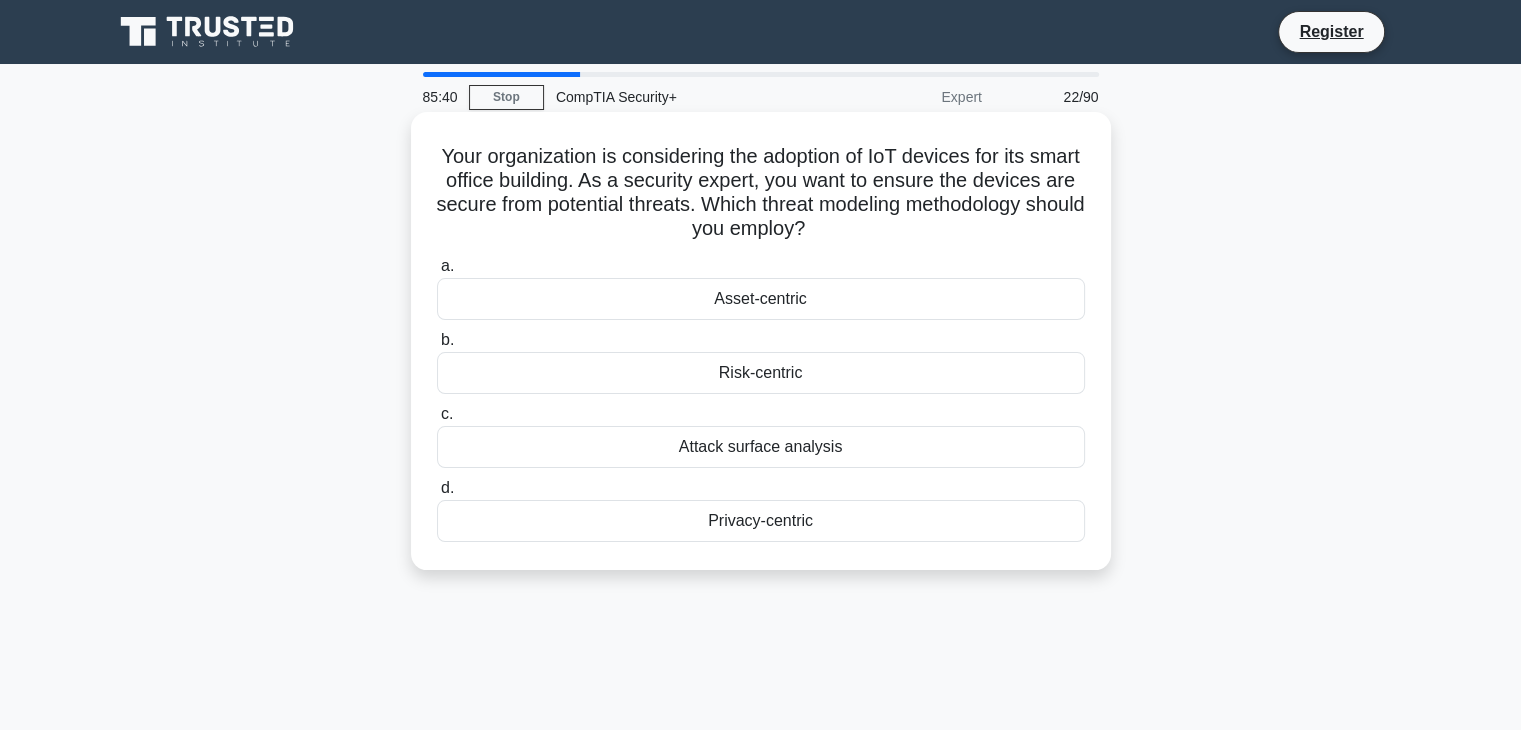 click on "Attack surface analysis" at bounding box center (761, 447) 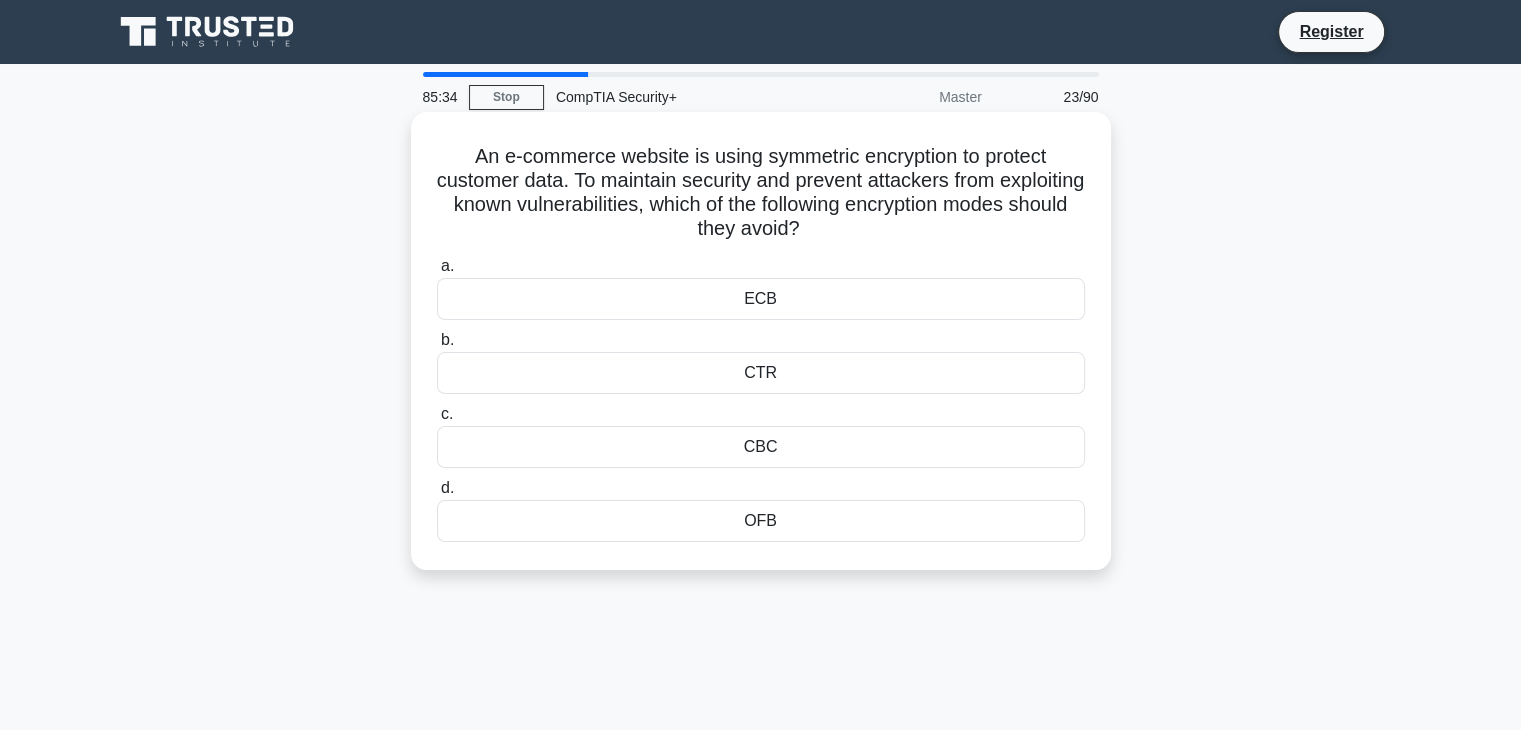 click on "ECB" at bounding box center [761, 299] 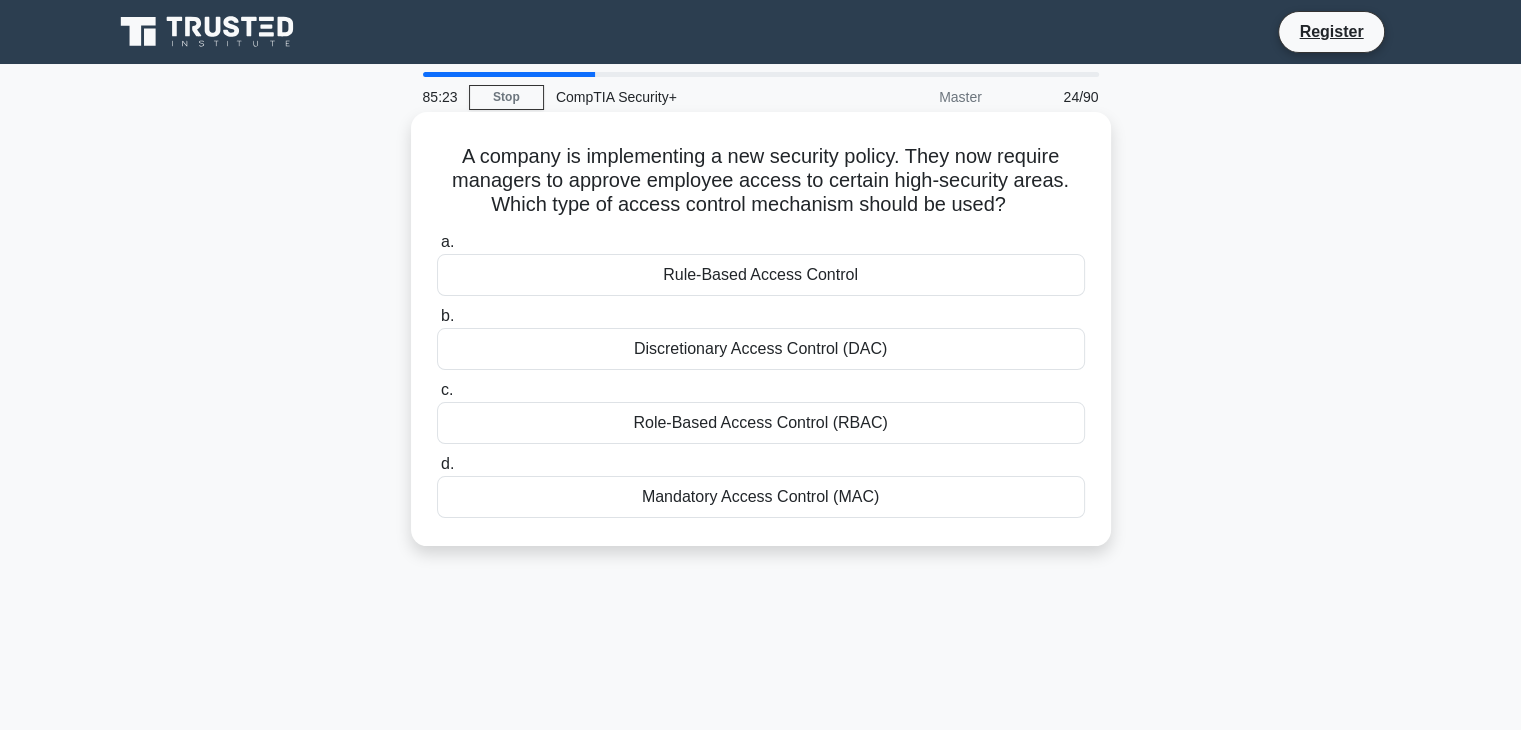 click on "Rule-Based Access Control" at bounding box center [761, 275] 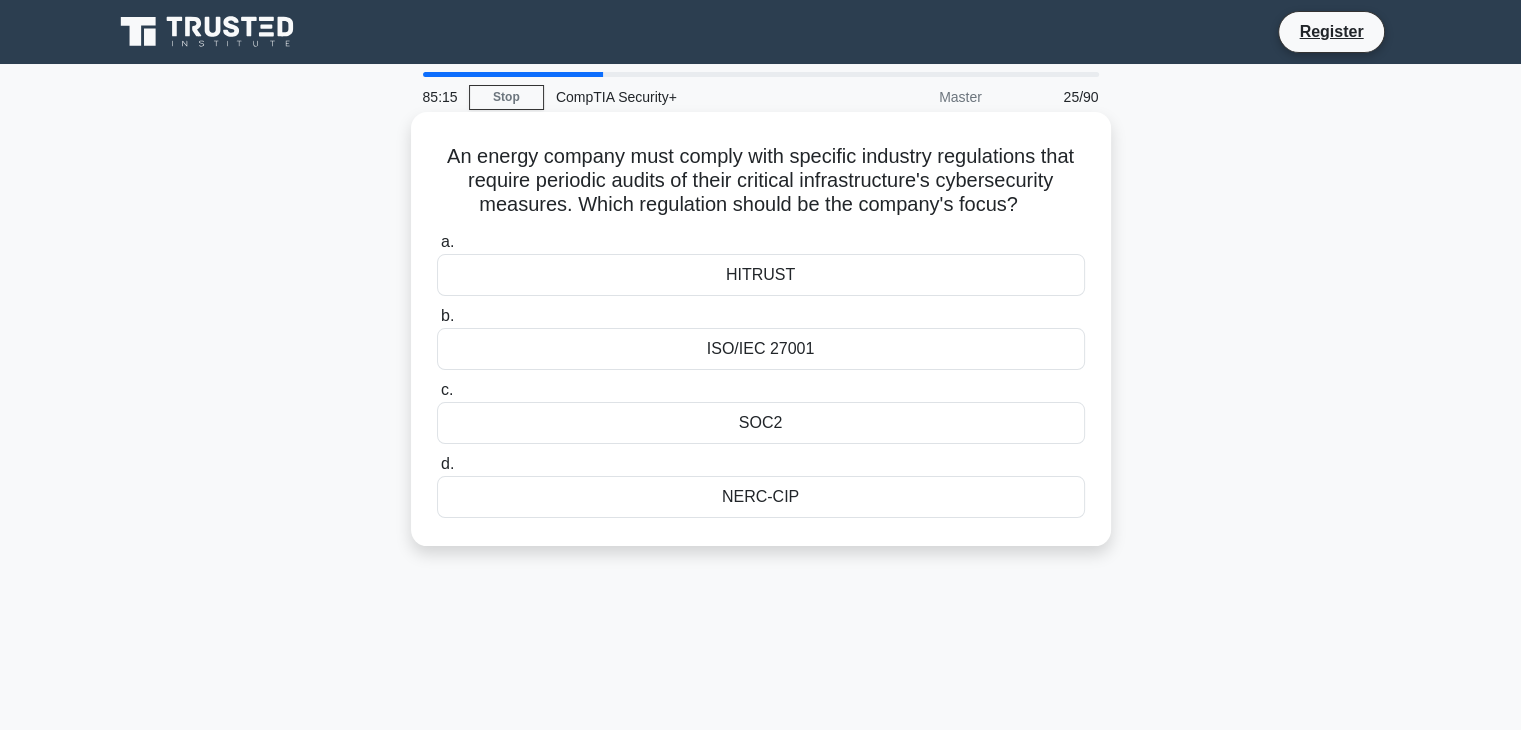 click on "NERC-CIP" at bounding box center [761, 497] 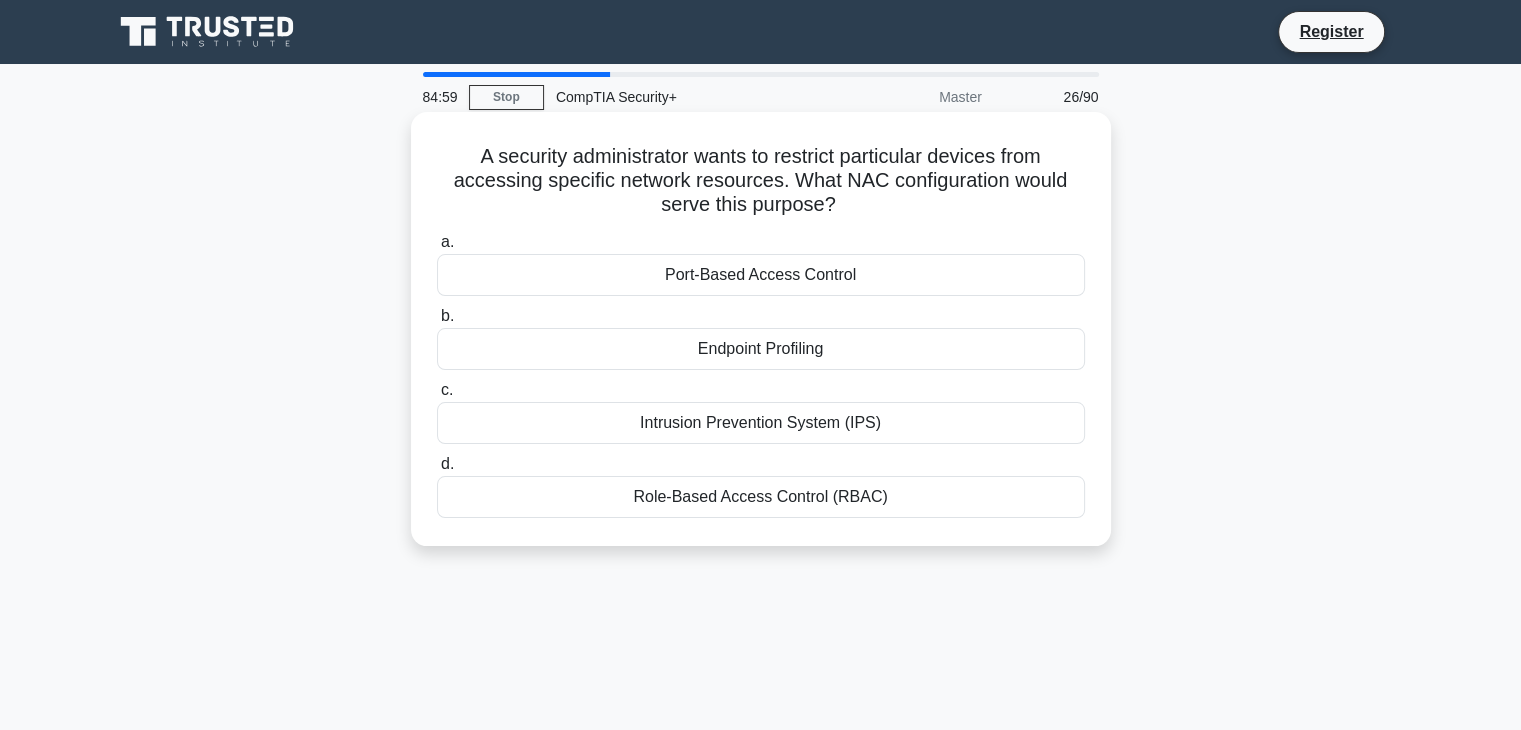 click on "Role-Based Access Control (RBAC)" at bounding box center [761, 497] 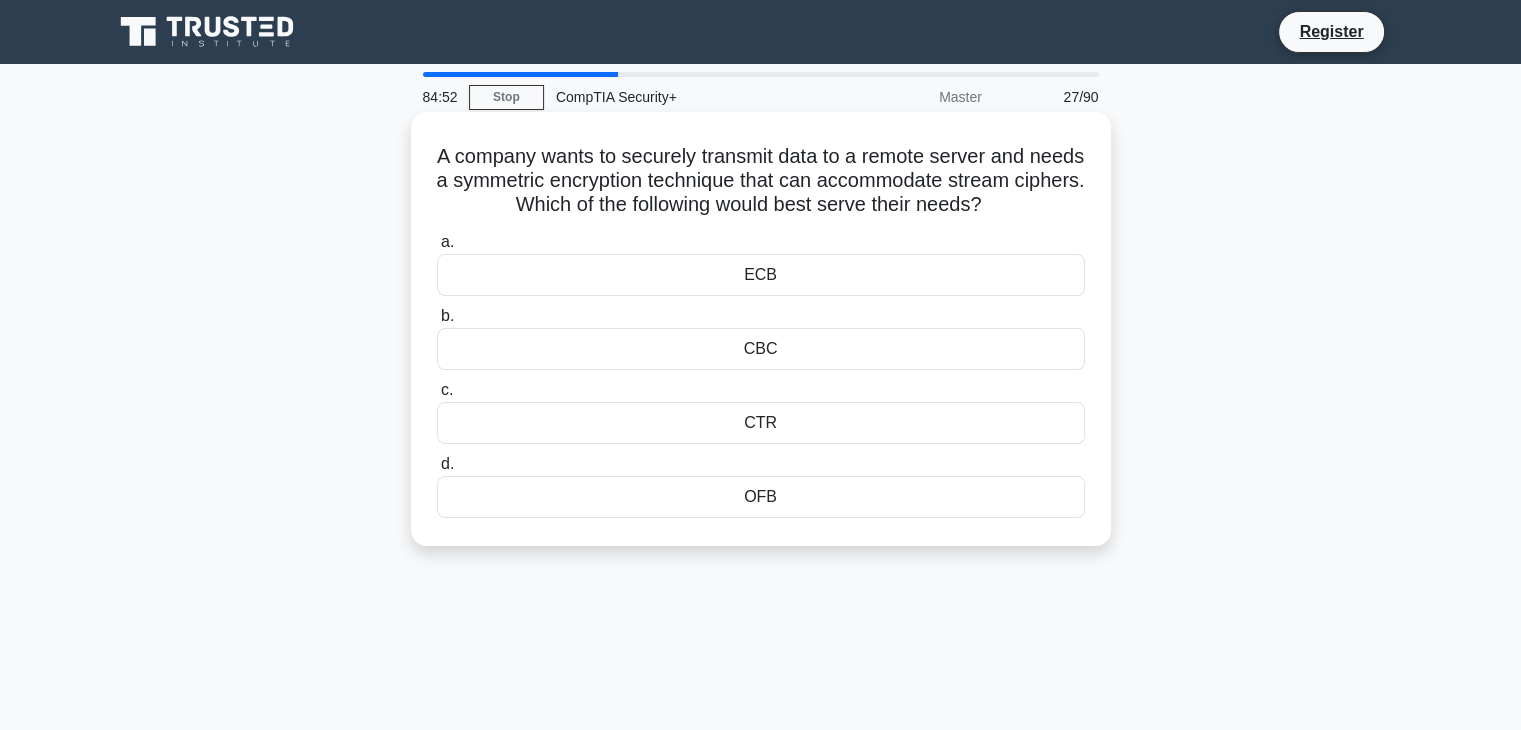 click on "CTR" at bounding box center [761, 423] 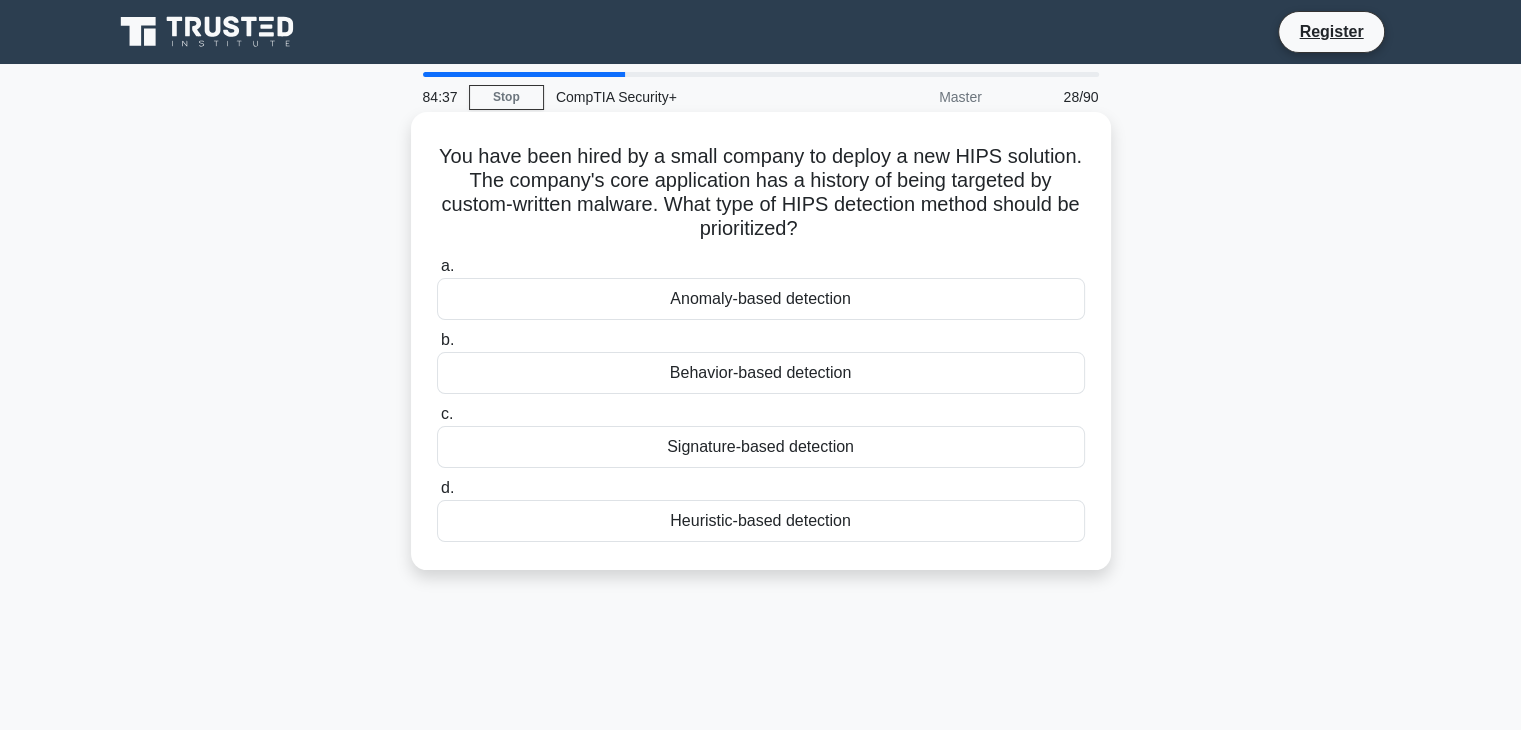 click on "Behavior-based detection" at bounding box center (761, 373) 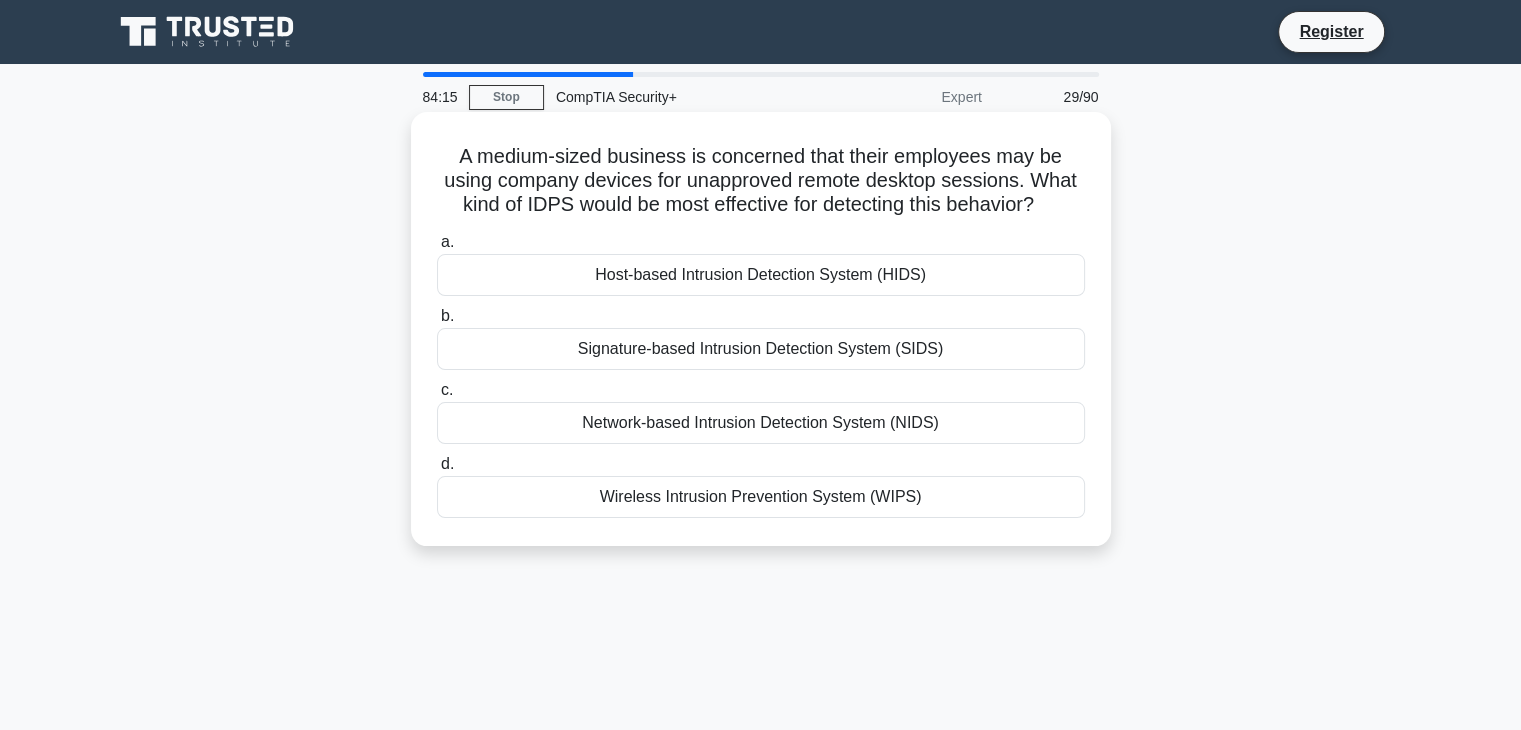 click on "Host-based Intrusion Detection System (HIDS)" at bounding box center [761, 275] 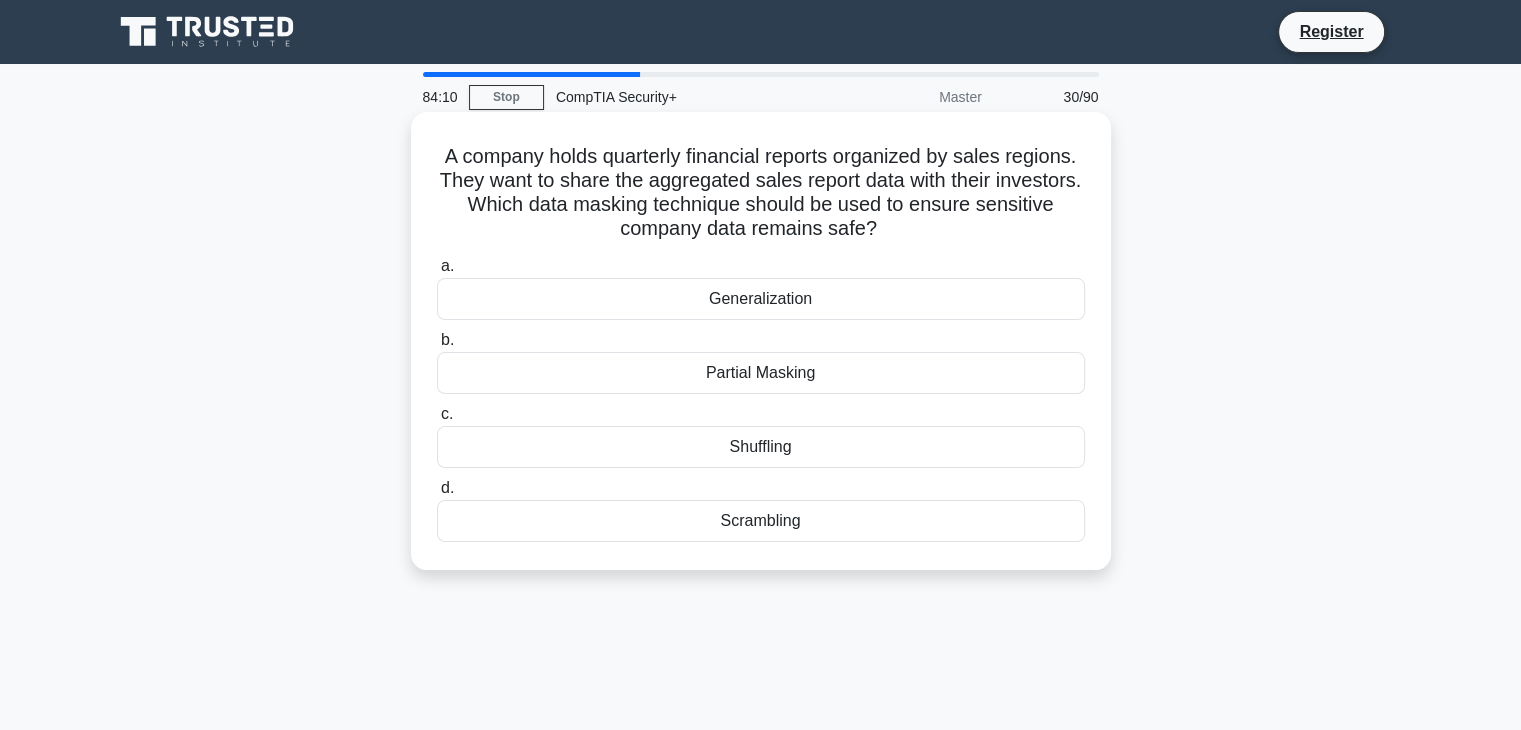 click on "Generalization" at bounding box center (761, 299) 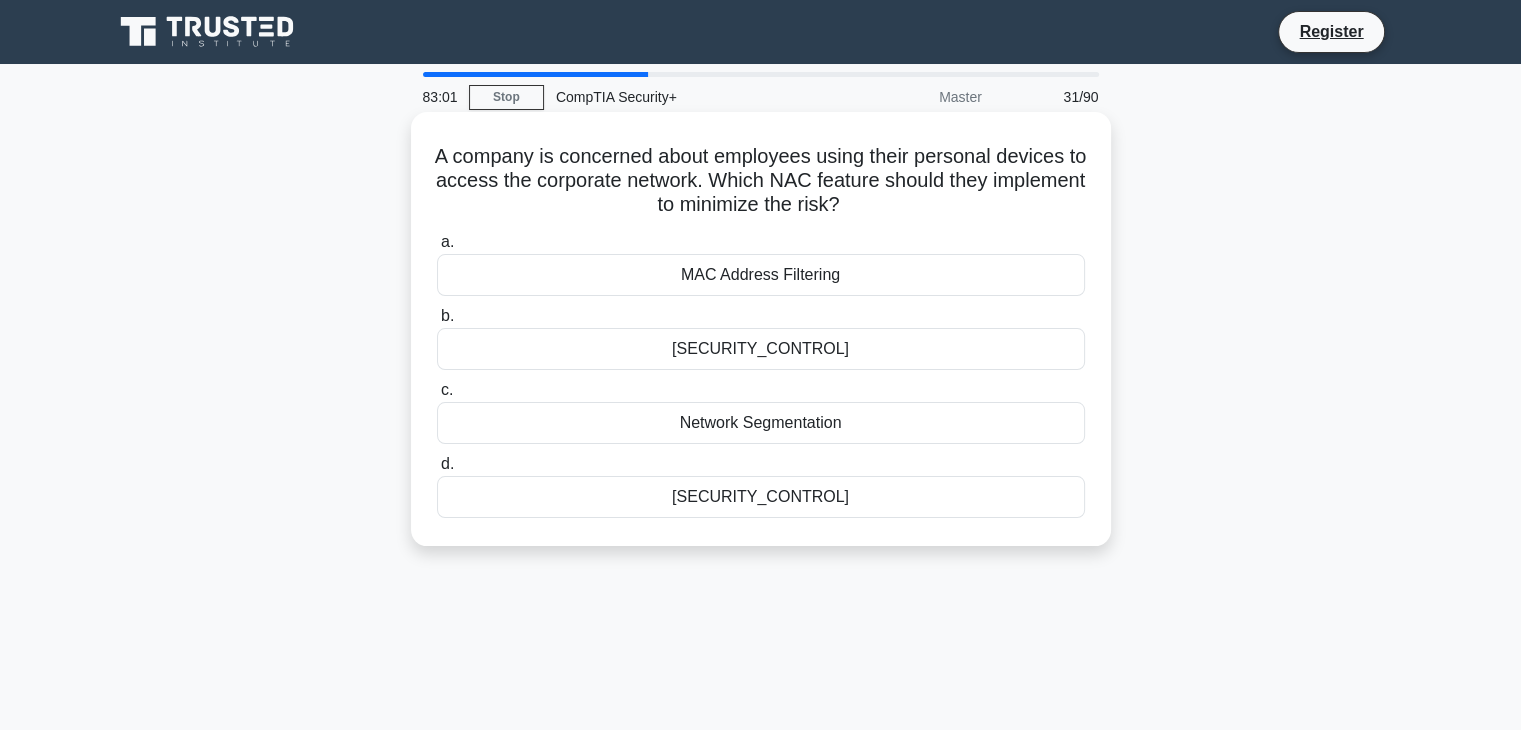 click on "Network Segmentation" at bounding box center (761, 423) 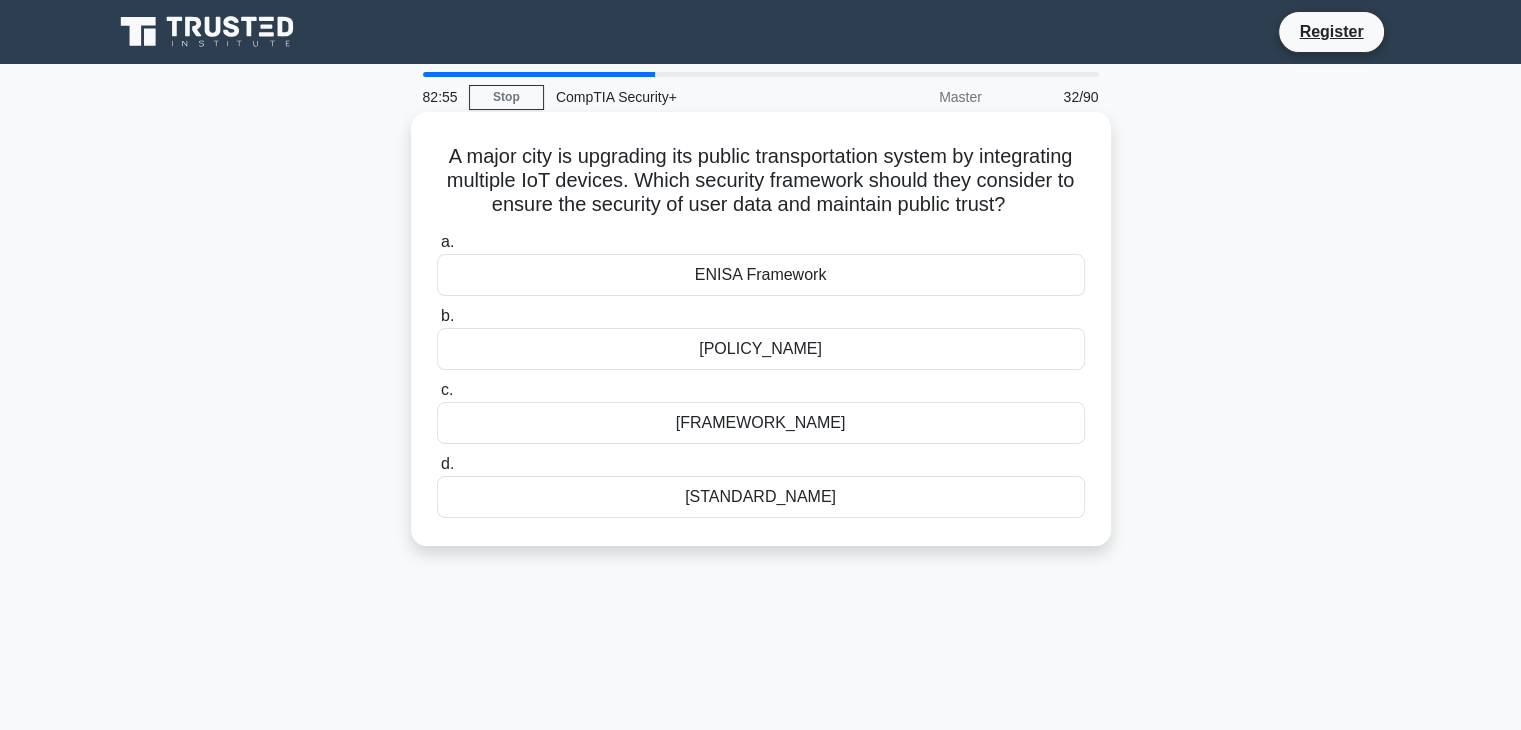 click on "ISA/IEC 62443" at bounding box center (761, 497) 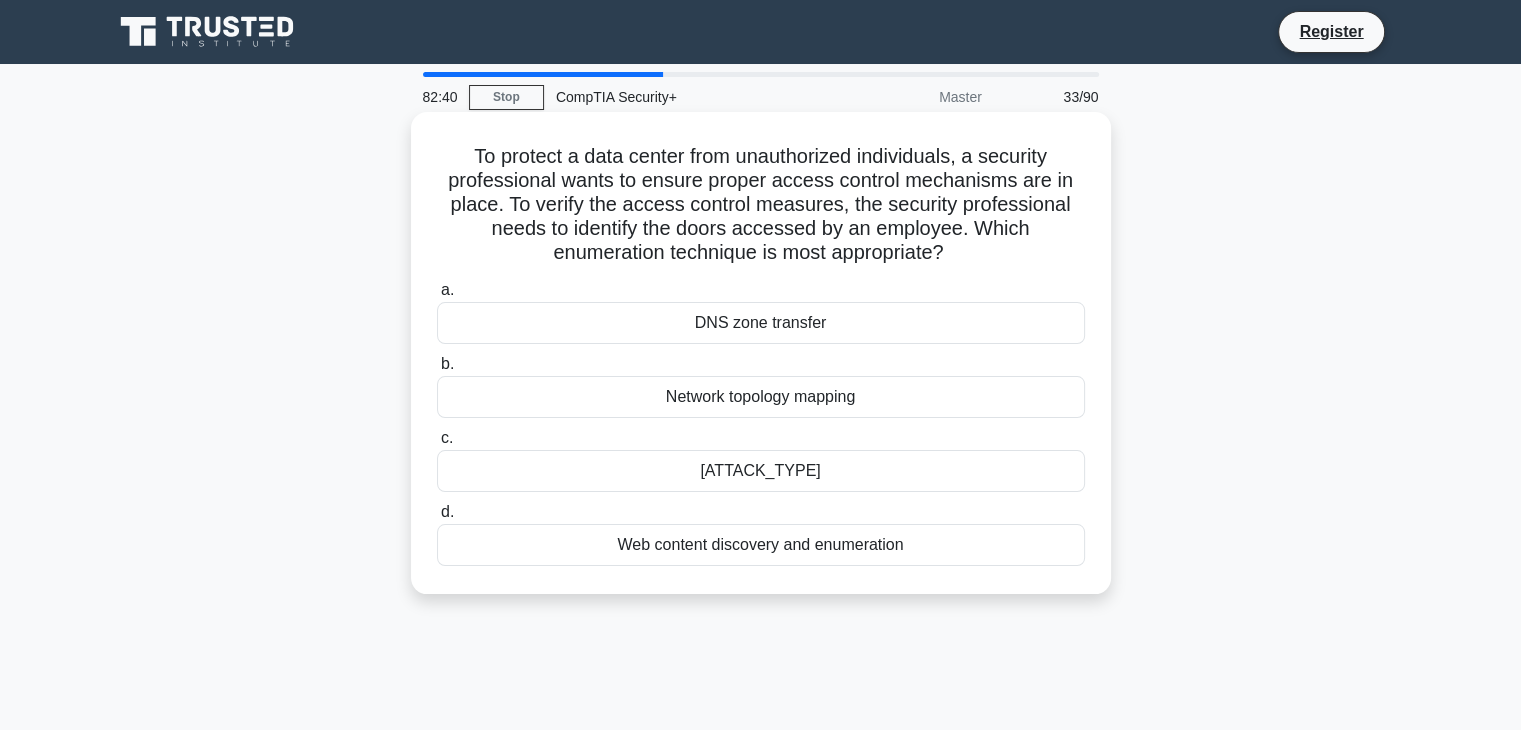 click on "Web content discovery and enumeration" at bounding box center [761, 545] 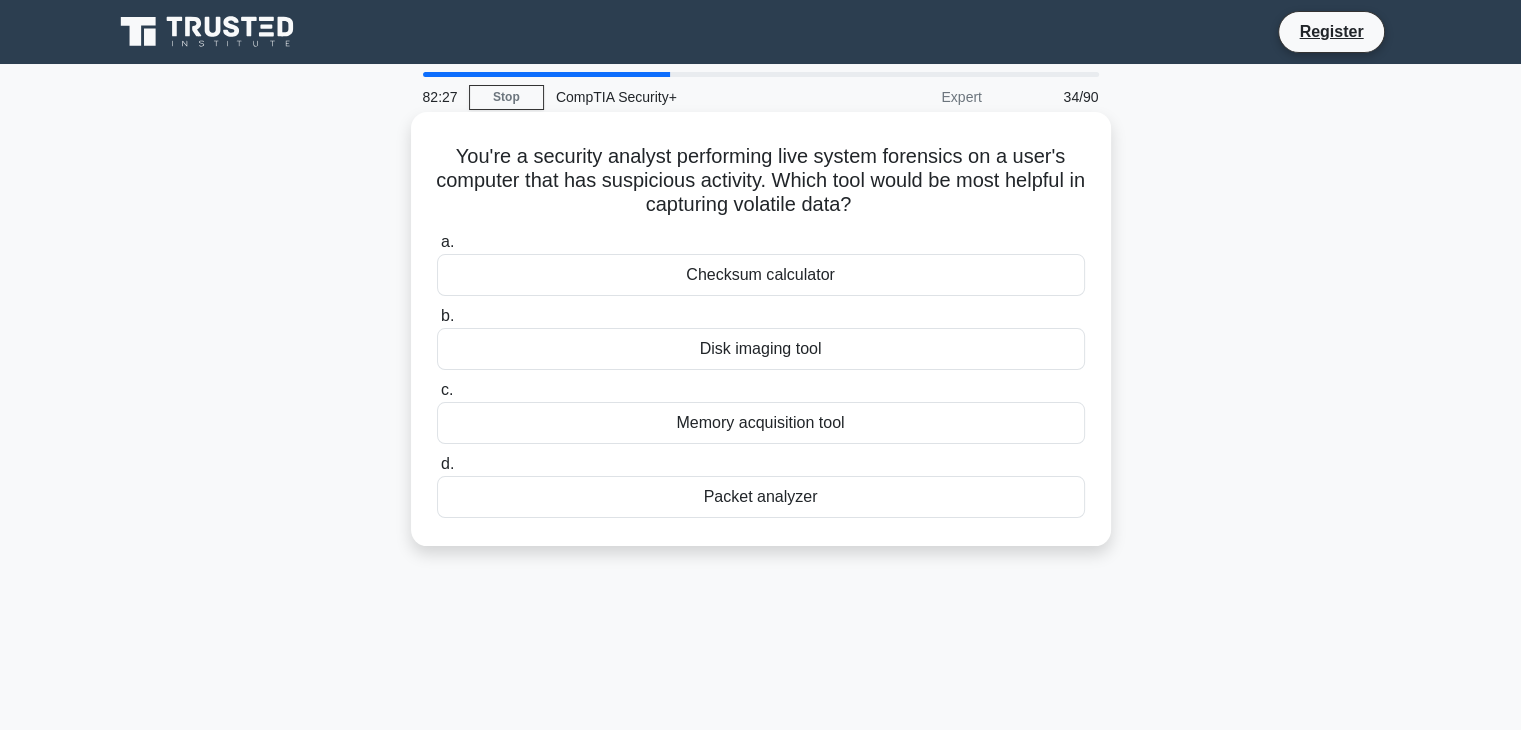 click on "Memory acquisition tool" at bounding box center (761, 423) 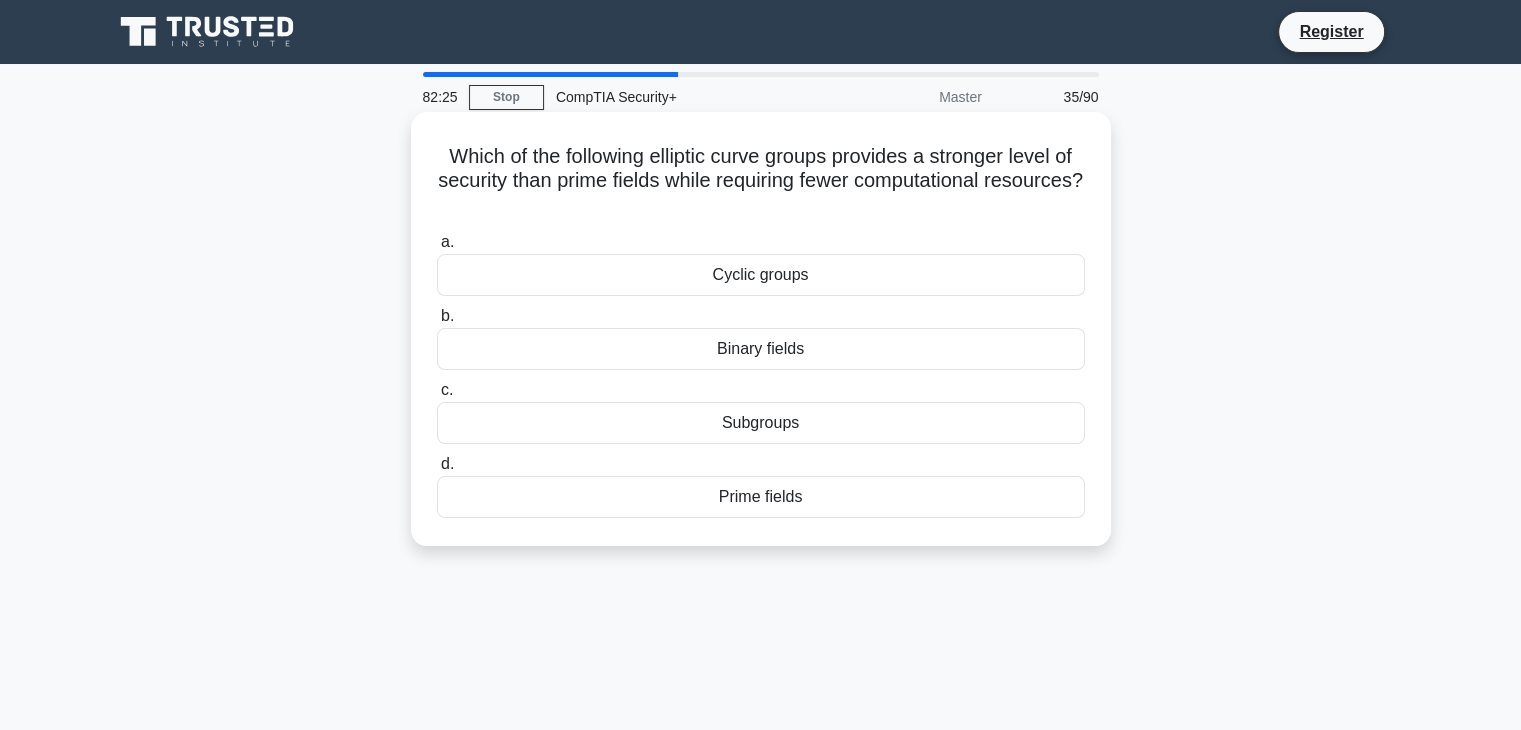 click on "Binary fields" at bounding box center [761, 349] 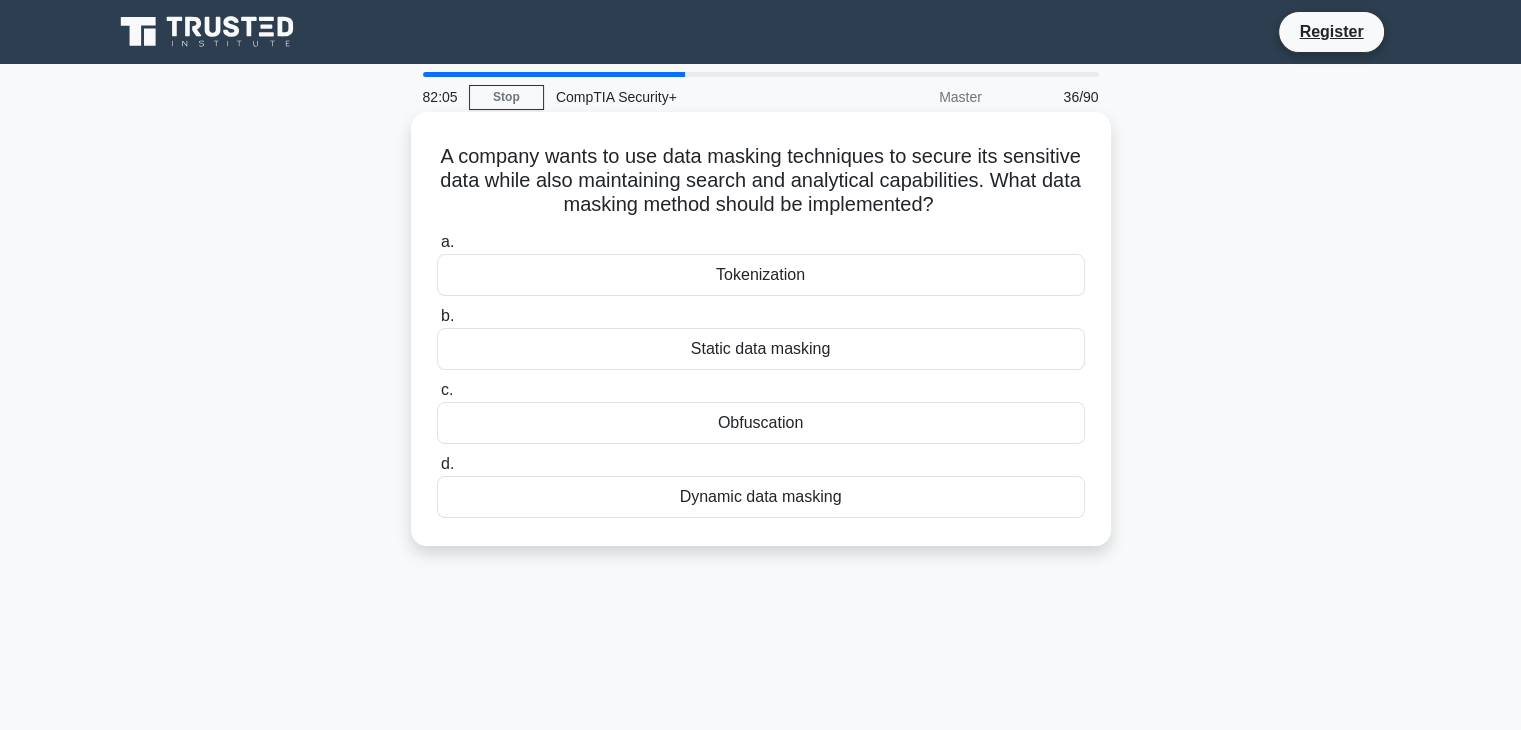 click on "Obfuscation" at bounding box center [761, 423] 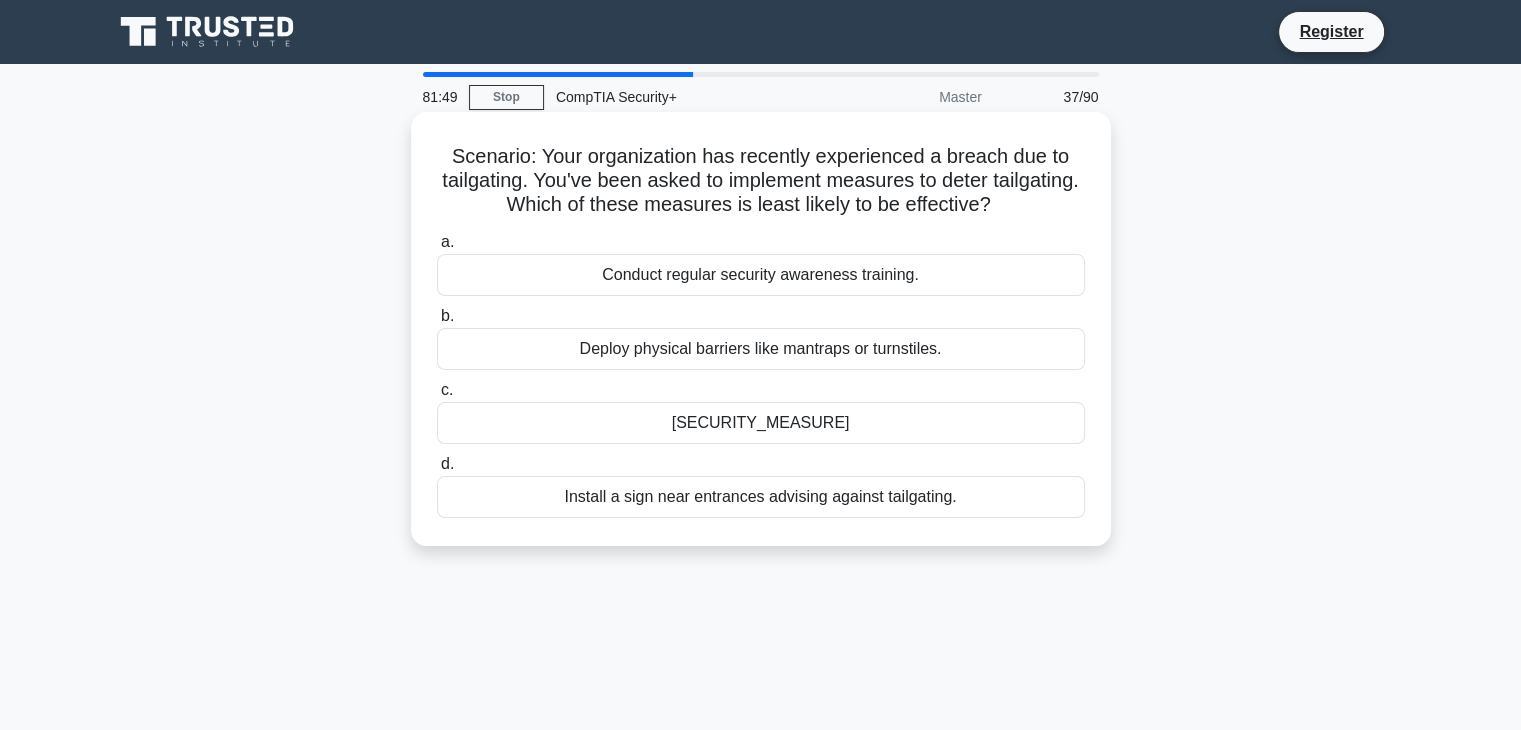 click on "Install a sign near entrances advising against tailgating." at bounding box center (761, 497) 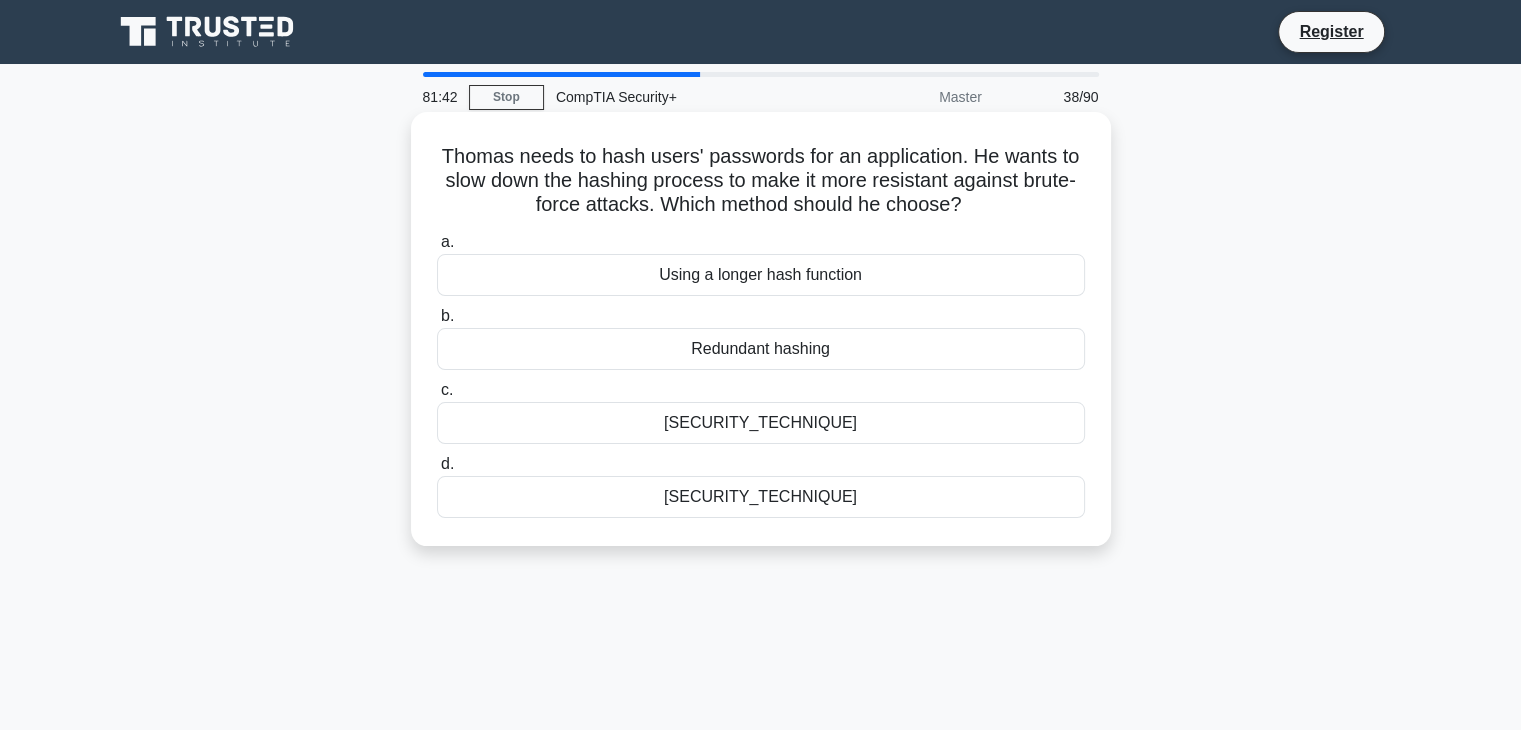 click on "Key stretching" at bounding box center (761, 497) 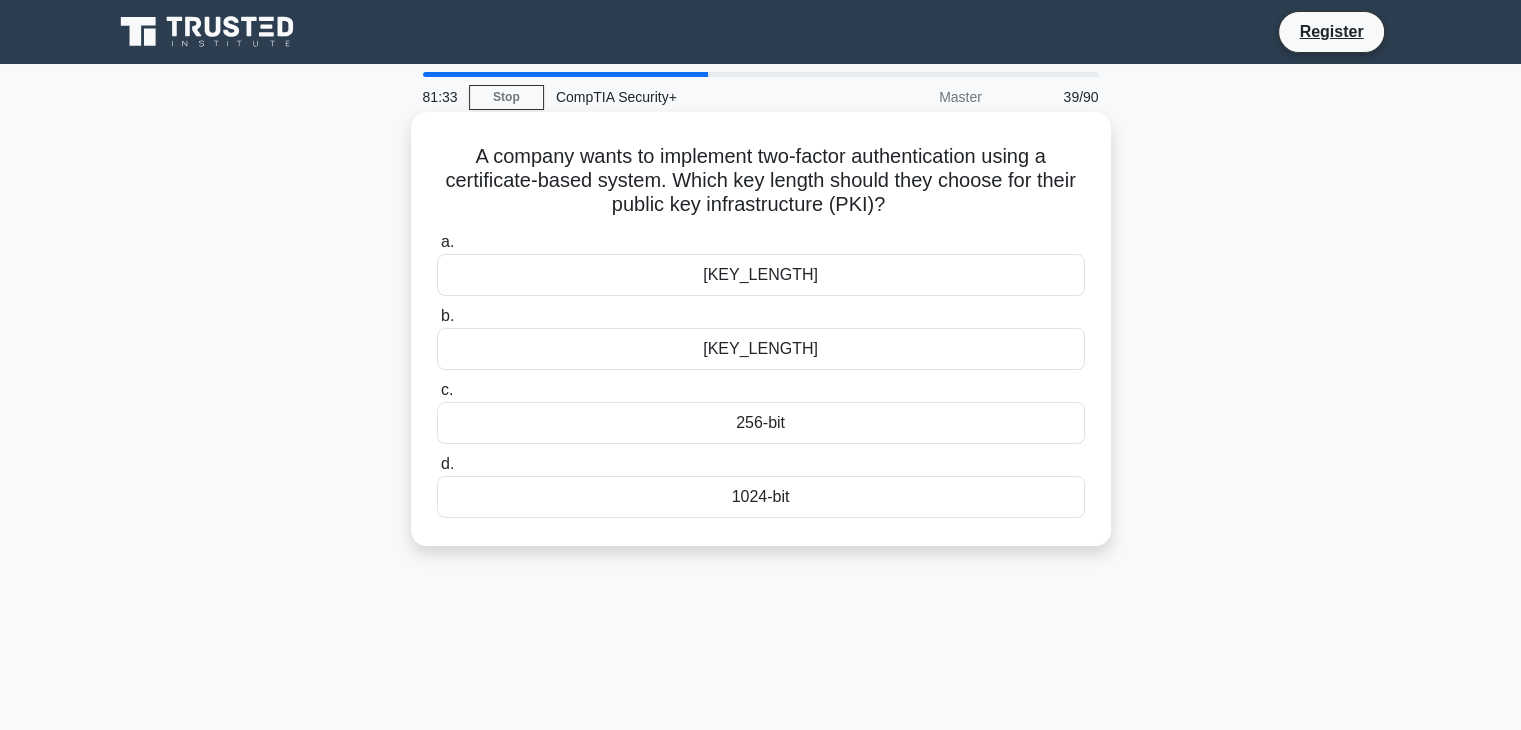 click on "[NUMBER]" at bounding box center [761, 275] 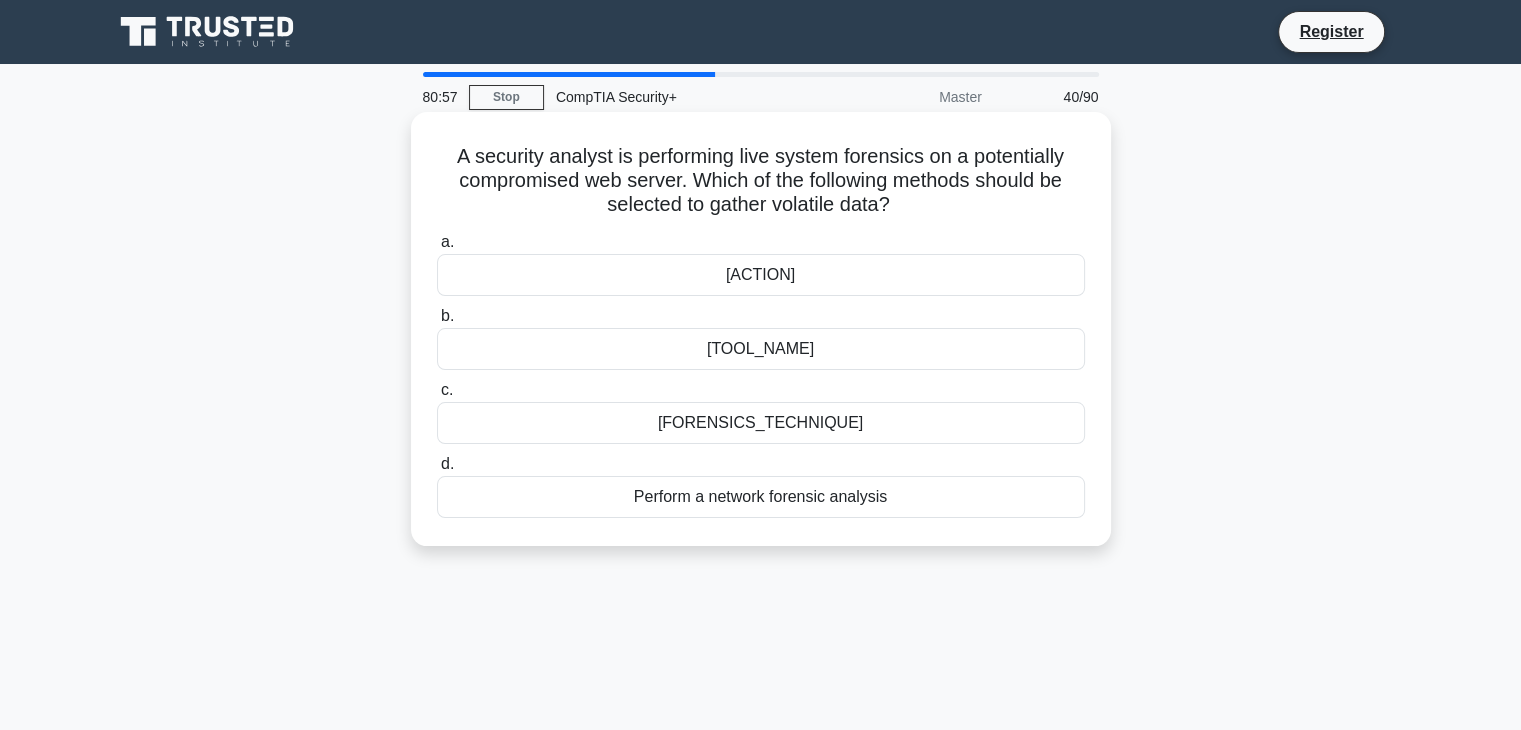 click on "Perform a network forensic analysis" at bounding box center (761, 497) 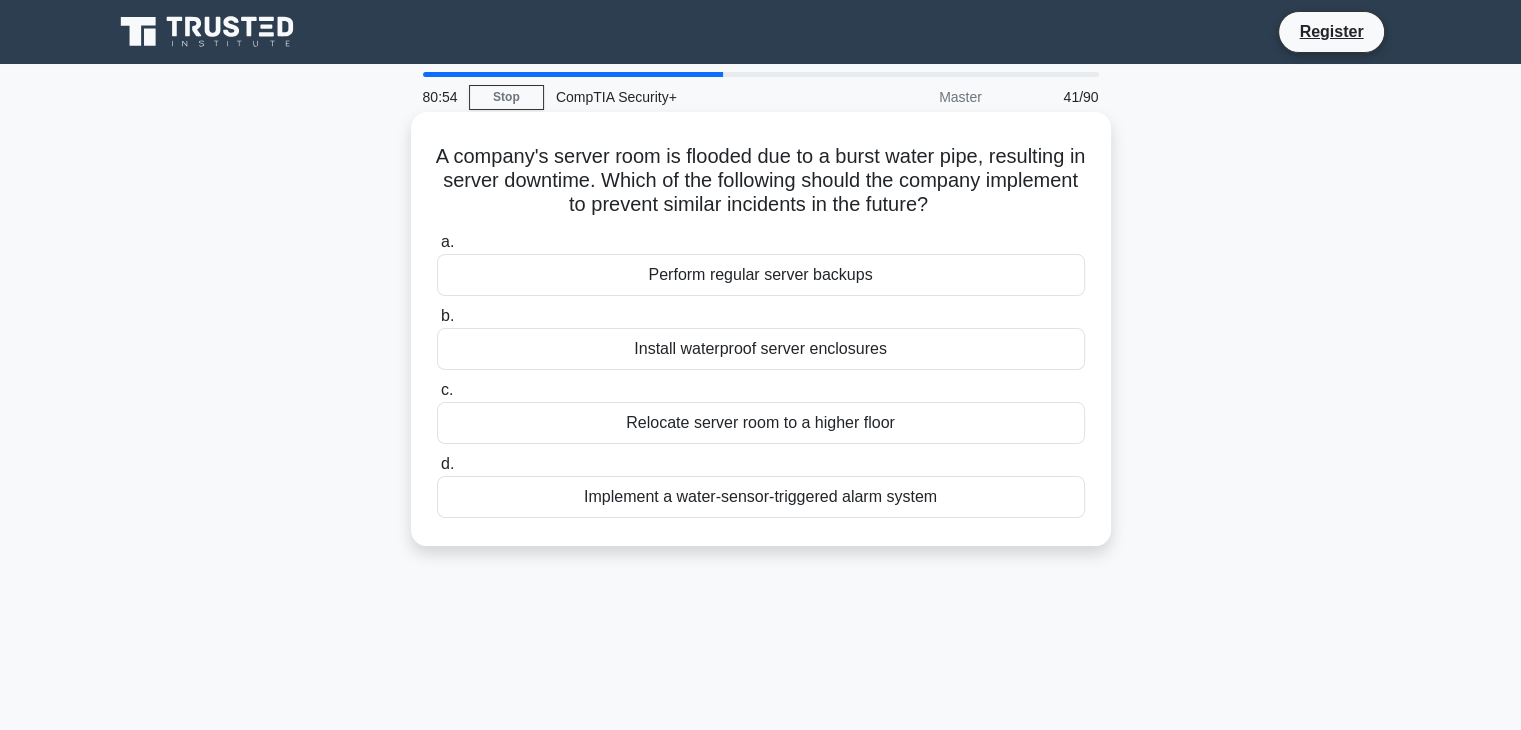 click on "Relocate server room to a higher floor" at bounding box center [761, 423] 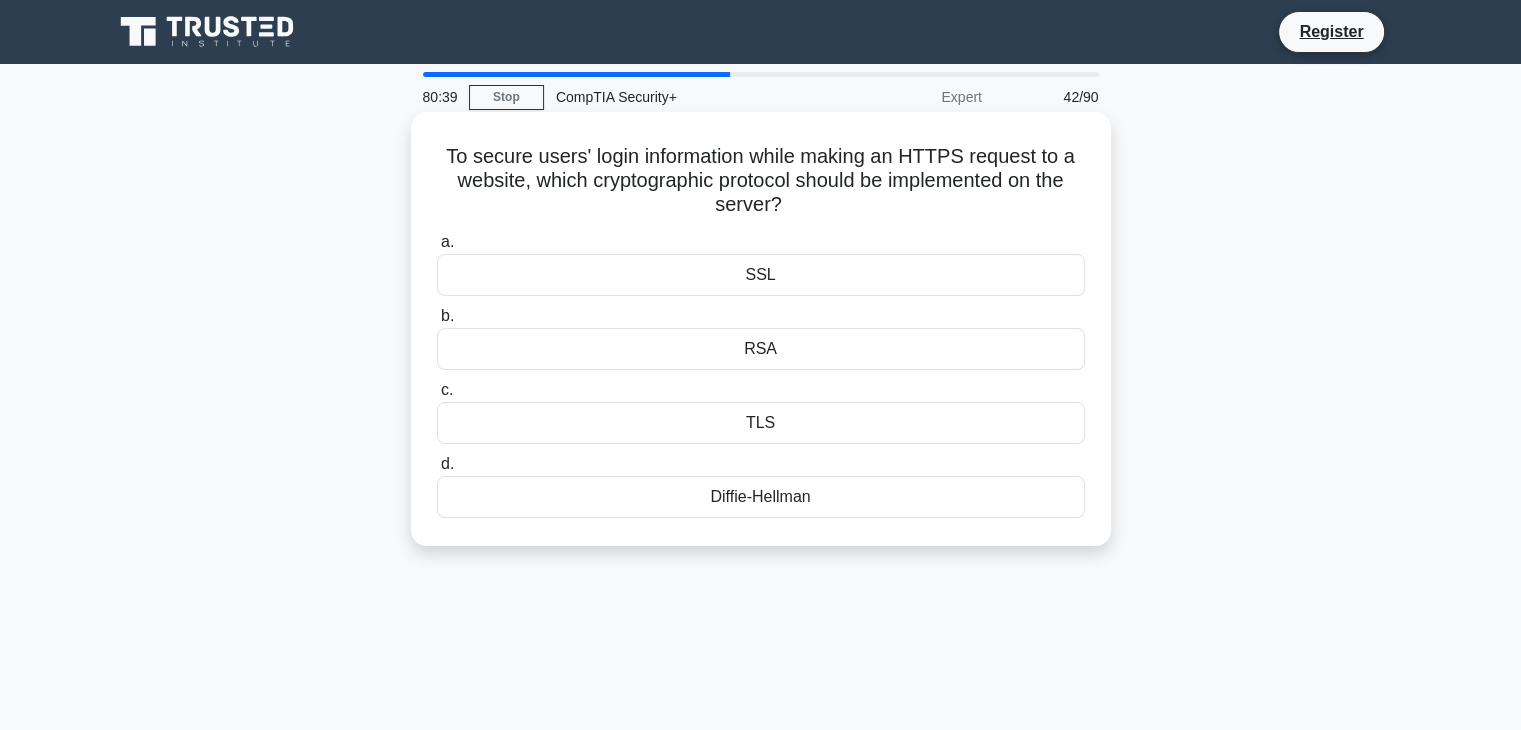 click on "TLS" at bounding box center [761, 423] 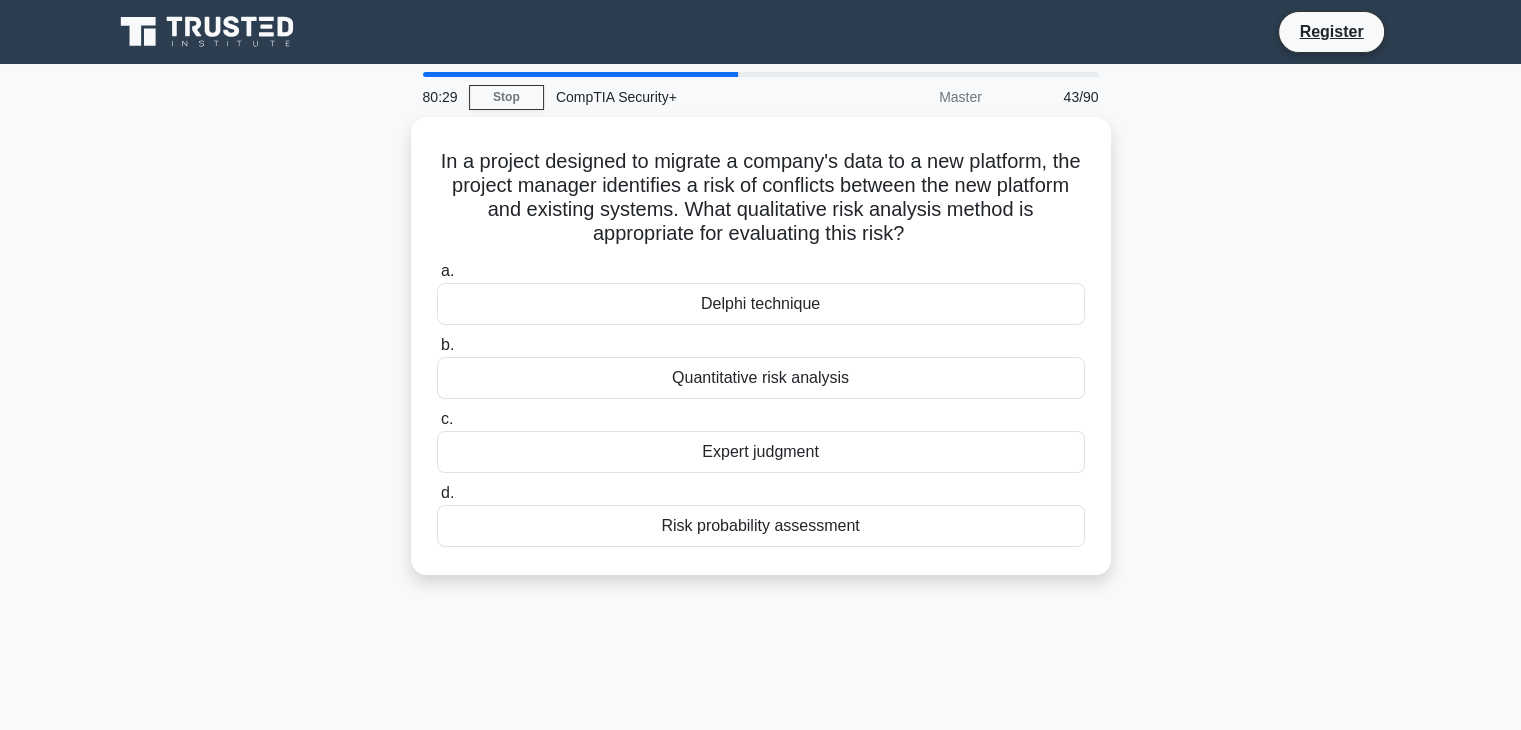 click on "In a project designed to migrate a company's data to a new platform, the project manager identifies a risk of conflicts between the new platform and existing systems. What qualitative risk analysis method is appropriate for evaluating this risk?
.spinner_0XTQ{transform-origin:center;animation:spinner_y6GP .75s linear infinite}@keyframes spinner_y6GP{100%{transform:rotate(360deg)}}
a.
b. c. d." at bounding box center (761, 358) 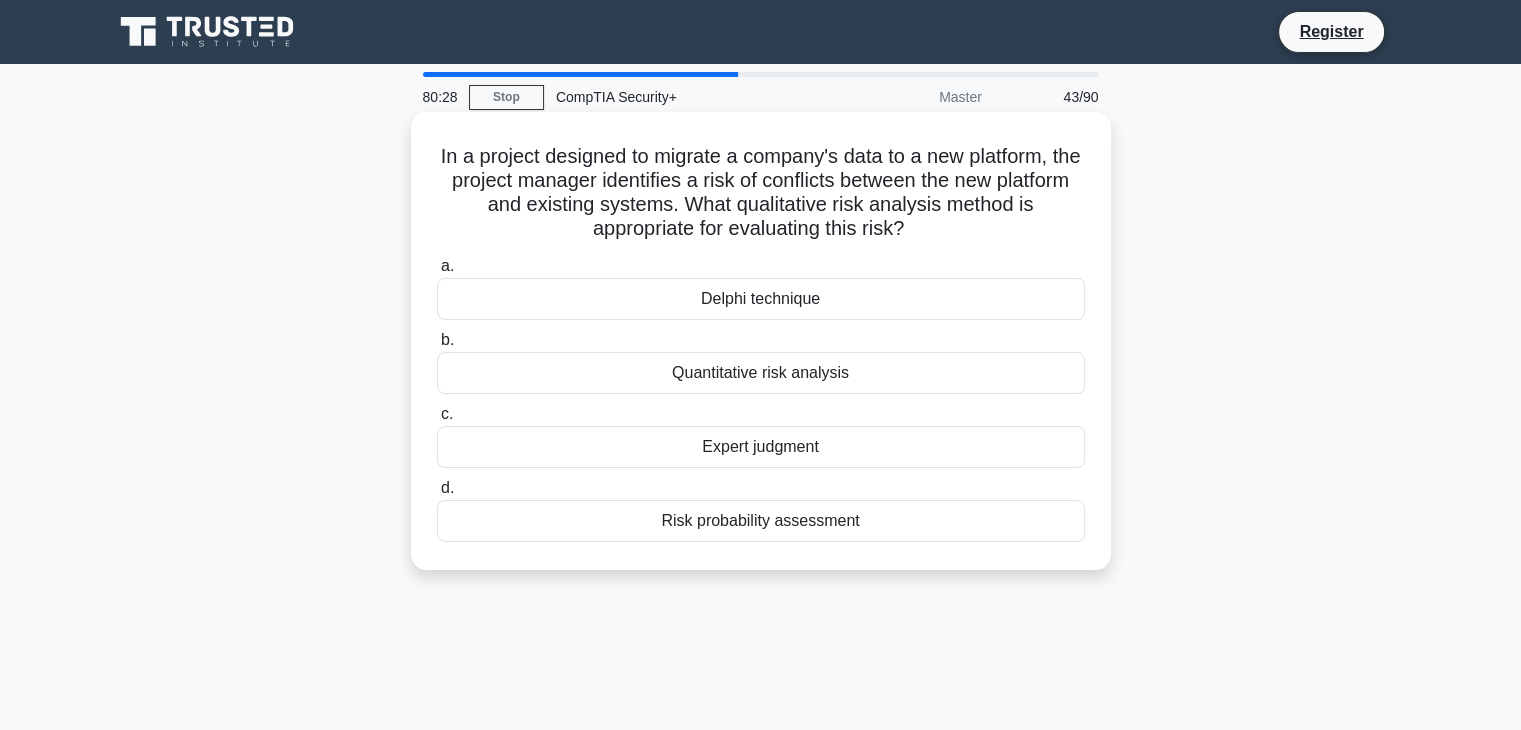click on "Expert judgment" at bounding box center (761, 447) 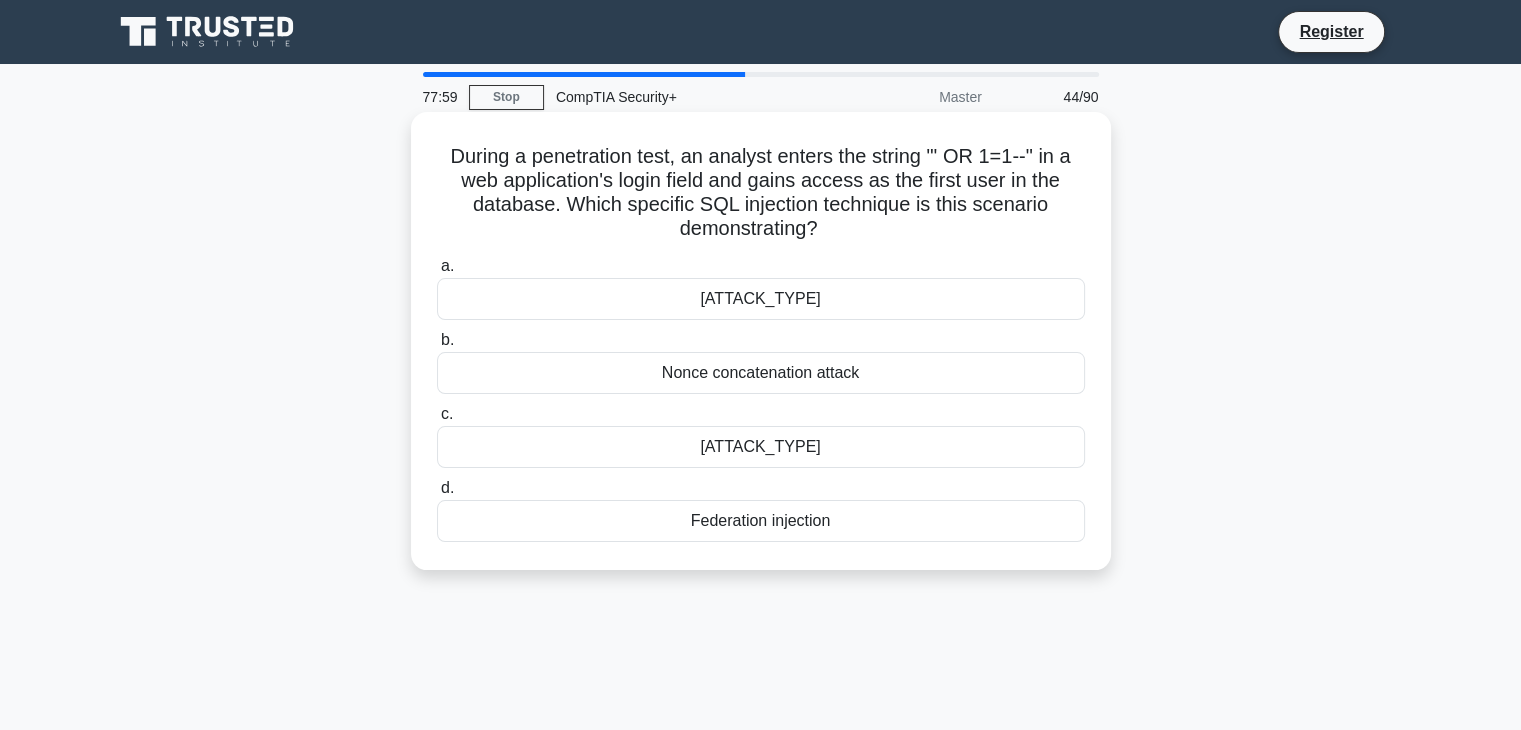 click on "Tautology injection" at bounding box center (761, 299) 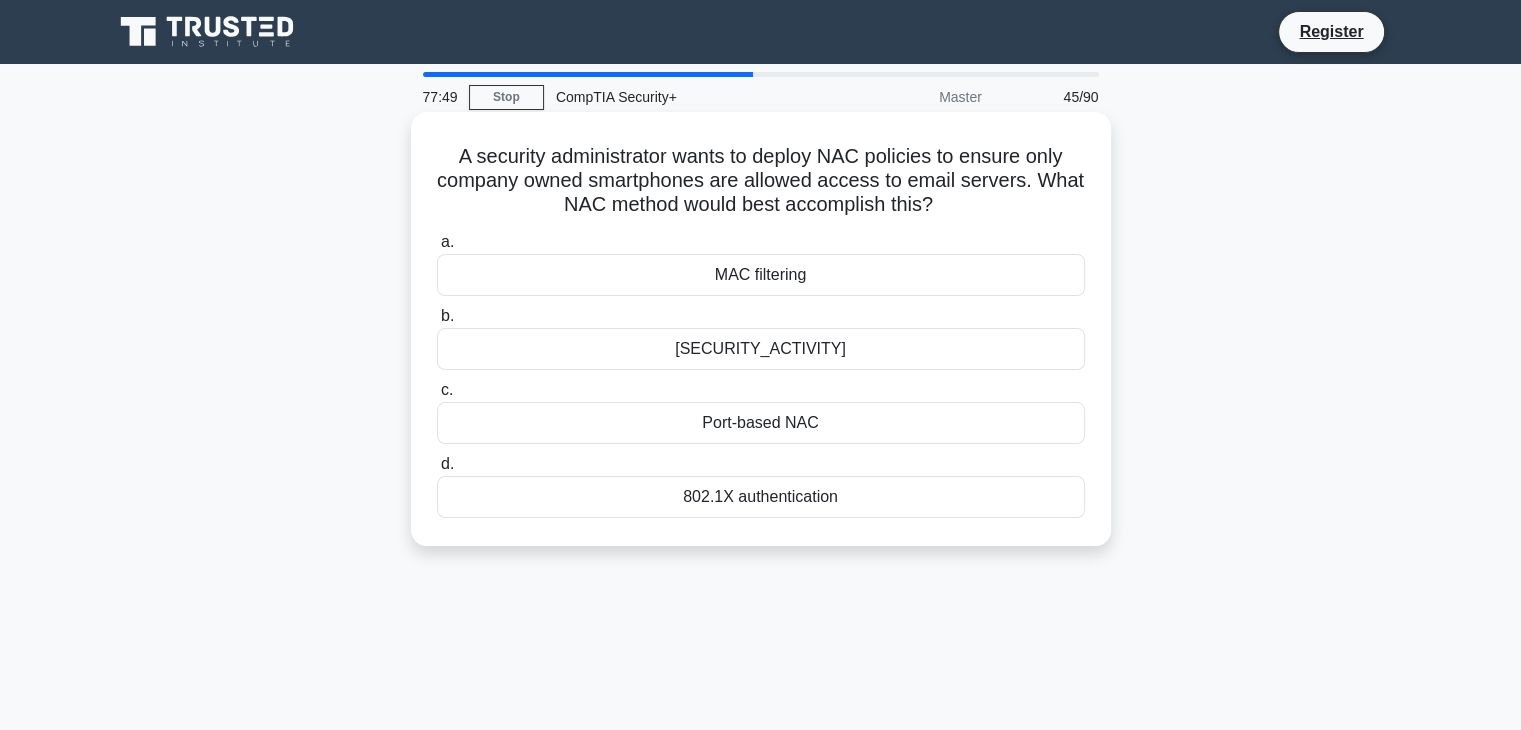 click on "802.1X authentication" at bounding box center [761, 497] 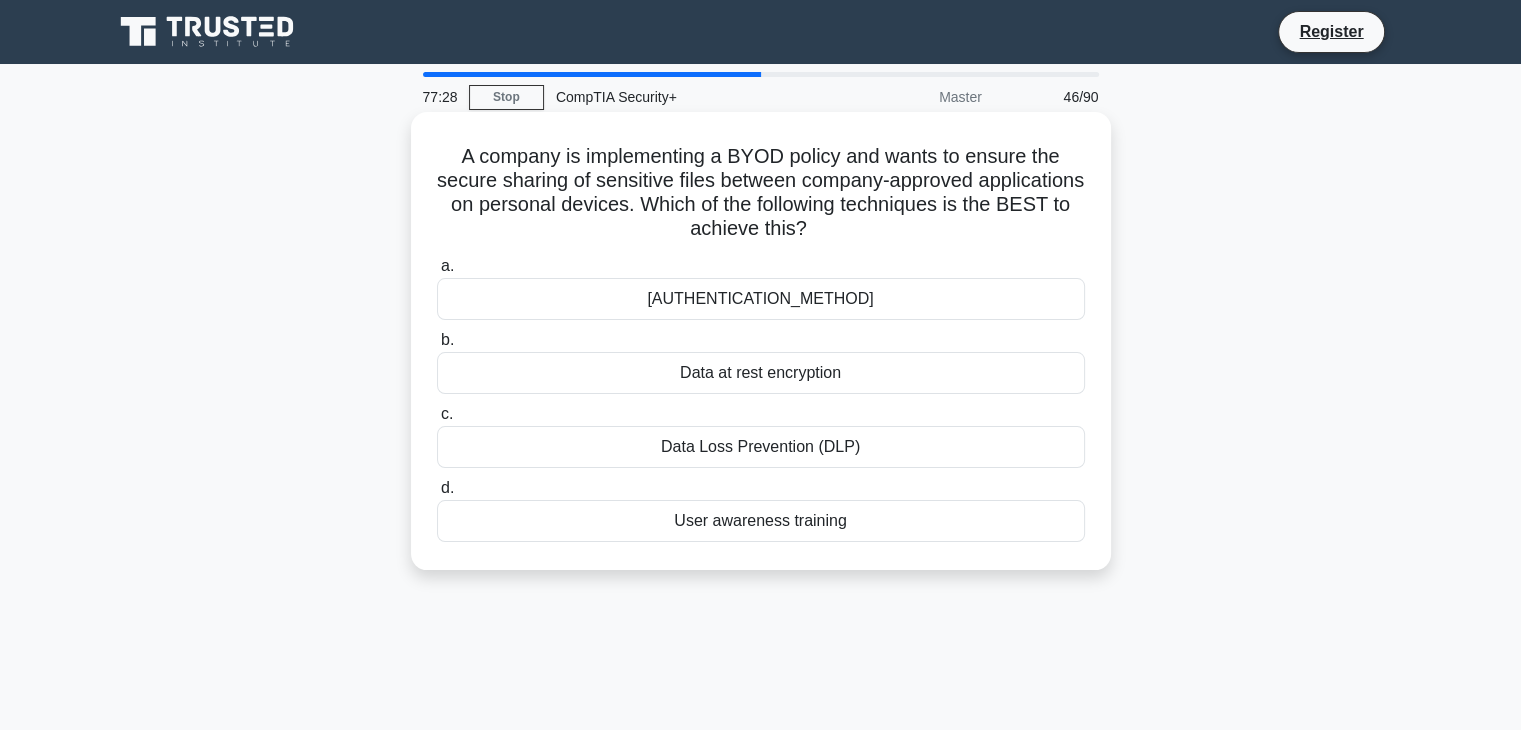 click on "Data at rest encryption" at bounding box center (761, 373) 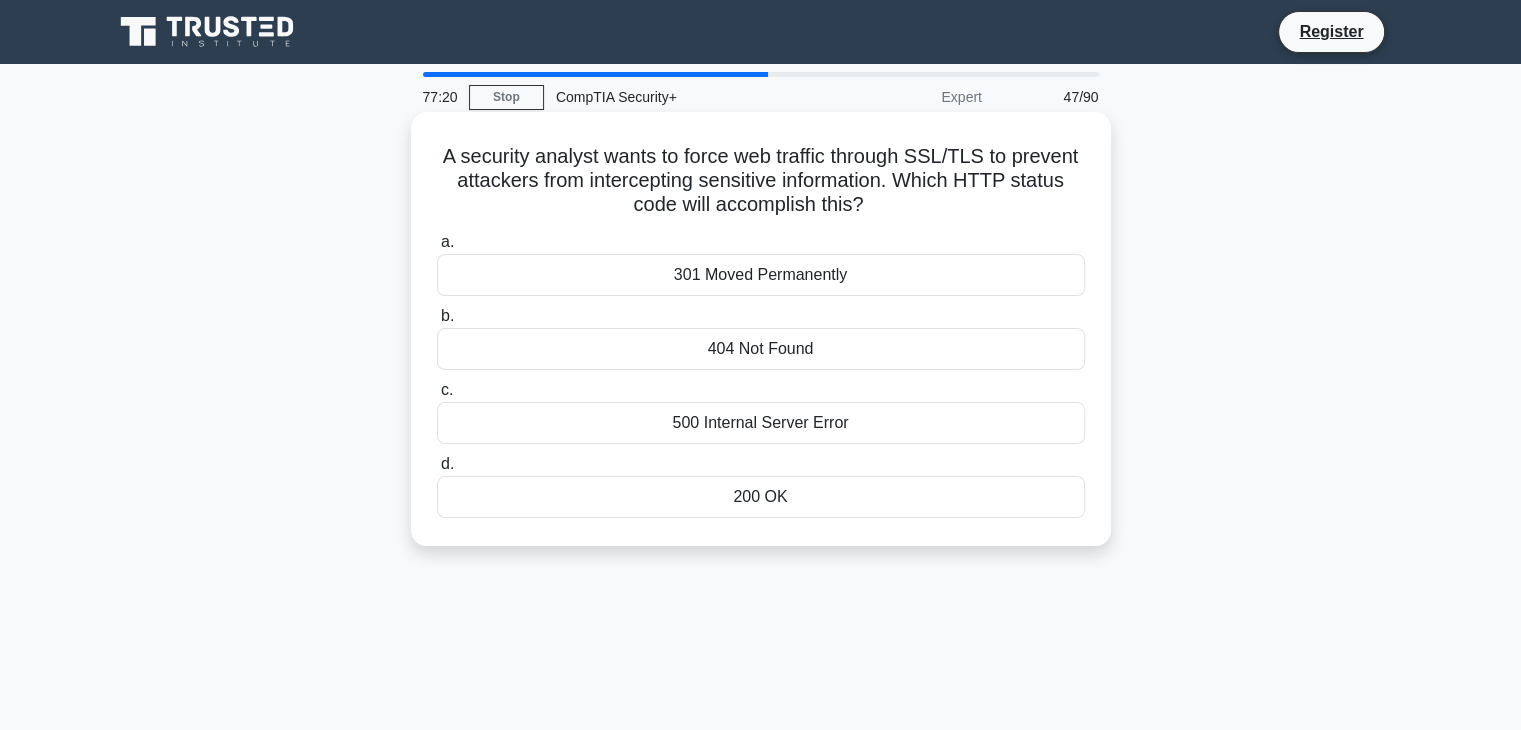 click on "301 Moved Permanently" at bounding box center (761, 275) 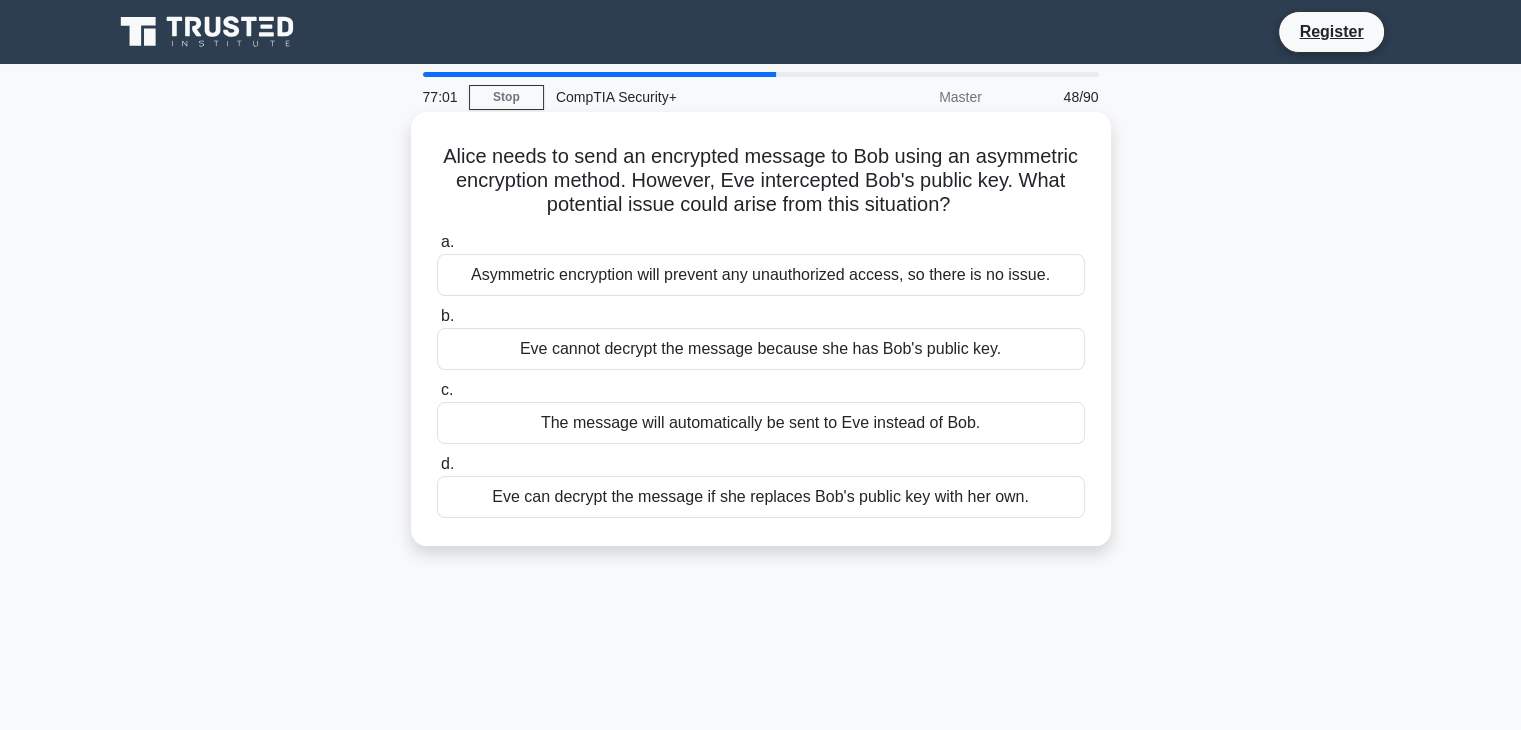 click on "Eve can decrypt the message if she replaces Bob's public key with her own." at bounding box center [761, 497] 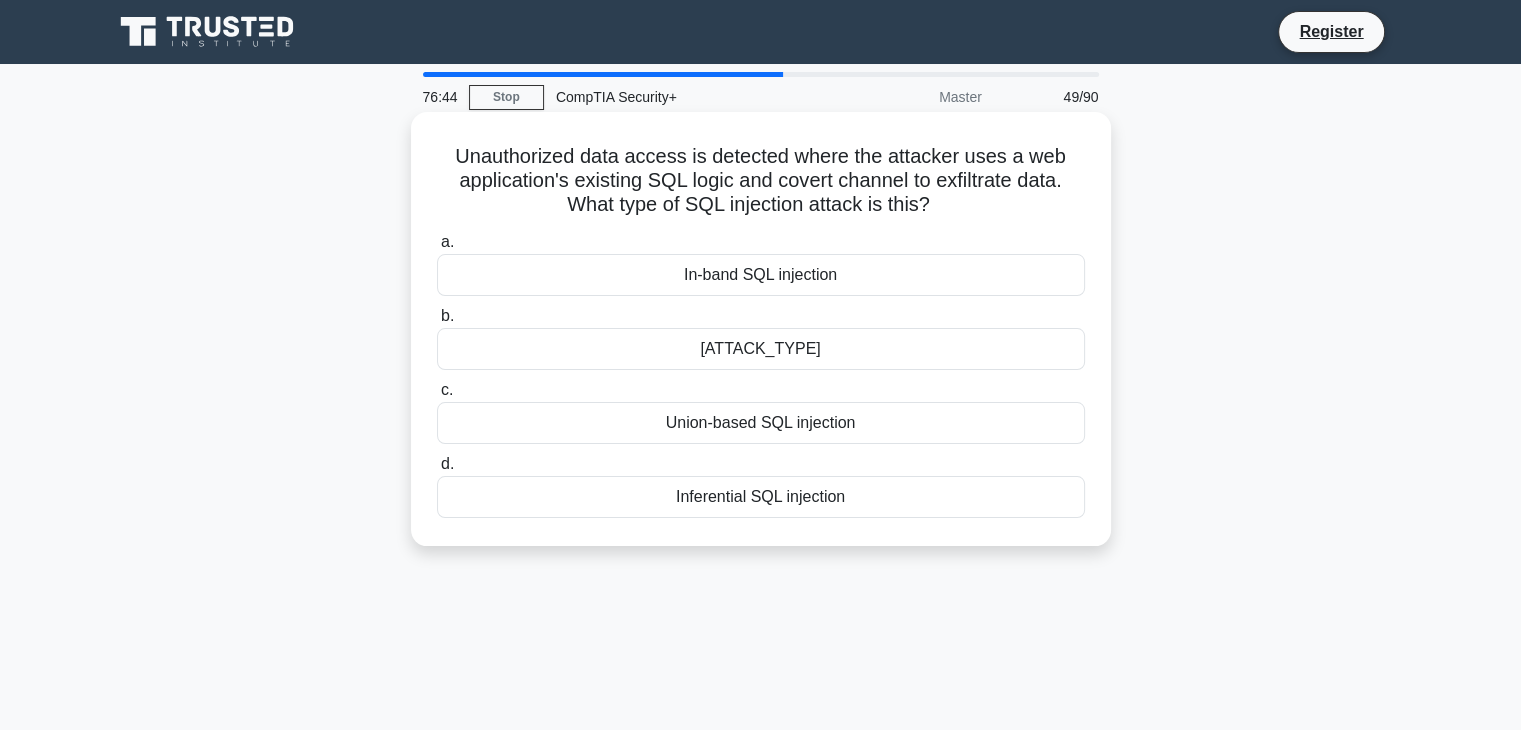 click on "Inferential SQL injection" at bounding box center [761, 497] 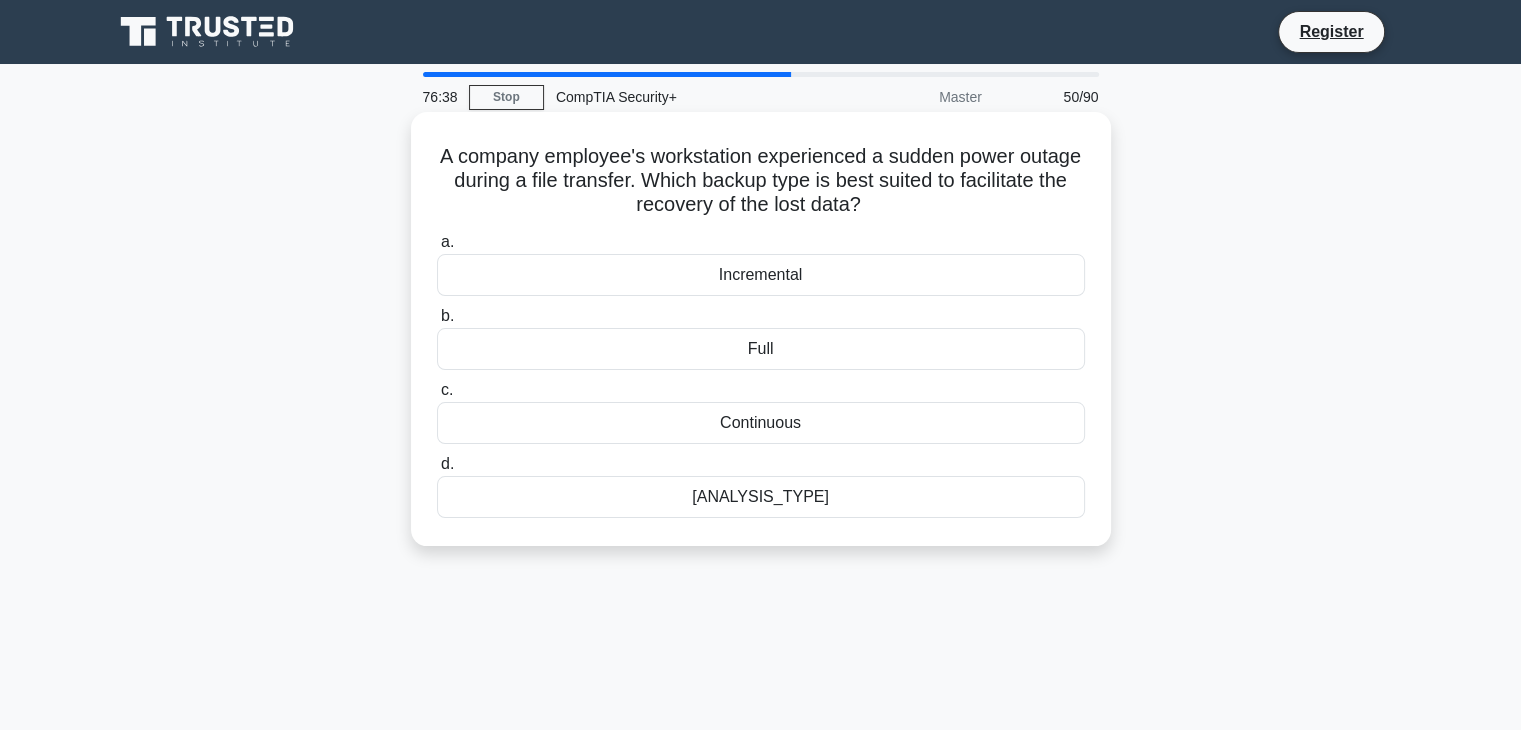 click on "Incremental" at bounding box center [761, 275] 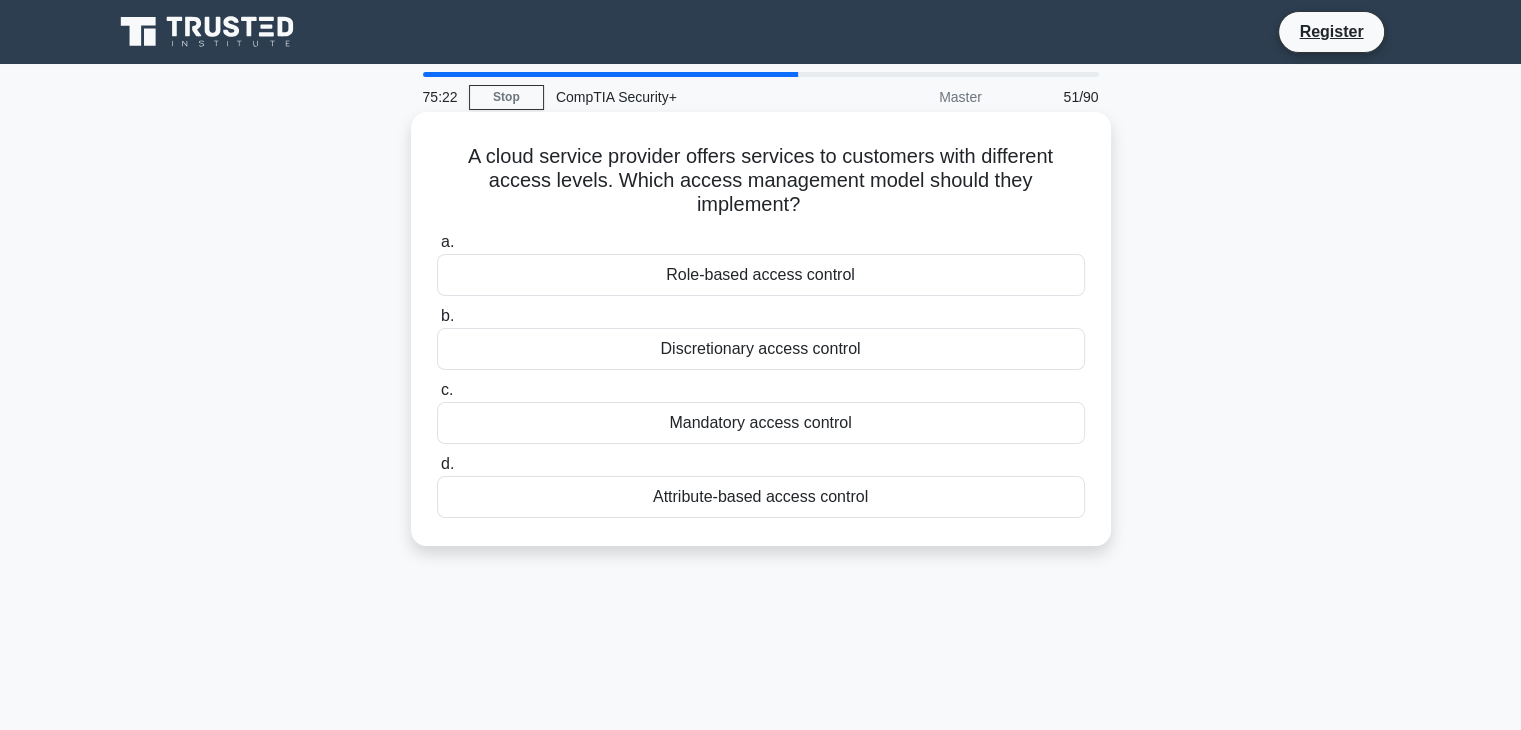 click on "Role-based access control" at bounding box center [761, 275] 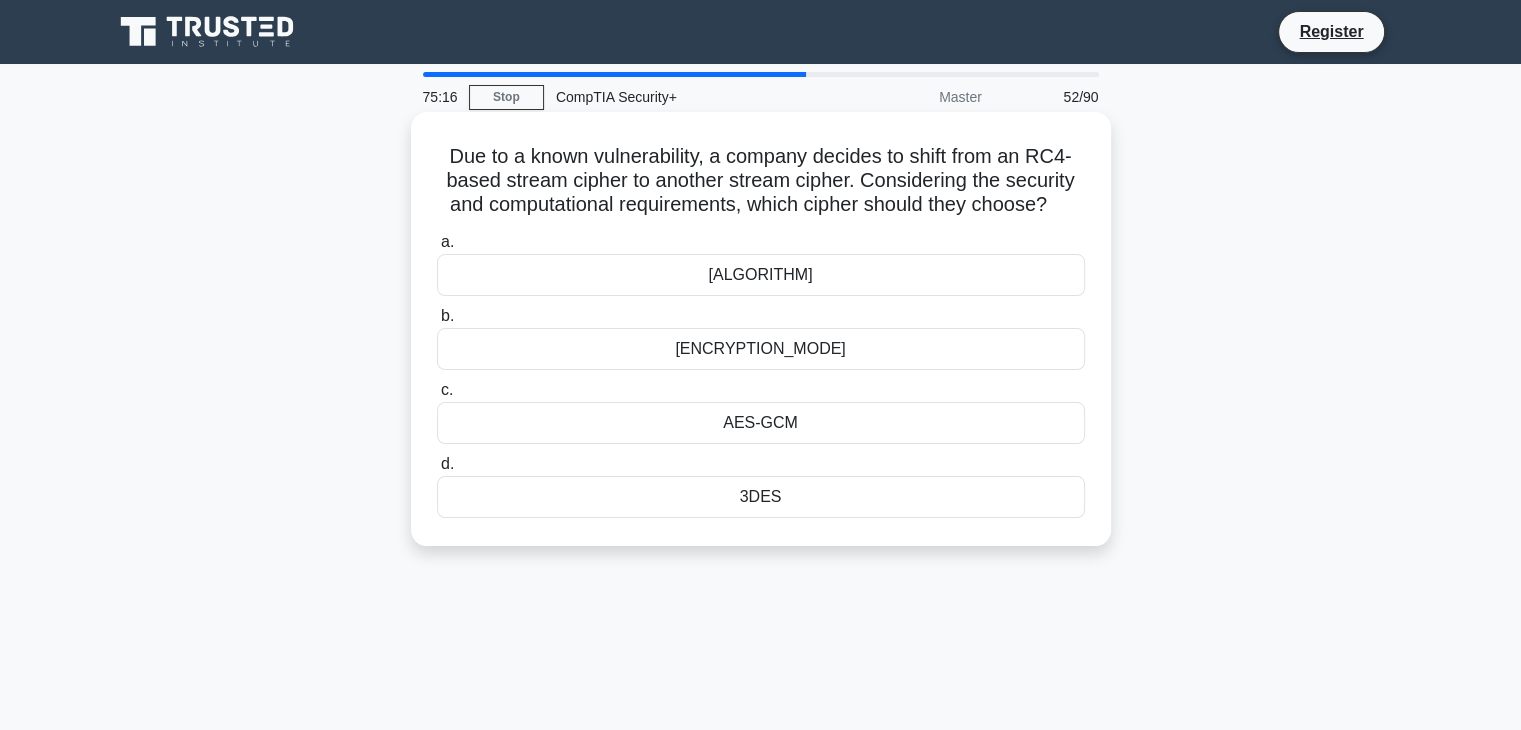 click on "ChaCha20" at bounding box center (761, 275) 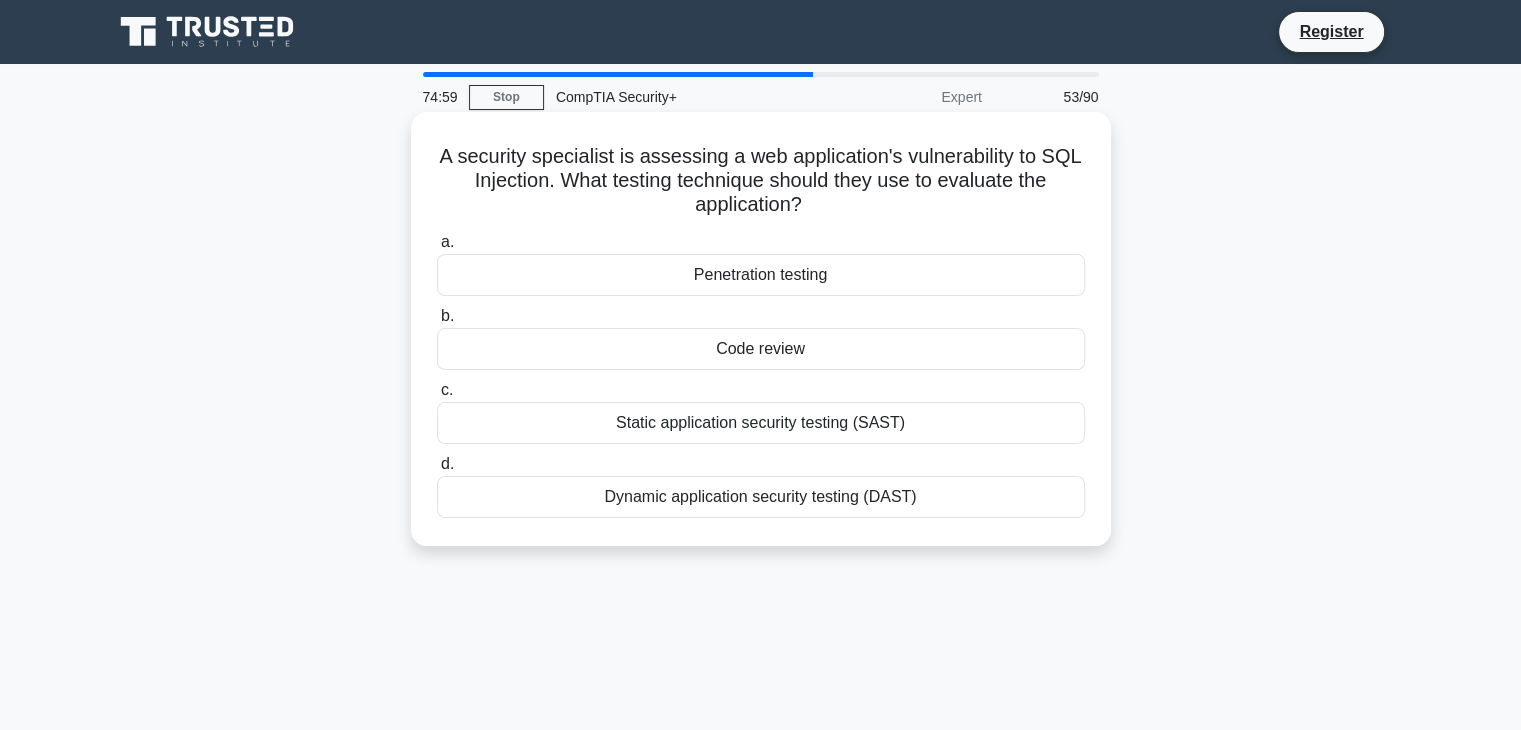 click on "Dynamic application security testing (DAST)" at bounding box center (761, 497) 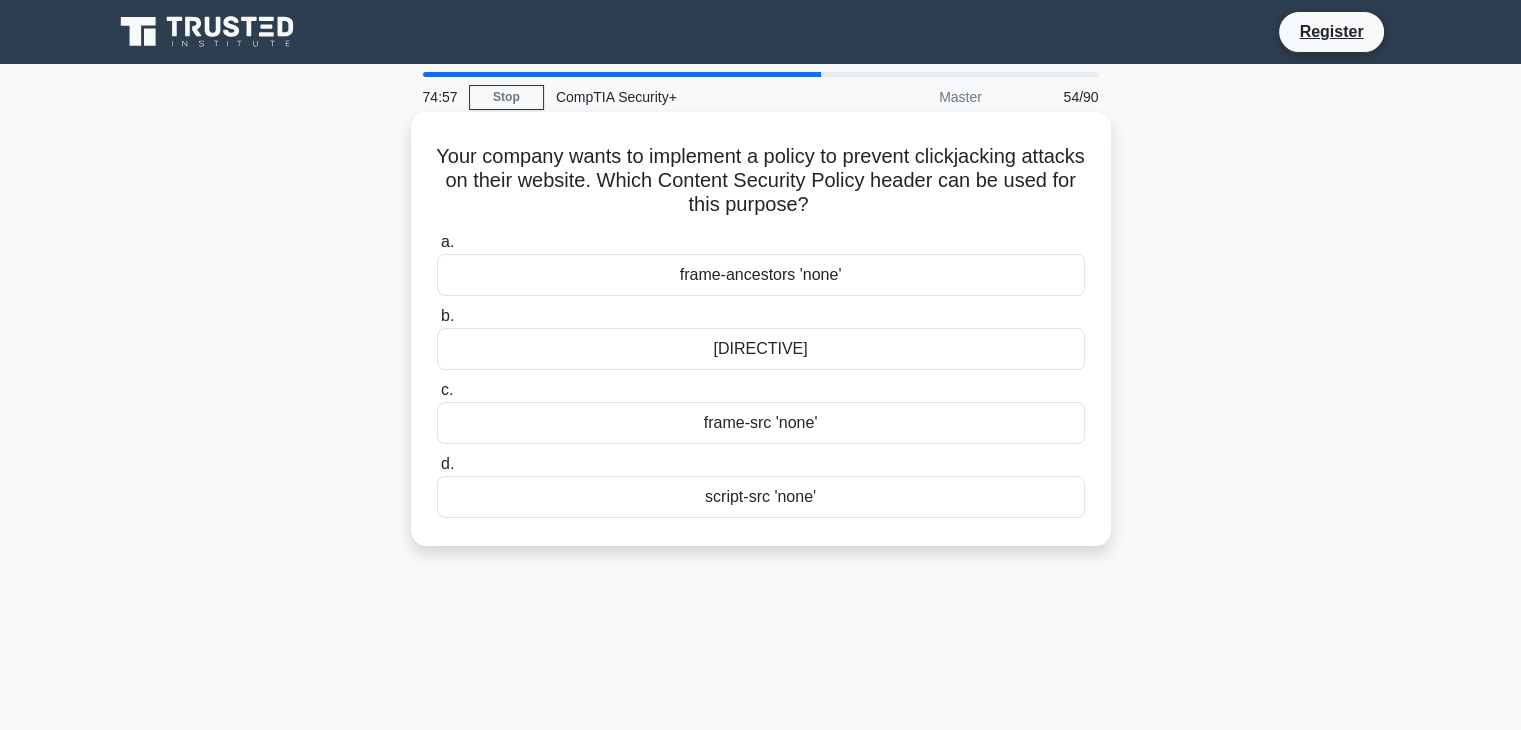 click on "frame-ancestors 'none'" at bounding box center (761, 275) 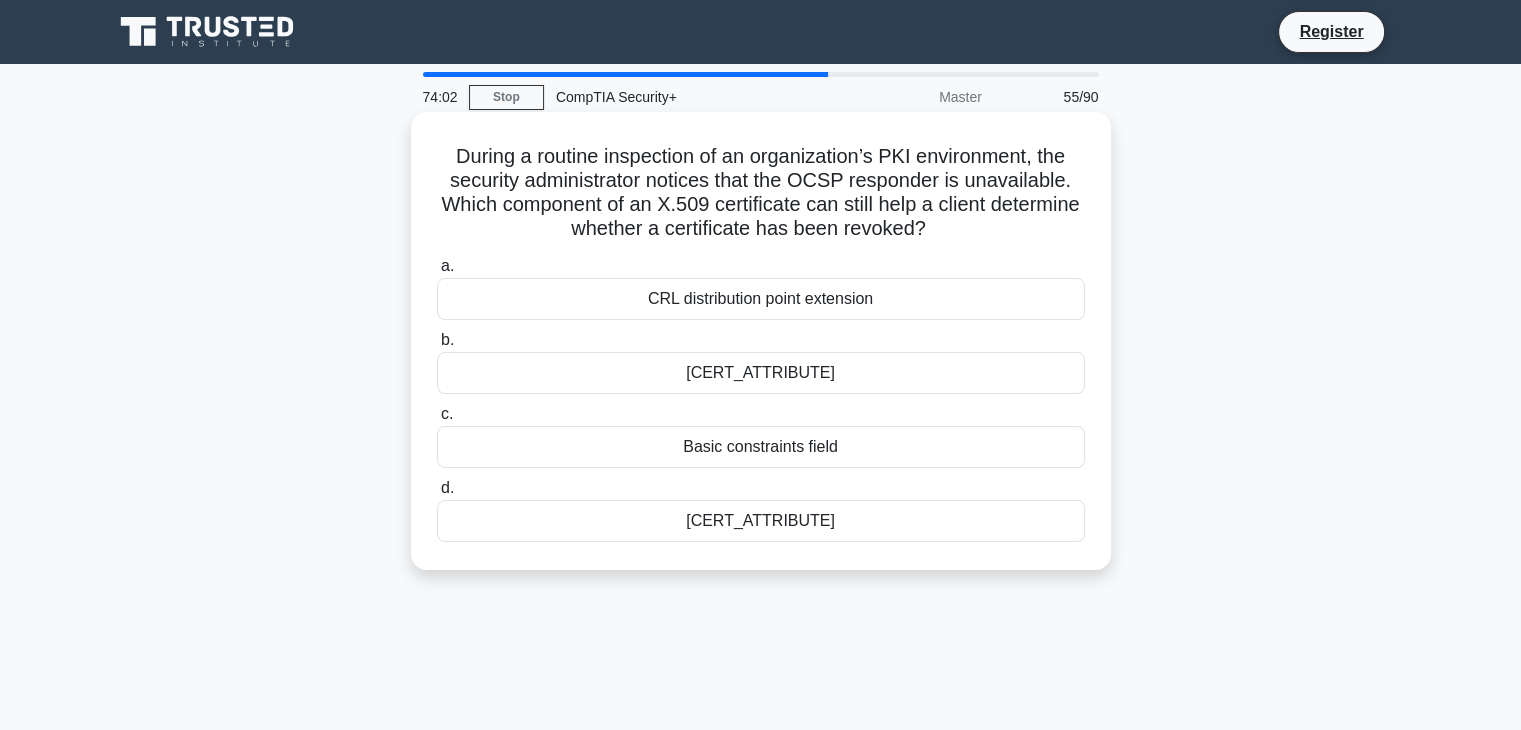 click on "CRL distribution point extension" at bounding box center (761, 299) 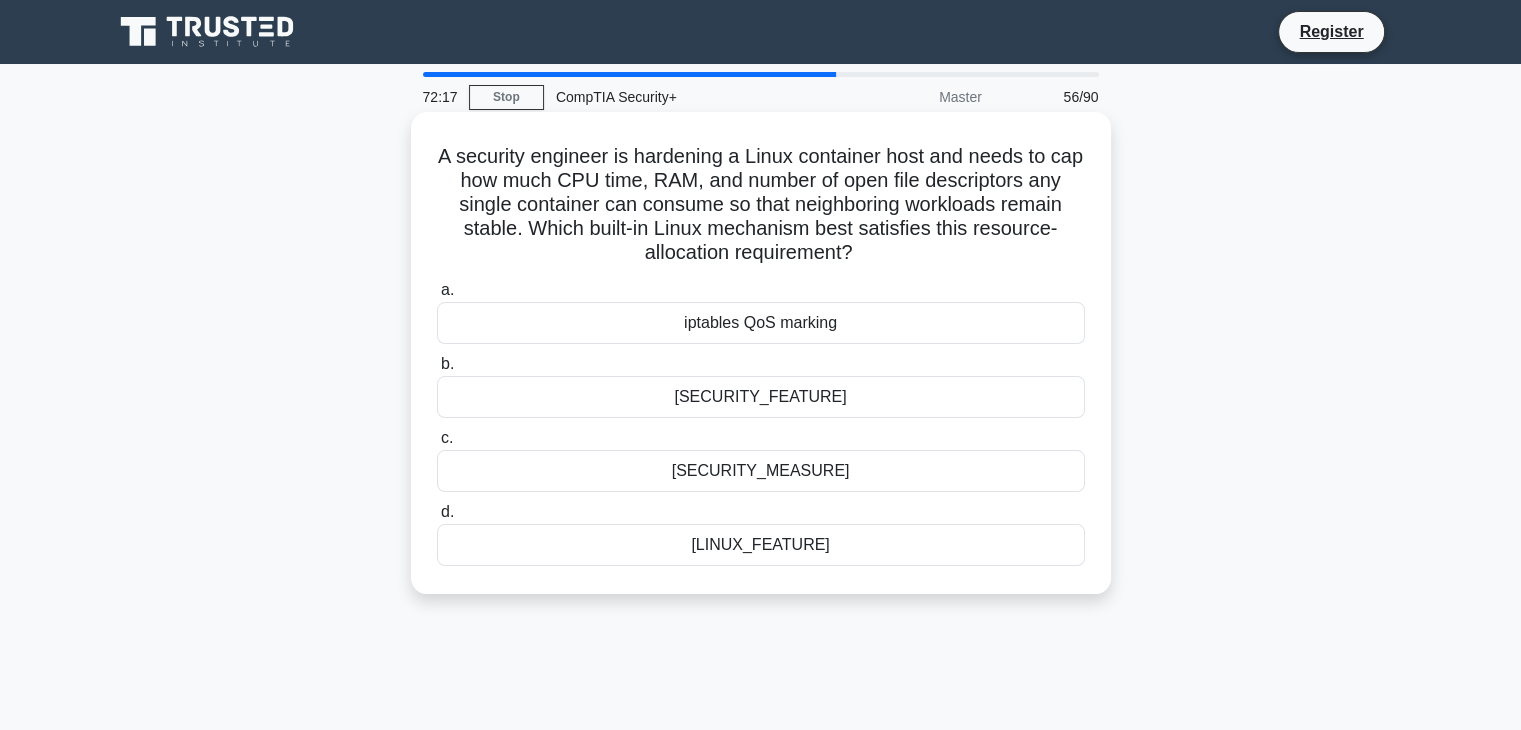 click on "Implementing a SELinux targeted policy with fine-grained type enforcement" at bounding box center [761, 471] 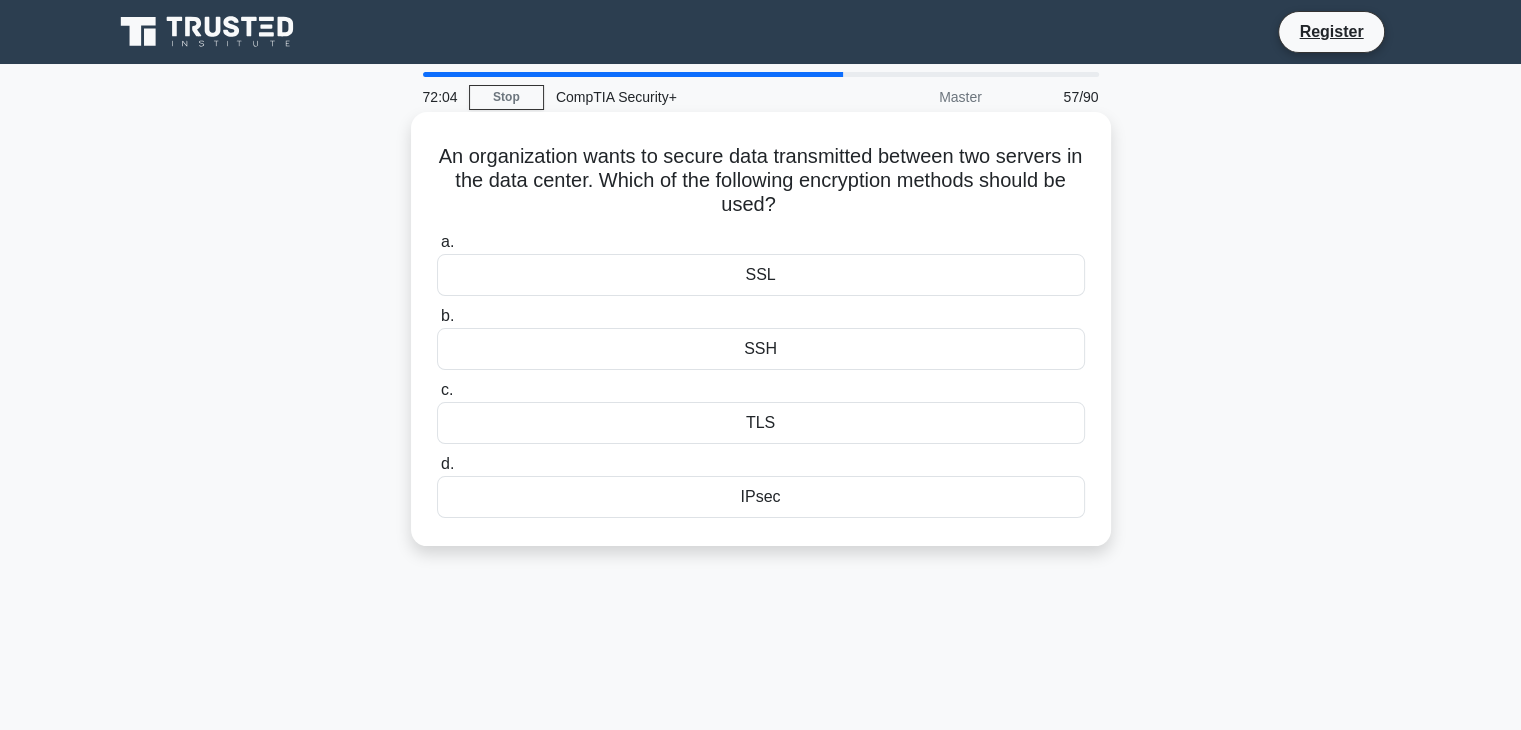click on "IPsec" at bounding box center (761, 497) 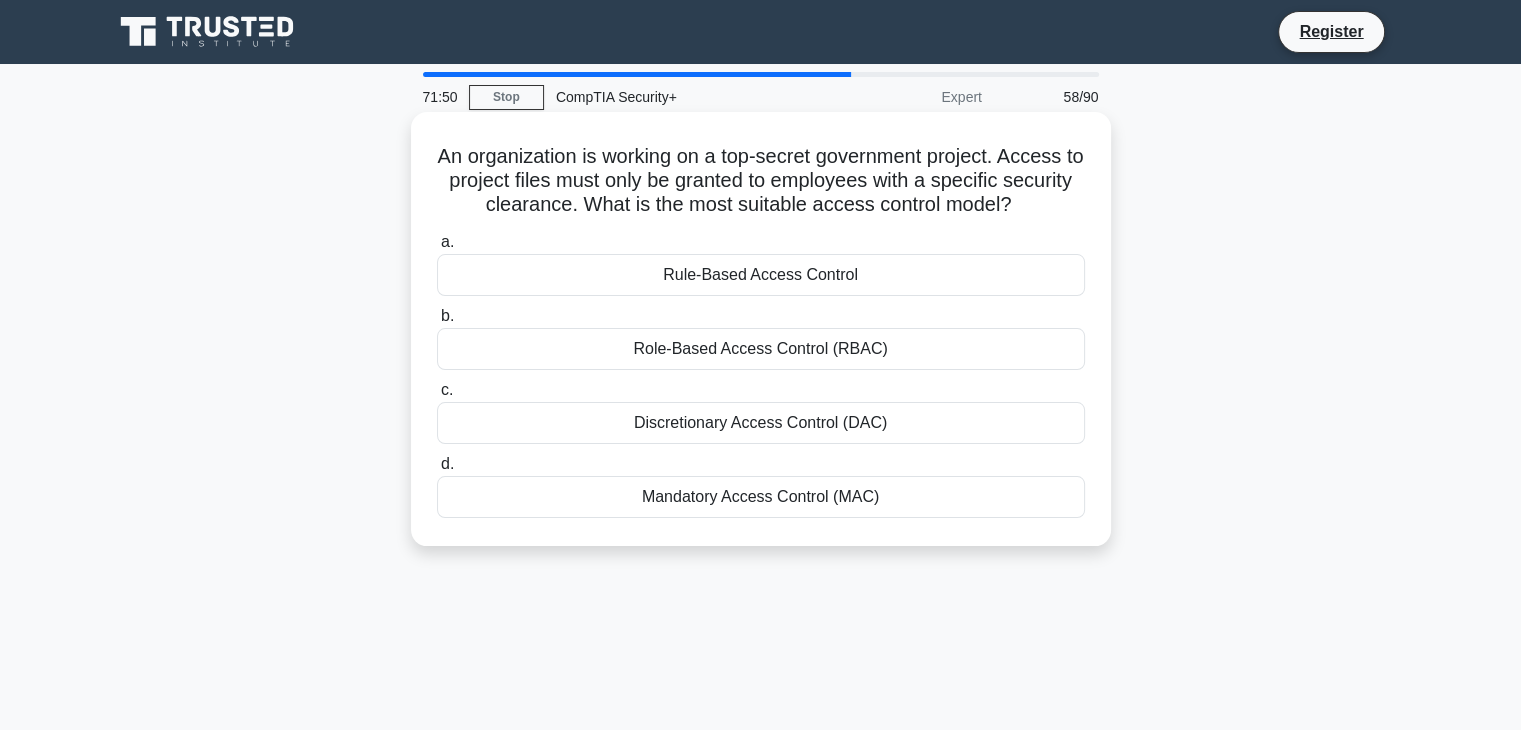 click on "Mandatory Access Control (MAC)" at bounding box center (761, 497) 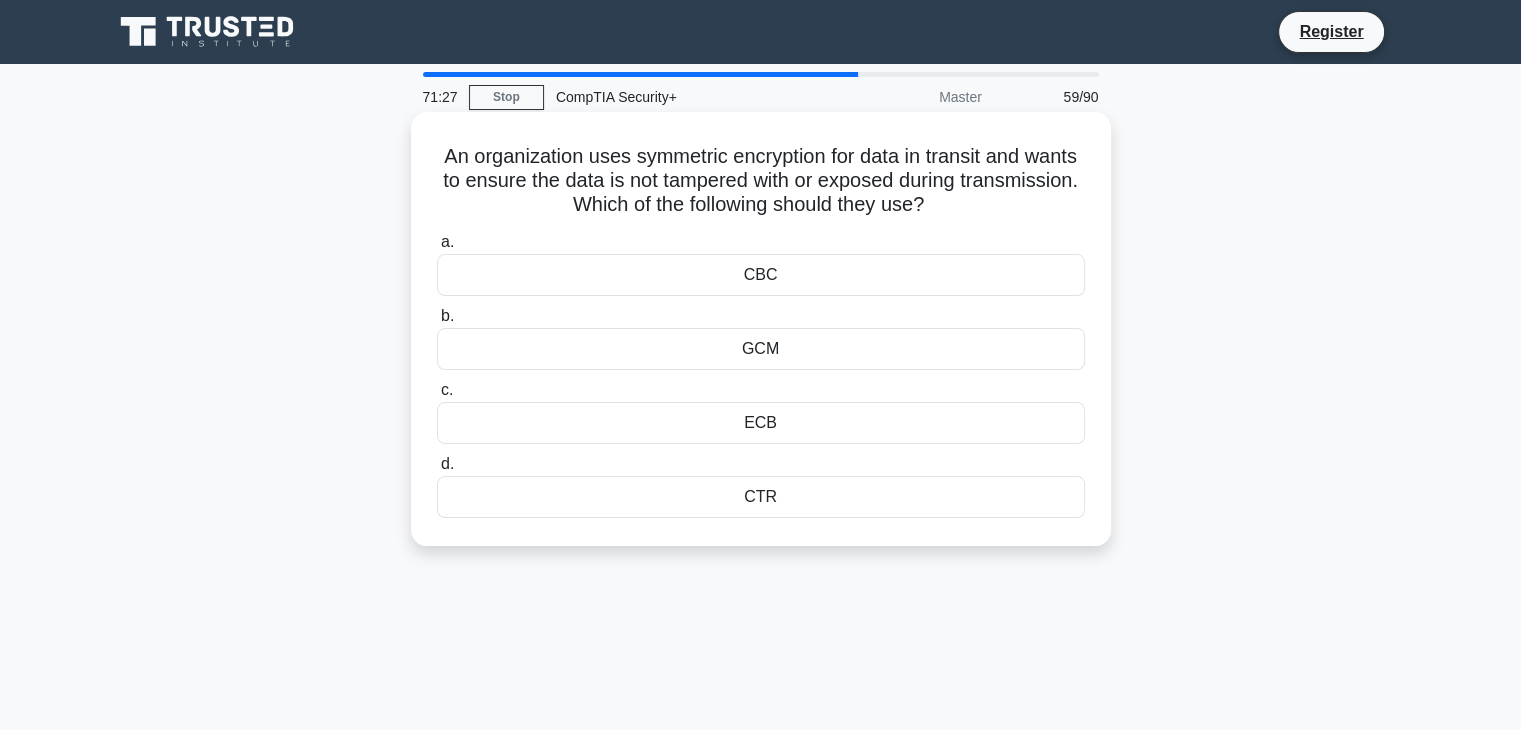 click on "CBC" at bounding box center (761, 275) 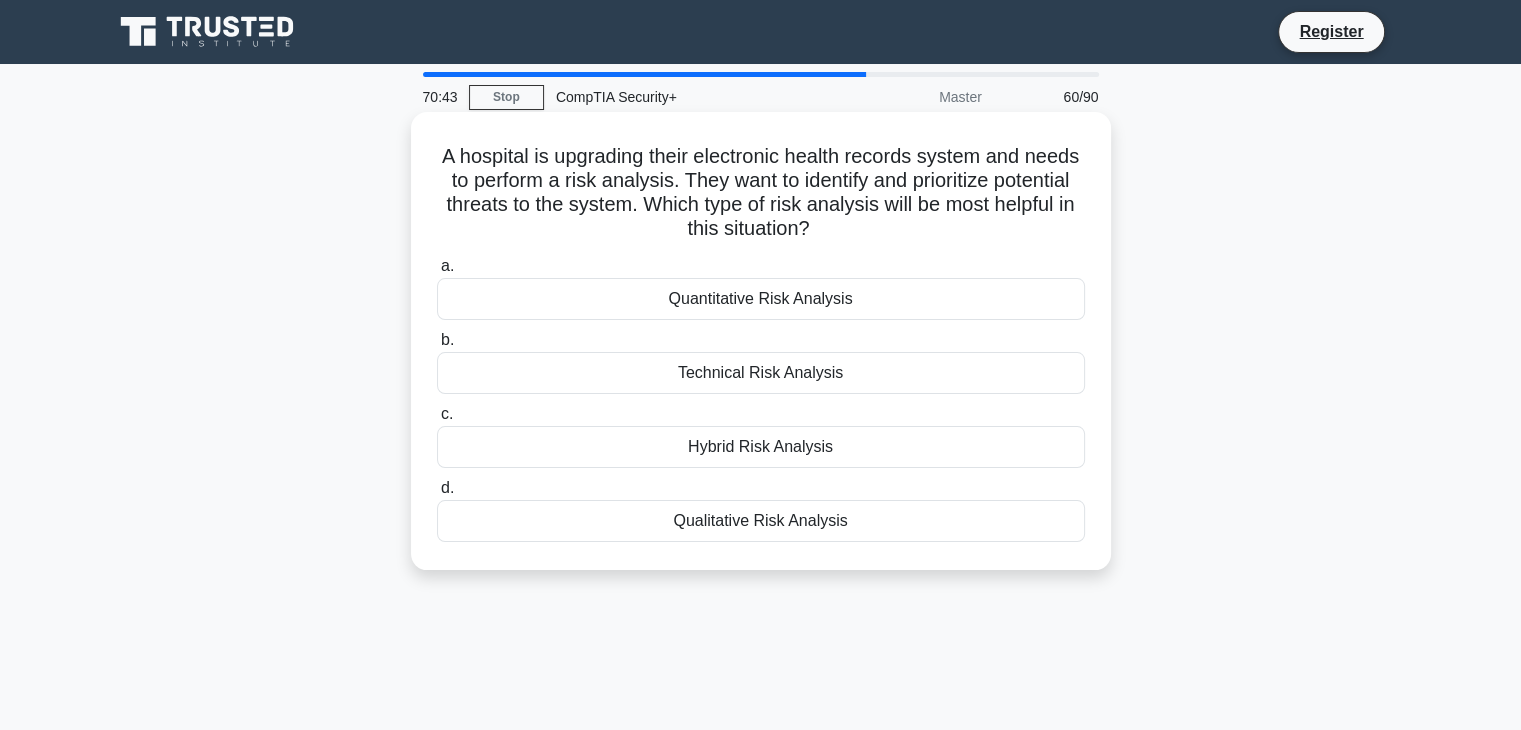 click on "Qualitative Risk Analysis" at bounding box center [761, 521] 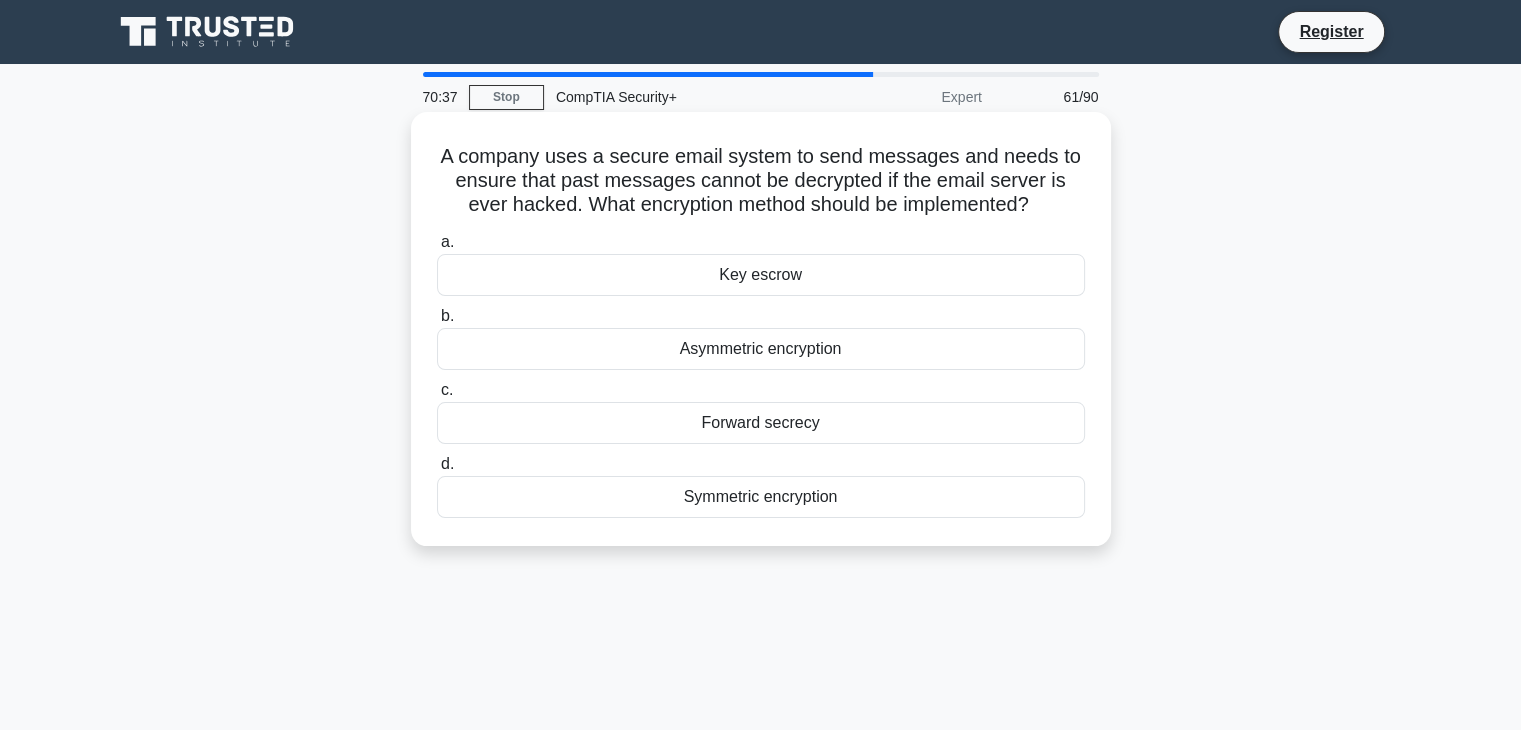 click on "Key escrow" at bounding box center [761, 275] 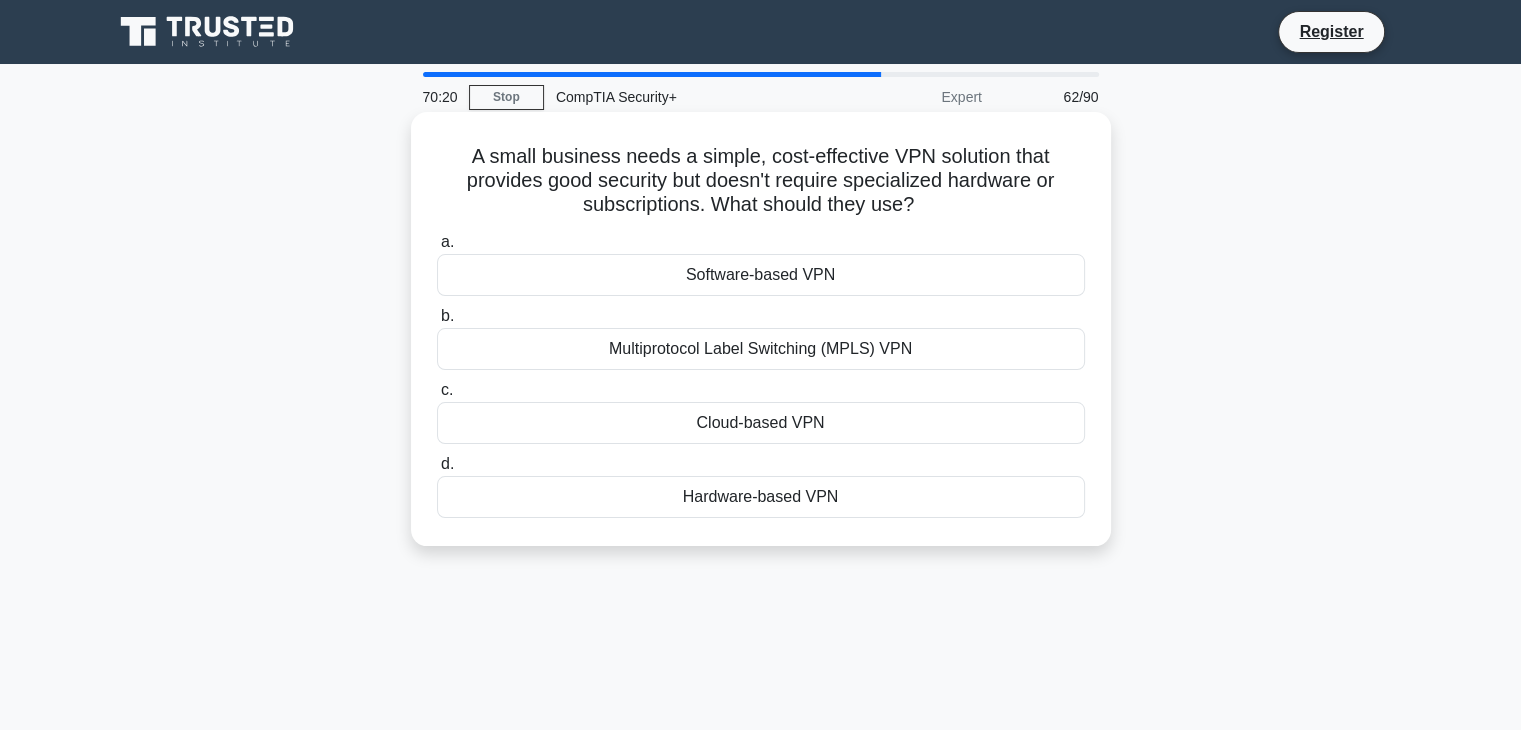 click on "Software-based VPN" at bounding box center [761, 275] 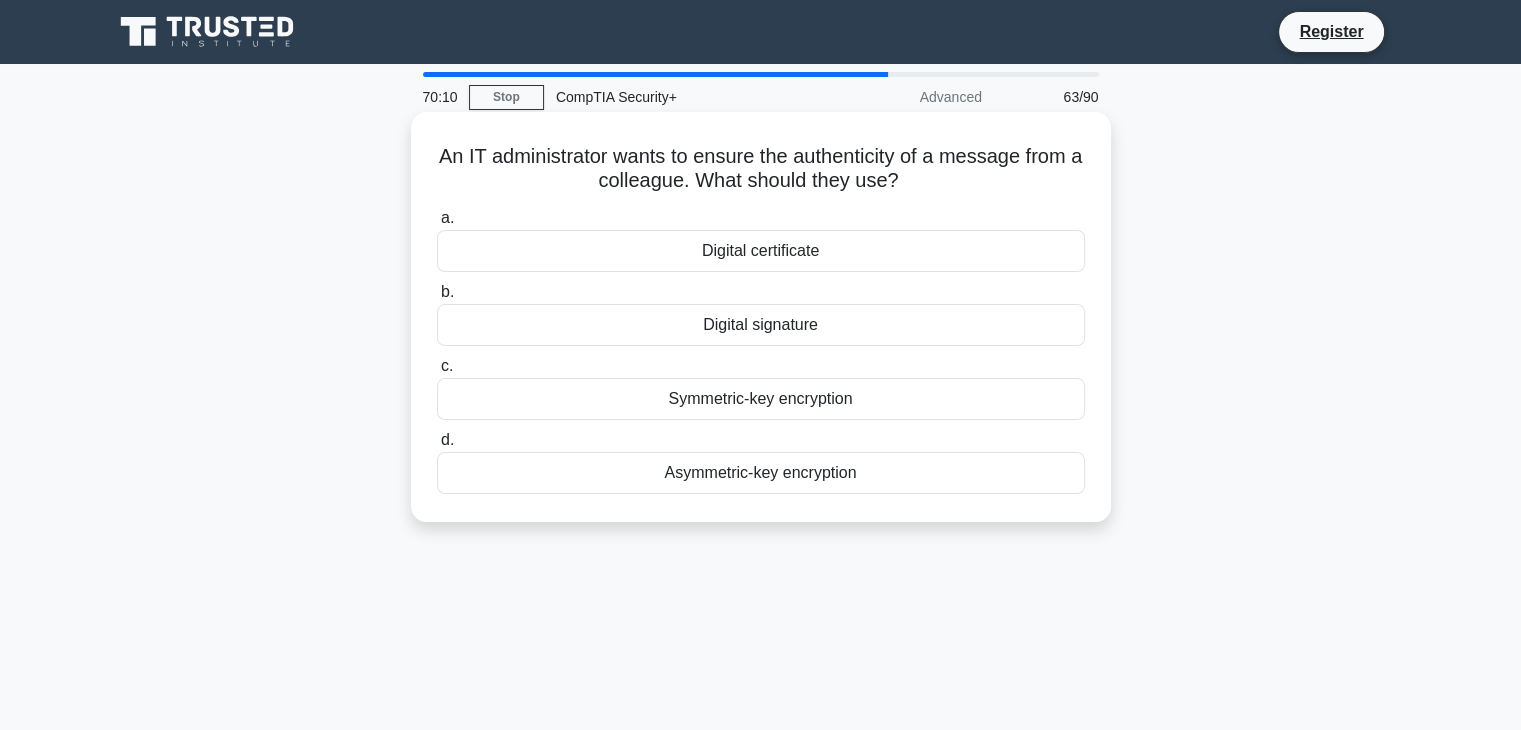 click on "Digital signature" at bounding box center [761, 325] 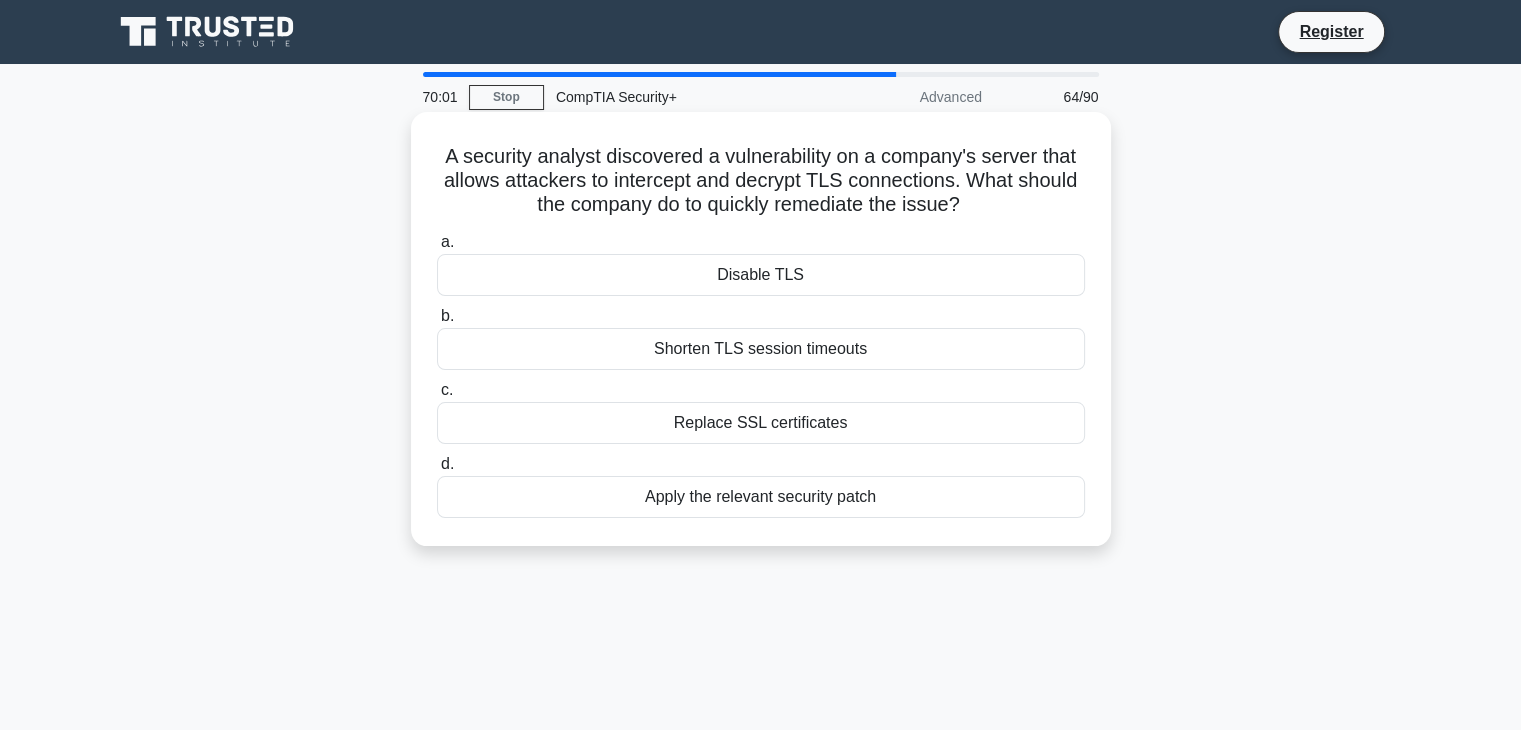 click on "Apply the relevant security patch" at bounding box center [761, 497] 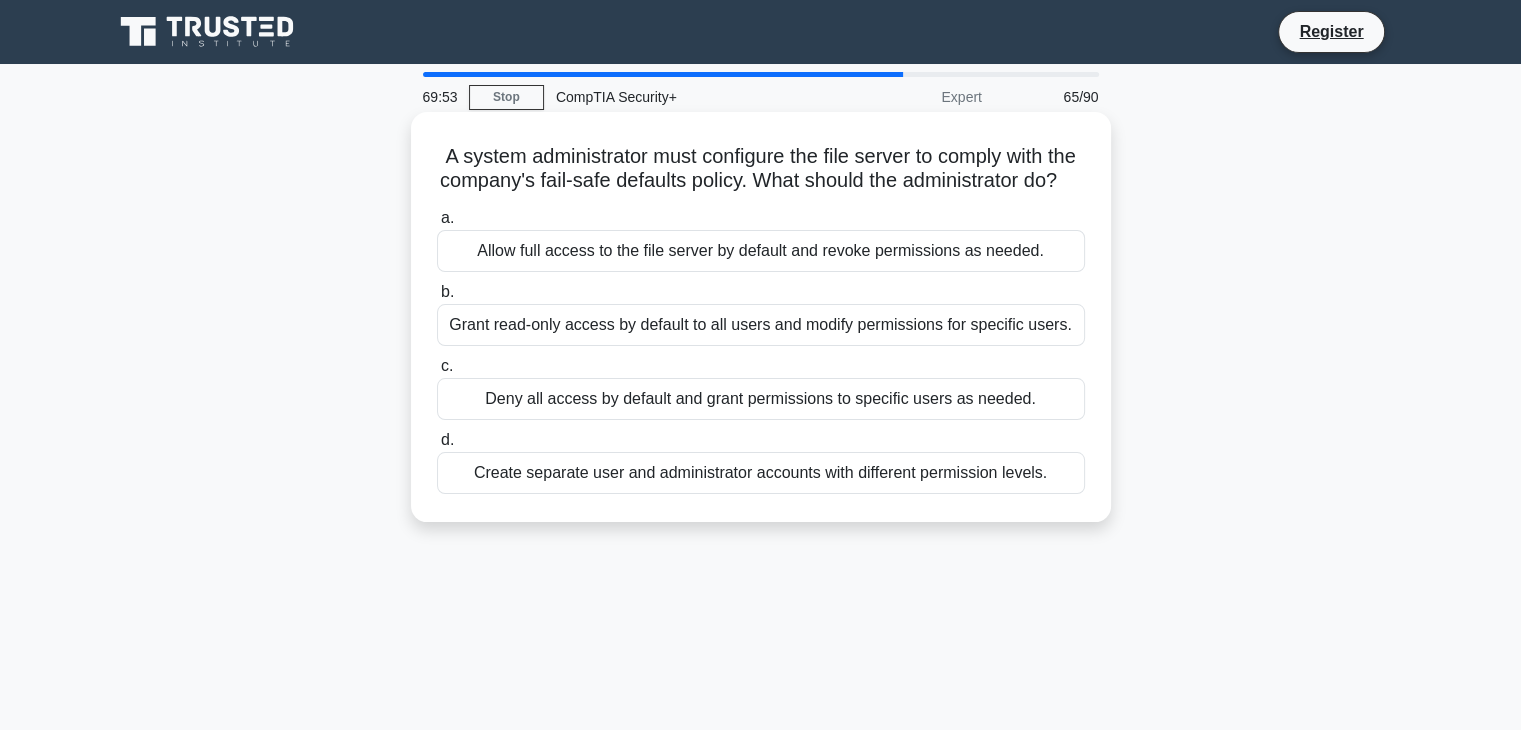 click on "Deny all access by default and grant permissions to specific users as needed." at bounding box center (761, 399) 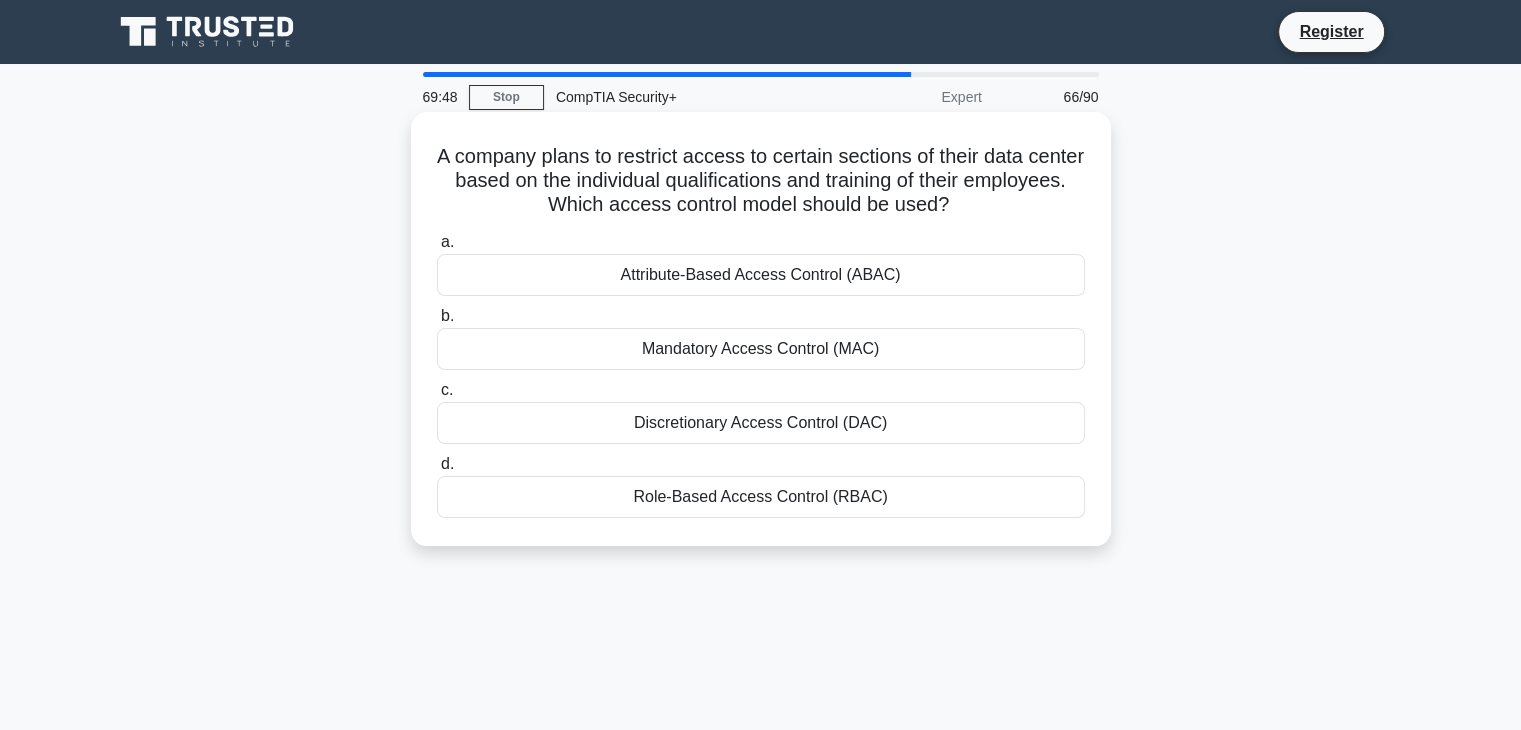 click on "Attribute-Based Access Control (ABAC)" at bounding box center [761, 275] 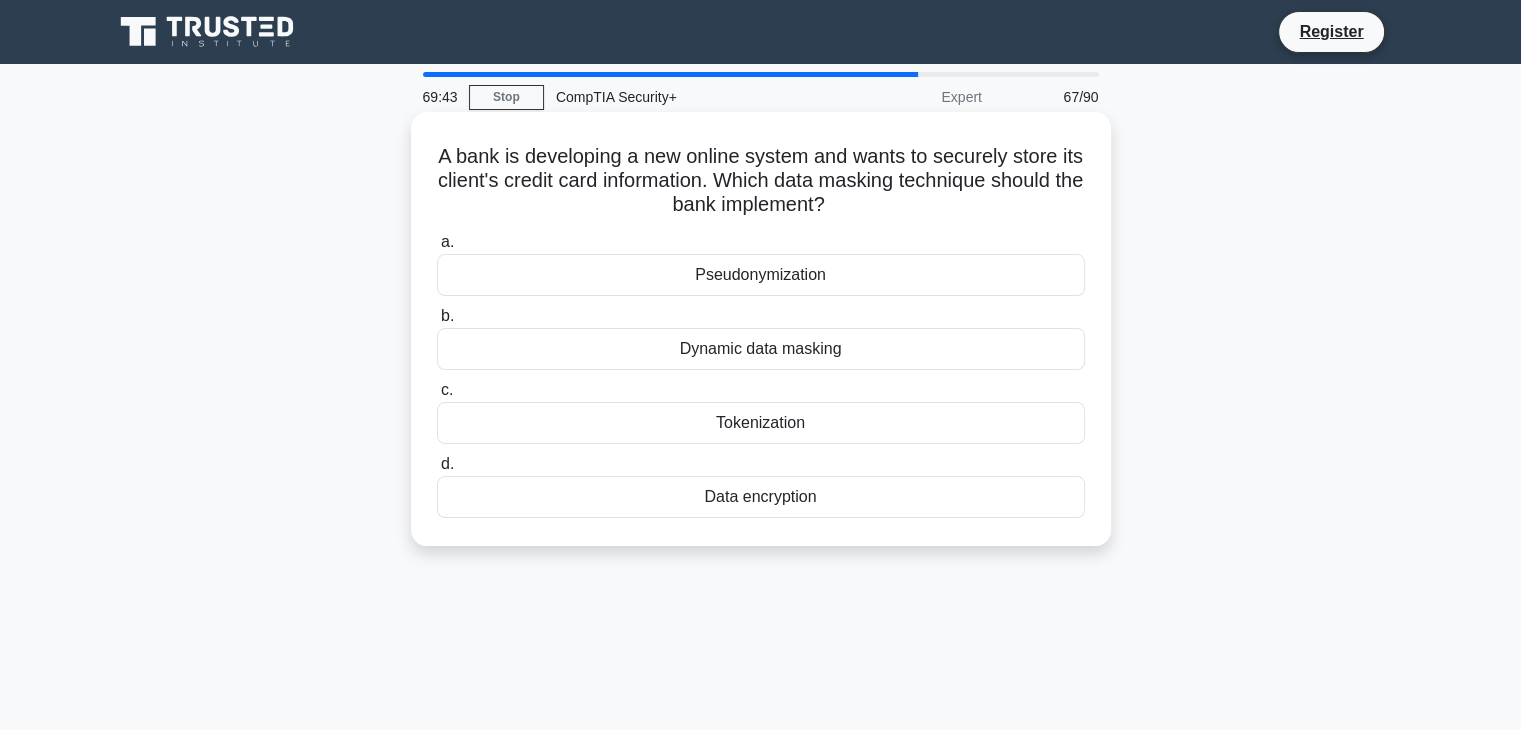click on "Tokenization" at bounding box center [761, 423] 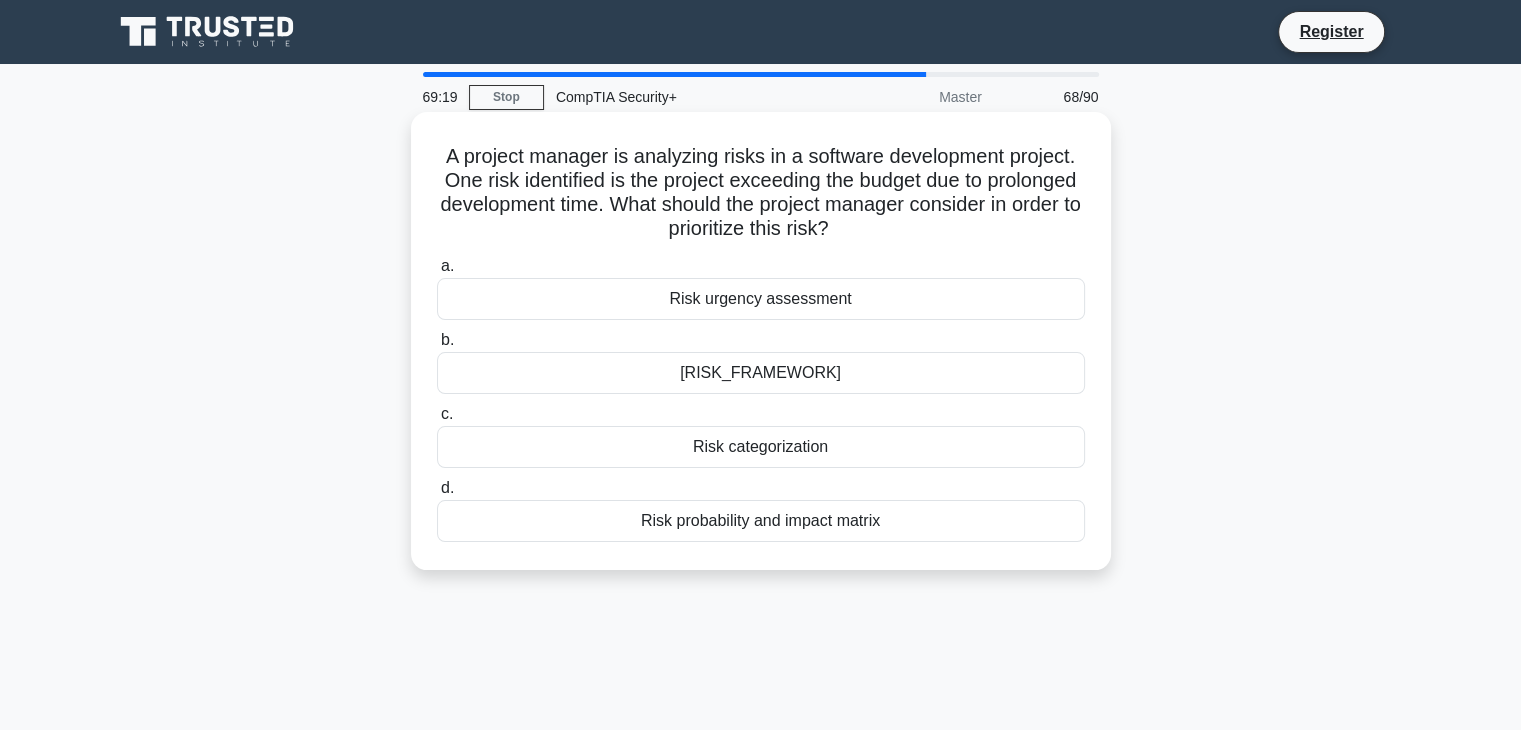 click on "Risk urgency assessment" at bounding box center [761, 299] 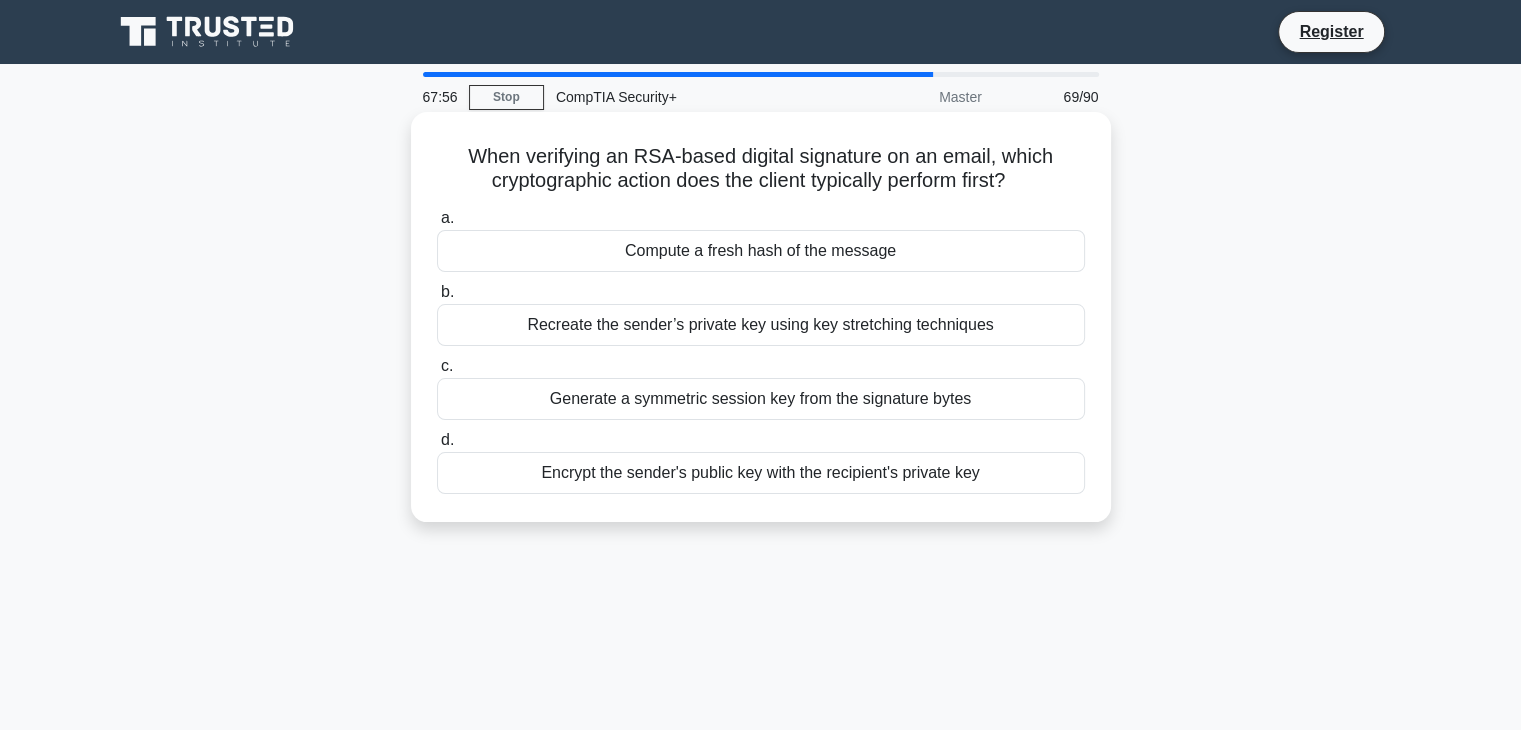 click on "Compute a fresh hash of the message" at bounding box center [761, 251] 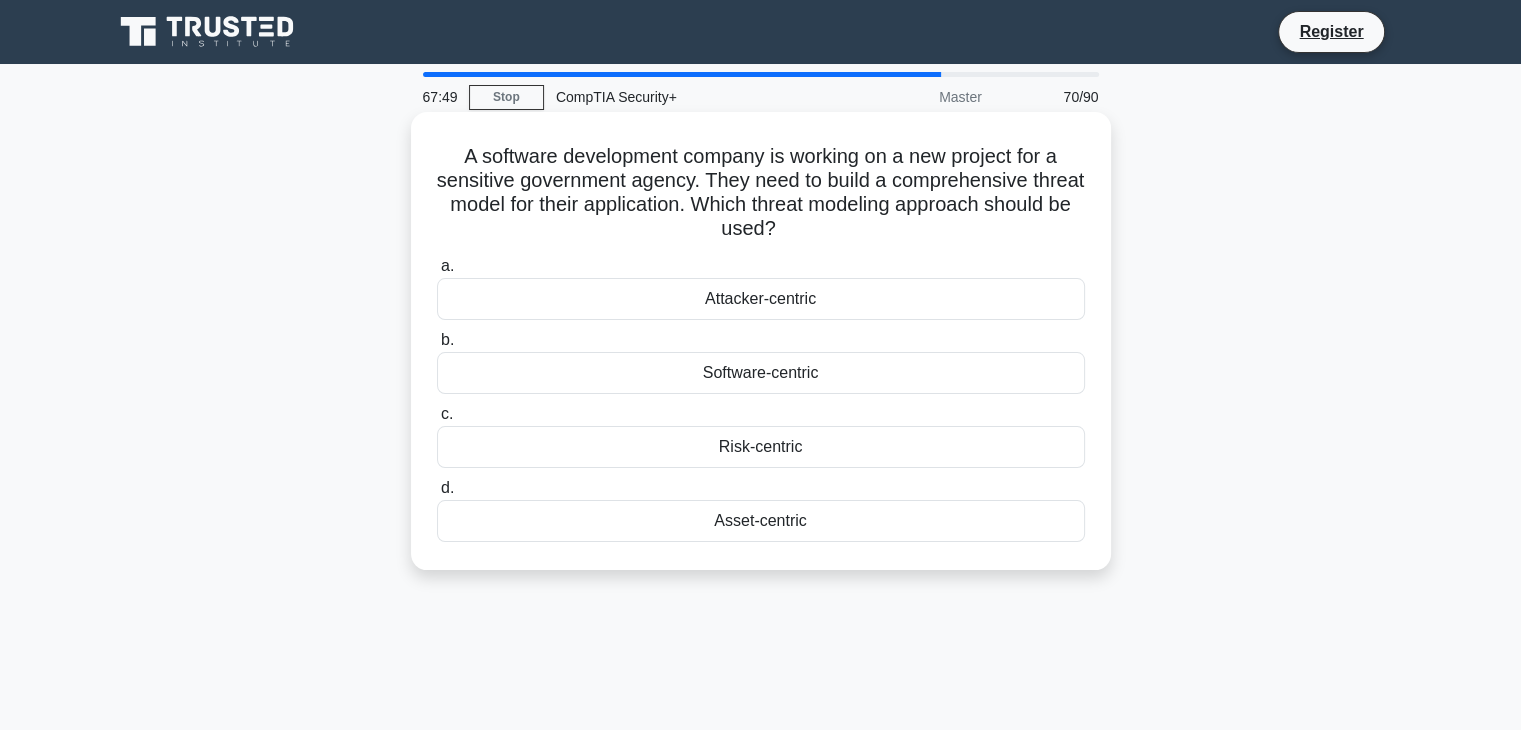 click on "Asset-centric" at bounding box center [761, 521] 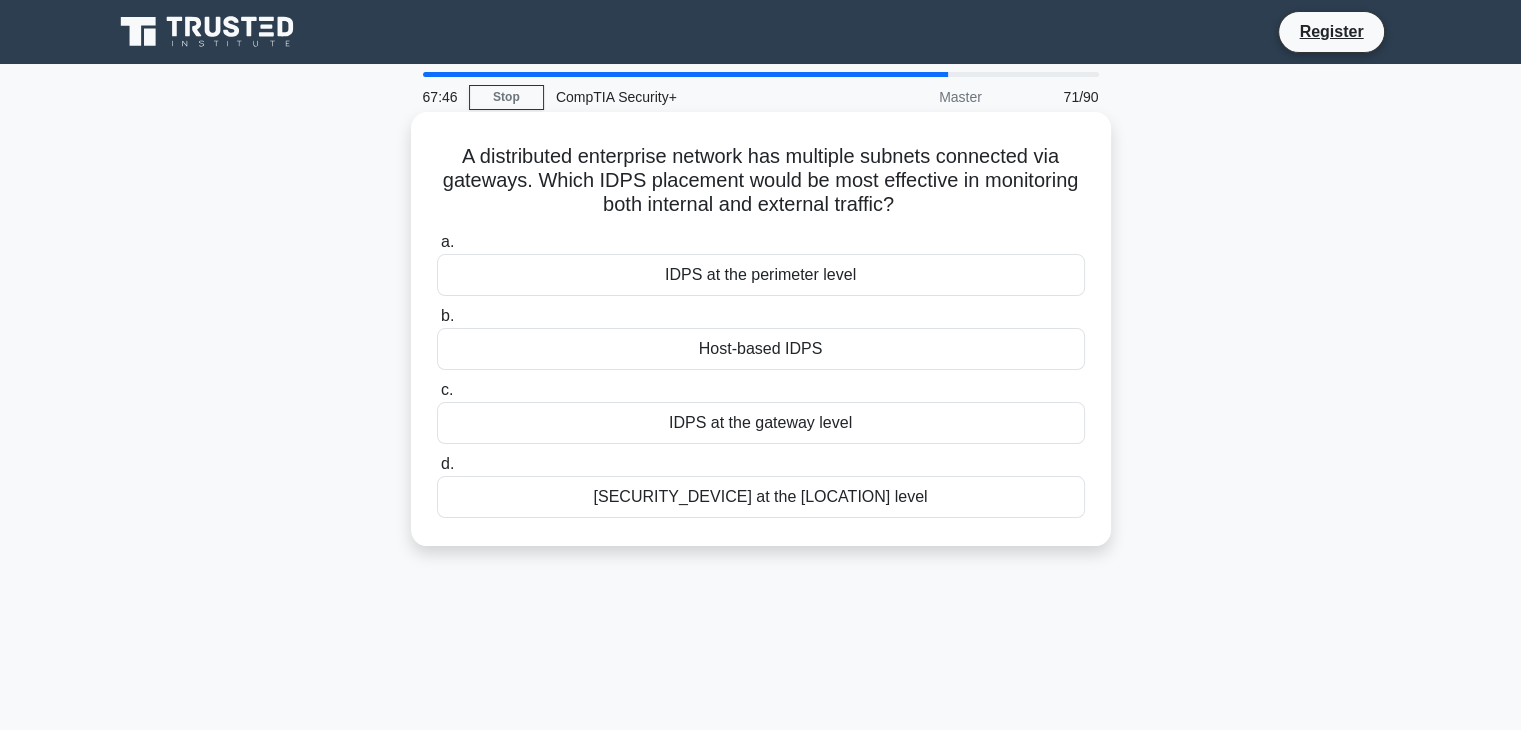 click on "IDPS at the subnet level" at bounding box center (761, 497) 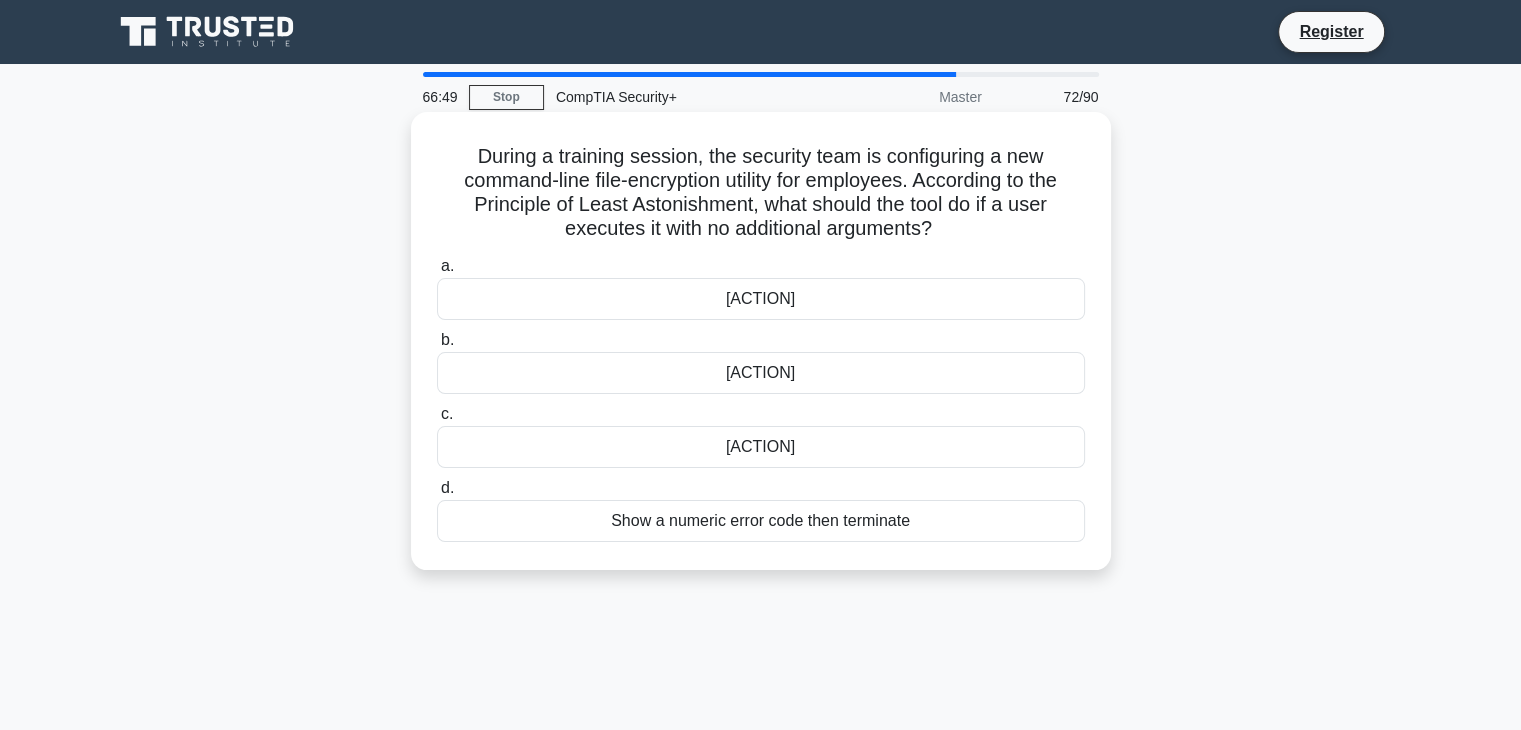 click on "Start encrypting the current directory automatically" at bounding box center (761, 373) 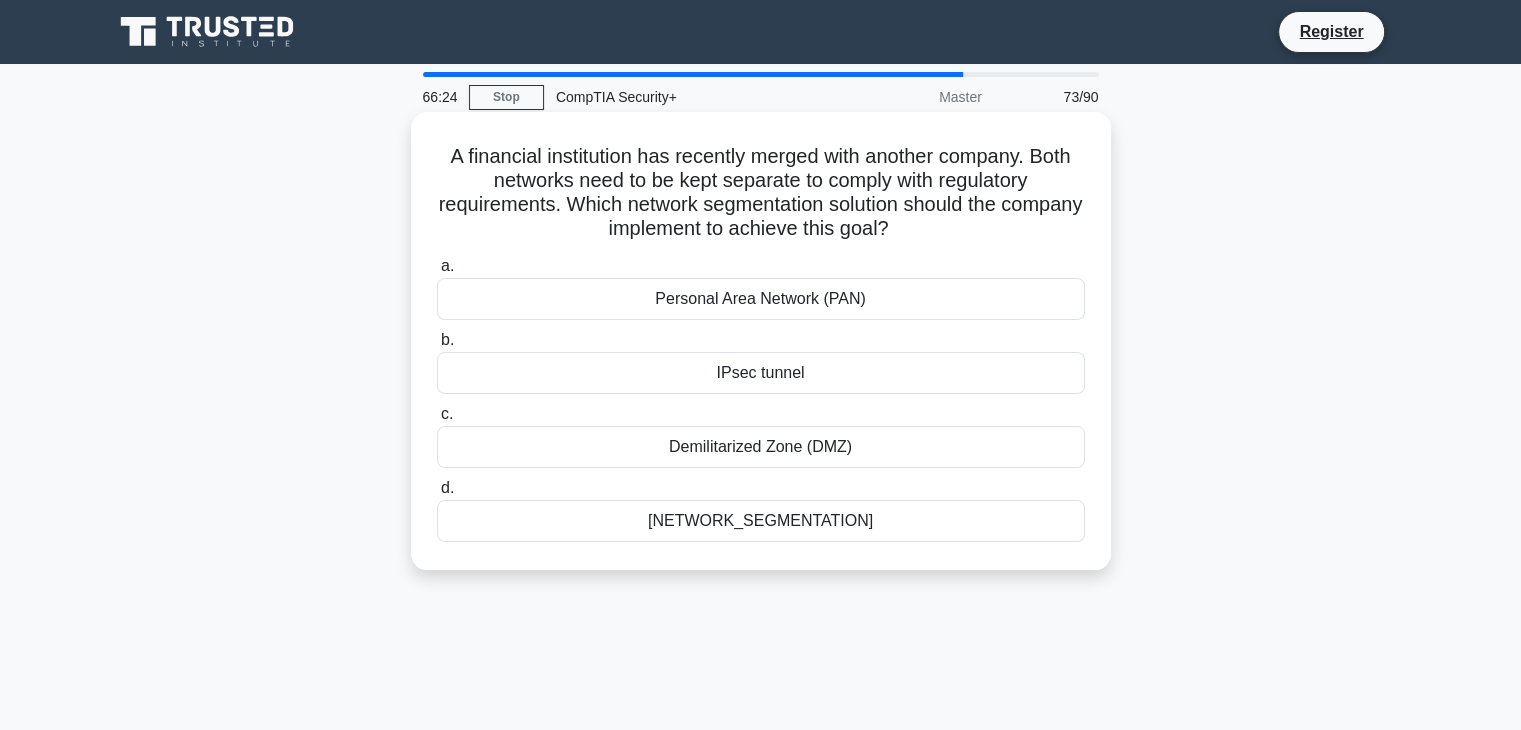 click on "Demilitarized Zone (DMZ)" at bounding box center (761, 447) 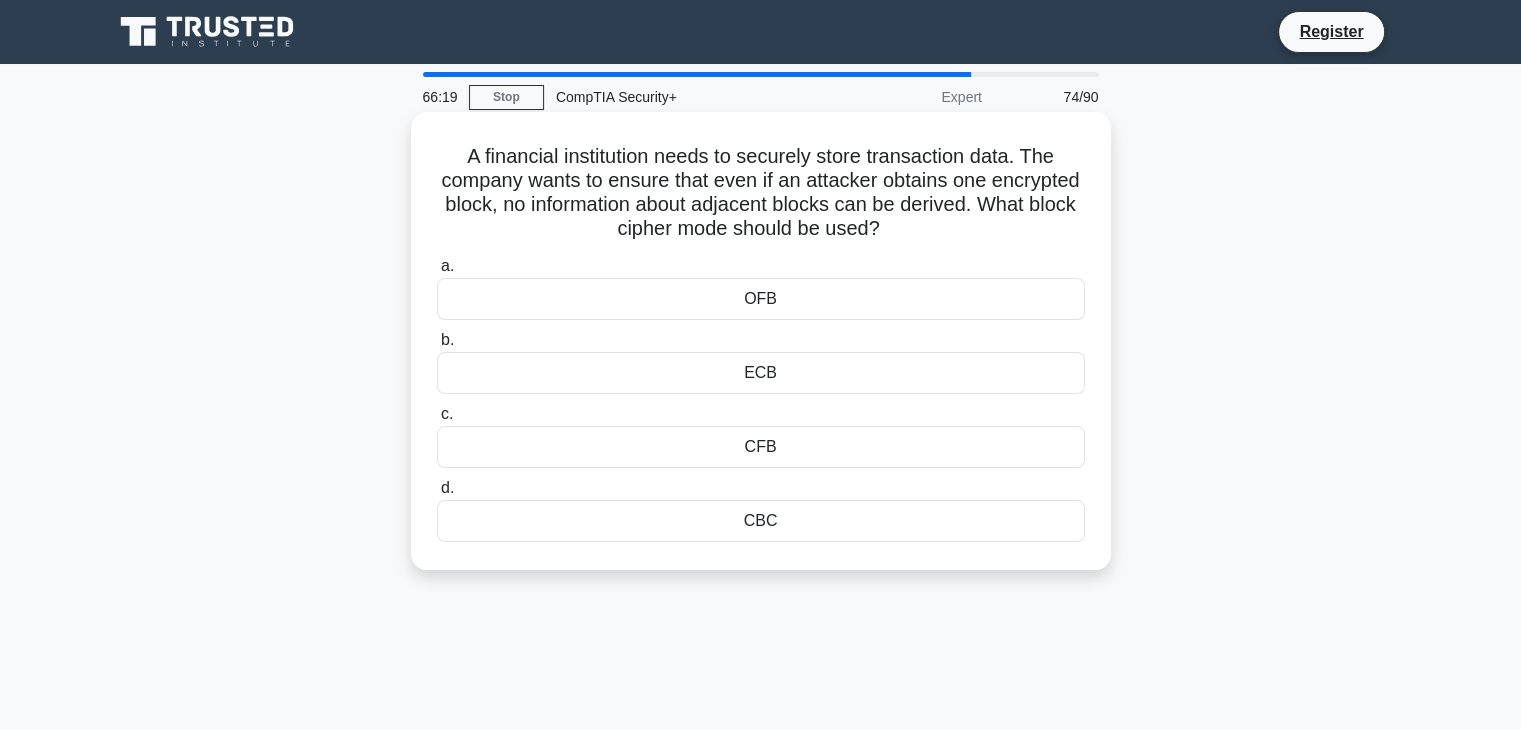 click on "CBC" at bounding box center (761, 521) 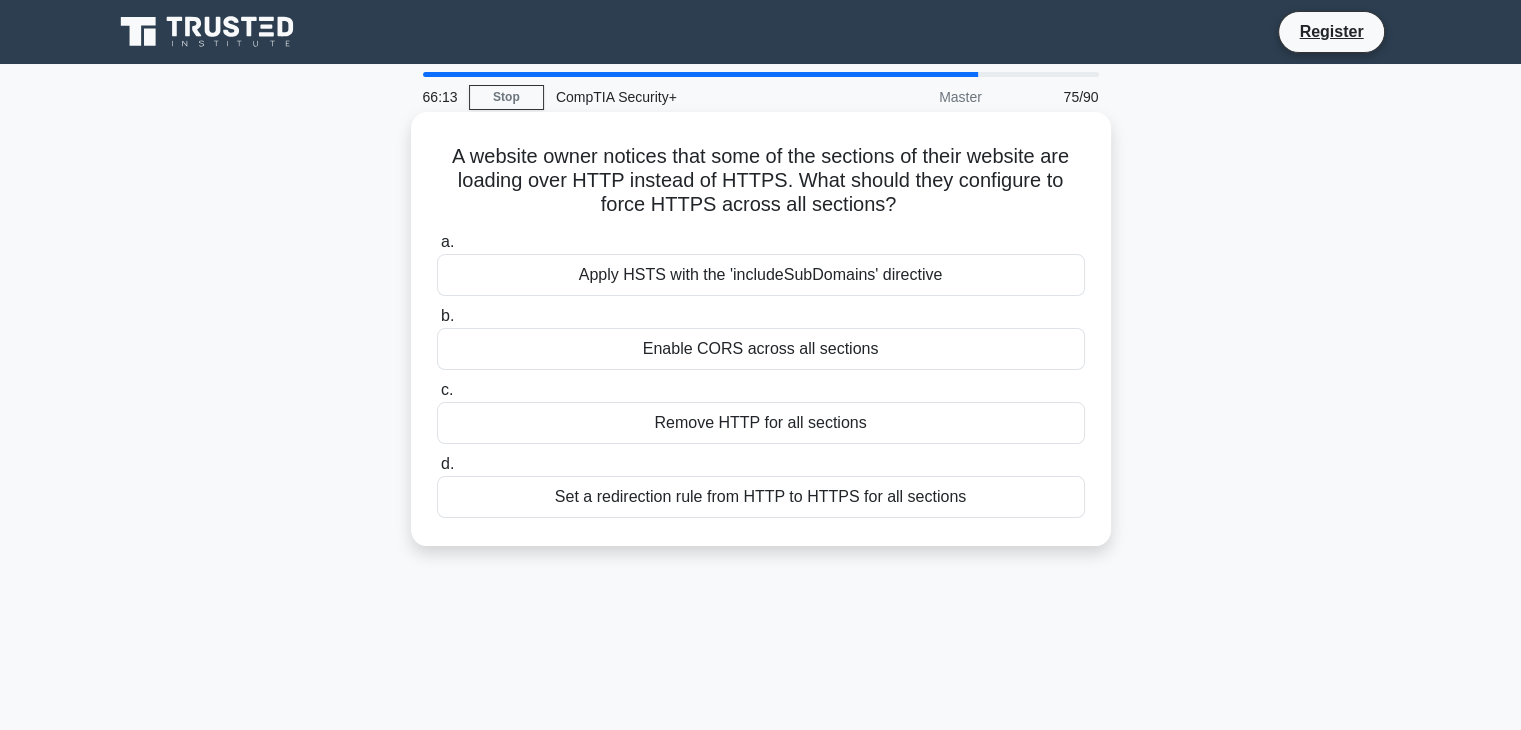 click on "Apply HSTS with the 'includeSubDomains' directive" at bounding box center [761, 275] 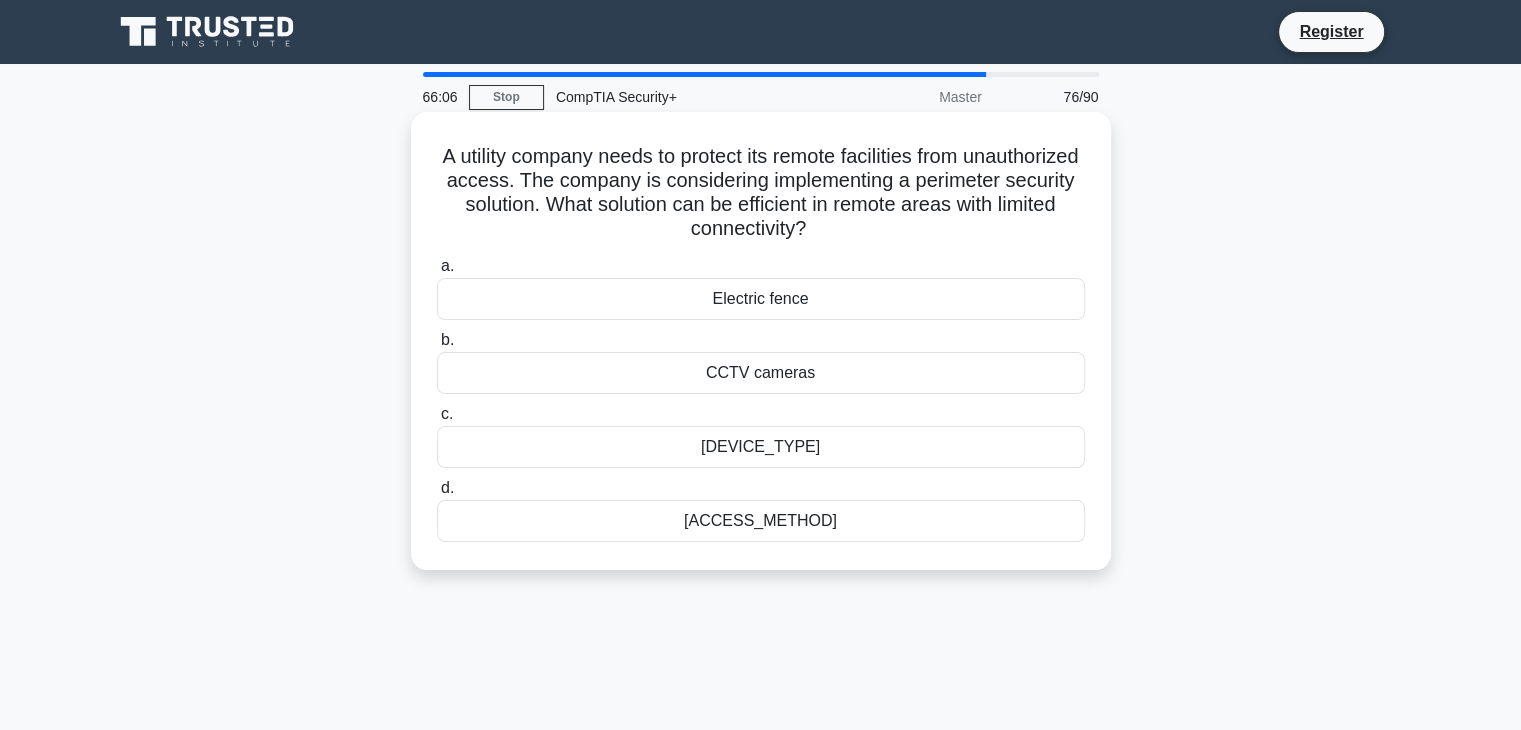 click on "Battery-powered wireless sensors" at bounding box center [761, 447] 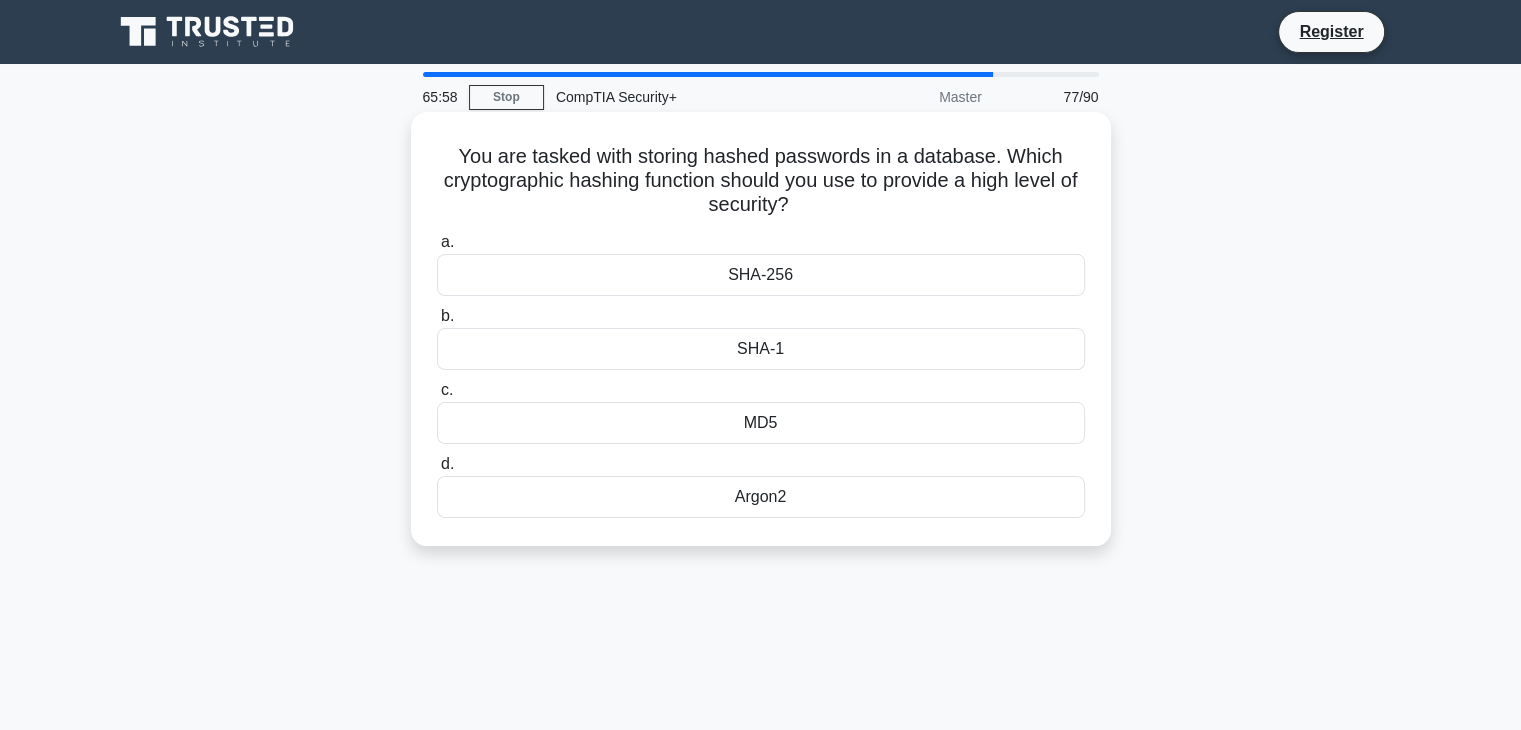 click on "Argon2" at bounding box center (761, 497) 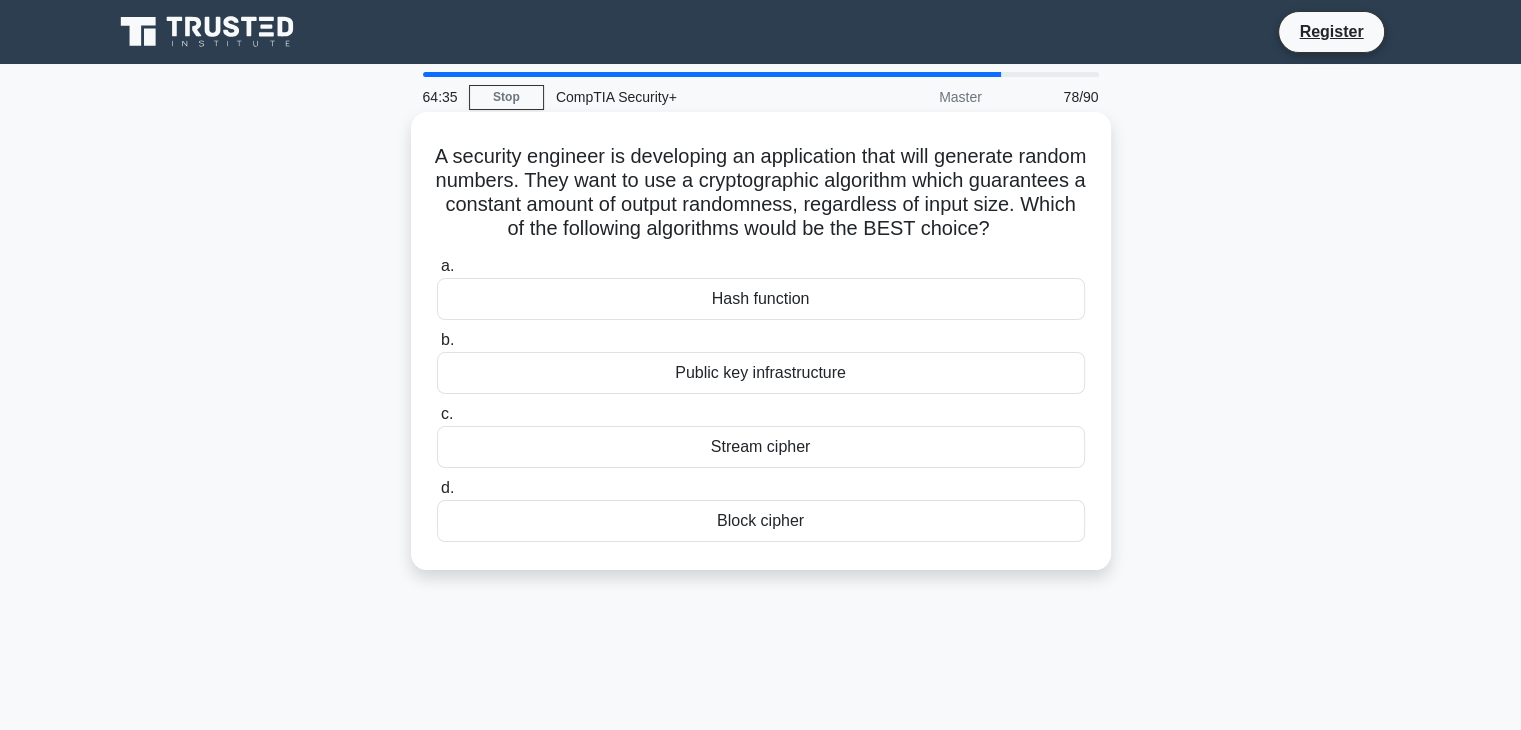 click on "Block cipher" at bounding box center [761, 521] 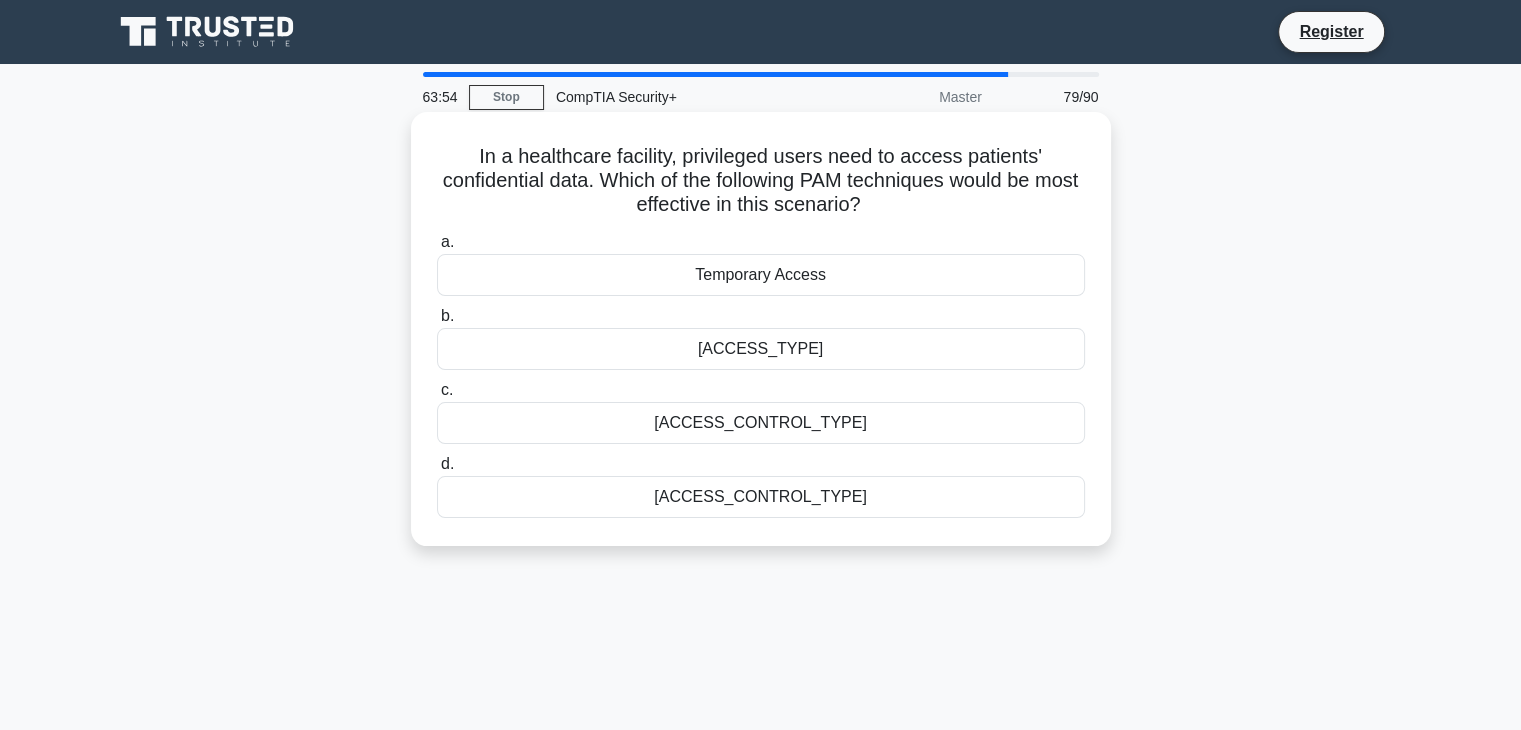 click on "Static Role-Based Access Control" at bounding box center (761, 423) 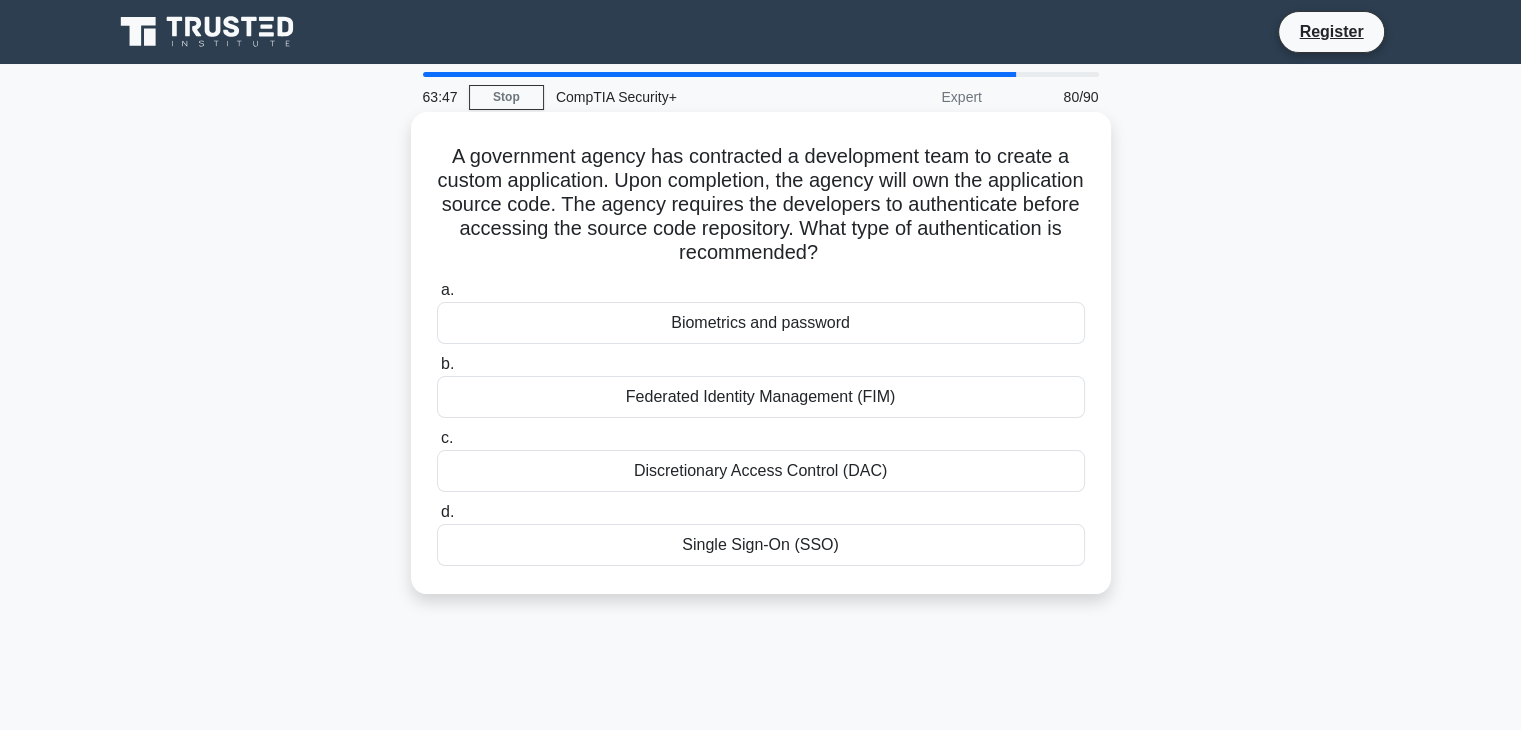 click on "Federated Identity Management (FIM)" at bounding box center (761, 397) 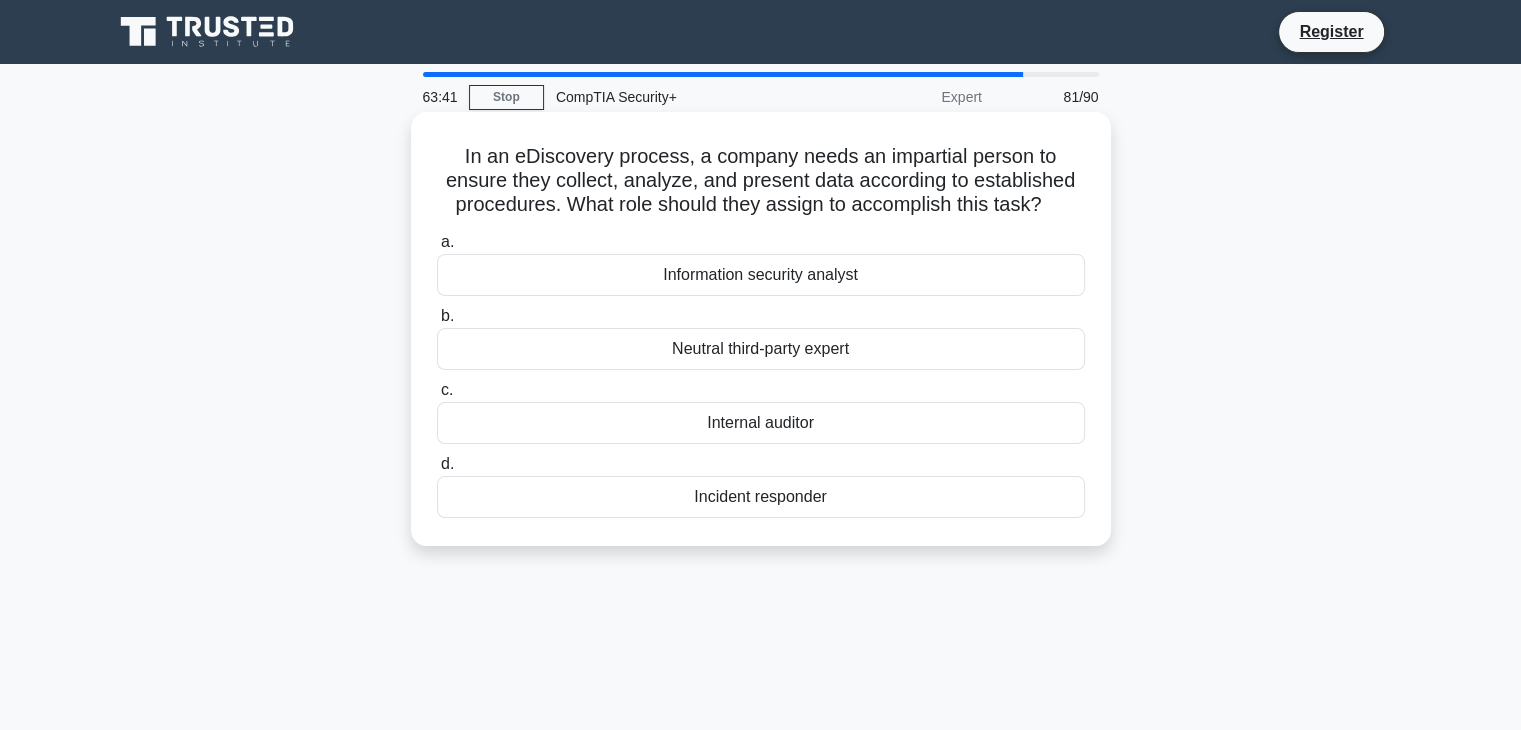 click on "Neutral third-party expert" at bounding box center [761, 349] 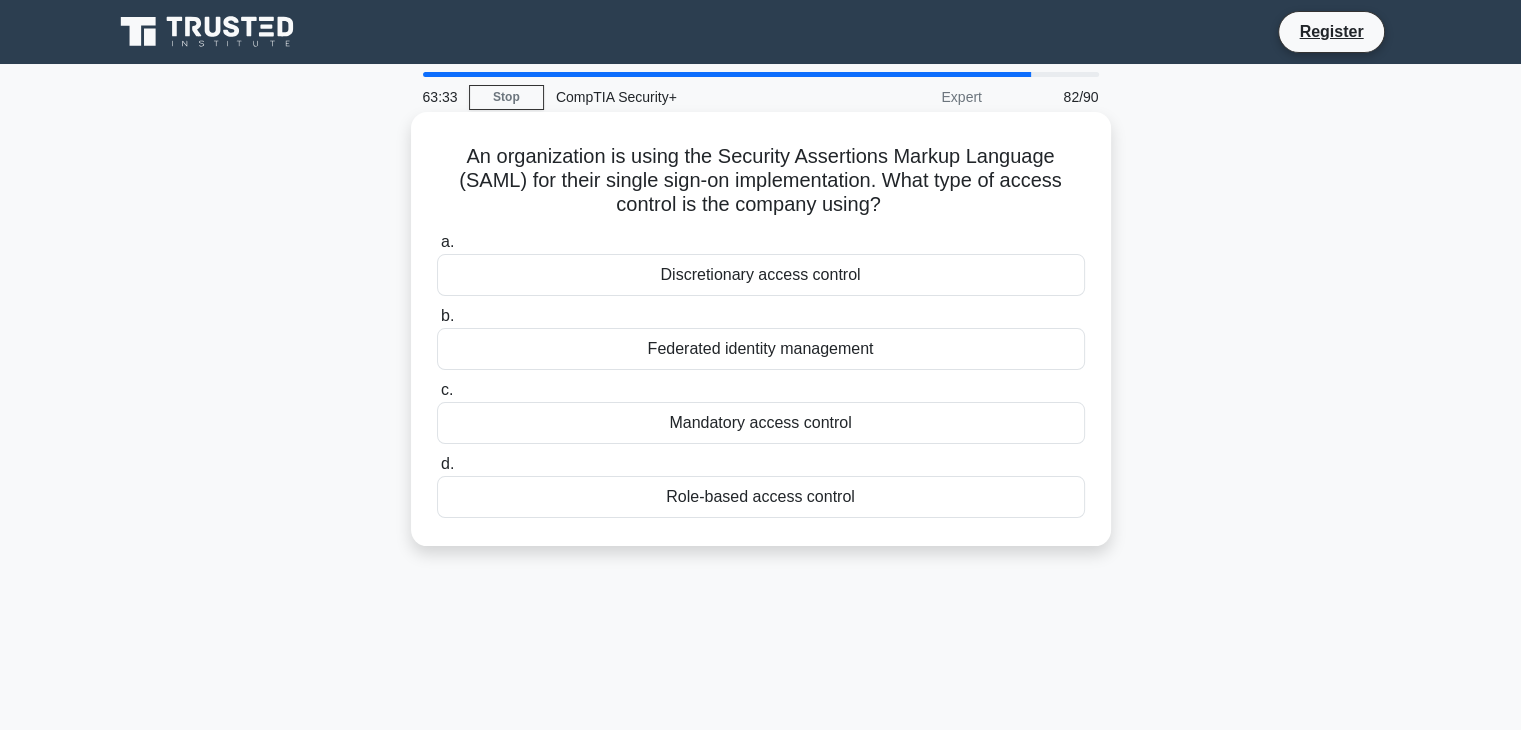click on "Federated identity management" at bounding box center [761, 349] 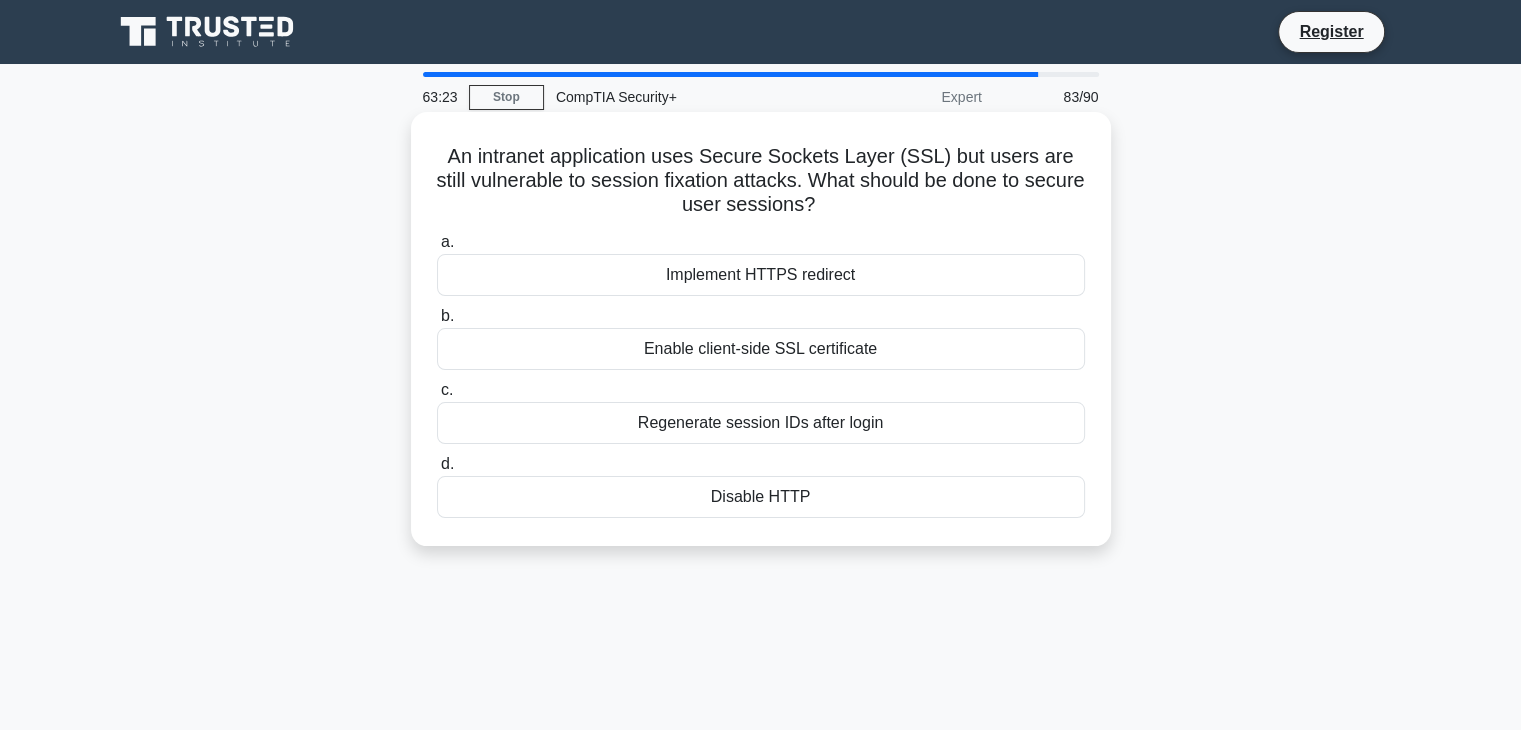 click on "Regenerate session IDs after login" at bounding box center [761, 423] 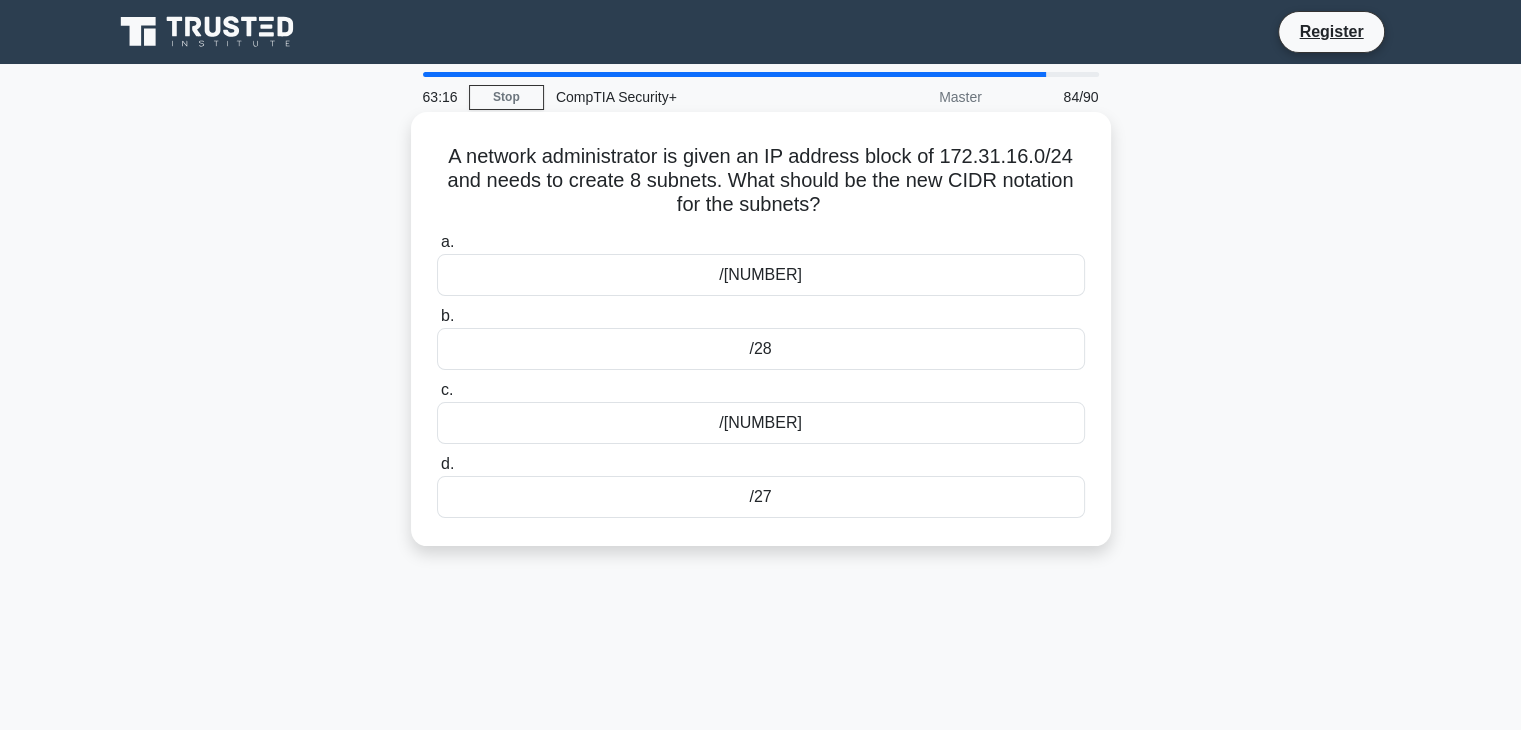 click on "/27" at bounding box center (761, 497) 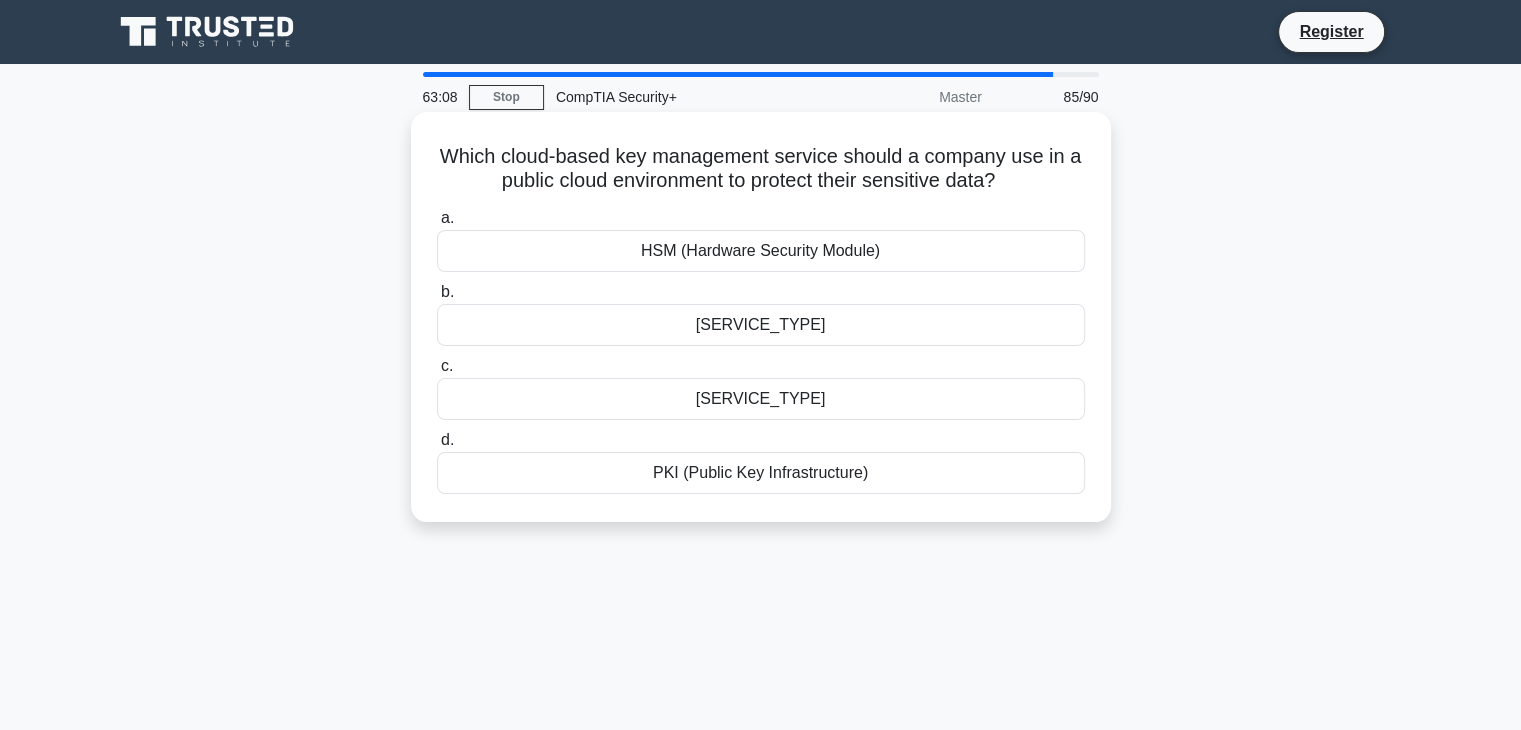 click on "KMS (Key Management Service)" at bounding box center [761, 399] 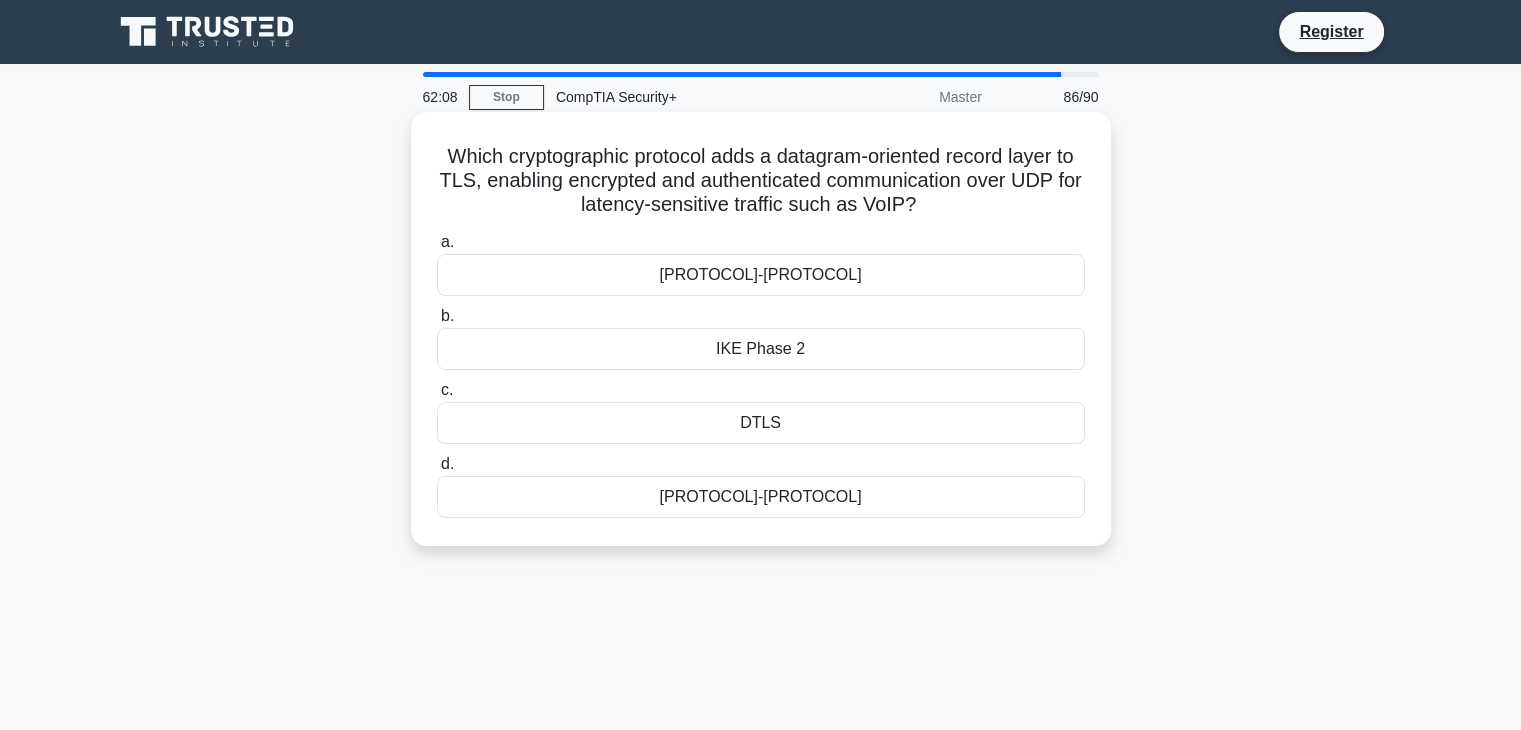 click on "DTLS" at bounding box center [761, 423] 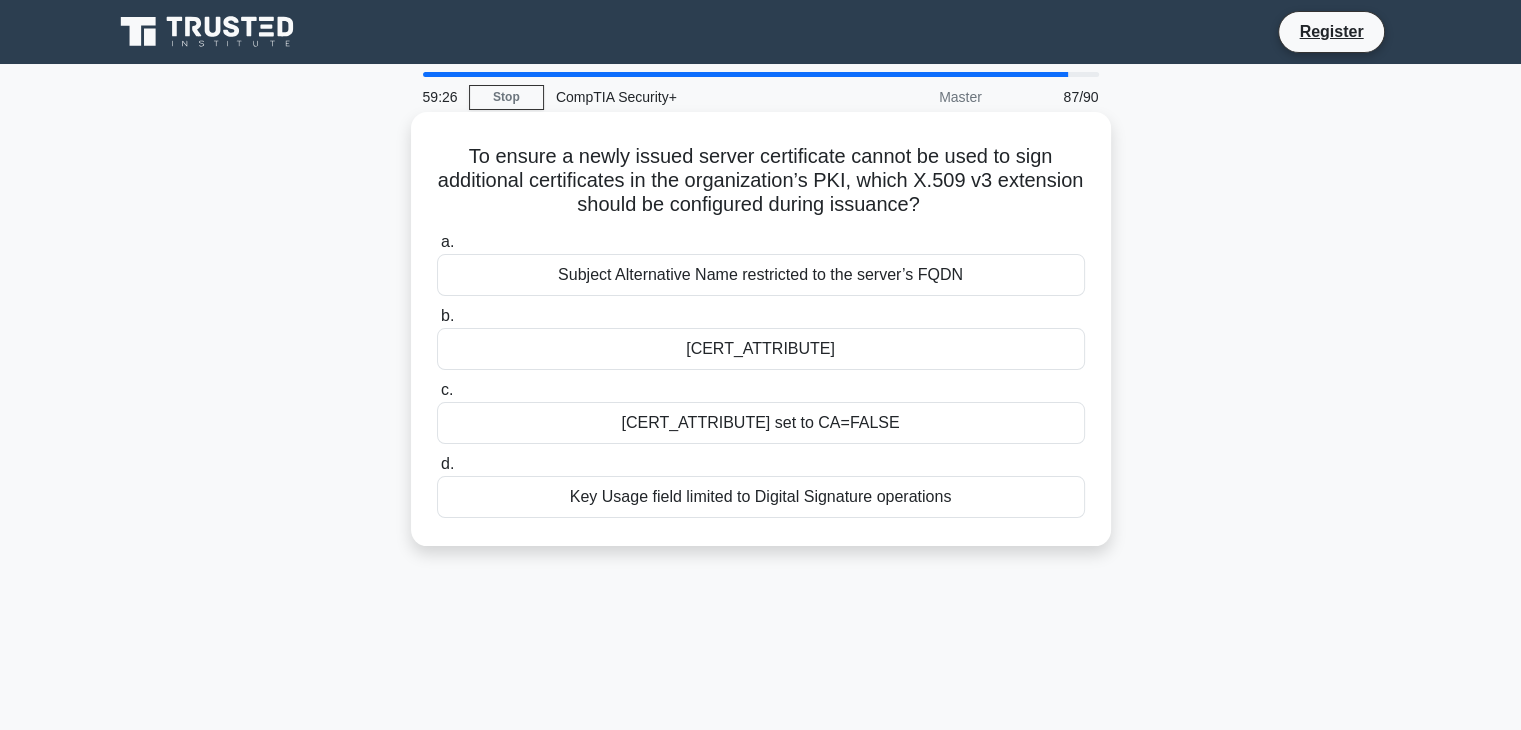 click on "Basic Constraints set to CA=FALSE" at bounding box center [761, 423] 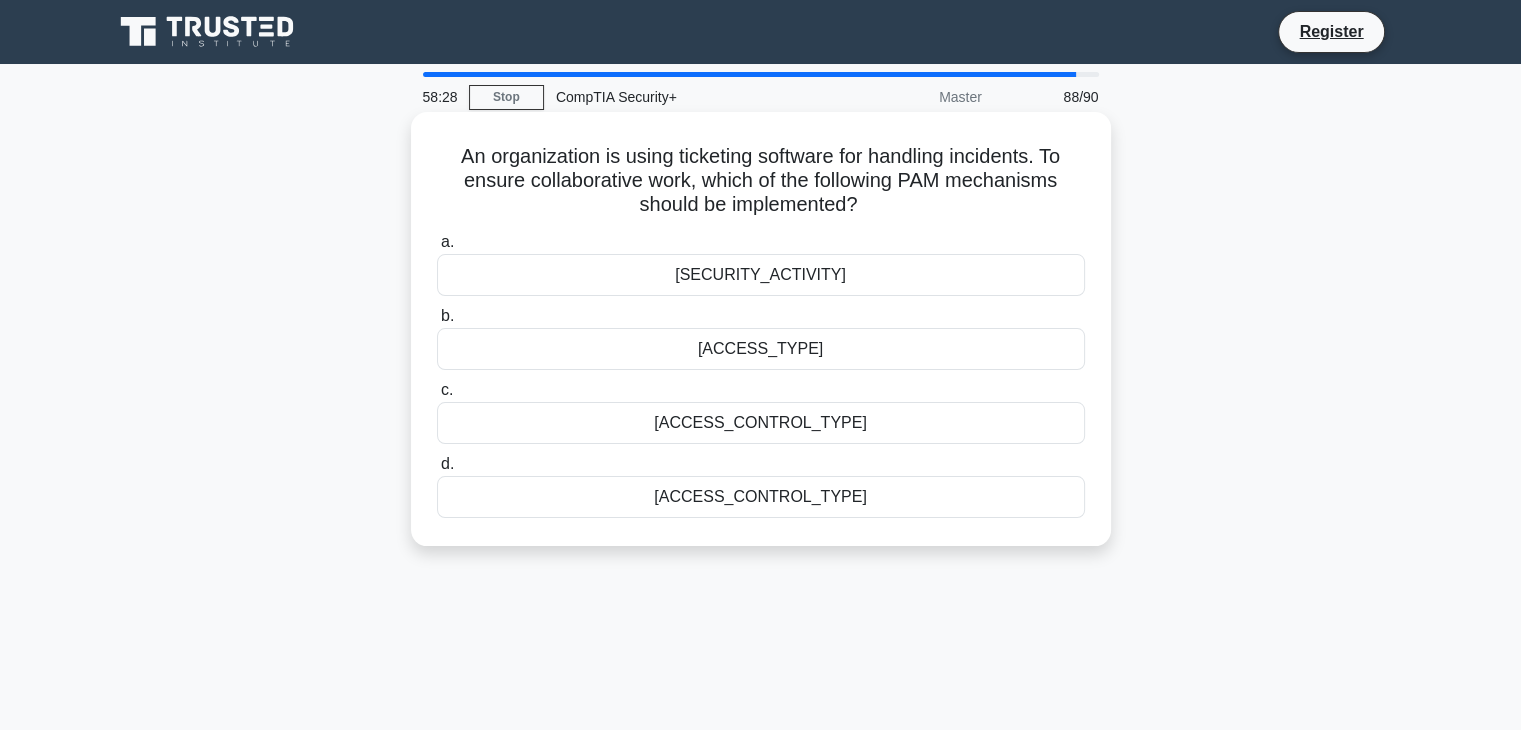 click on "Session Monitoring and Recording" at bounding box center [761, 275] 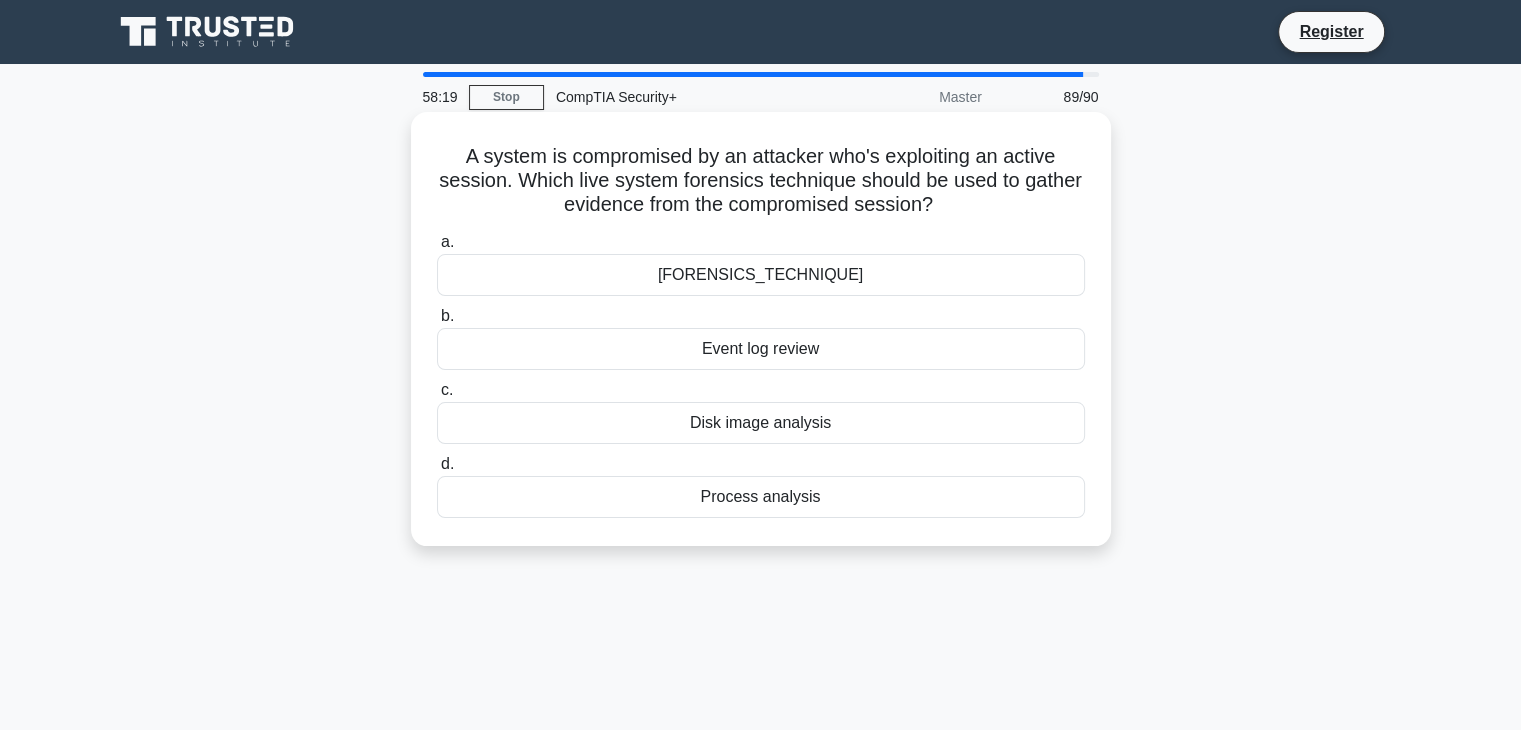 click on "Process analysis" at bounding box center (761, 497) 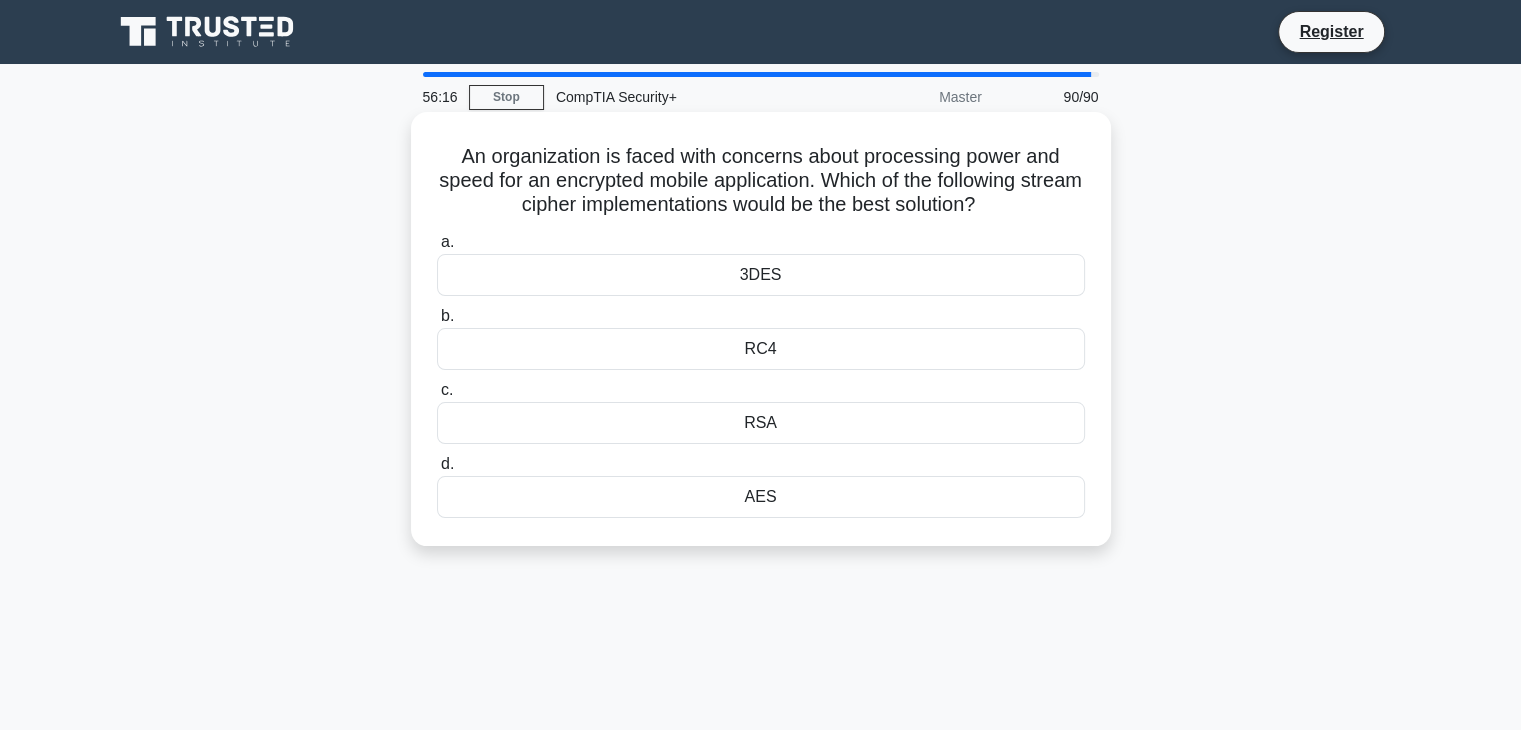 click on "RC4" at bounding box center [761, 349] 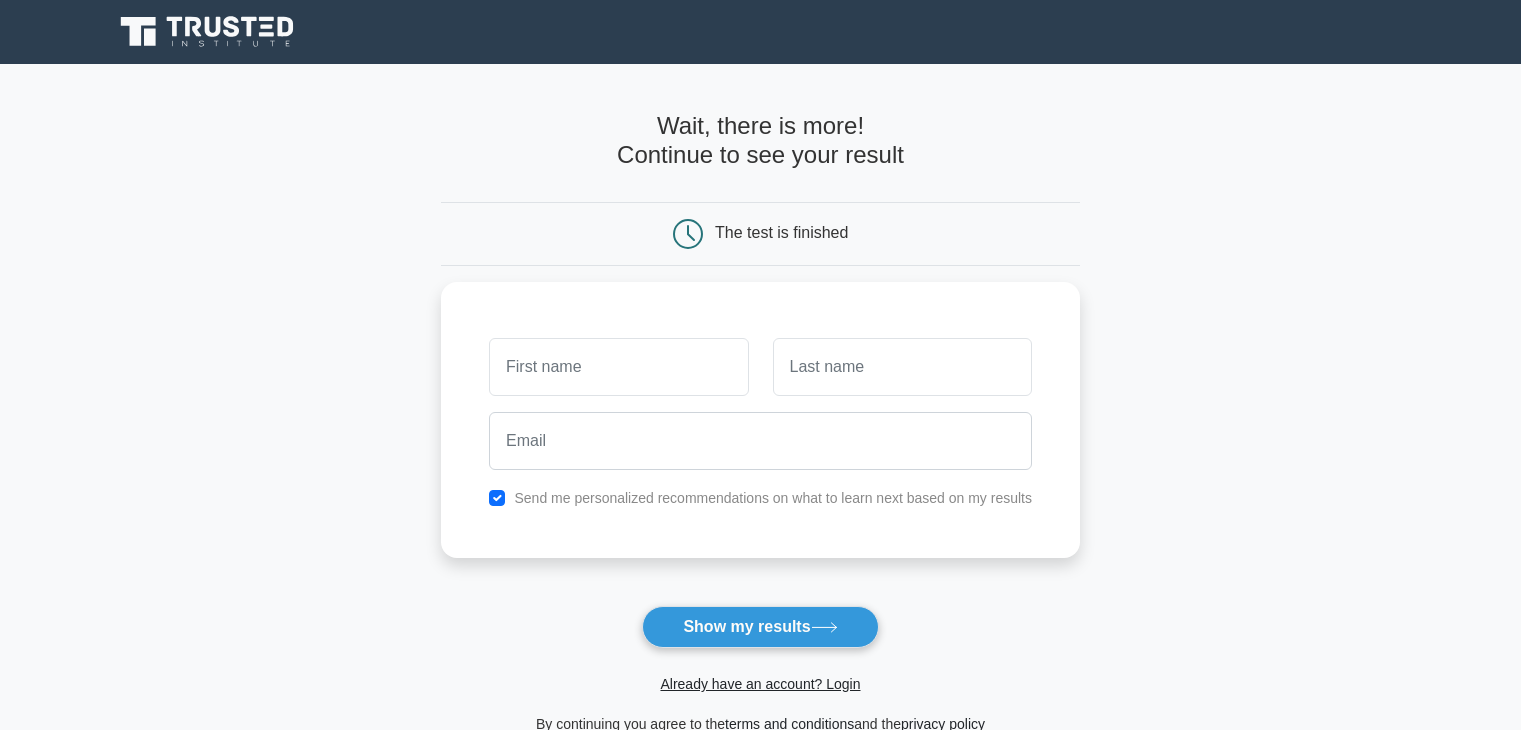 scroll, scrollTop: 0, scrollLeft: 0, axis: both 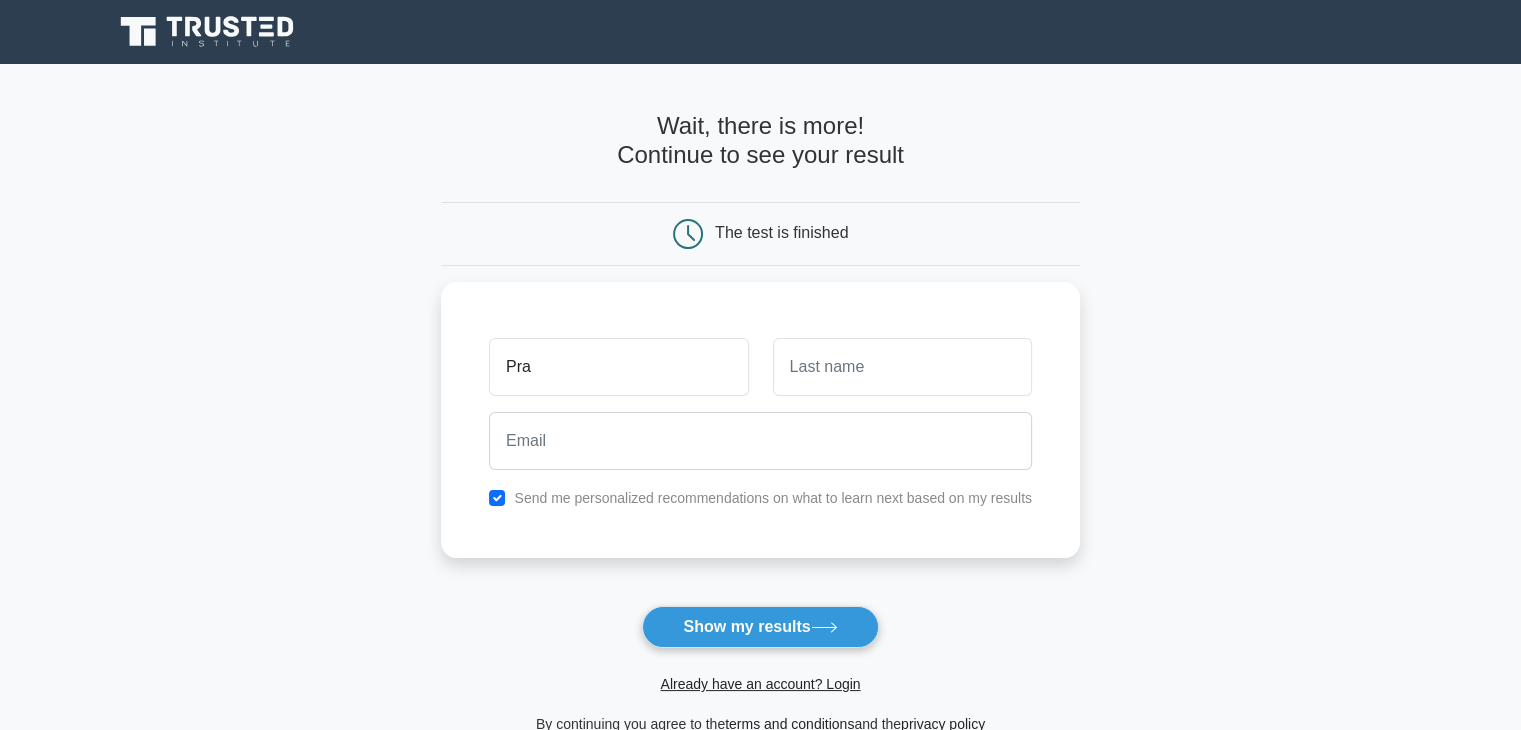 type on "Praveesh" 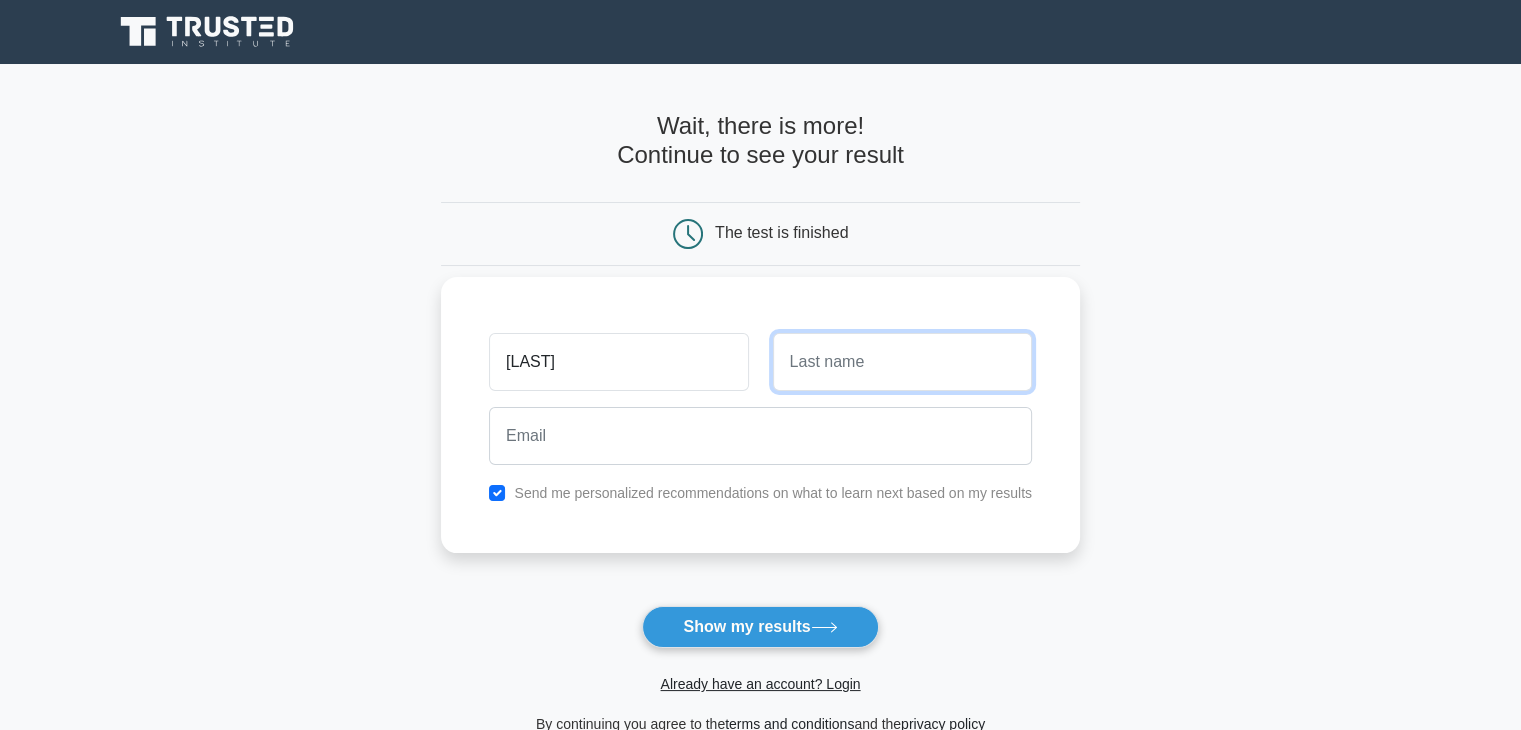 click at bounding box center [902, 362] 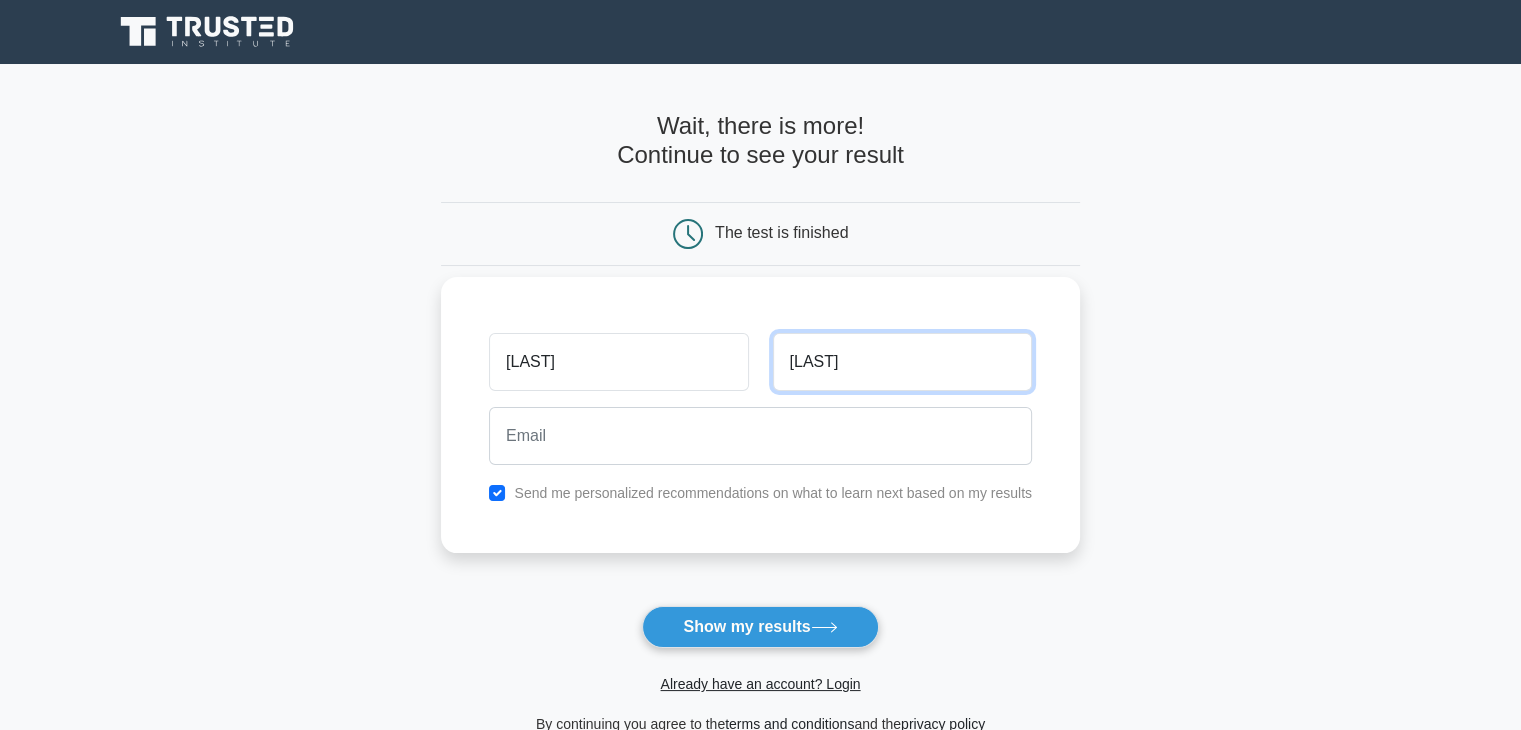 type on "Ramroop" 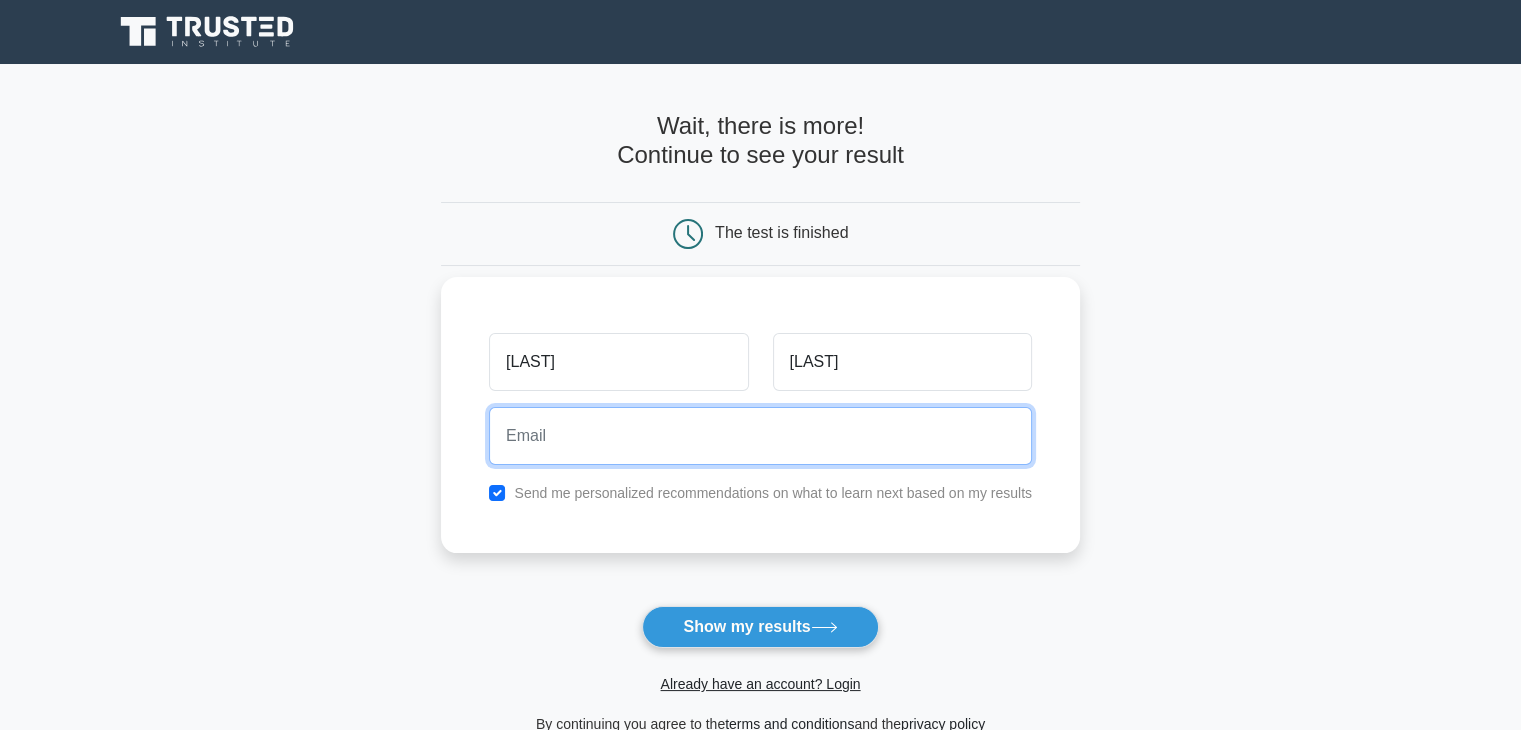click at bounding box center (760, 436) 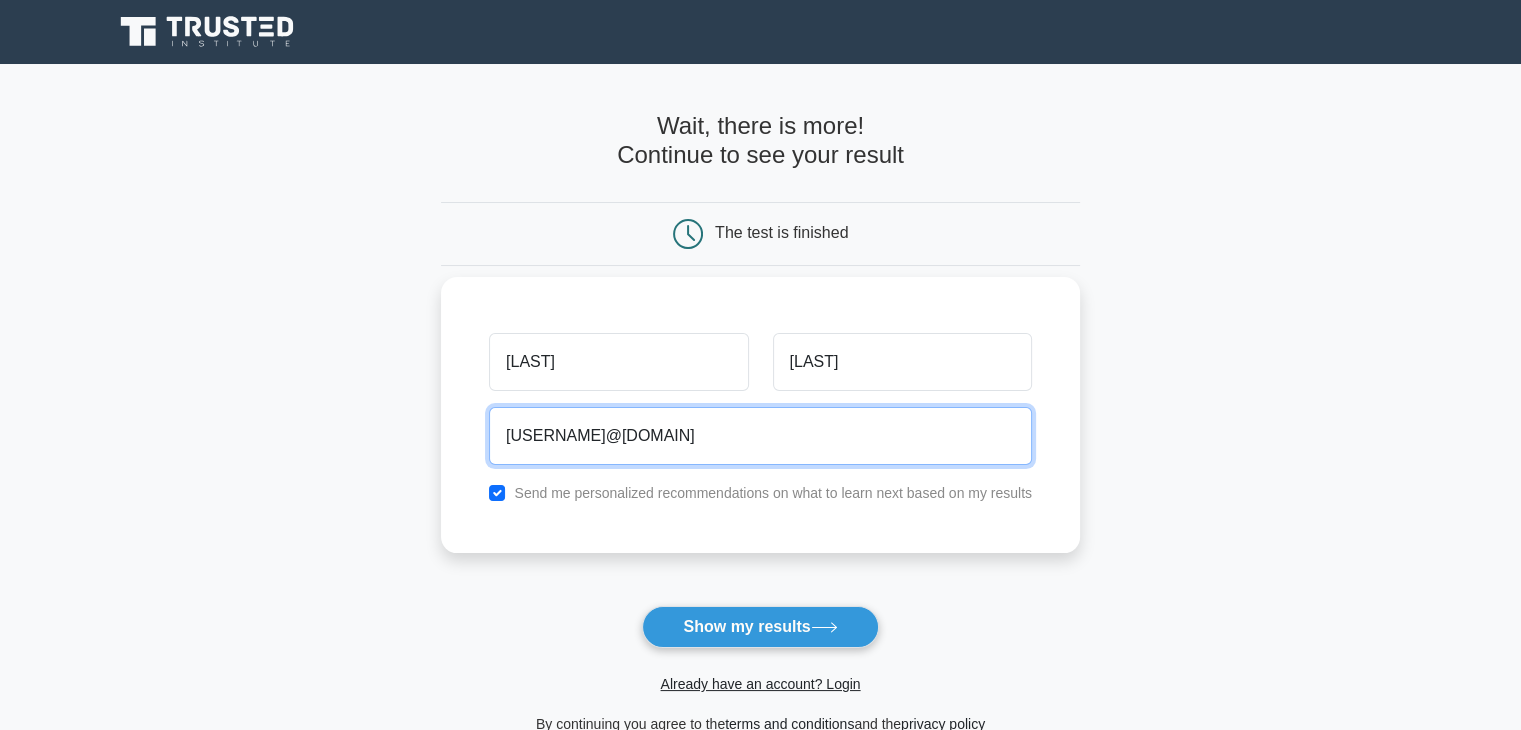 type on "matjodo2000@gmail.com" 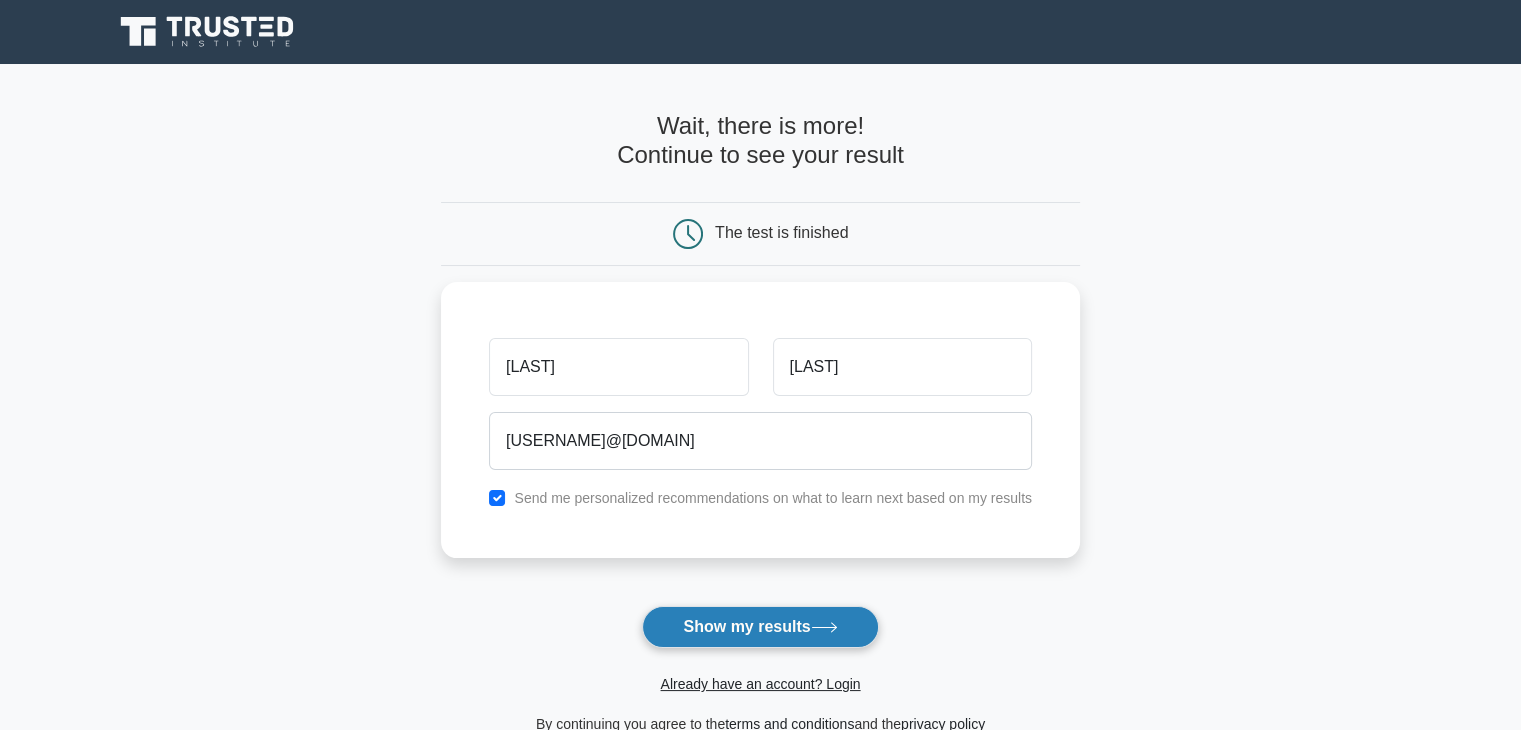 click on "Show my results" at bounding box center (760, 627) 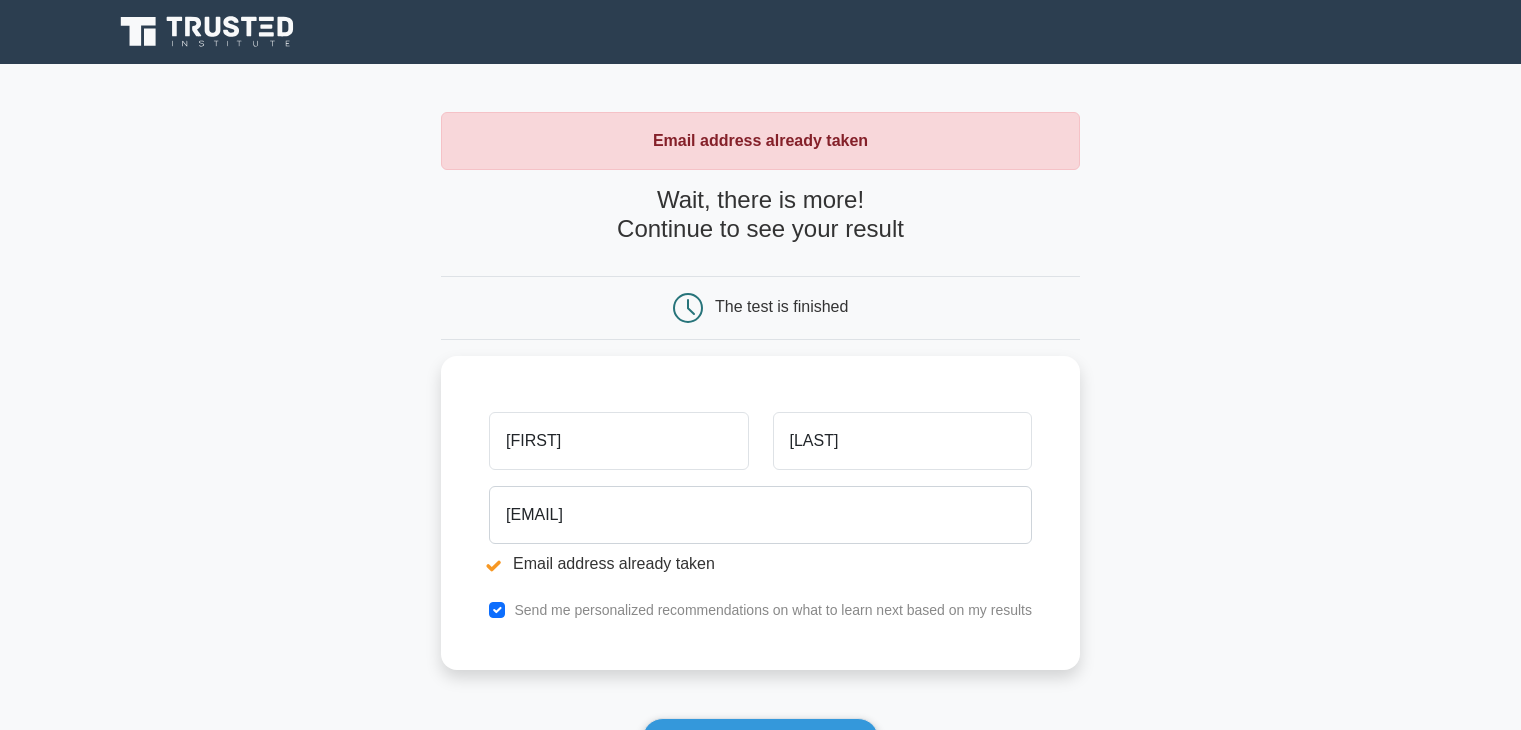 scroll, scrollTop: 0, scrollLeft: 0, axis: both 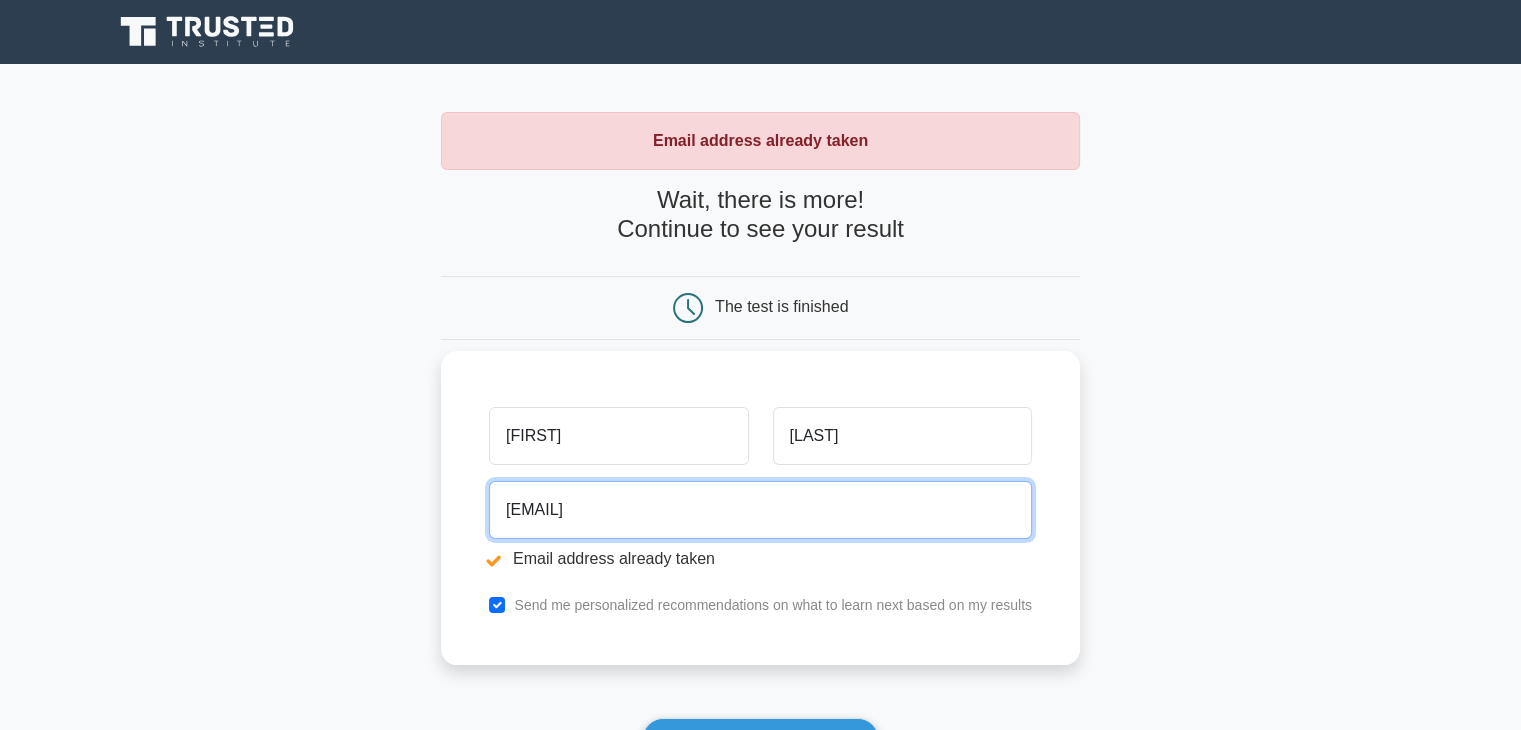 click on "matjodo2000@gmail.com" at bounding box center (760, 510) 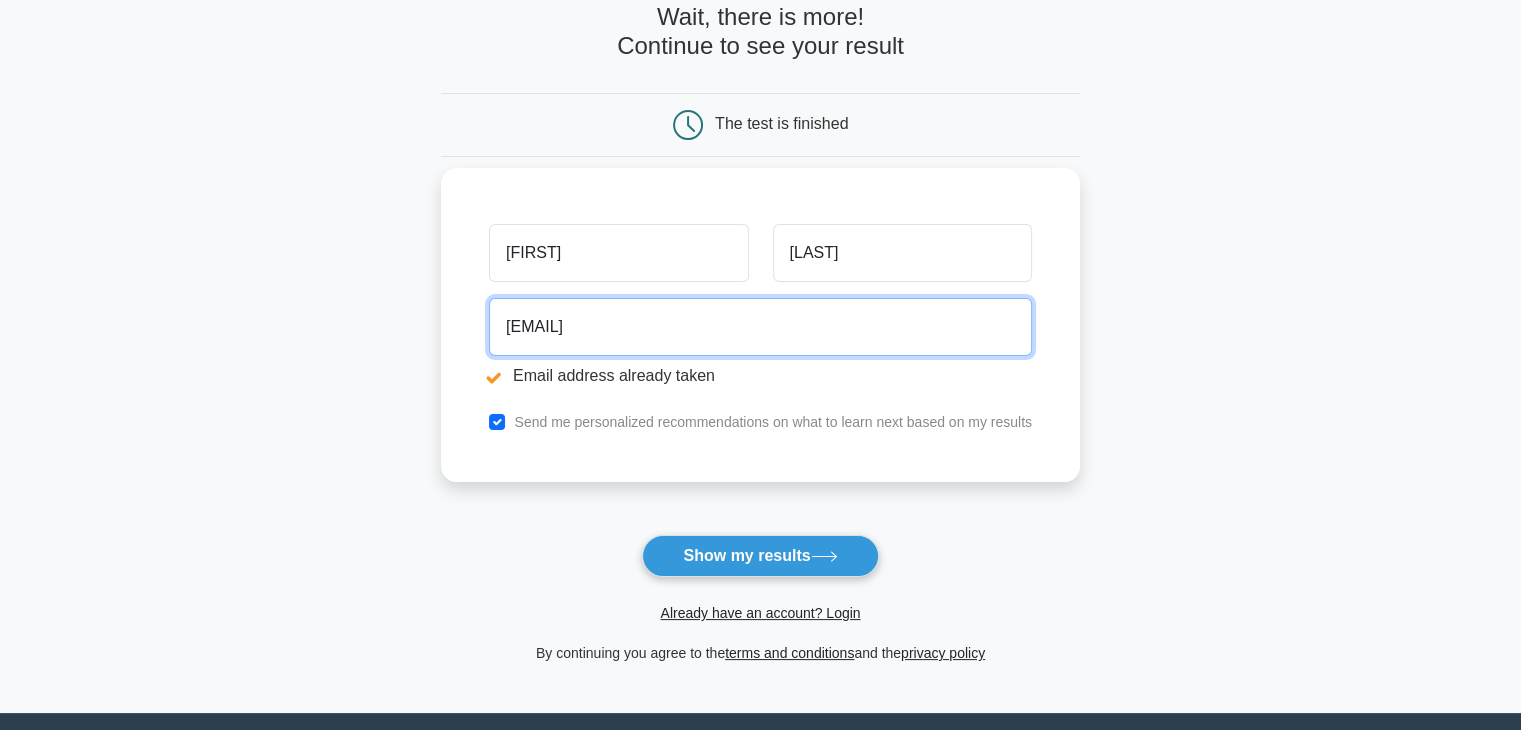 scroll, scrollTop: 184, scrollLeft: 0, axis: vertical 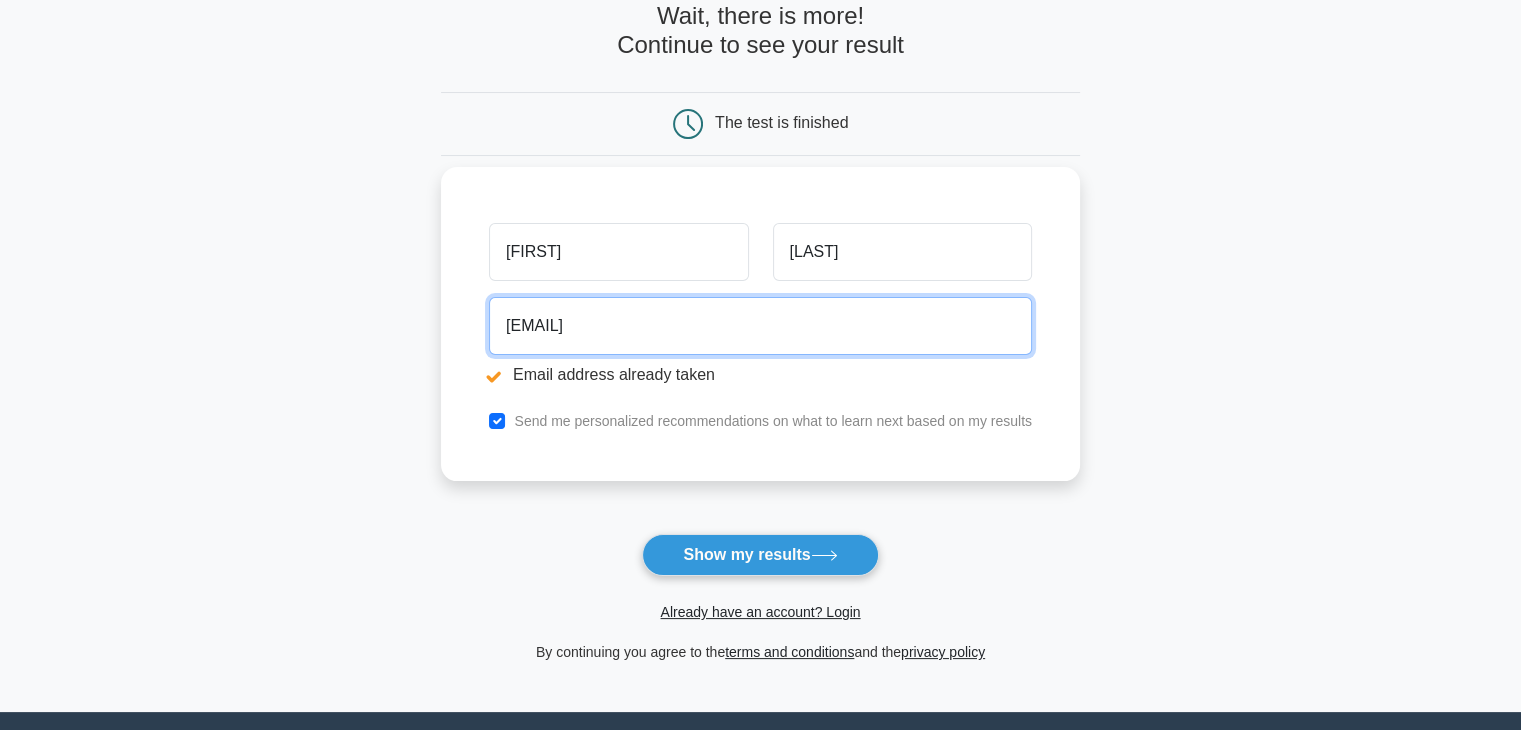 type on "matjodo200009@gmail.com" 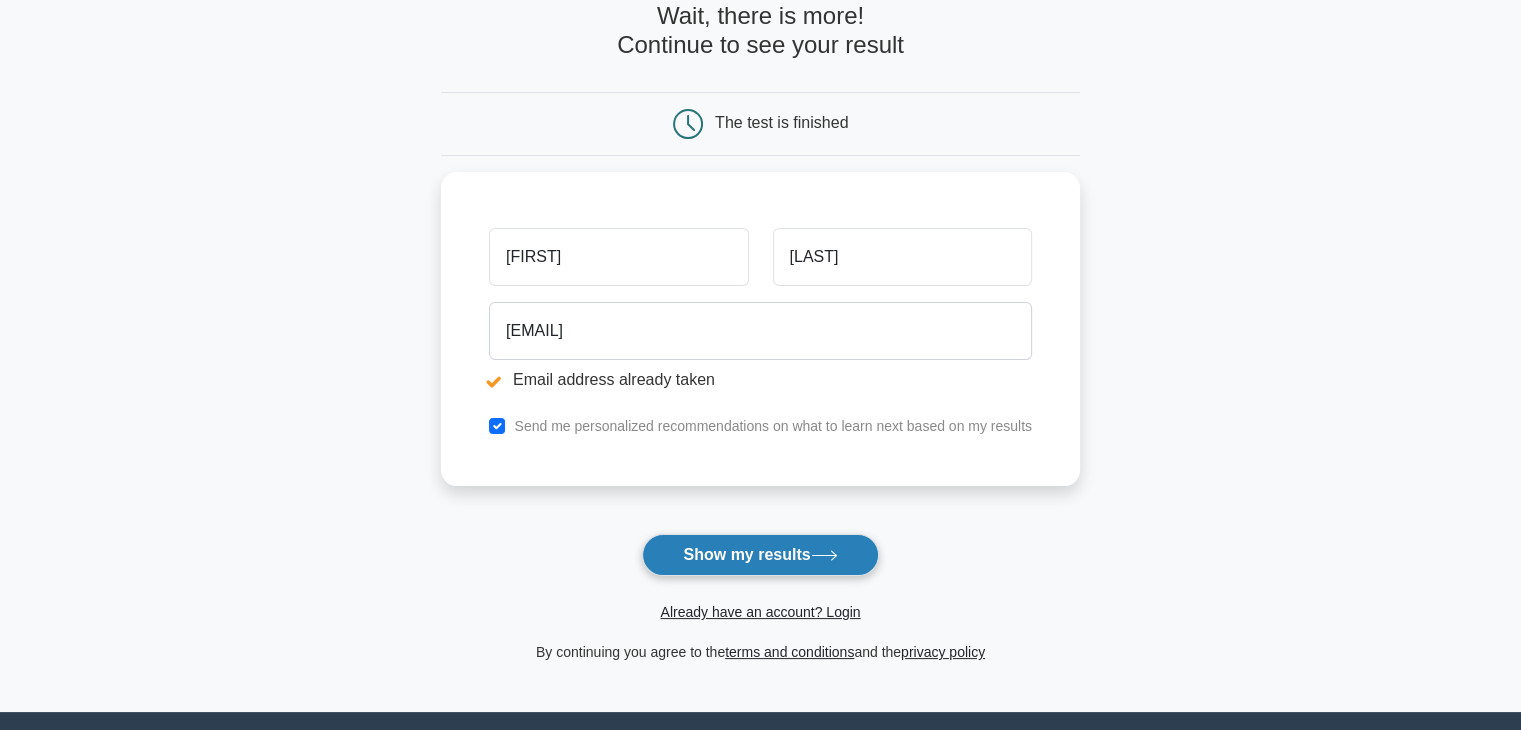 click on "Show my results" at bounding box center [760, 555] 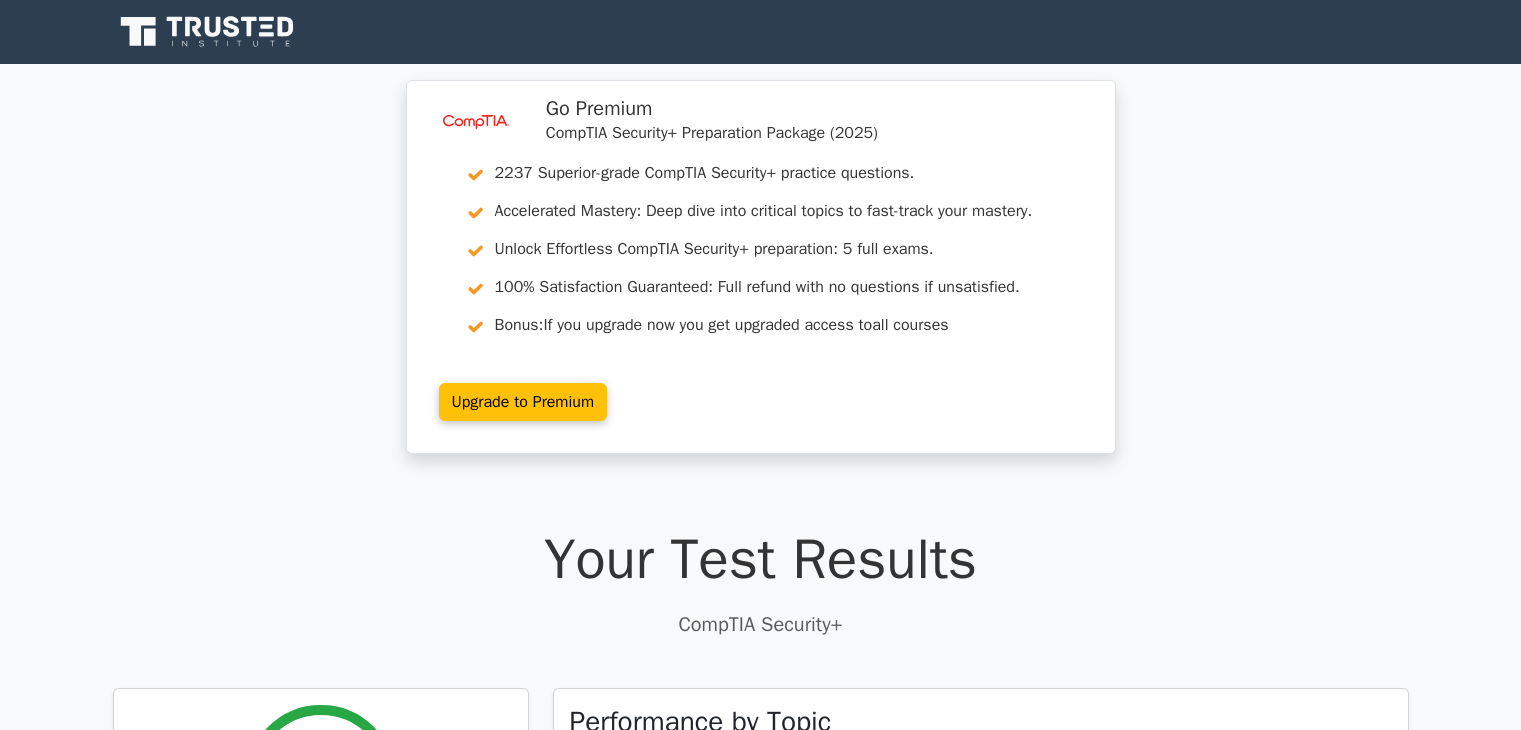 scroll, scrollTop: 0, scrollLeft: 0, axis: both 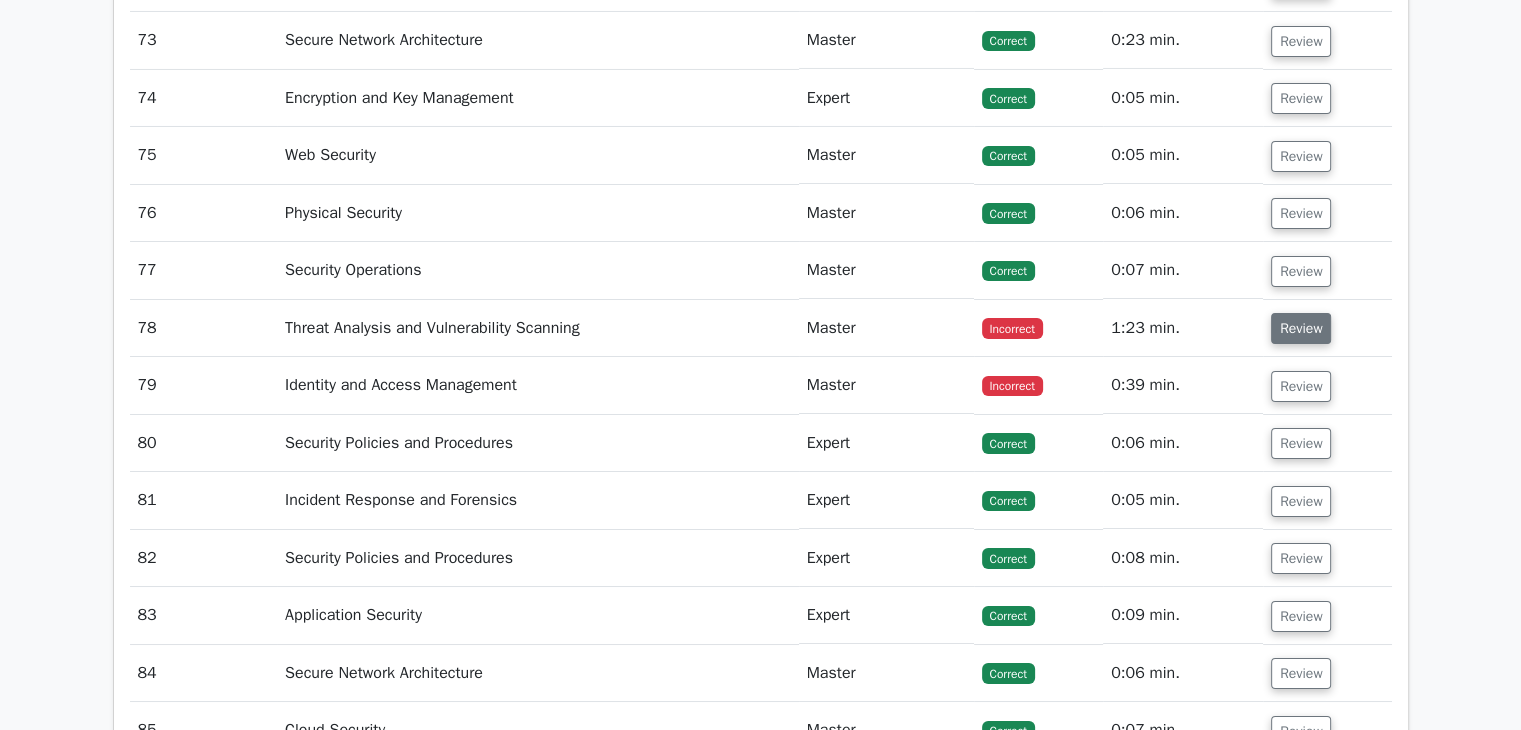 click on "Review" at bounding box center (1301, 328) 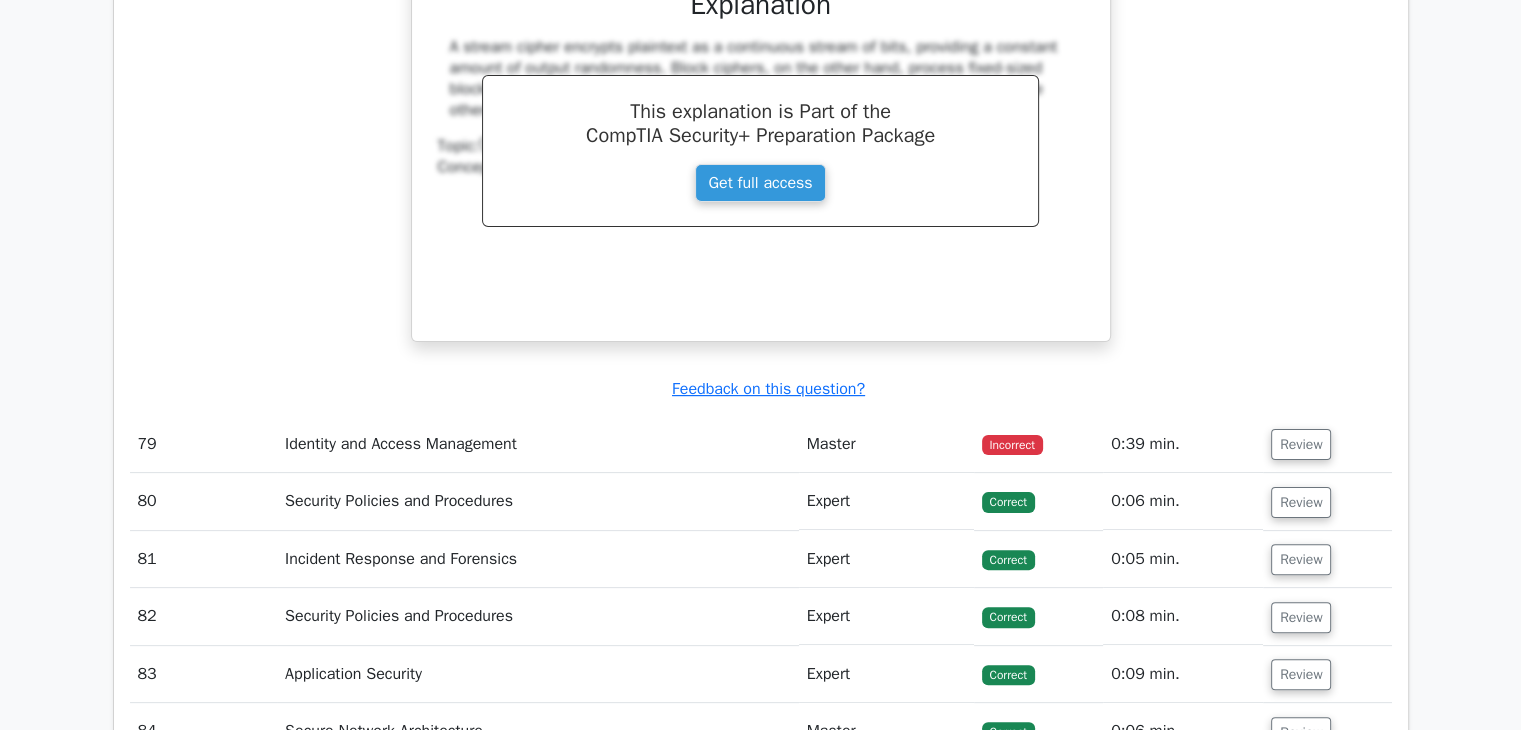 scroll, scrollTop: 8223, scrollLeft: 0, axis: vertical 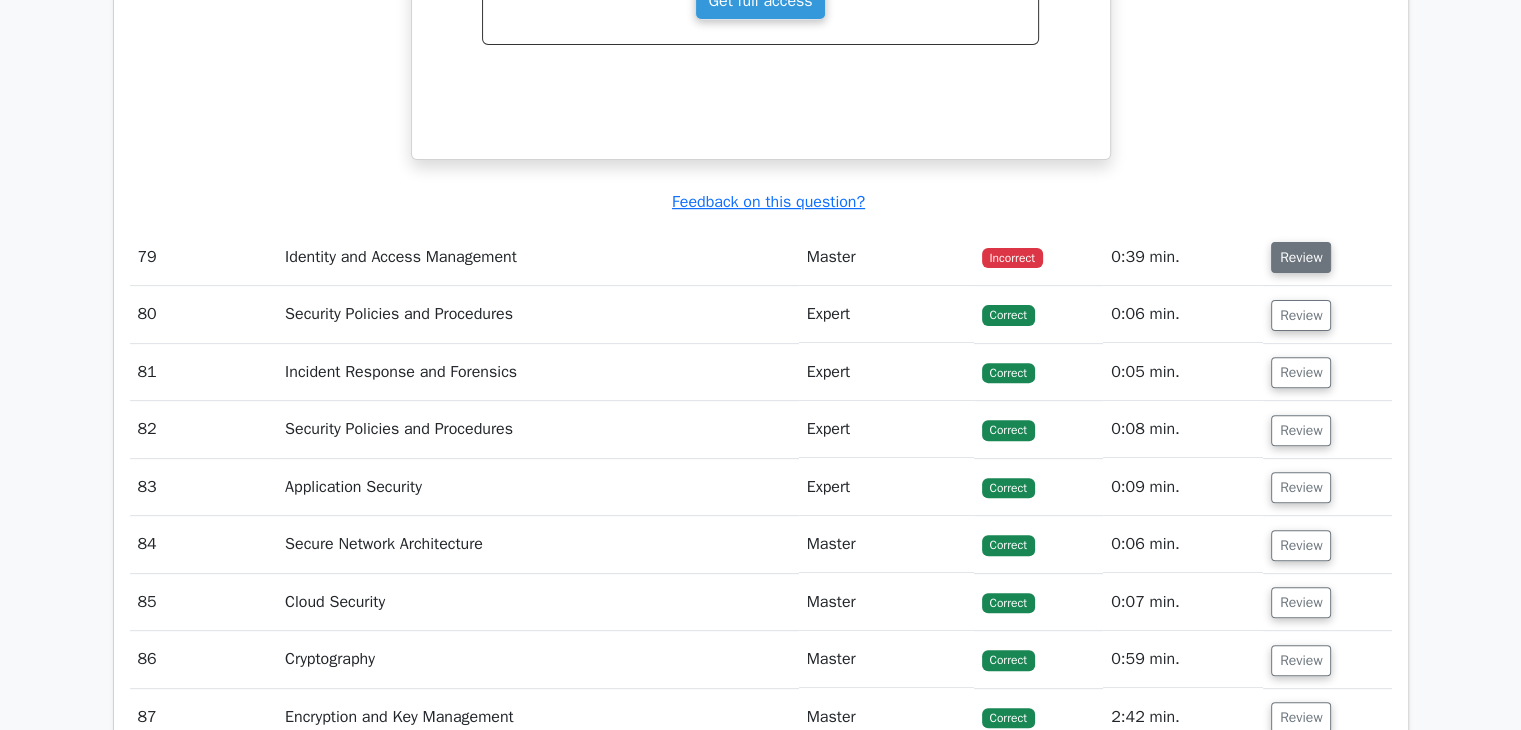 click on "Review" at bounding box center [1301, 257] 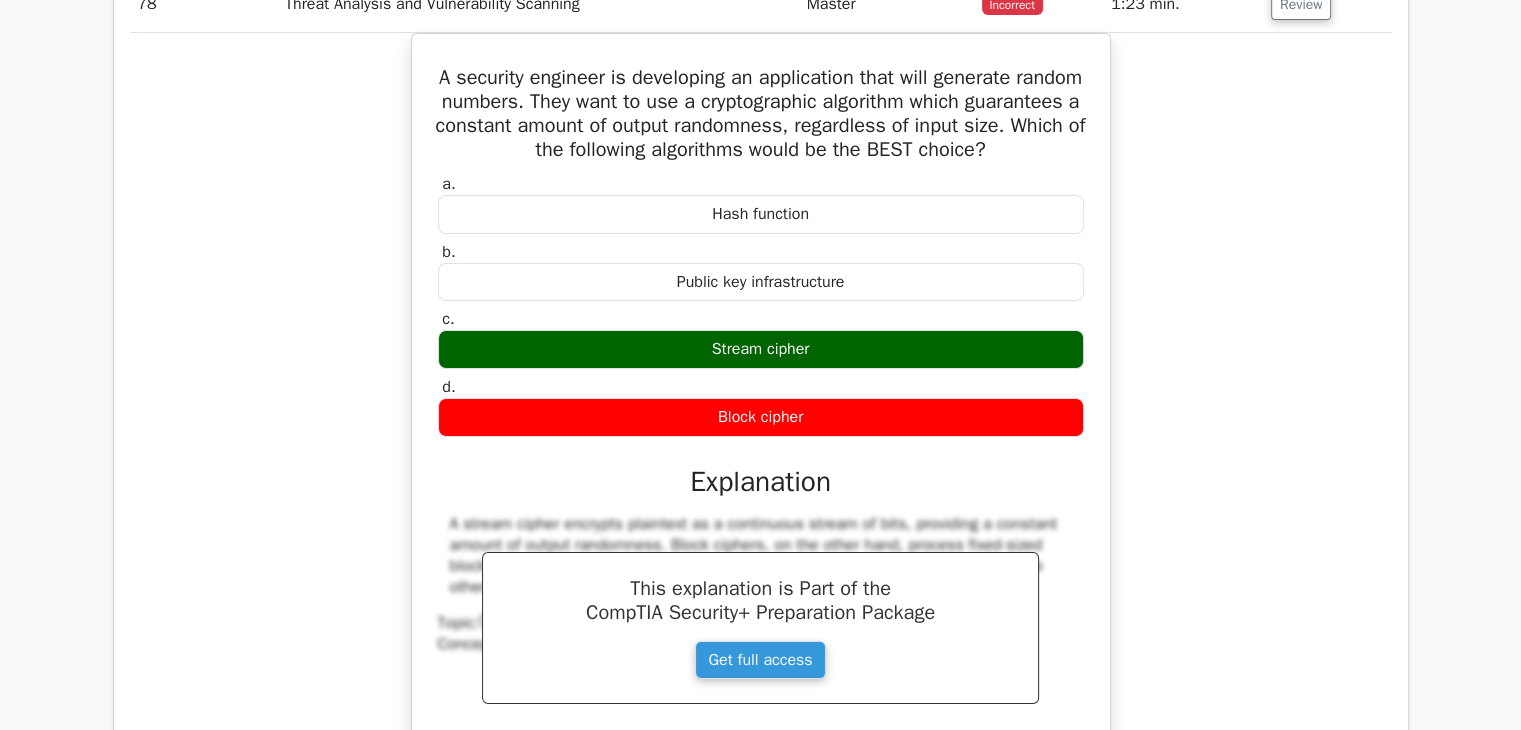 scroll, scrollTop: 7540, scrollLeft: 0, axis: vertical 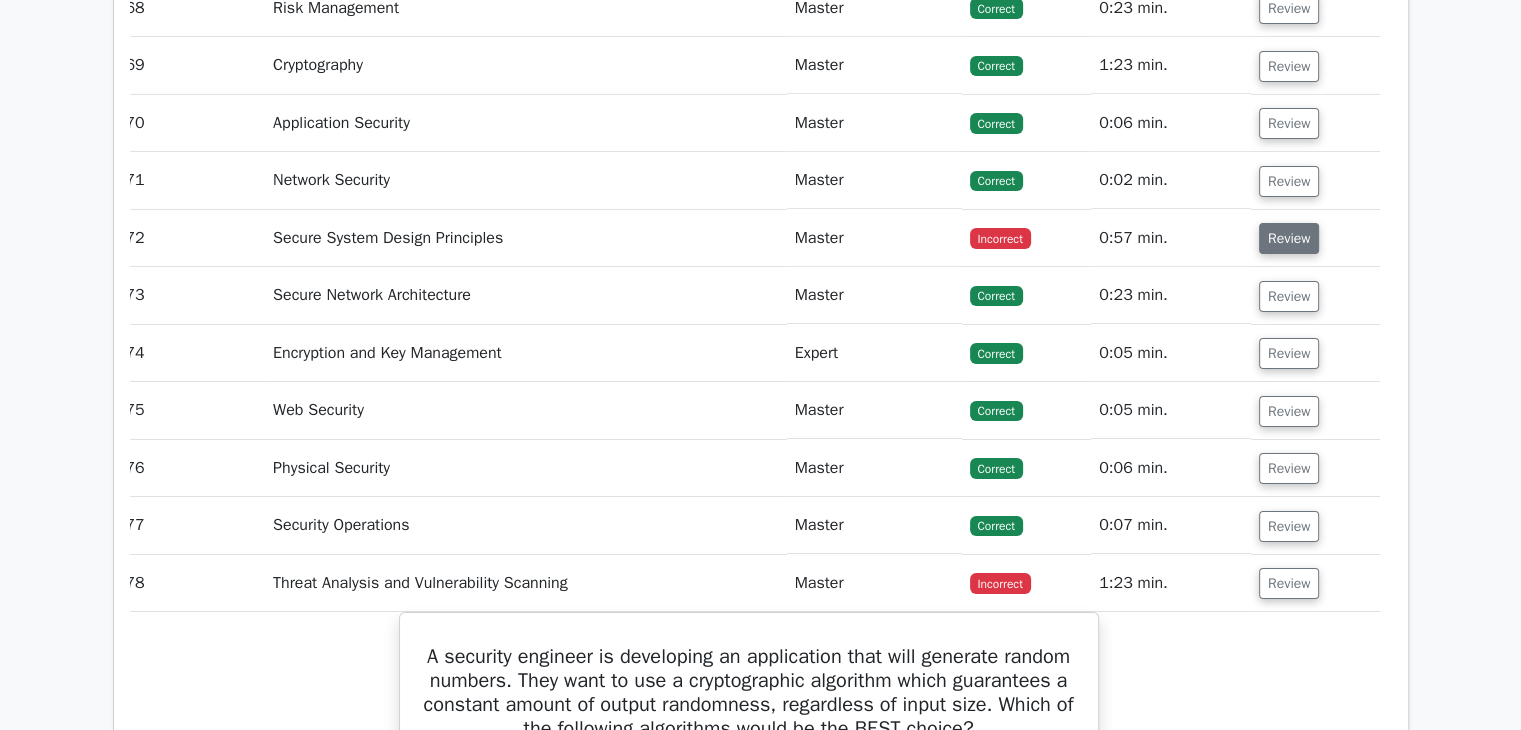 click on "Review" at bounding box center (1289, 238) 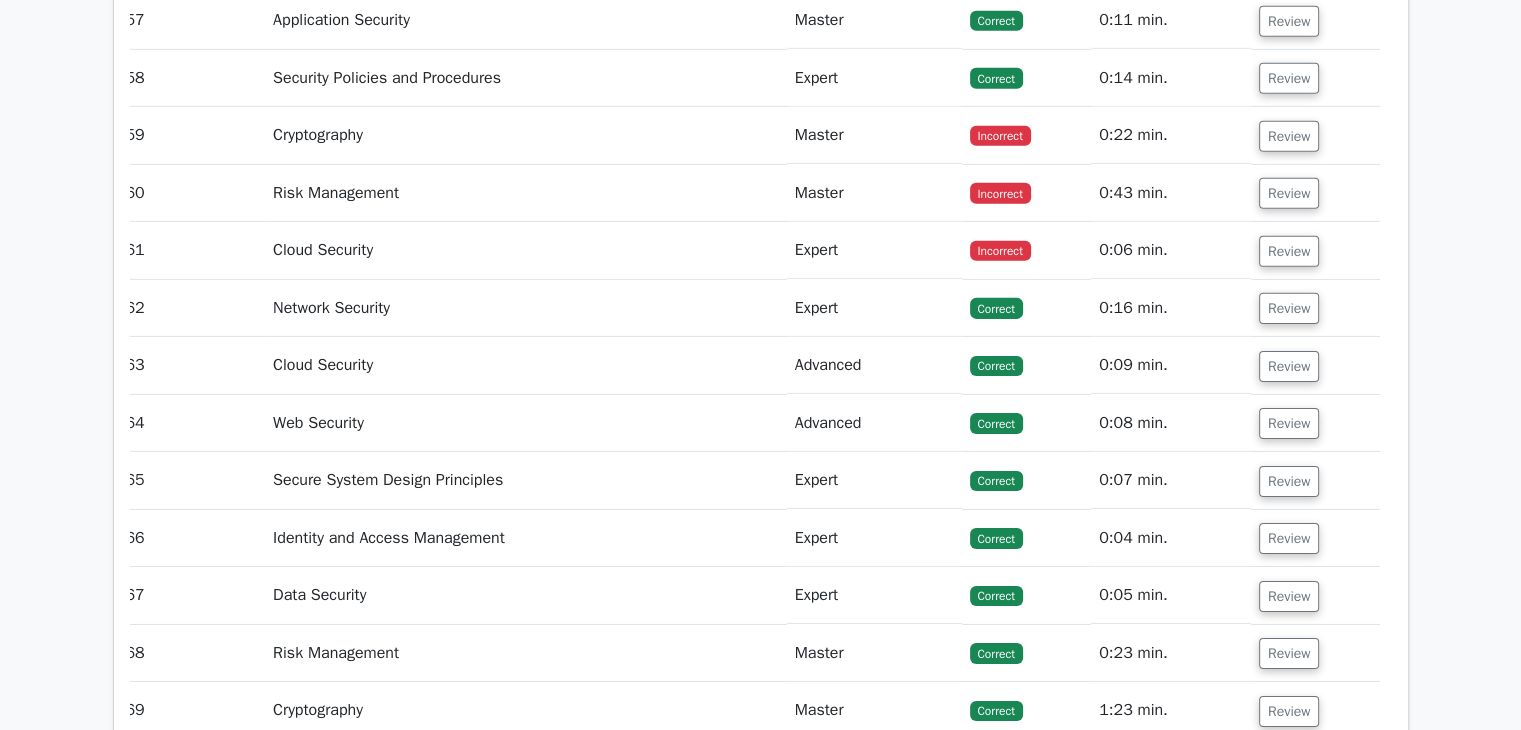 scroll, scrollTop: 6337, scrollLeft: 0, axis: vertical 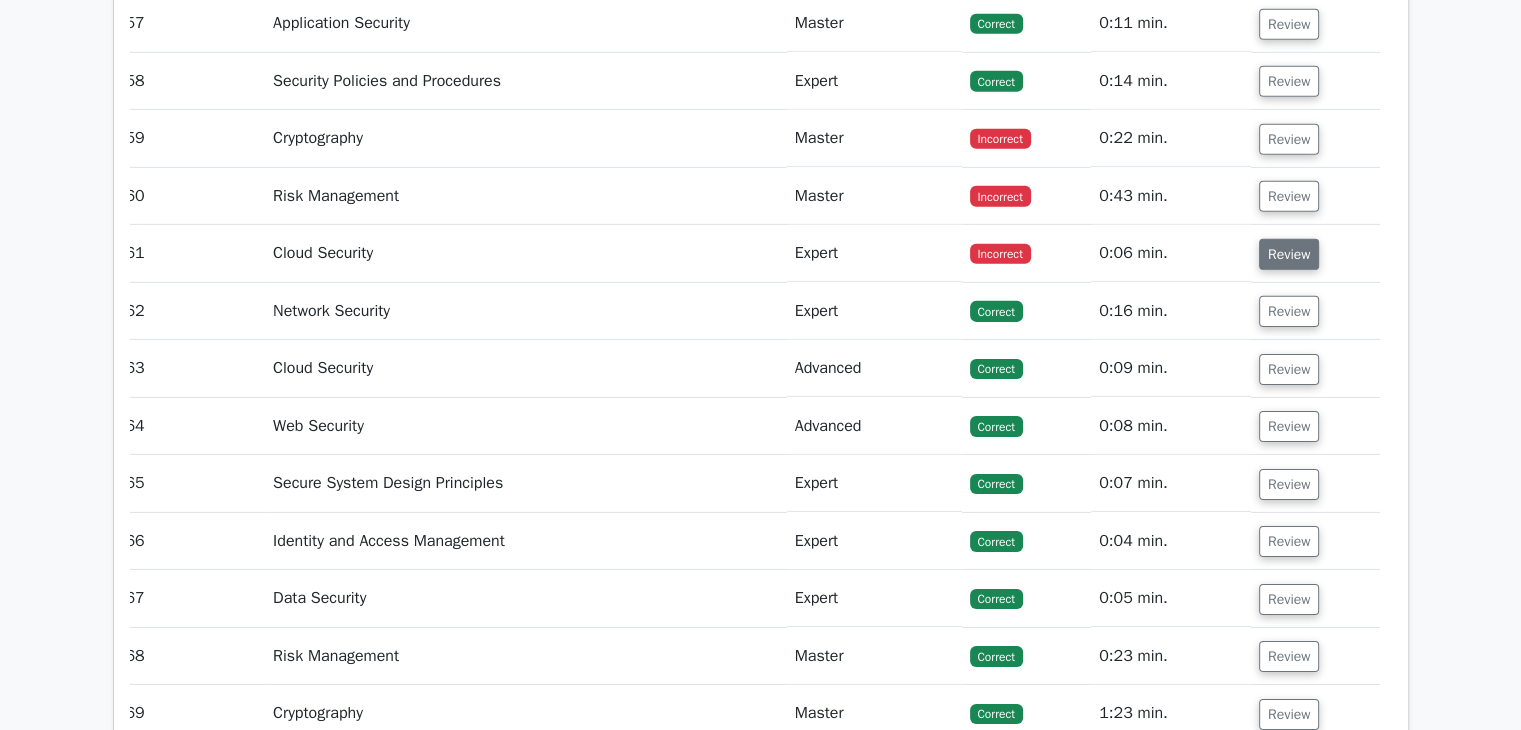 click on "Review" at bounding box center [1289, 254] 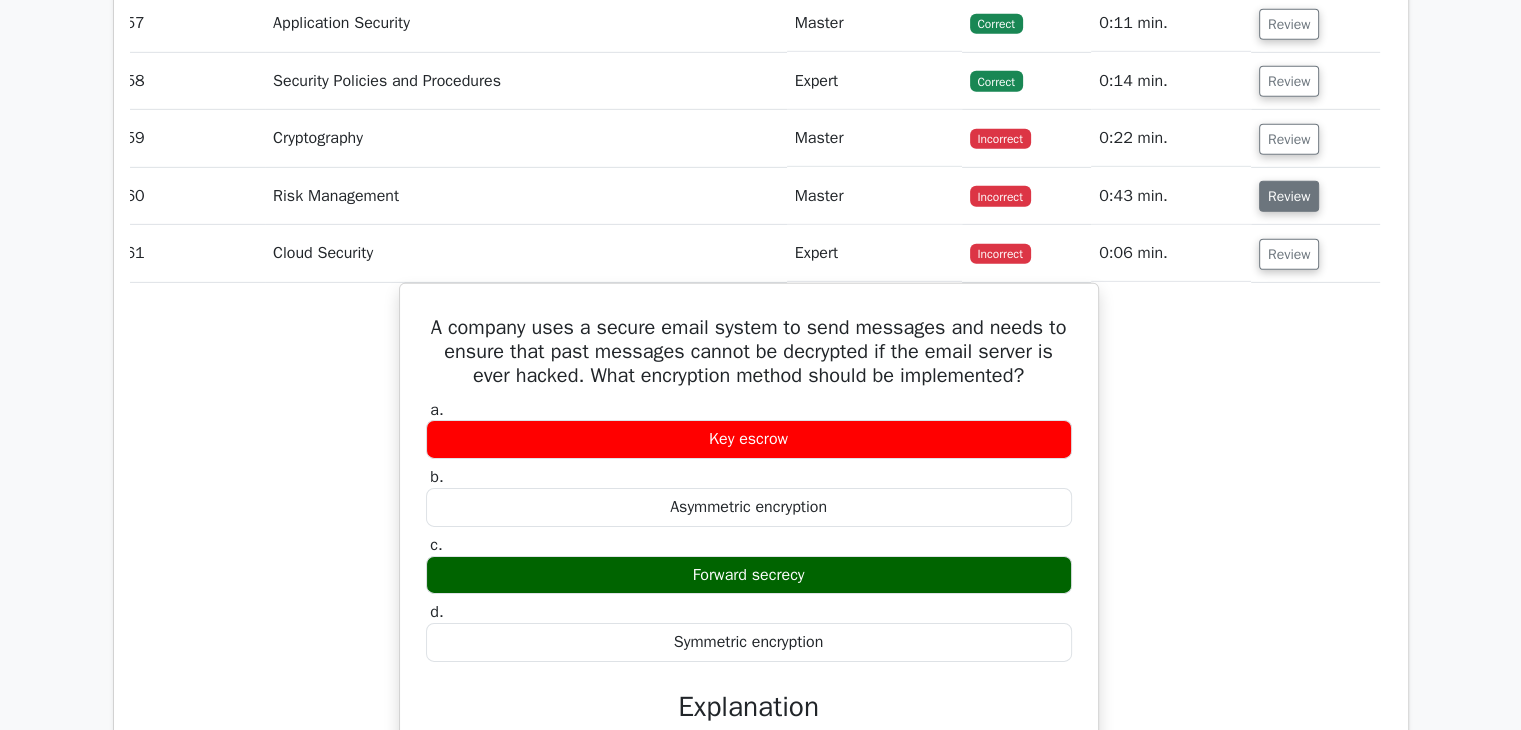 click on "Review" at bounding box center (1289, 196) 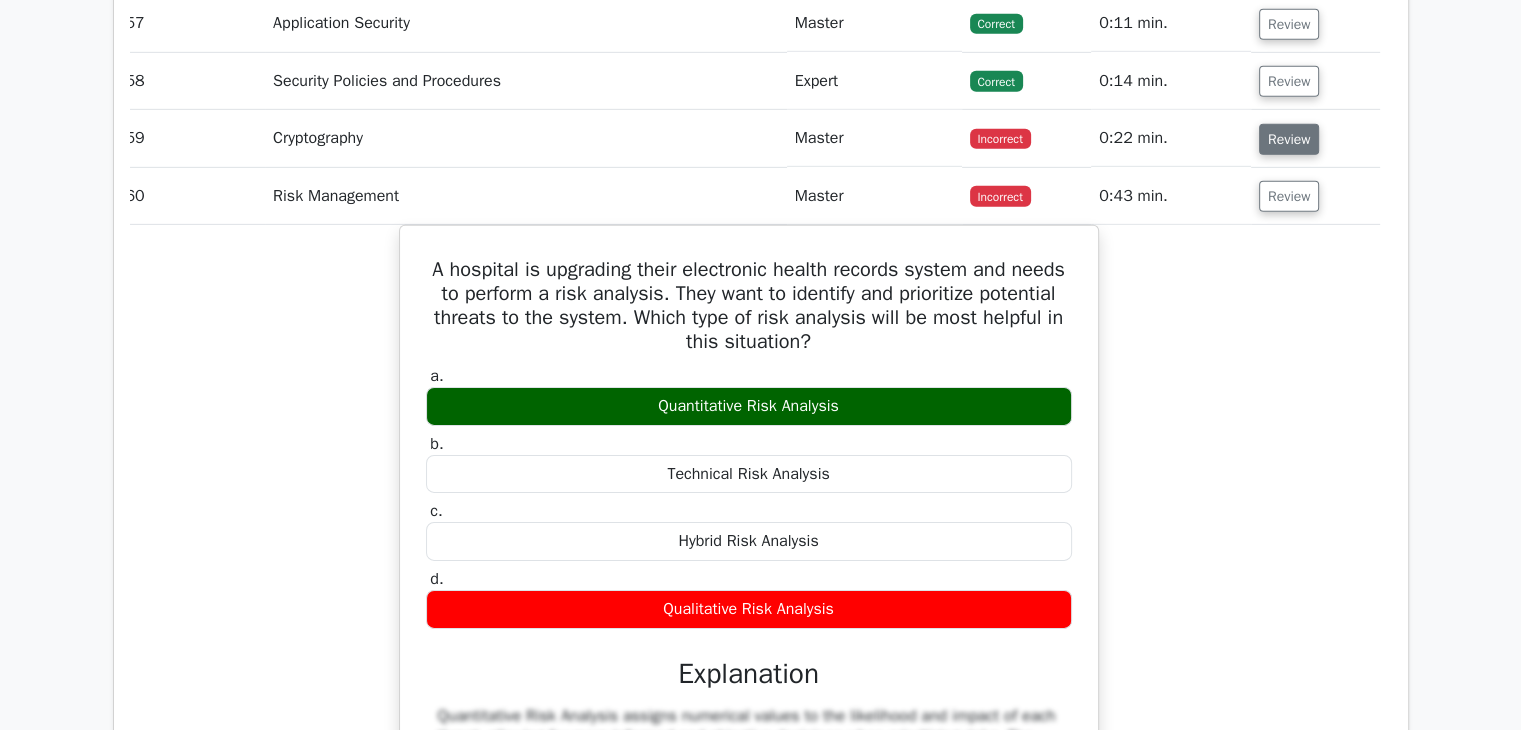 click on "Review" at bounding box center (1289, 139) 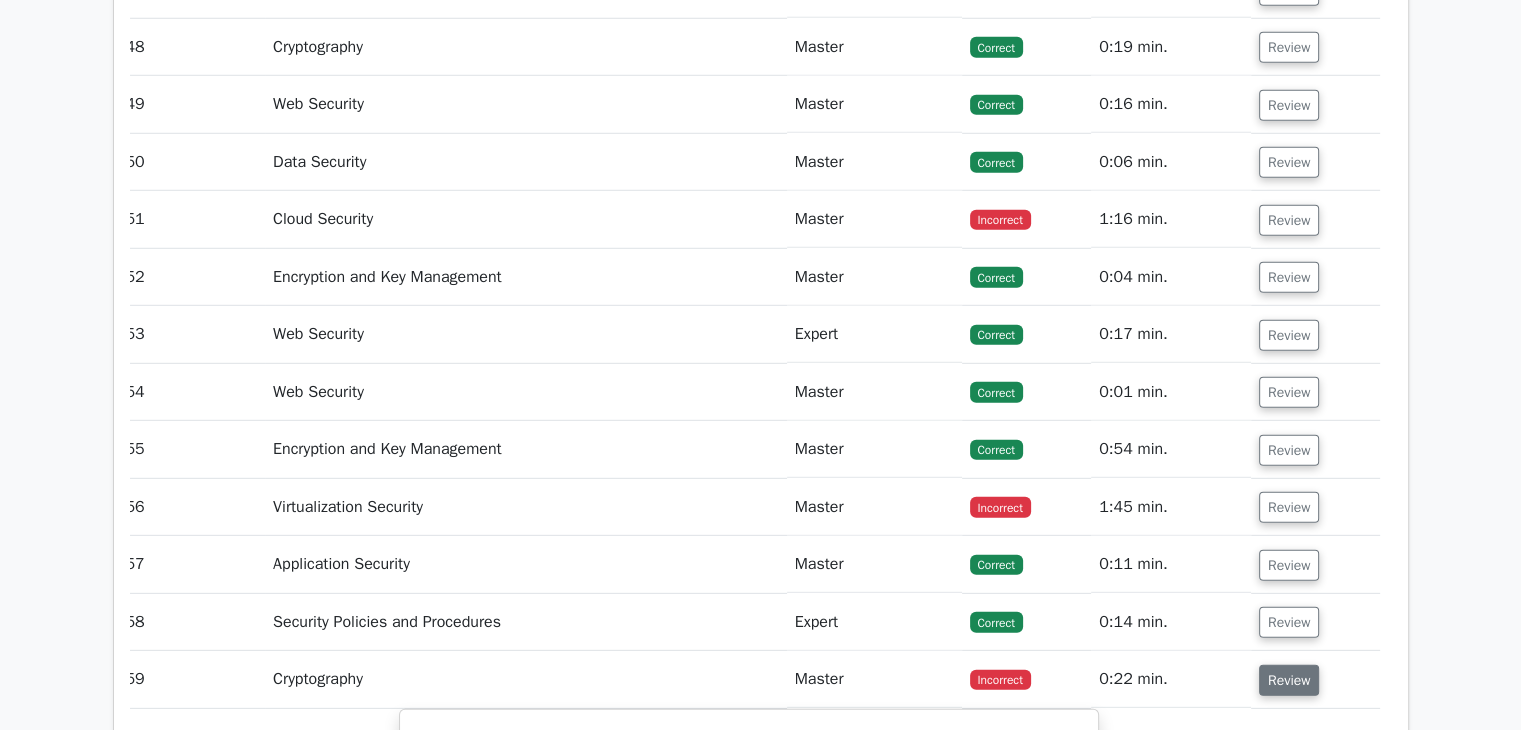 scroll, scrollTop: 5795, scrollLeft: 0, axis: vertical 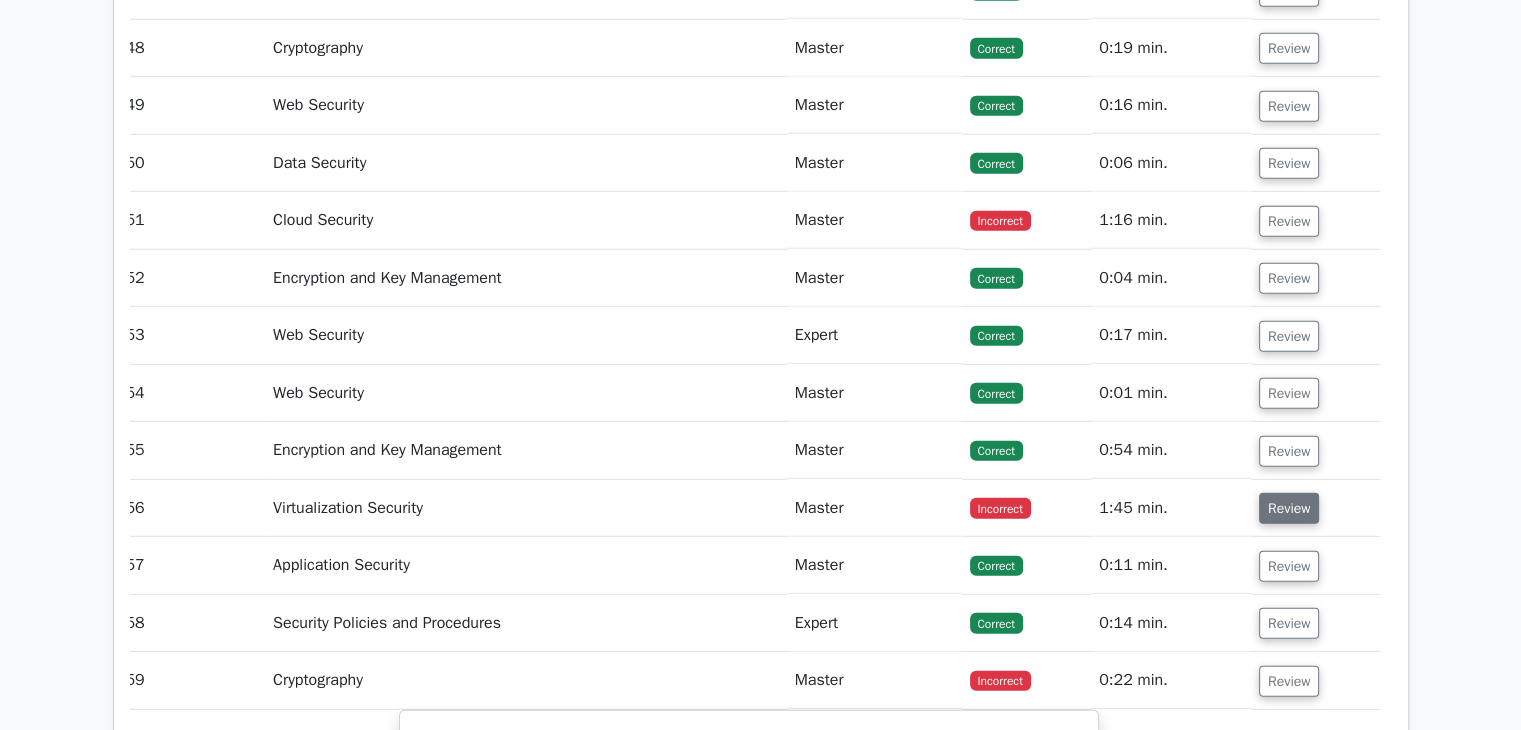 click on "Review" at bounding box center [1289, 508] 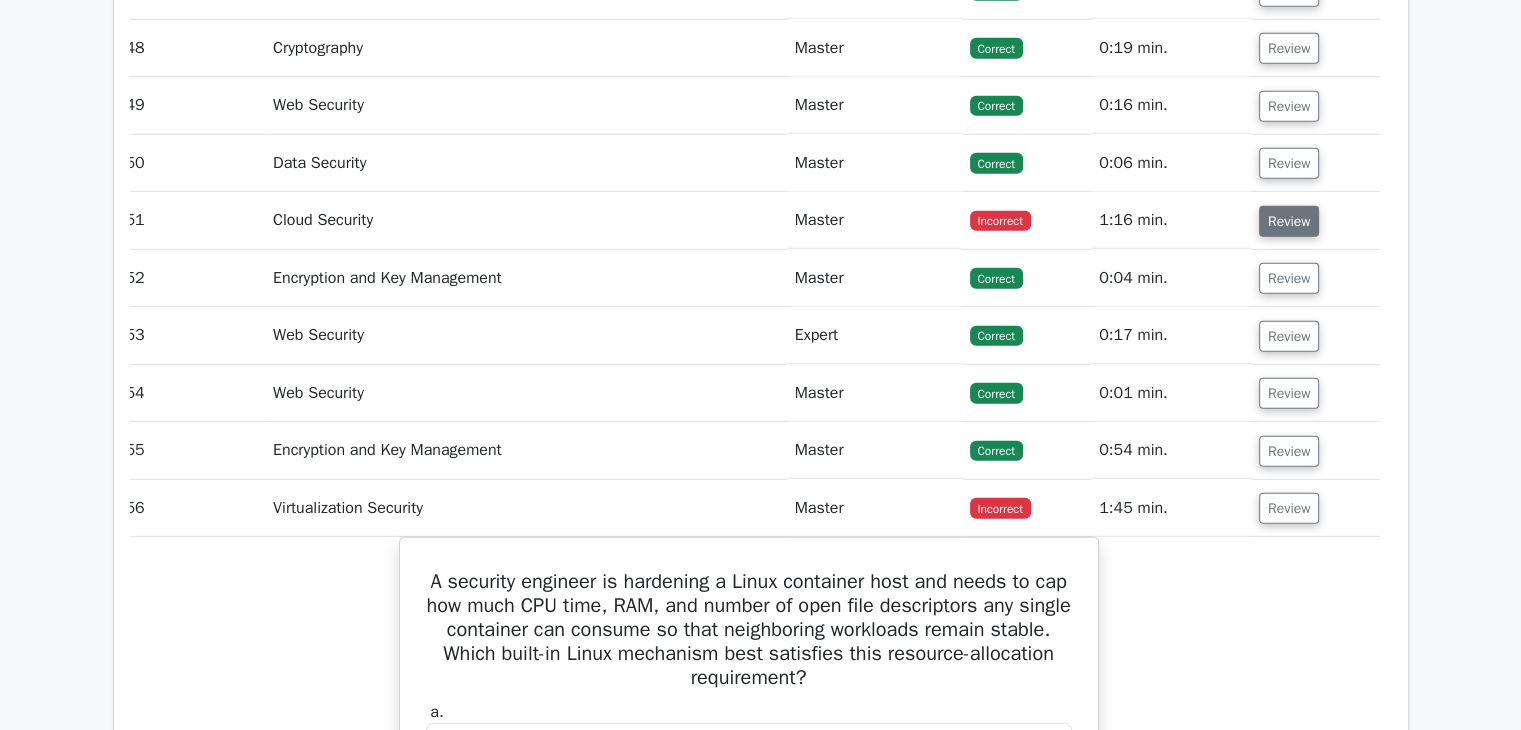 click on "Review" at bounding box center [1289, 221] 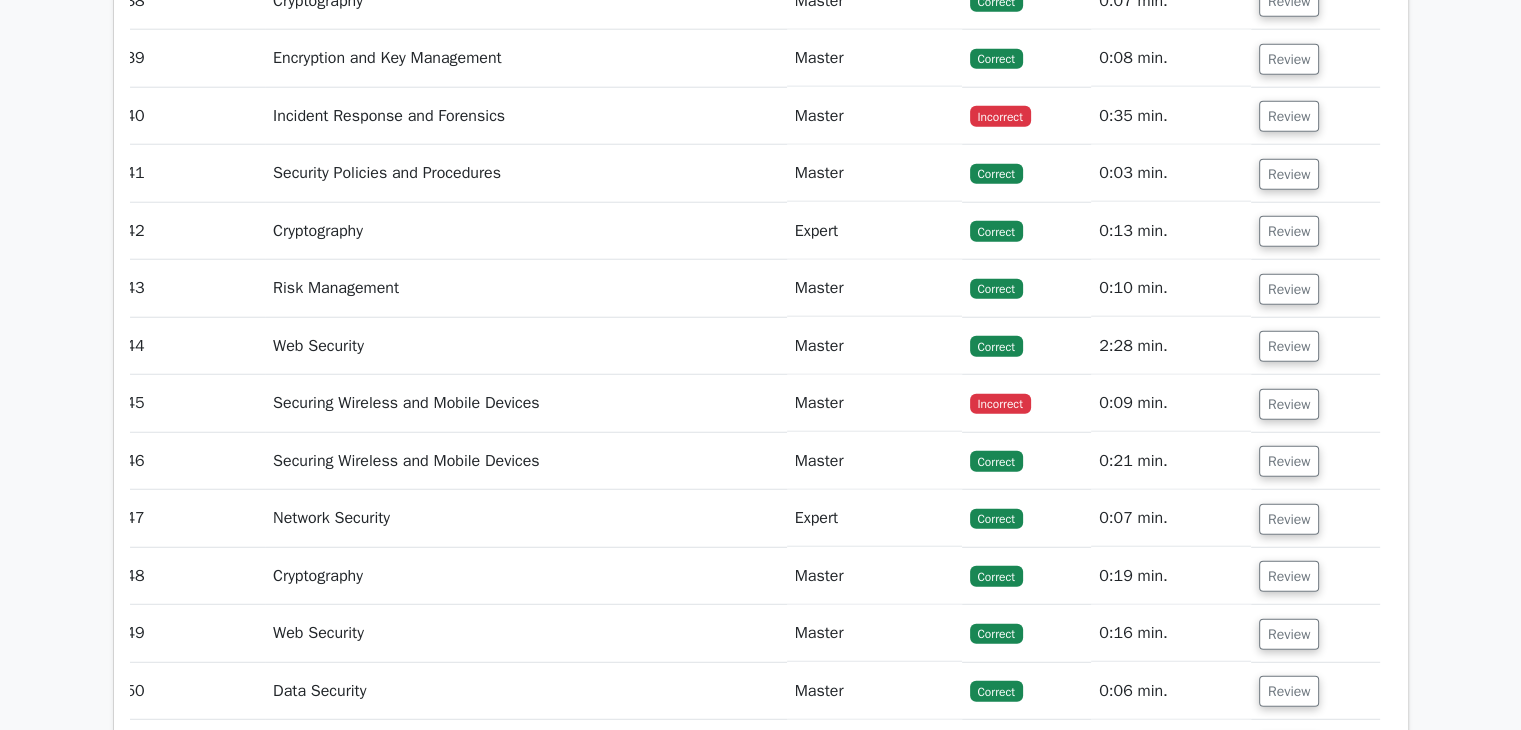 scroll, scrollTop: 5265, scrollLeft: 0, axis: vertical 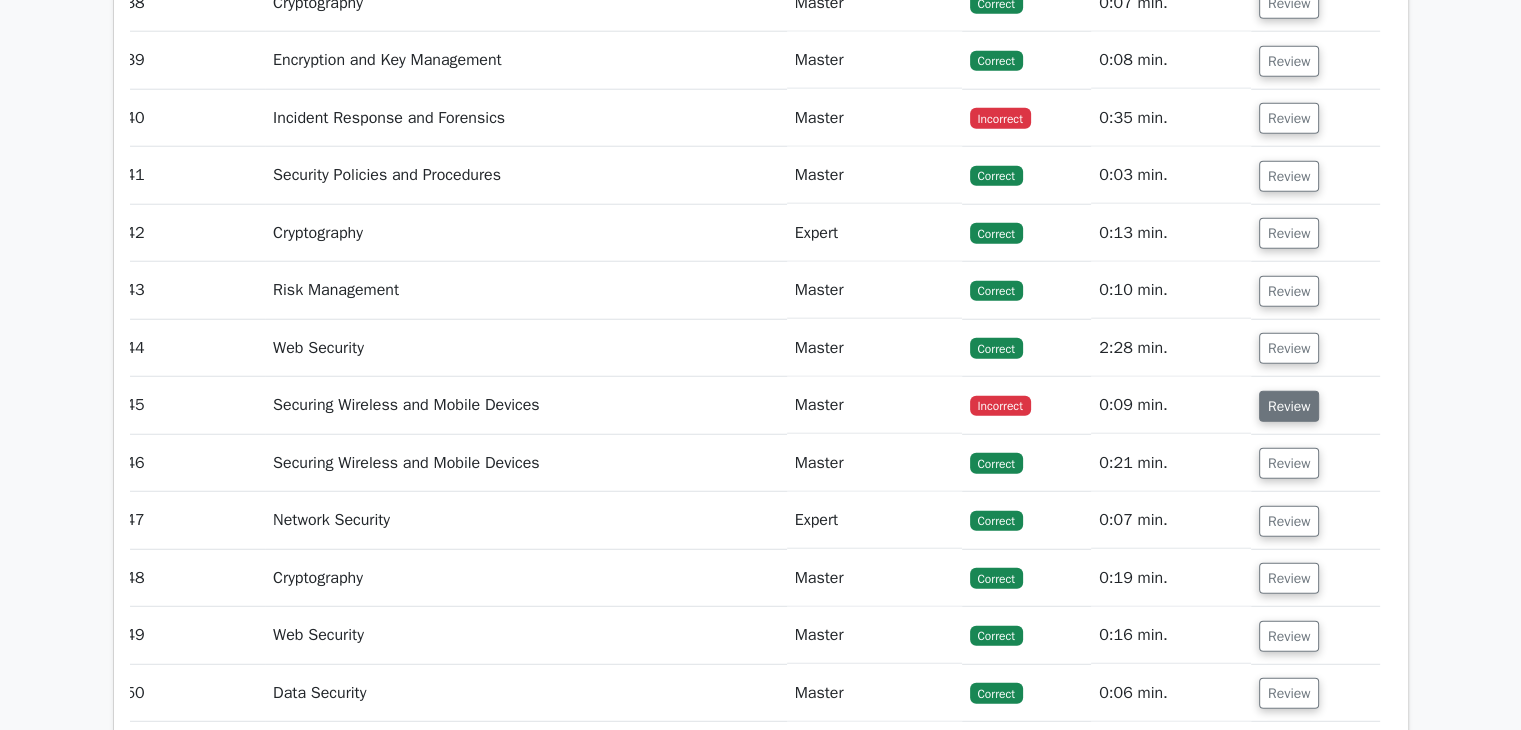 click on "Review" at bounding box center (1289, 406) 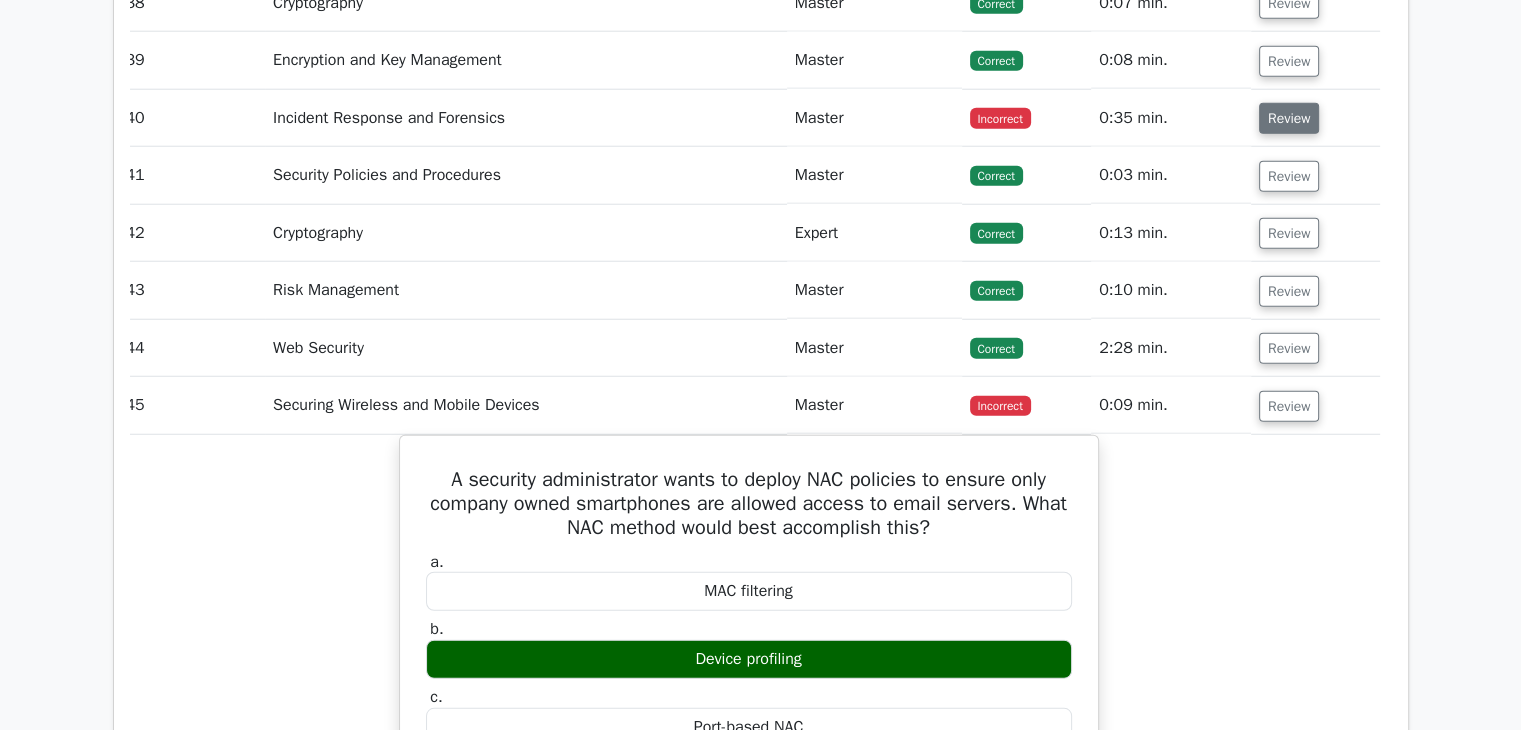 click on "Review" at bounding box center [1289, 118] 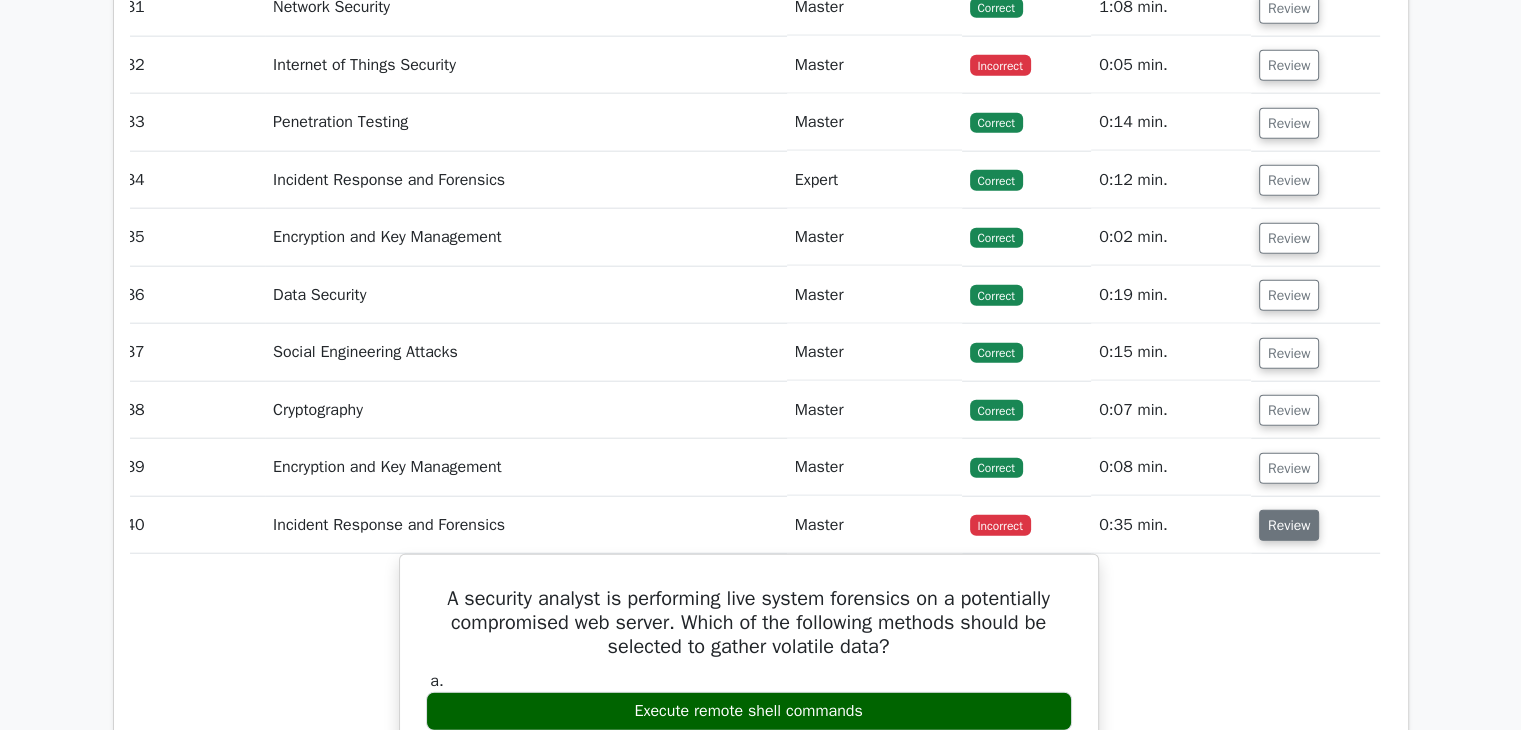 scroll, scrollTop: 4822, scrollLeft: 0, axis: vertical 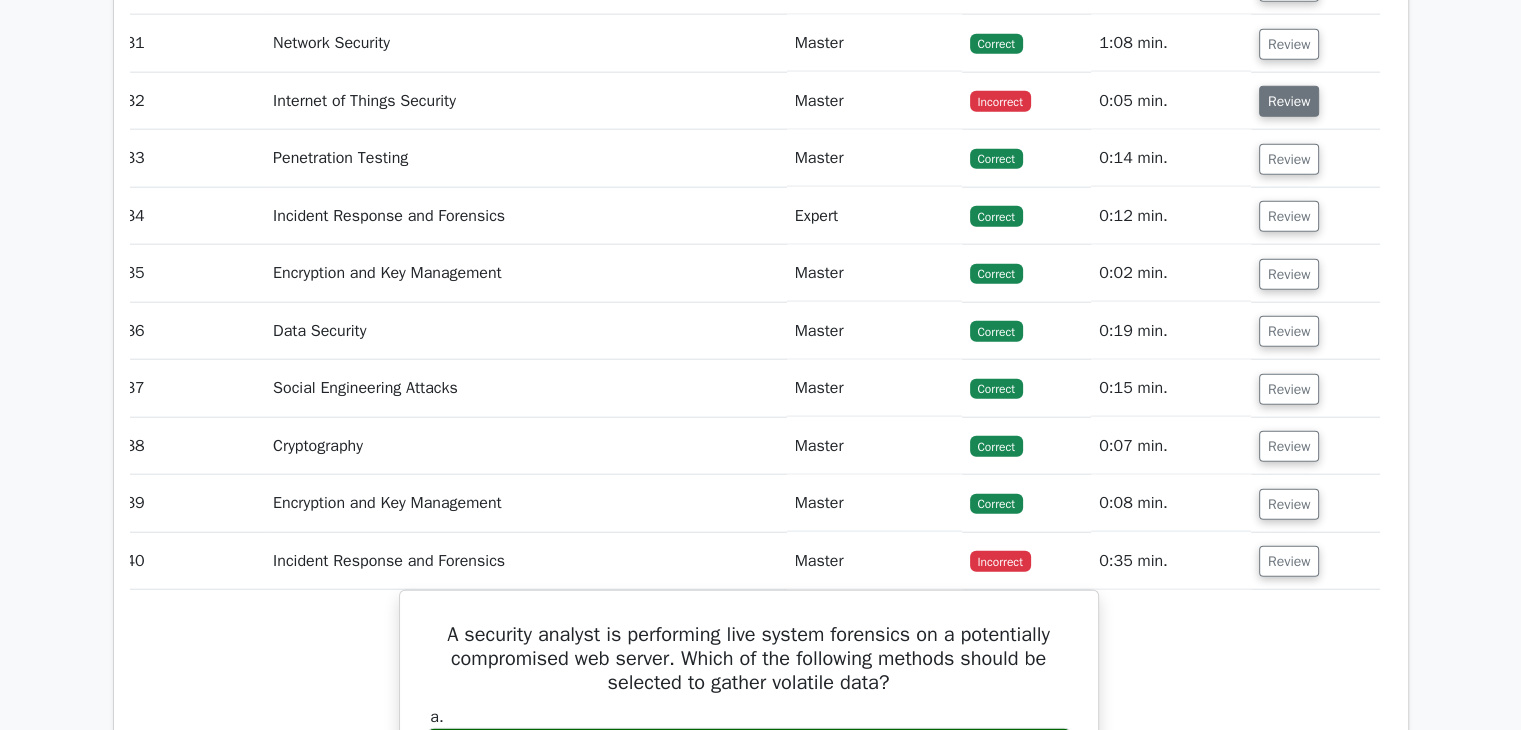 click on "Review" at bounding box center (1289, 101) 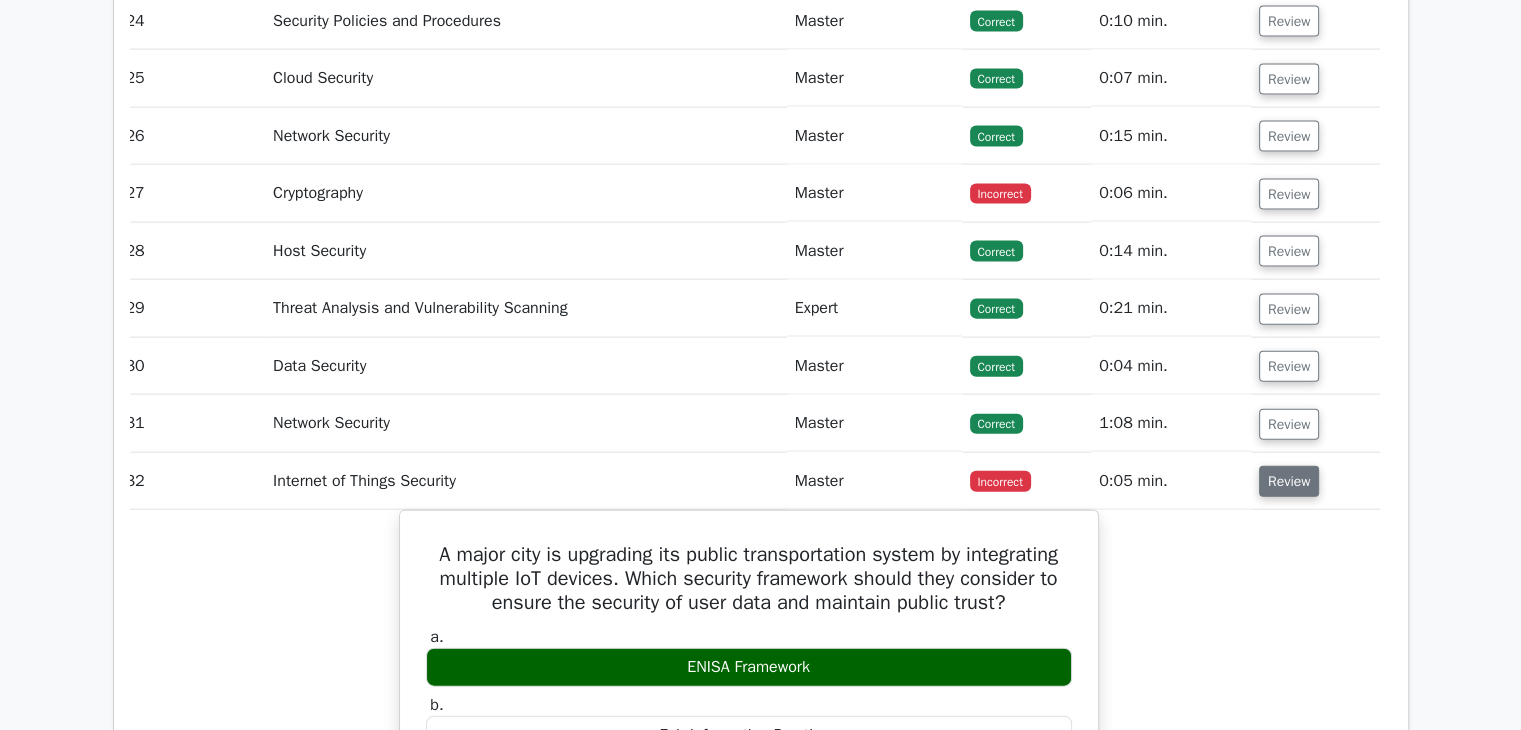 scroll, scrollTop: 4423, scrollLeft: 0, axis: vertical 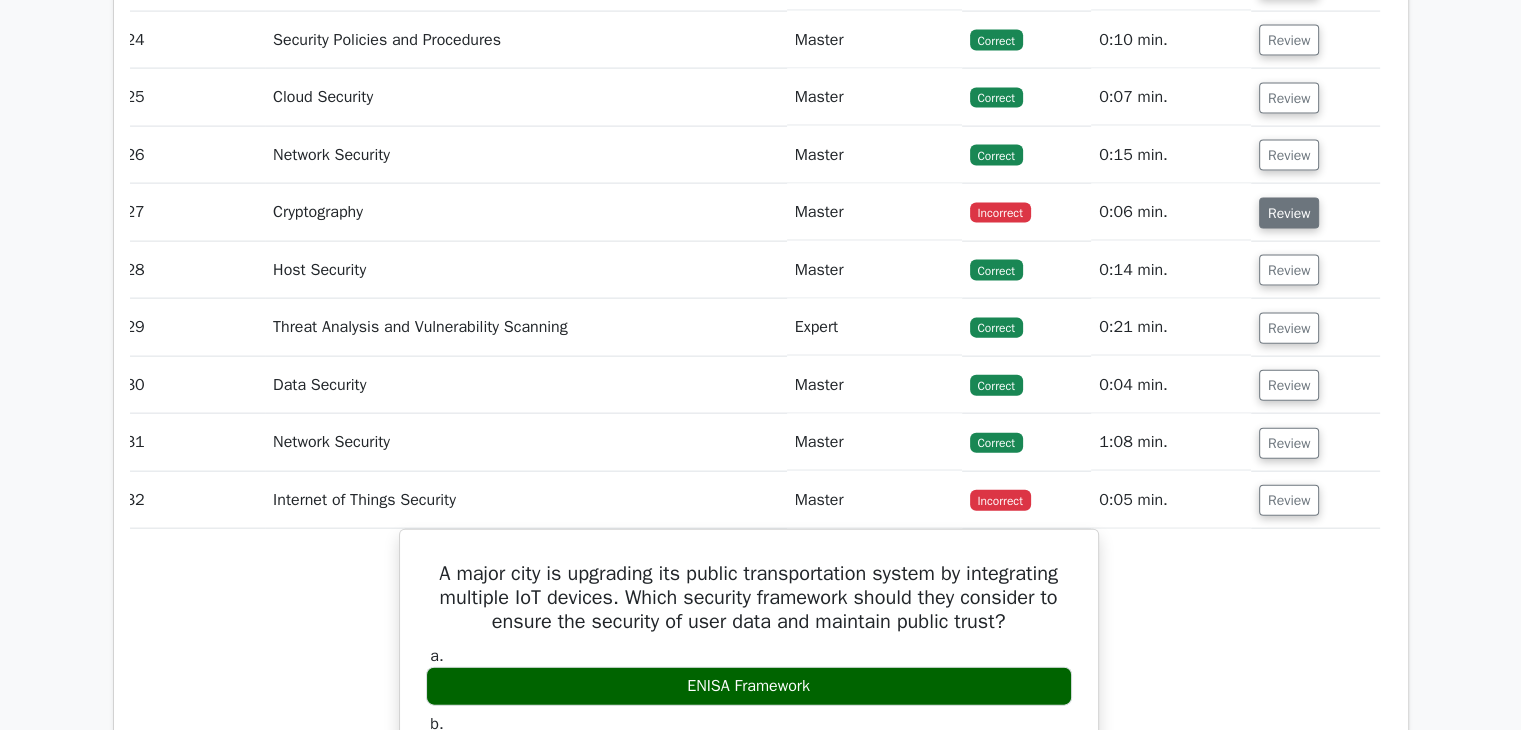 click on "Review" at bounding box center [1289, 213] 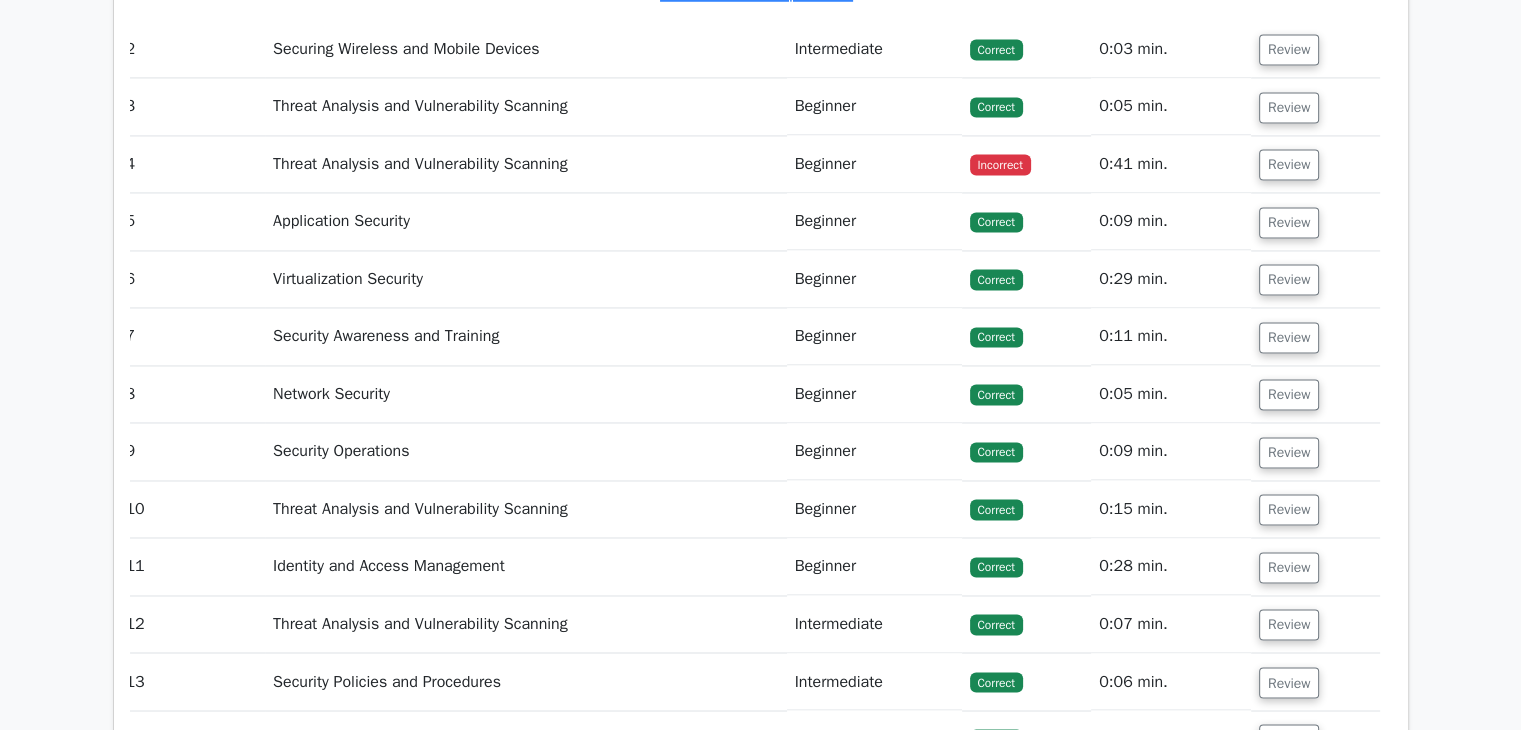scroll, scrollTop: 3119, scrollLeft: 0, axis: vertical 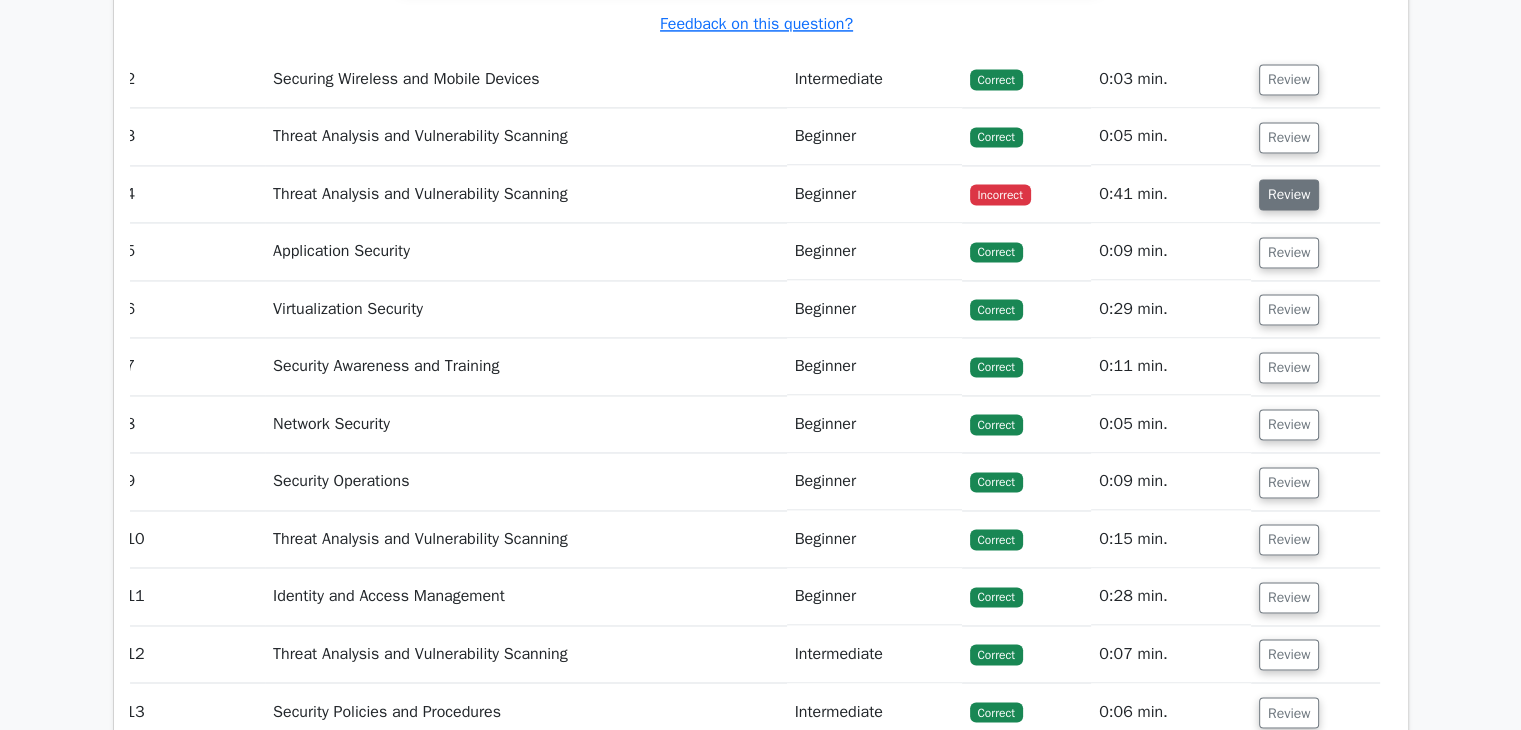 click on "Review" at bounding box center [1289, 194] 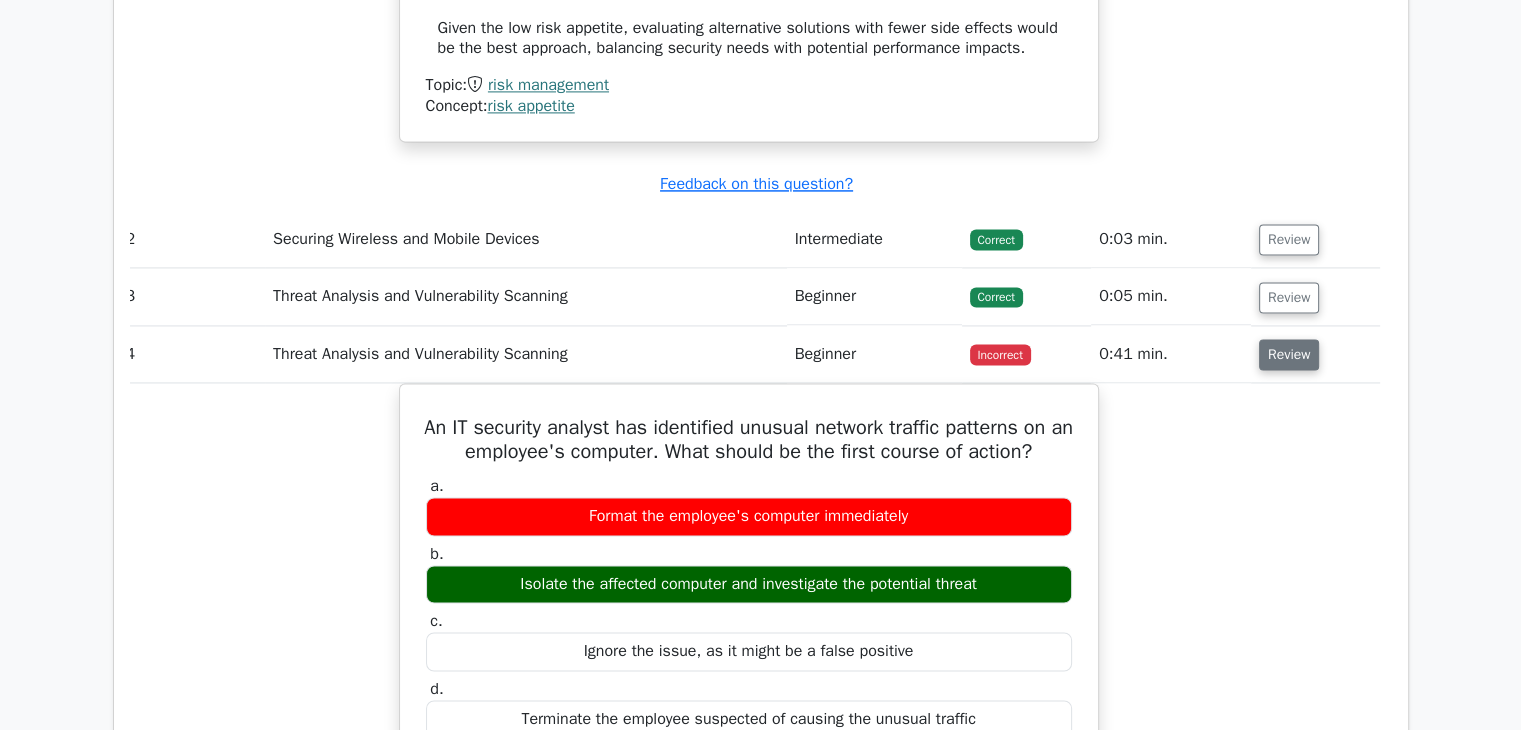 scroll, scrollTop: 2958, scrollLeft: 0, axis: vertical 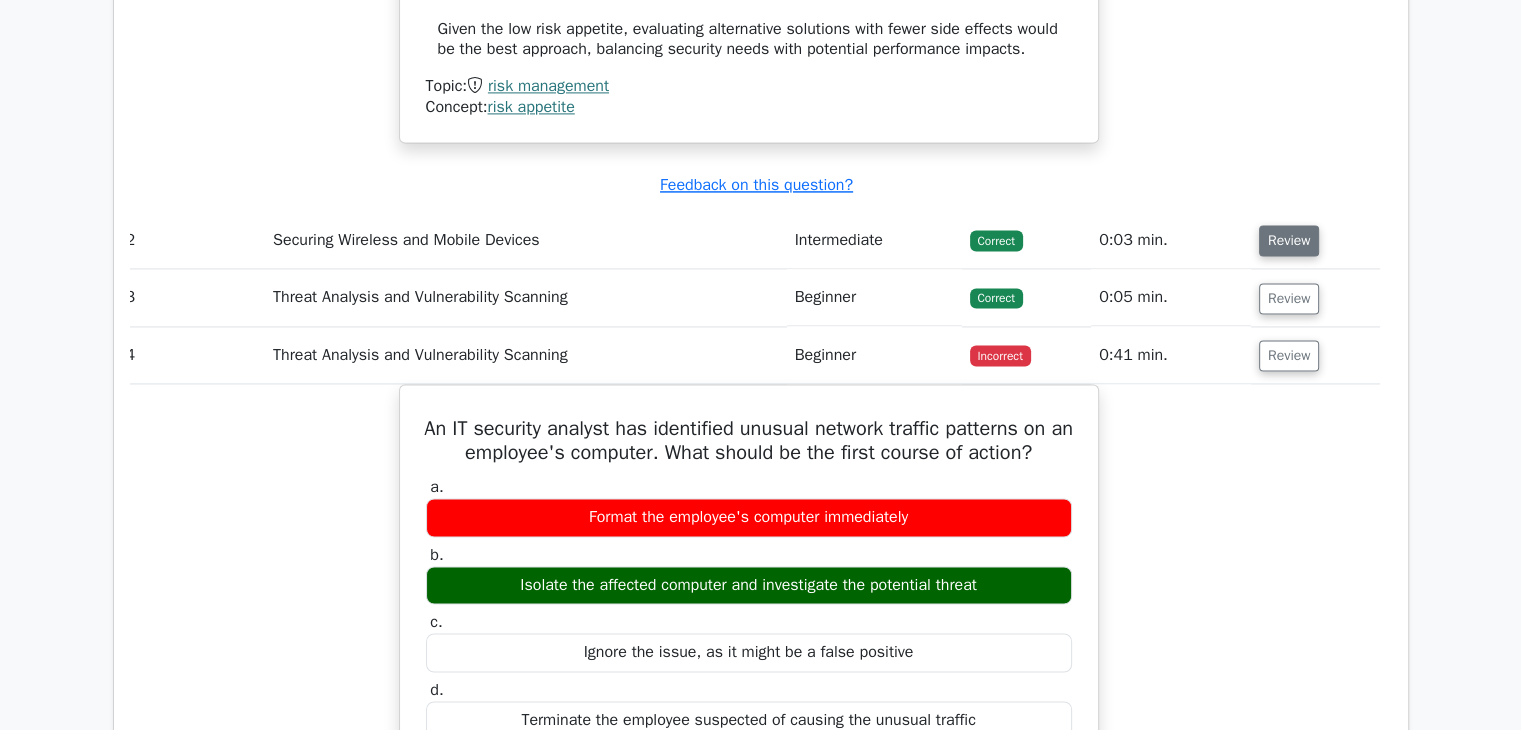 click on "Review" at bounding box center [1289, 240] 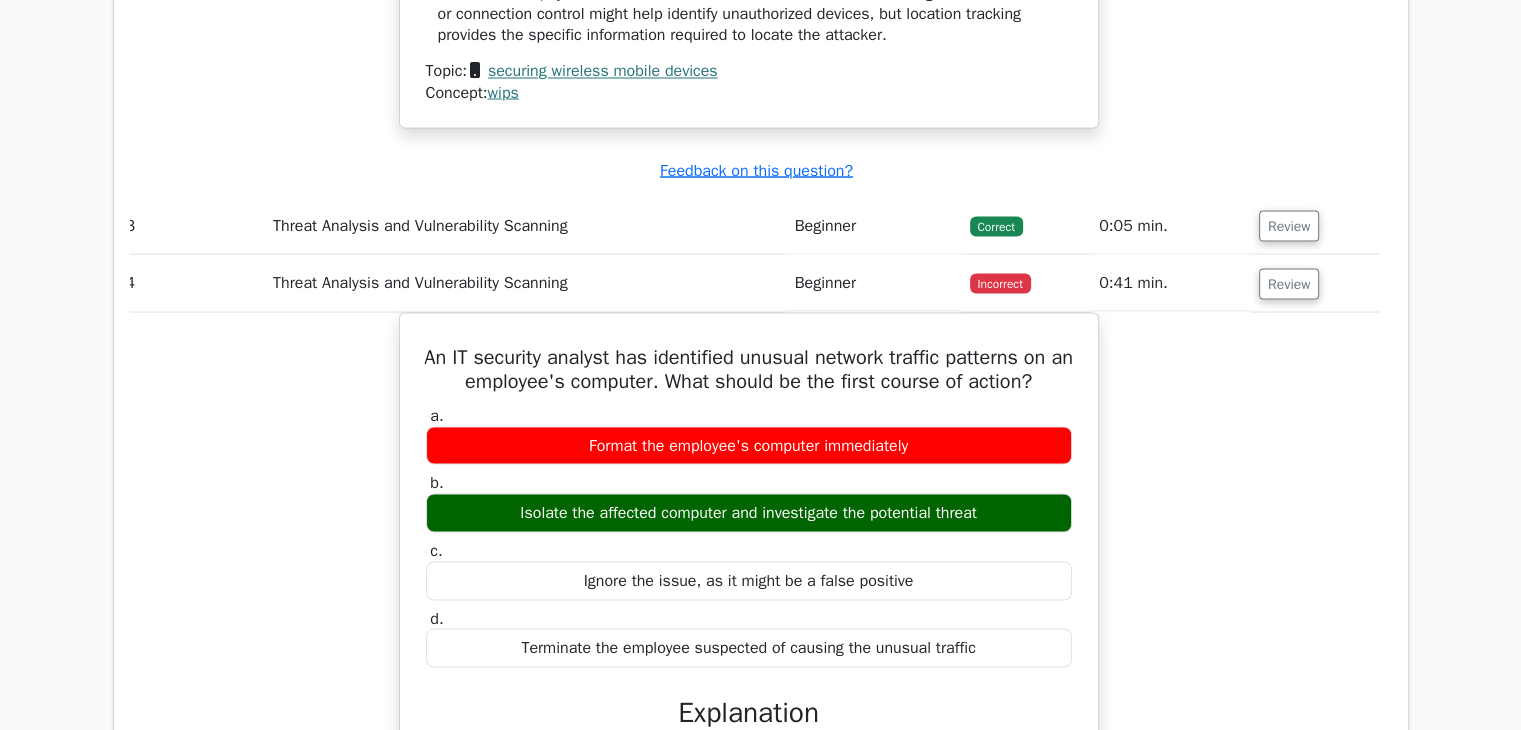 scroll, scrollTop: 3715, scrollLeft: 0, axis: vertical 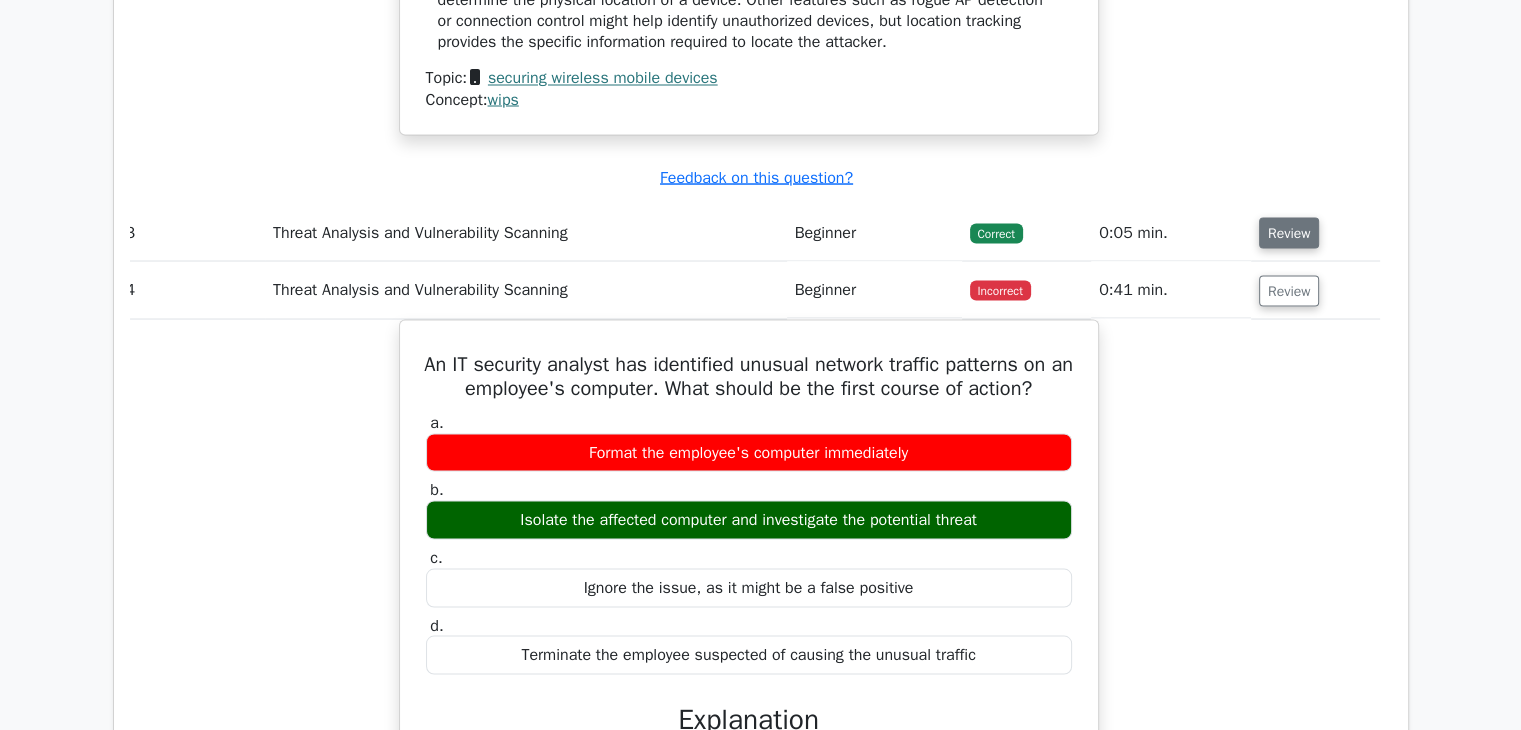click on "Review" at bounding box center (1289, 232) 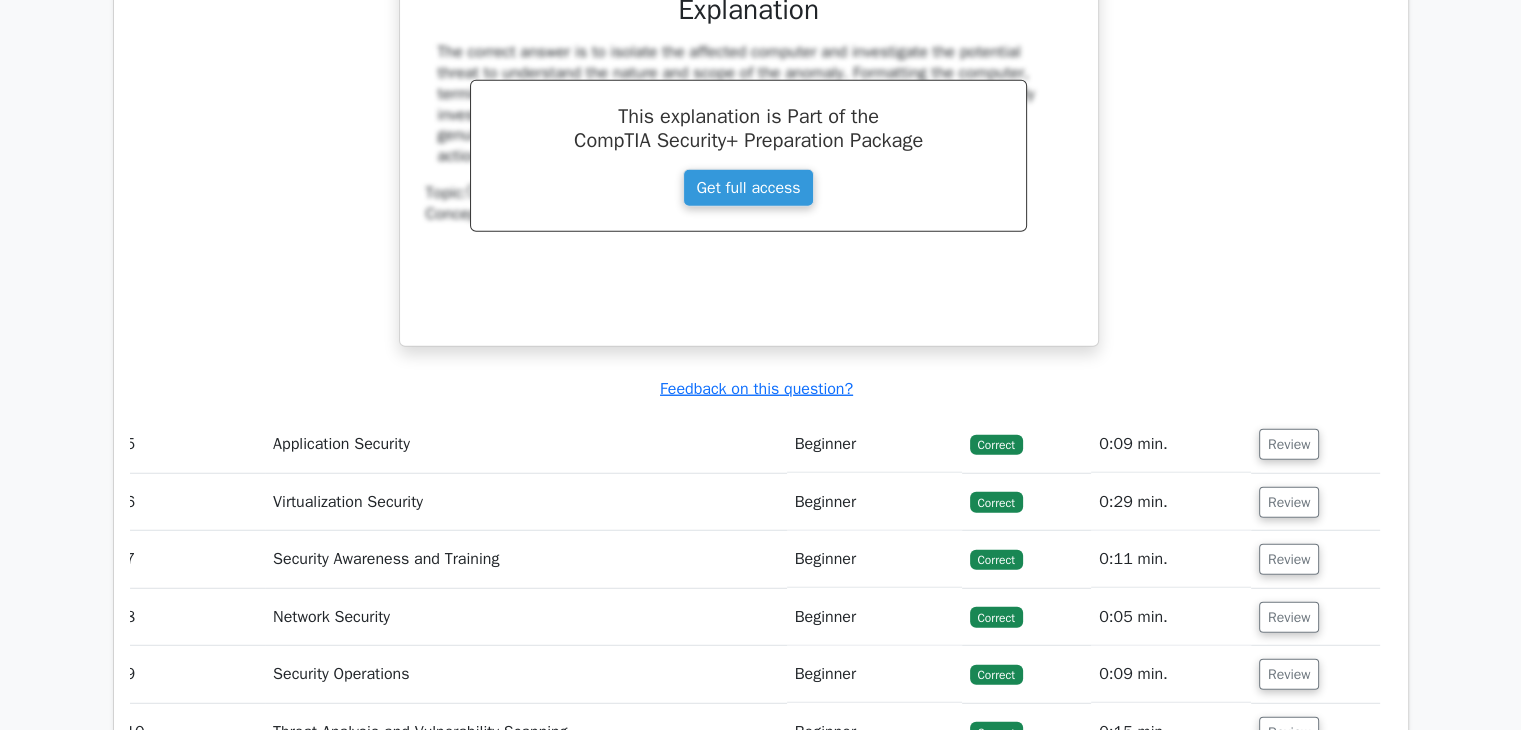 scroll, scrollTop: 5256, scrollLeft: 0, axis: vertical 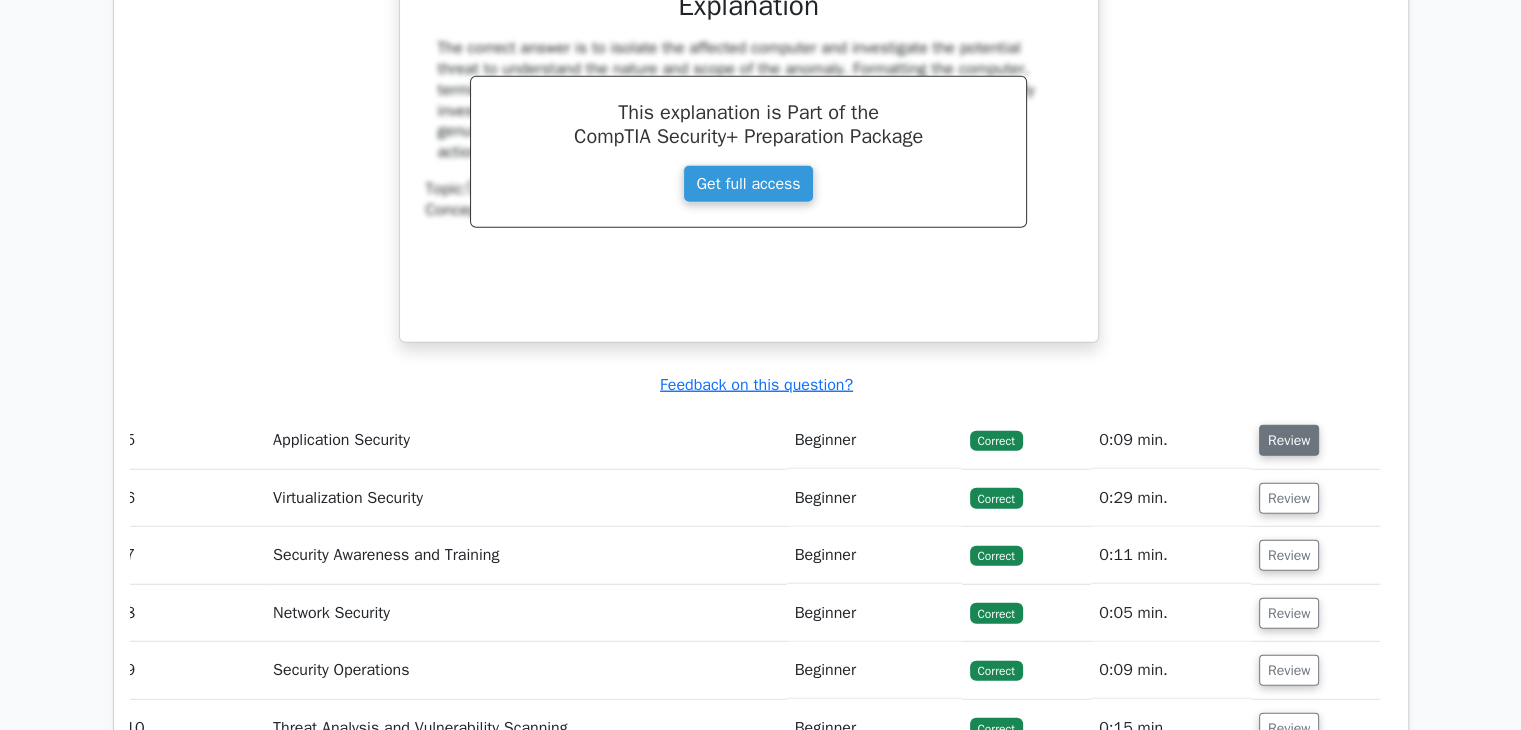 click on "Review" at bounding box center (1289, 440) 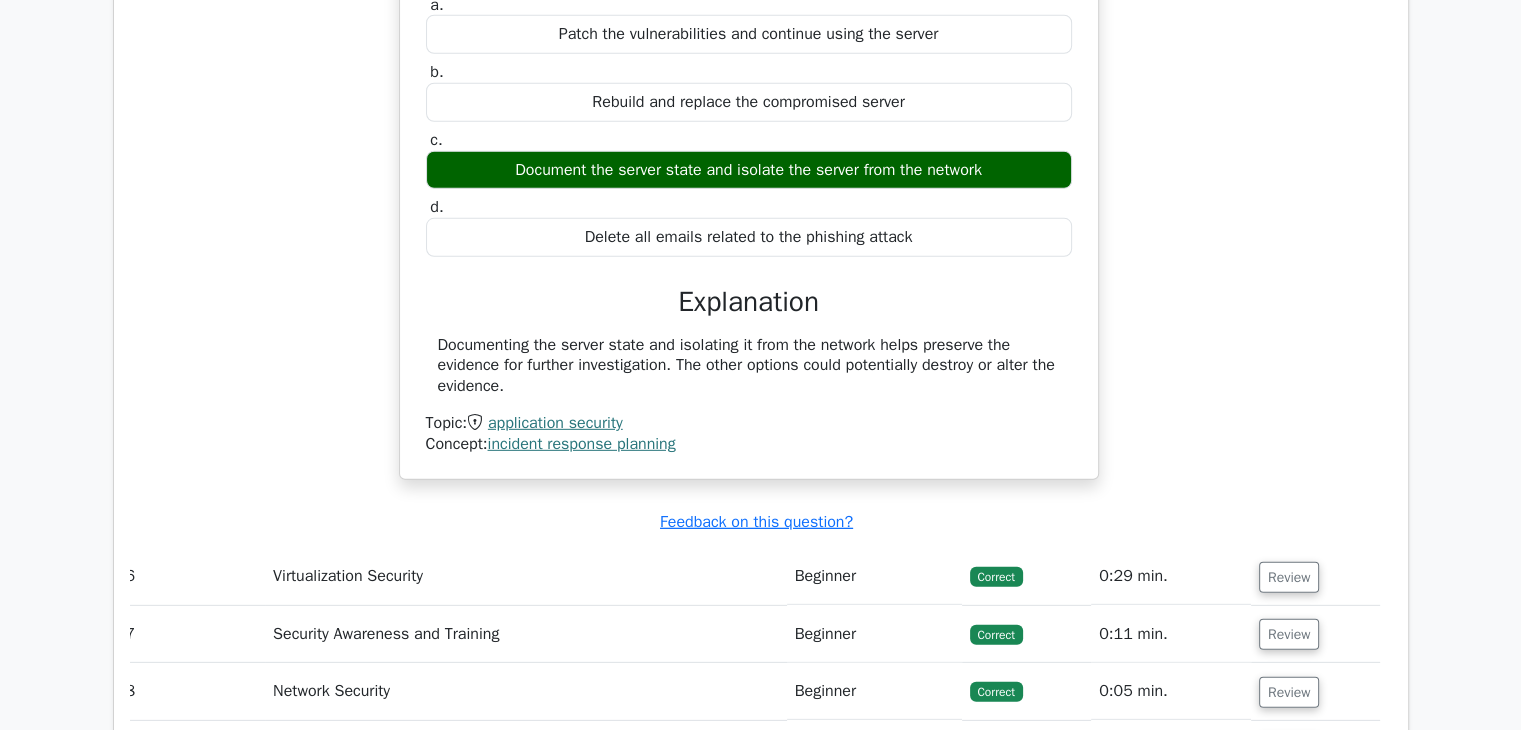 scroll, scrollTop: 6278, scrollLeft: 0, axis: vertical 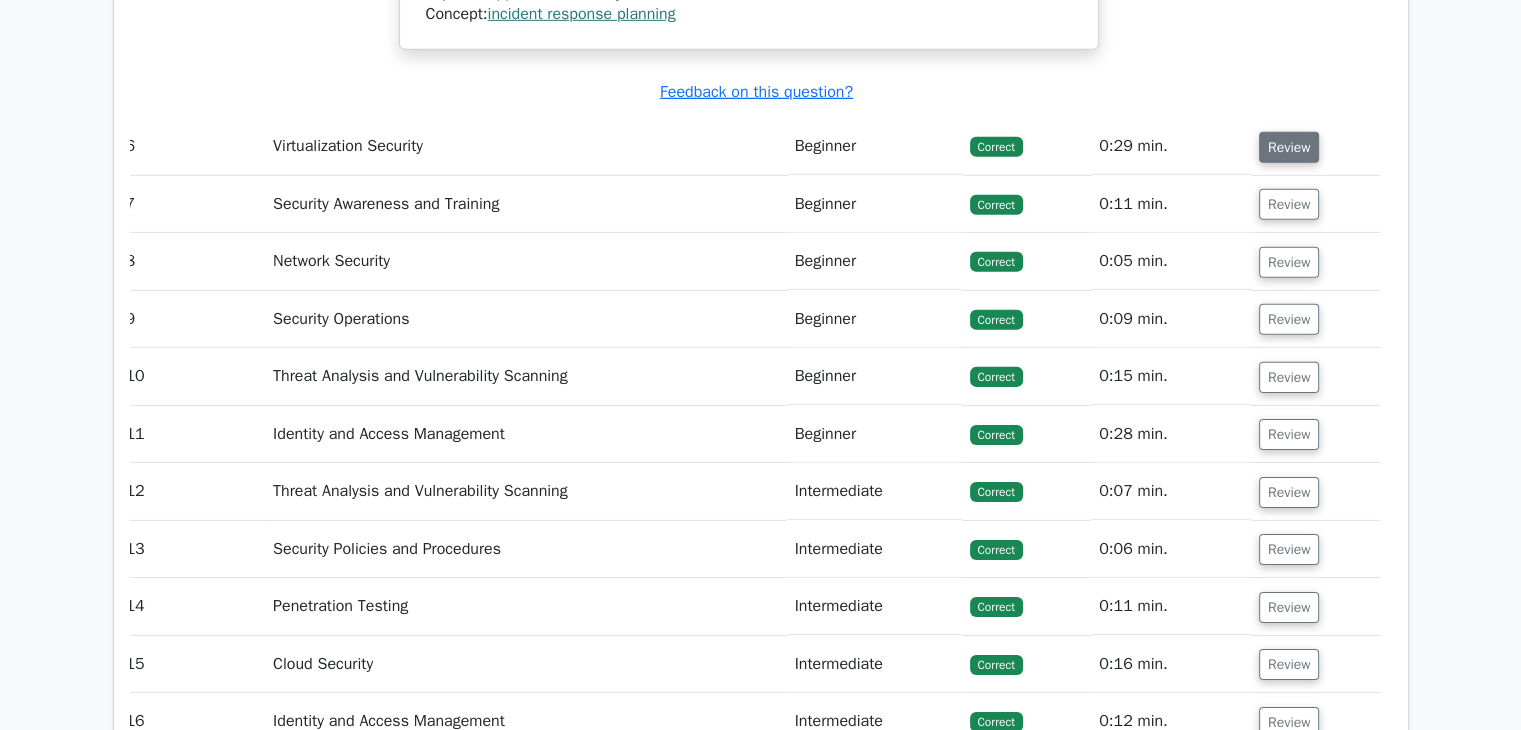 click on "Review" at bounding box center (1289, 147) 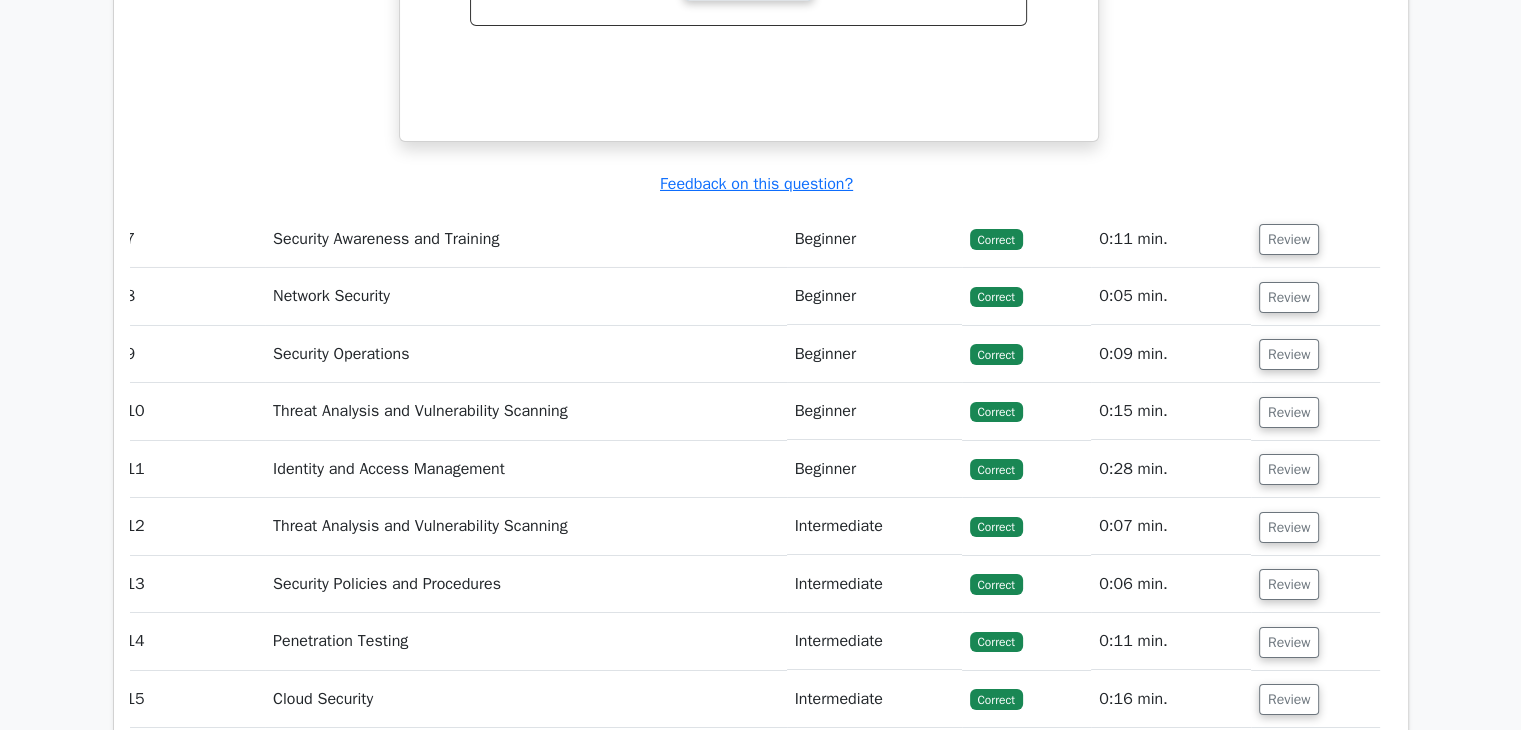 scroll, scrollTop: 7075, scrollLeft: 0, axis: vertical 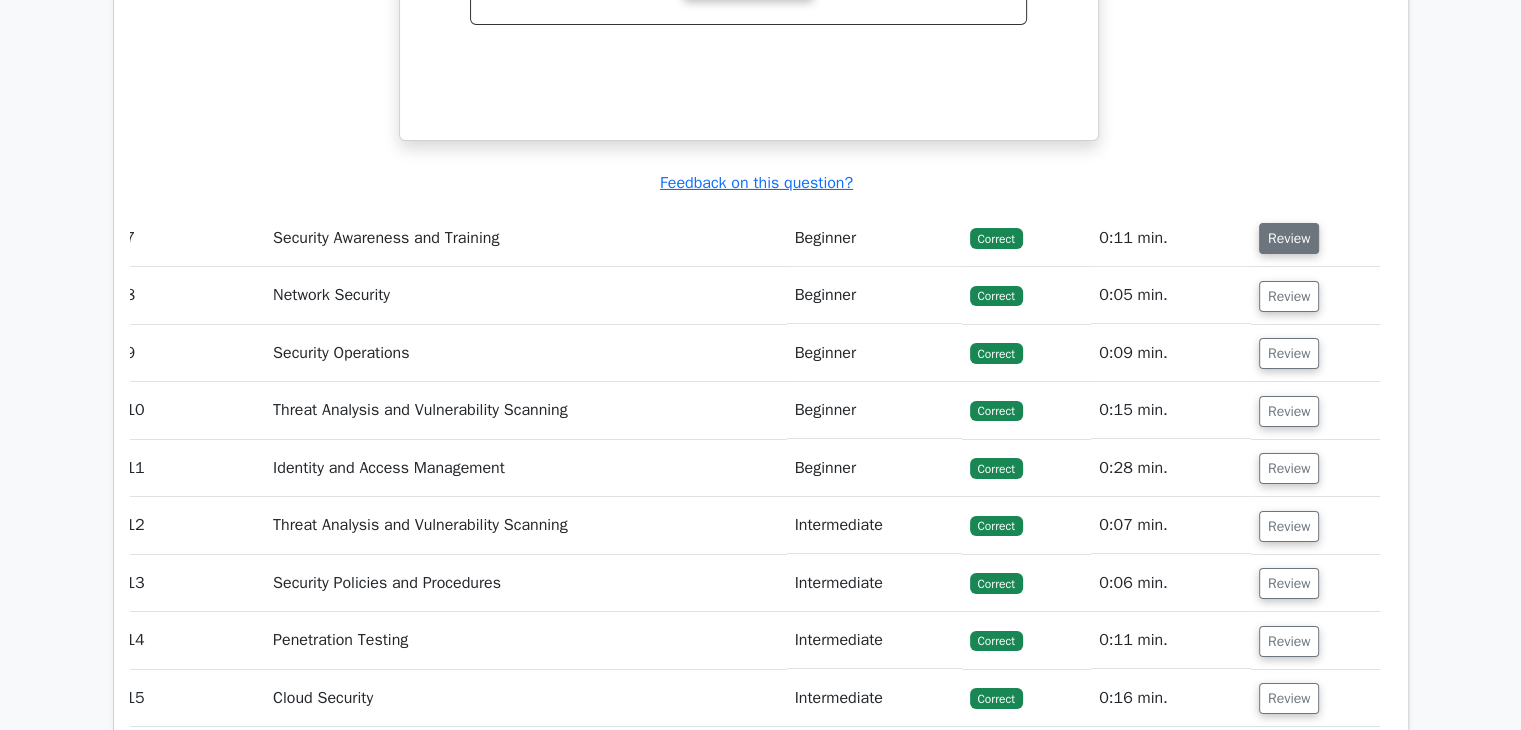 click on "Review" at bounding box center (1289, 238) 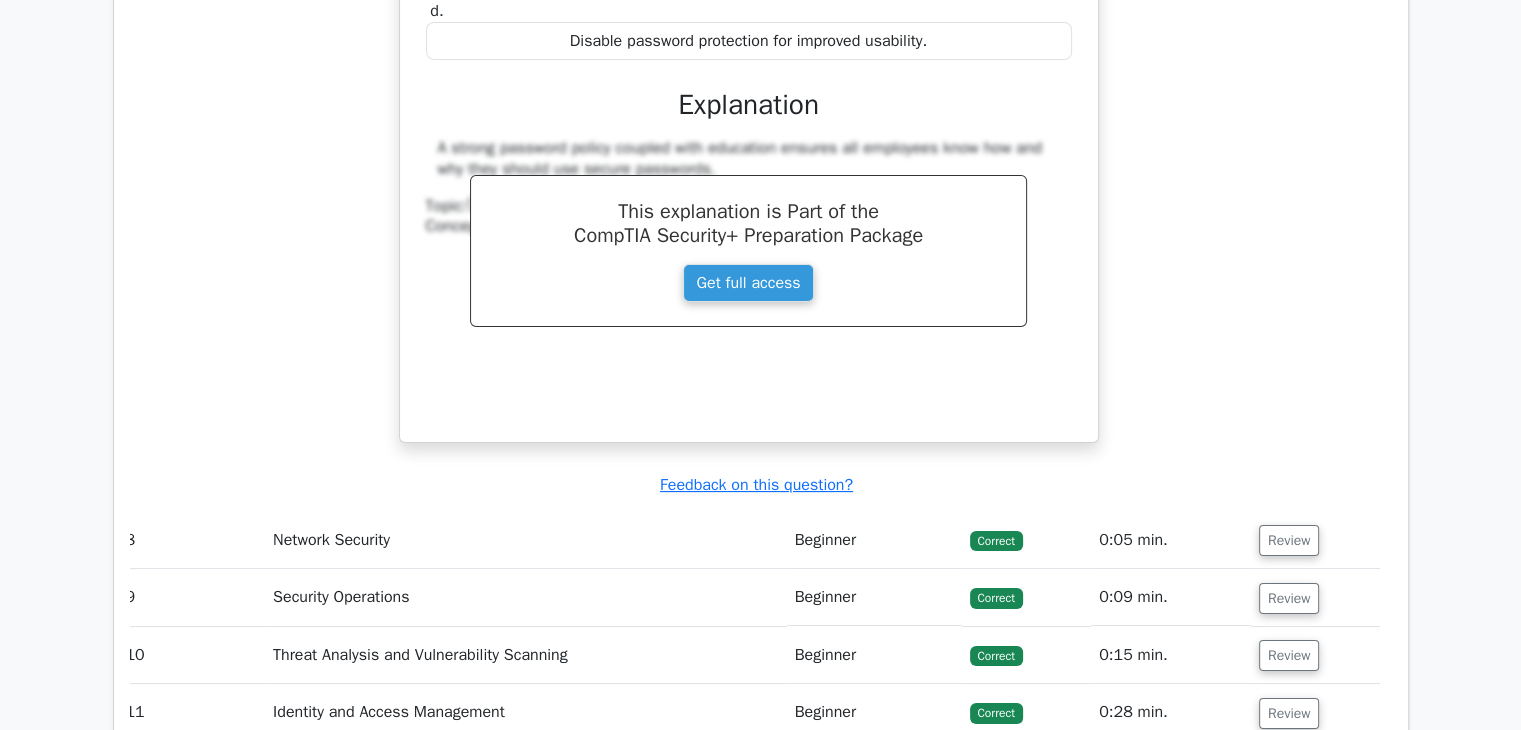 scroll, scrollTop: 7663, scrollLeft: 0, axis: vertical 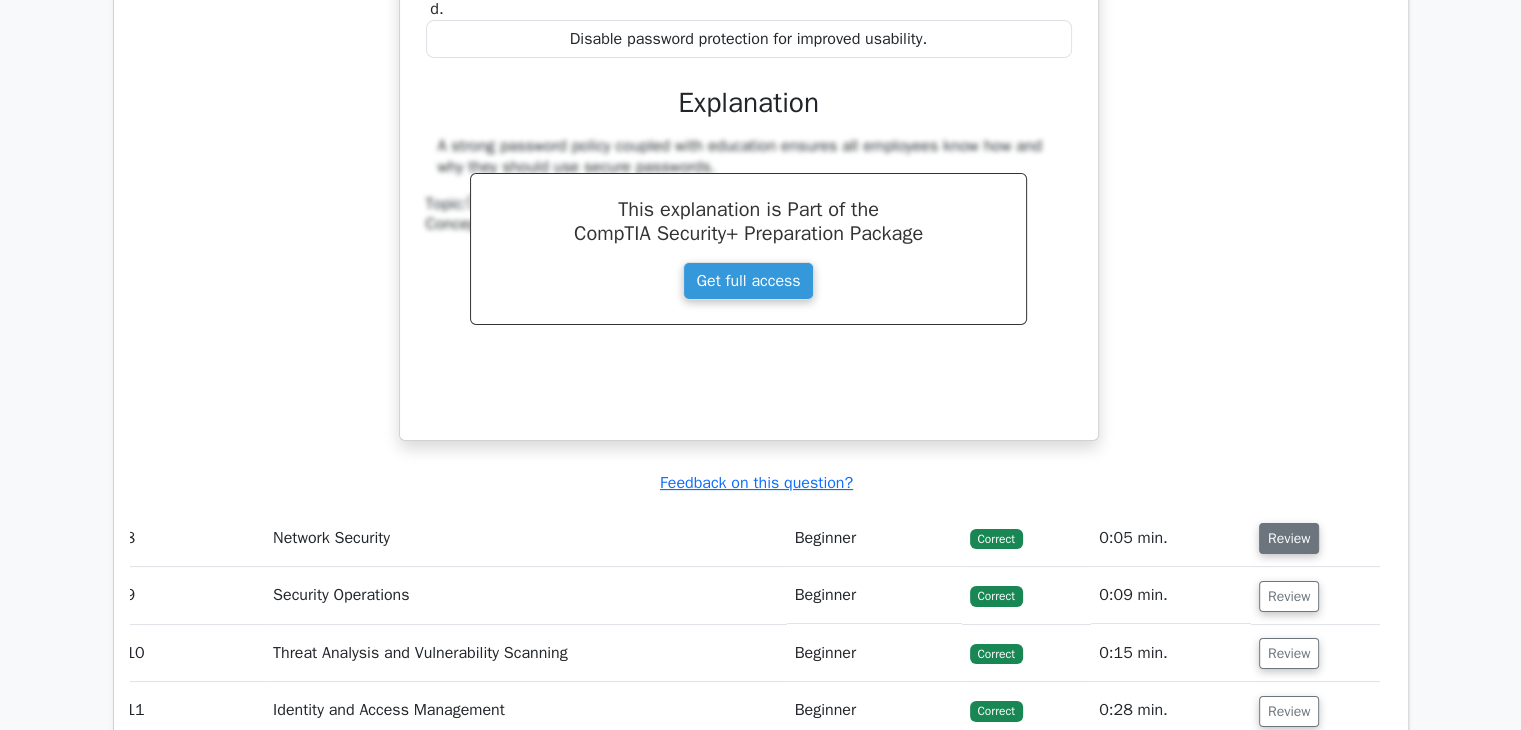click on "Review" at bounding box center [1289, 538] 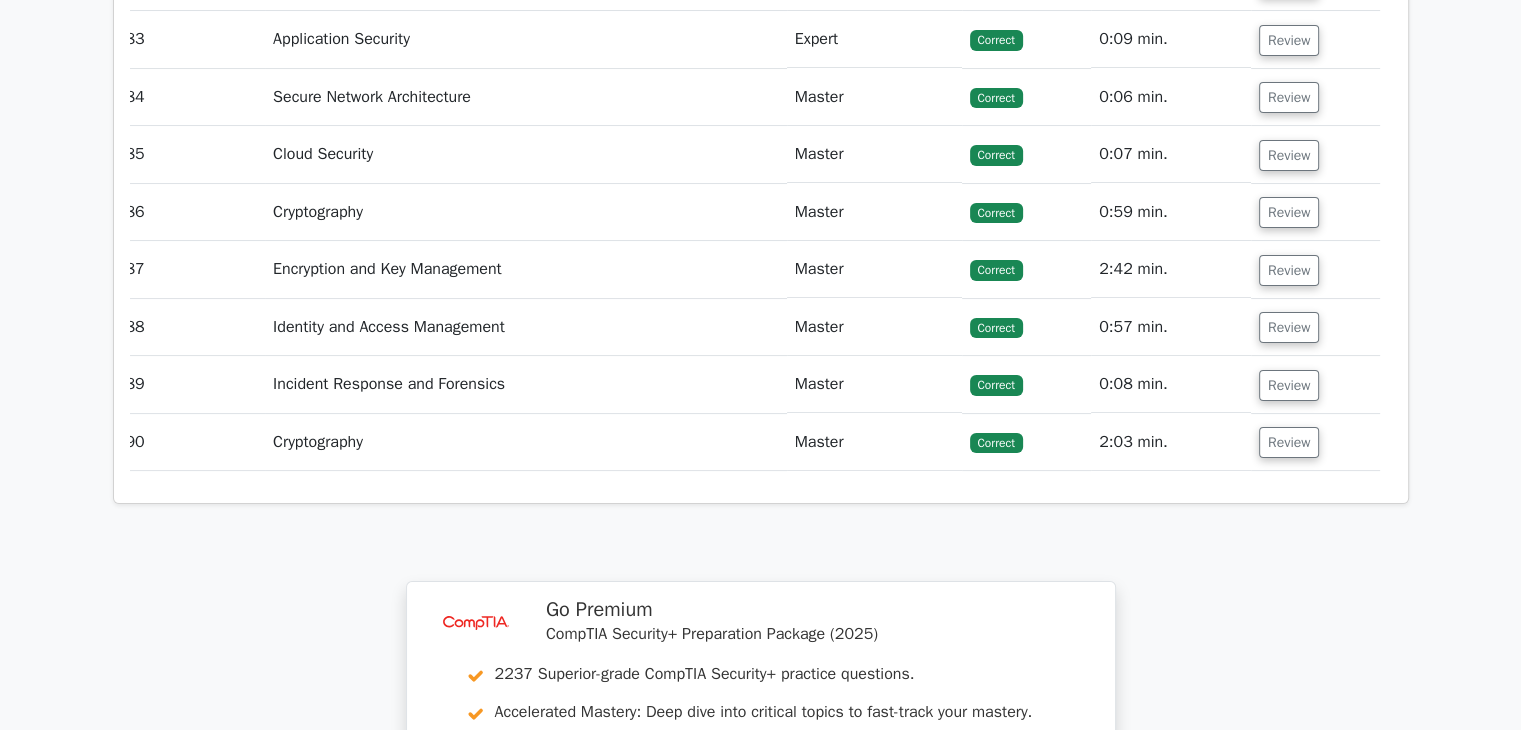 scroll, scrollTop: 23041, scrollLeft: 0, axis: vertical 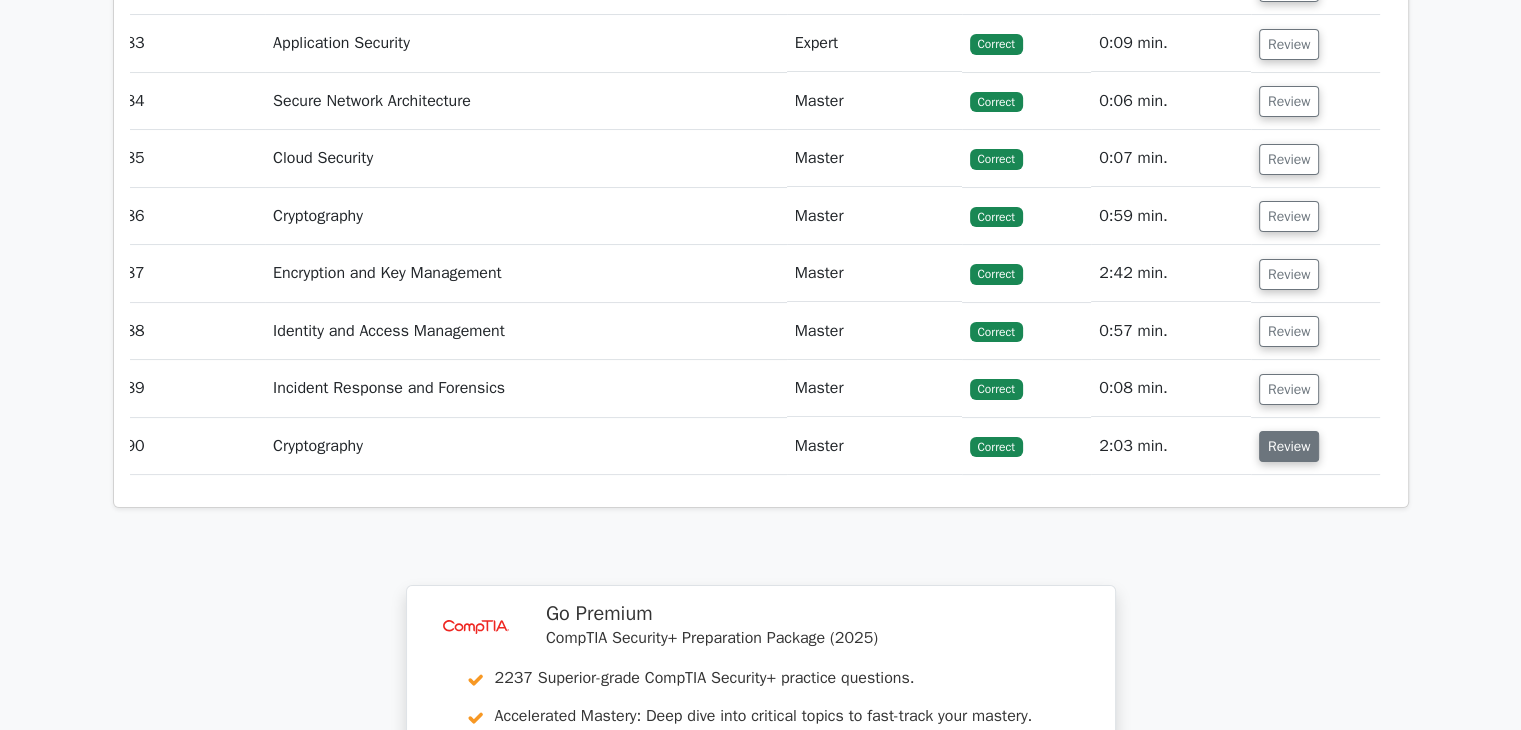 click on "Review" at bounding box center (1289, 446) 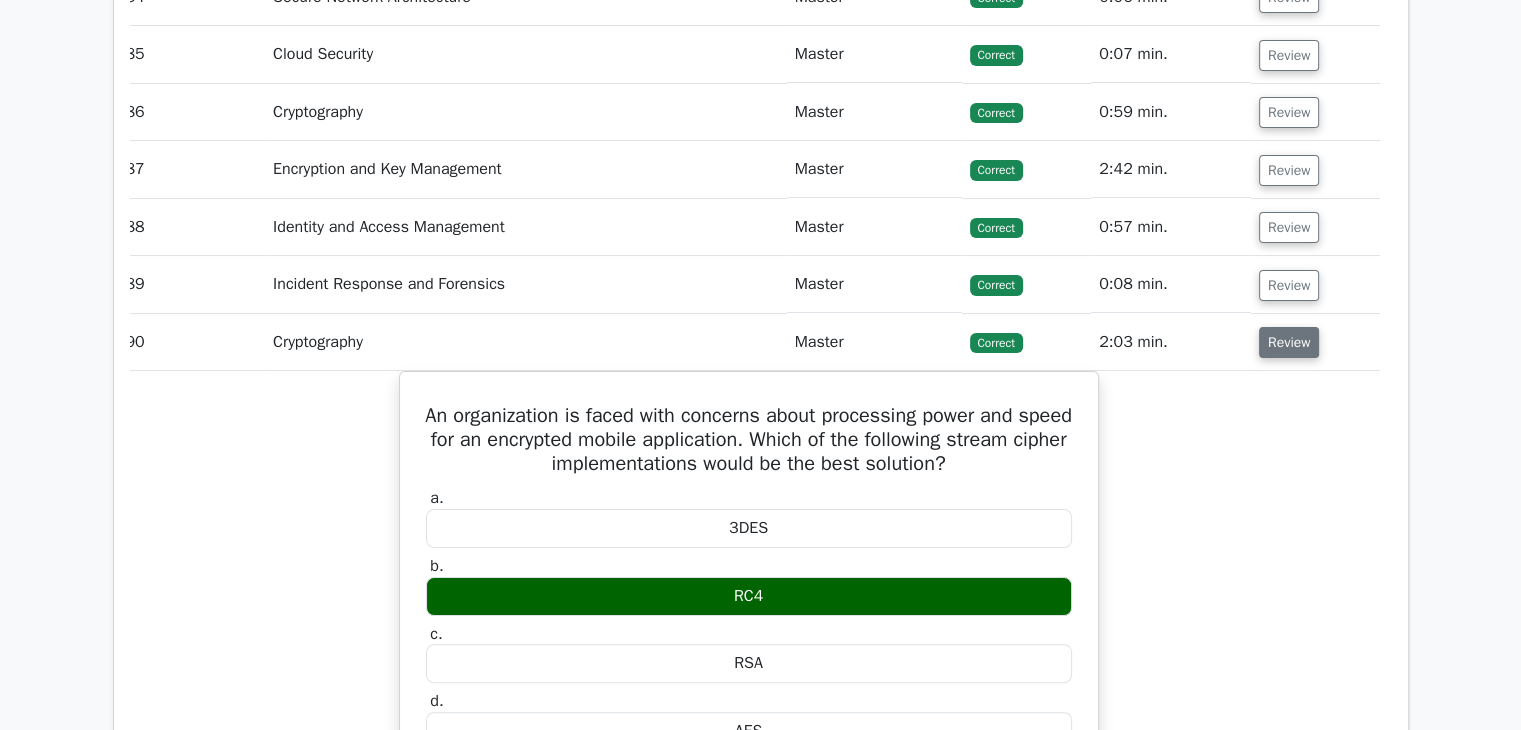 scroll, scrollTop: 23076, scrollLeft: 0, axis: vertical 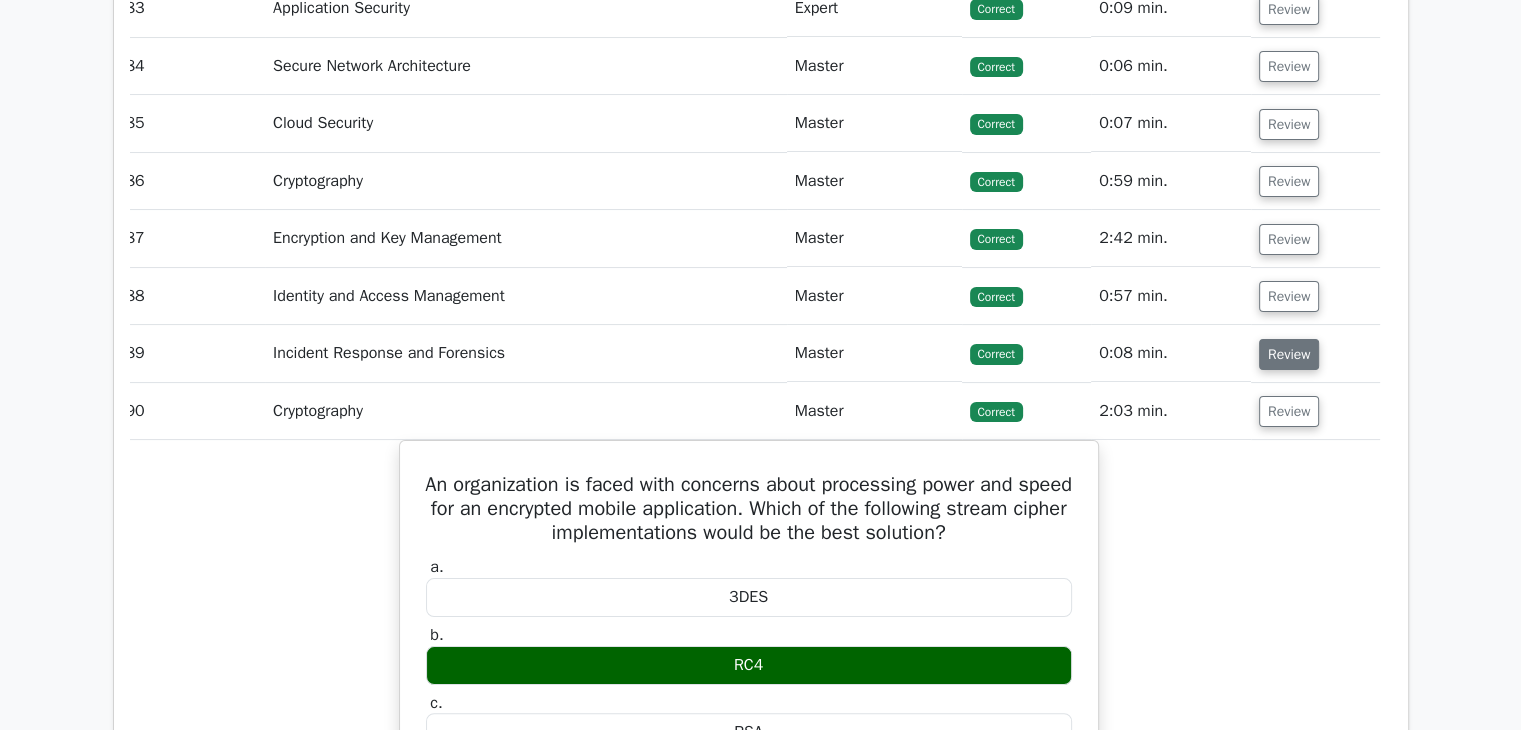 click on "Review" at bounding box center [1289, 354] 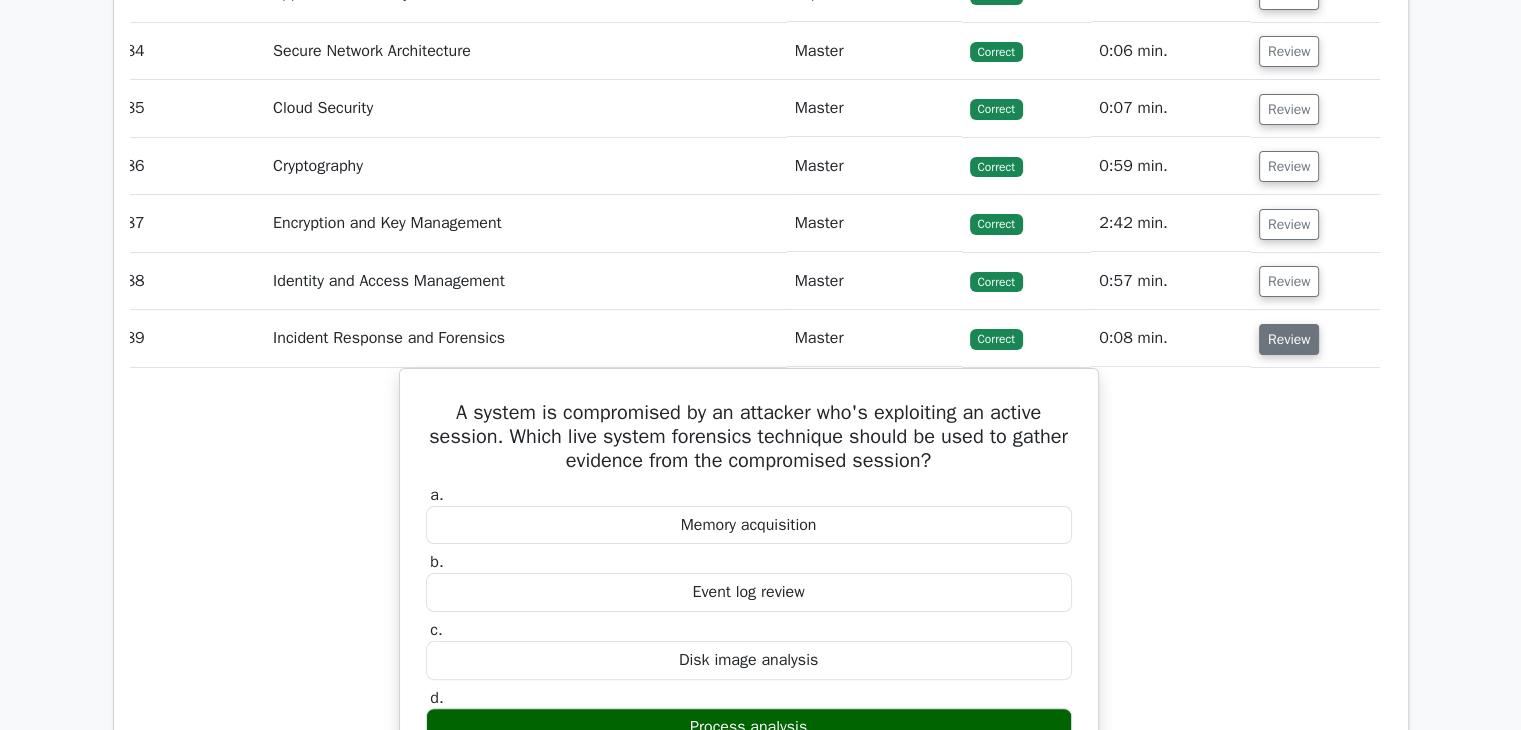scroll, scrollTop: 23088, scrollLeft: 0, axis: vertical 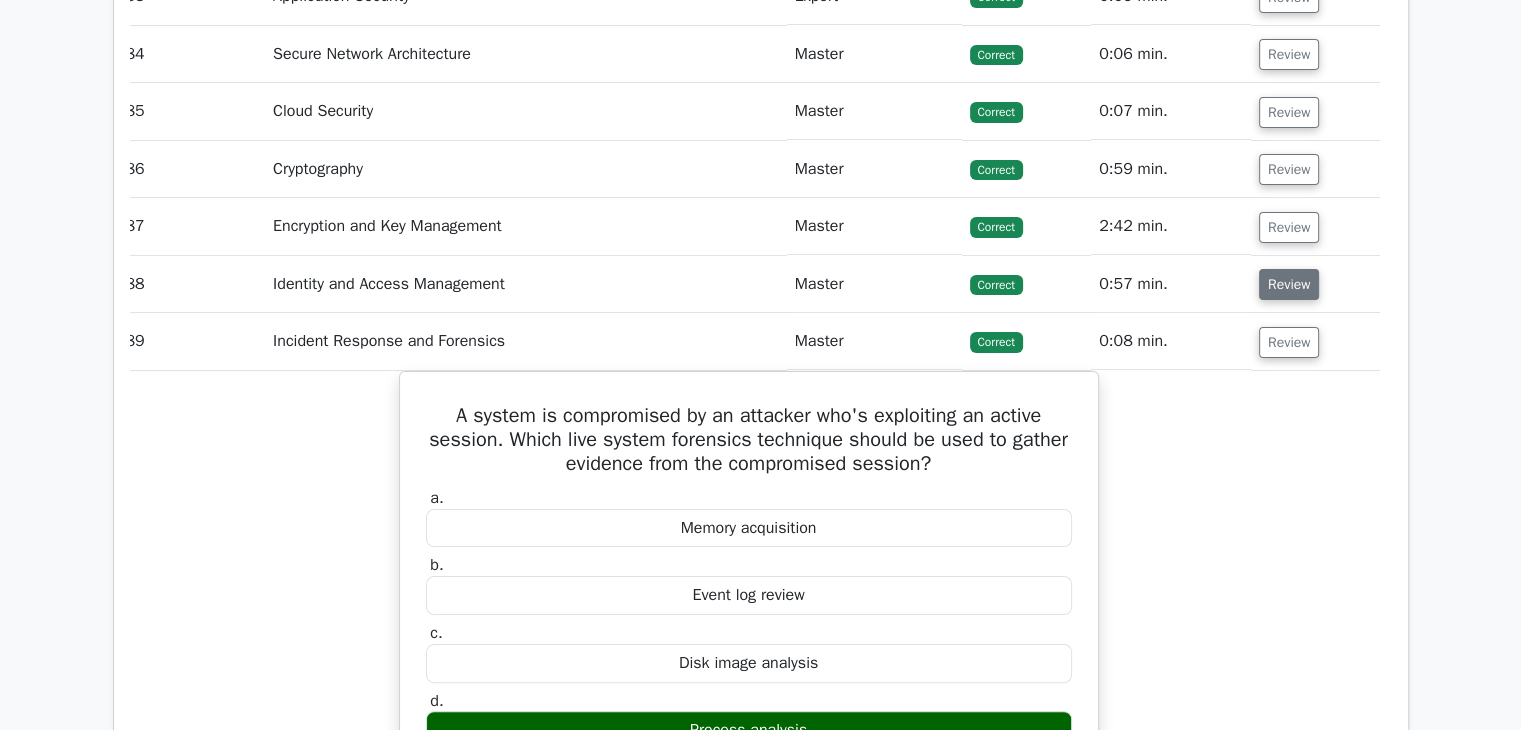 click on "Review" at bounding box center (1289, 284) 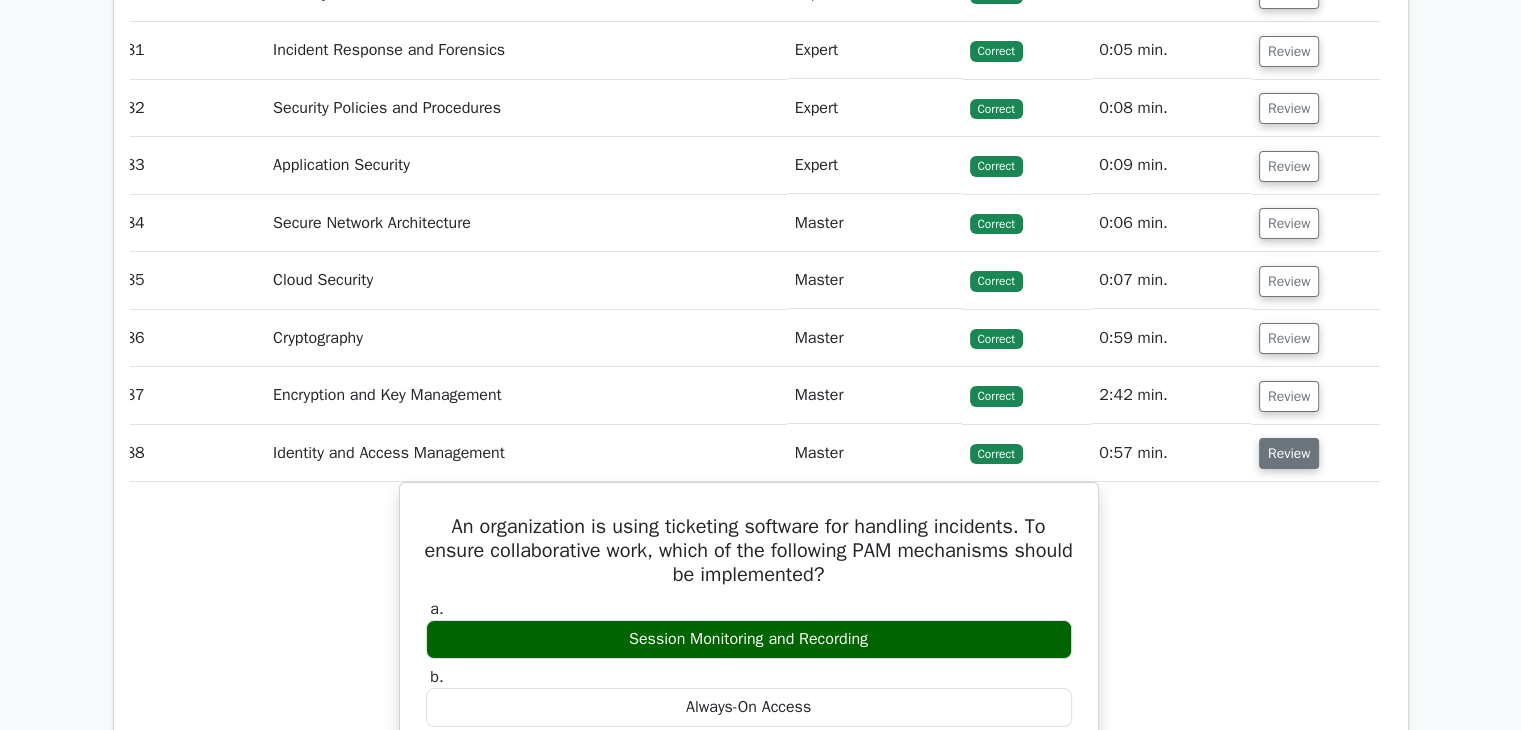 scroll, scrollTop: 22917, scrollLeft: 0, axis: vertical 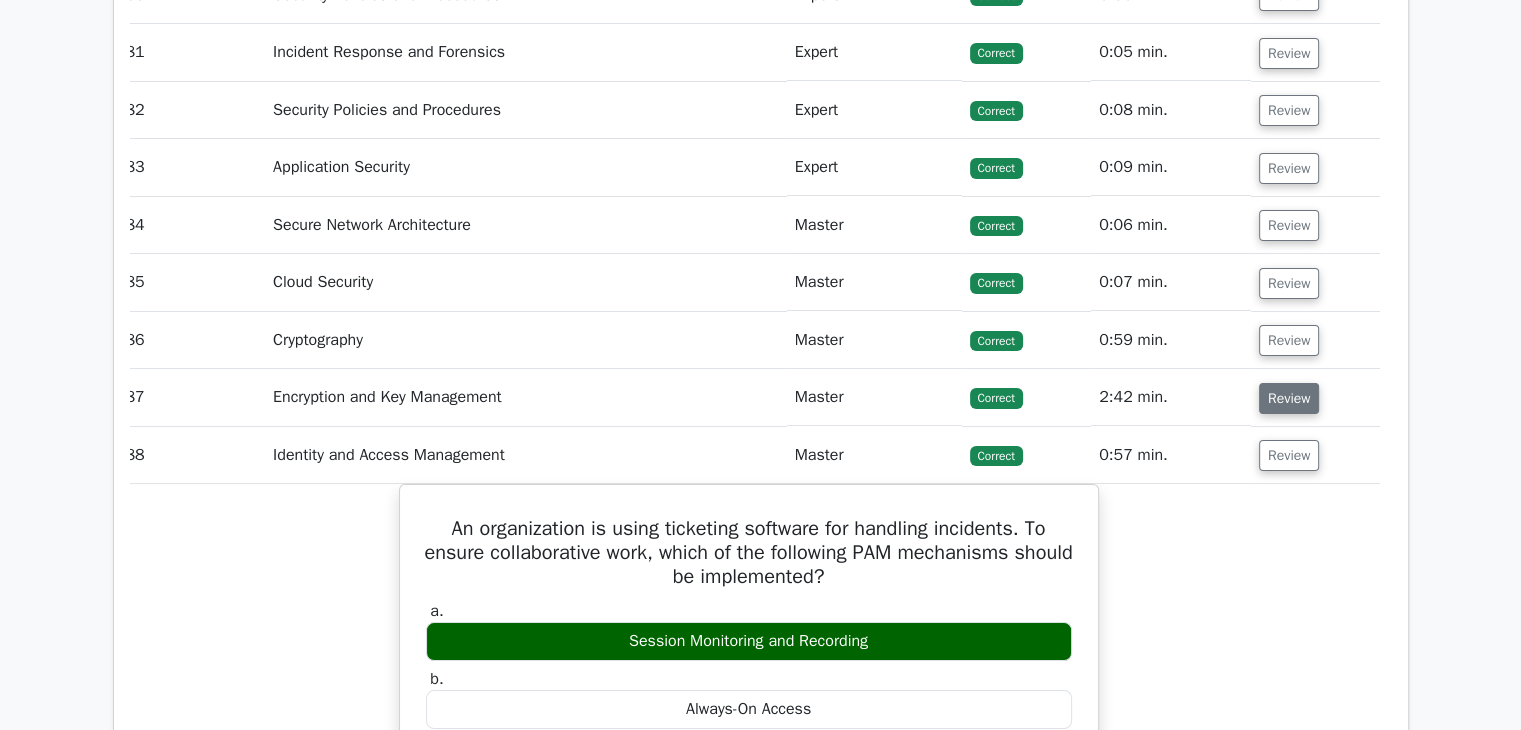 click on "Review" at bounding box center (1289, 398) 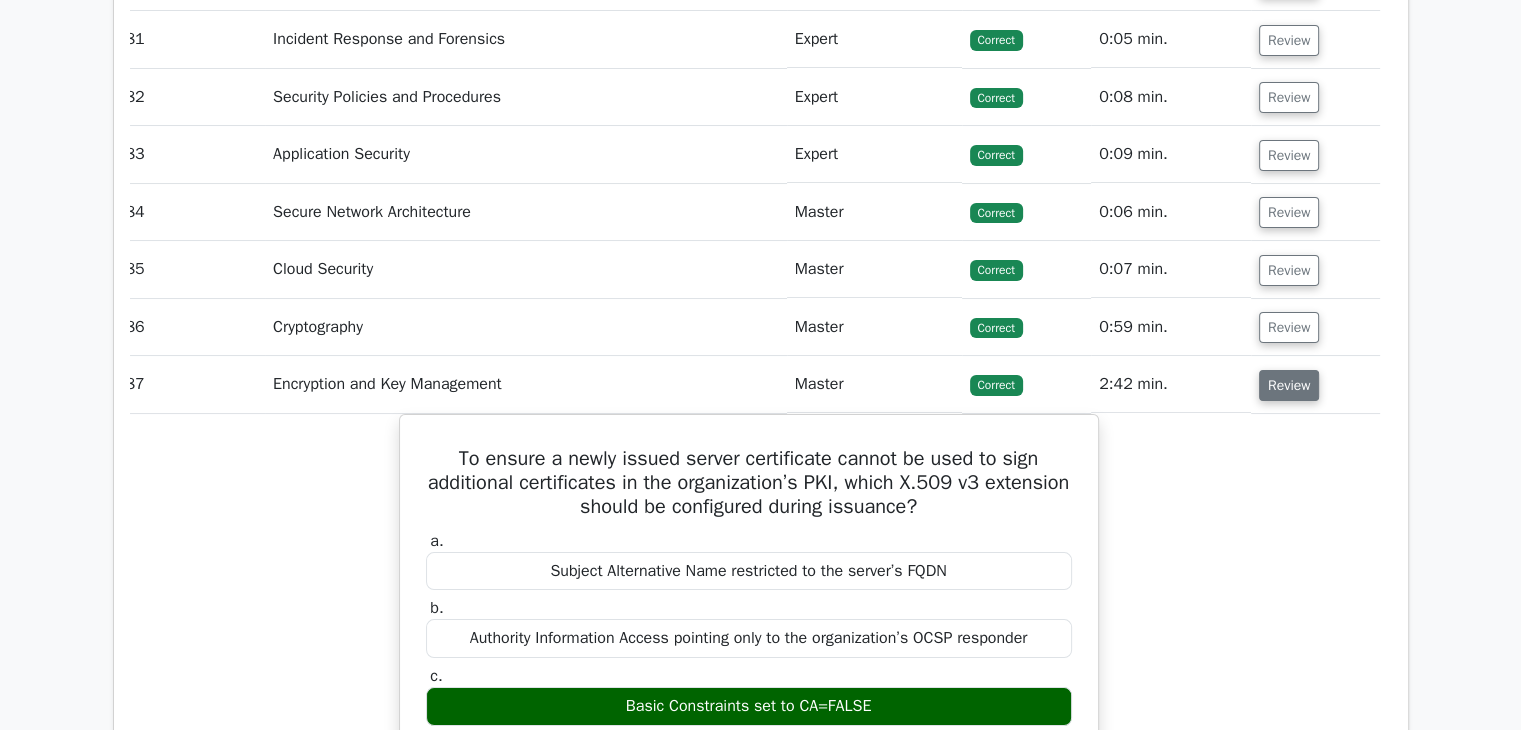scroll, scrollTop: 22903, scrollLeft: 0, axis: vertical 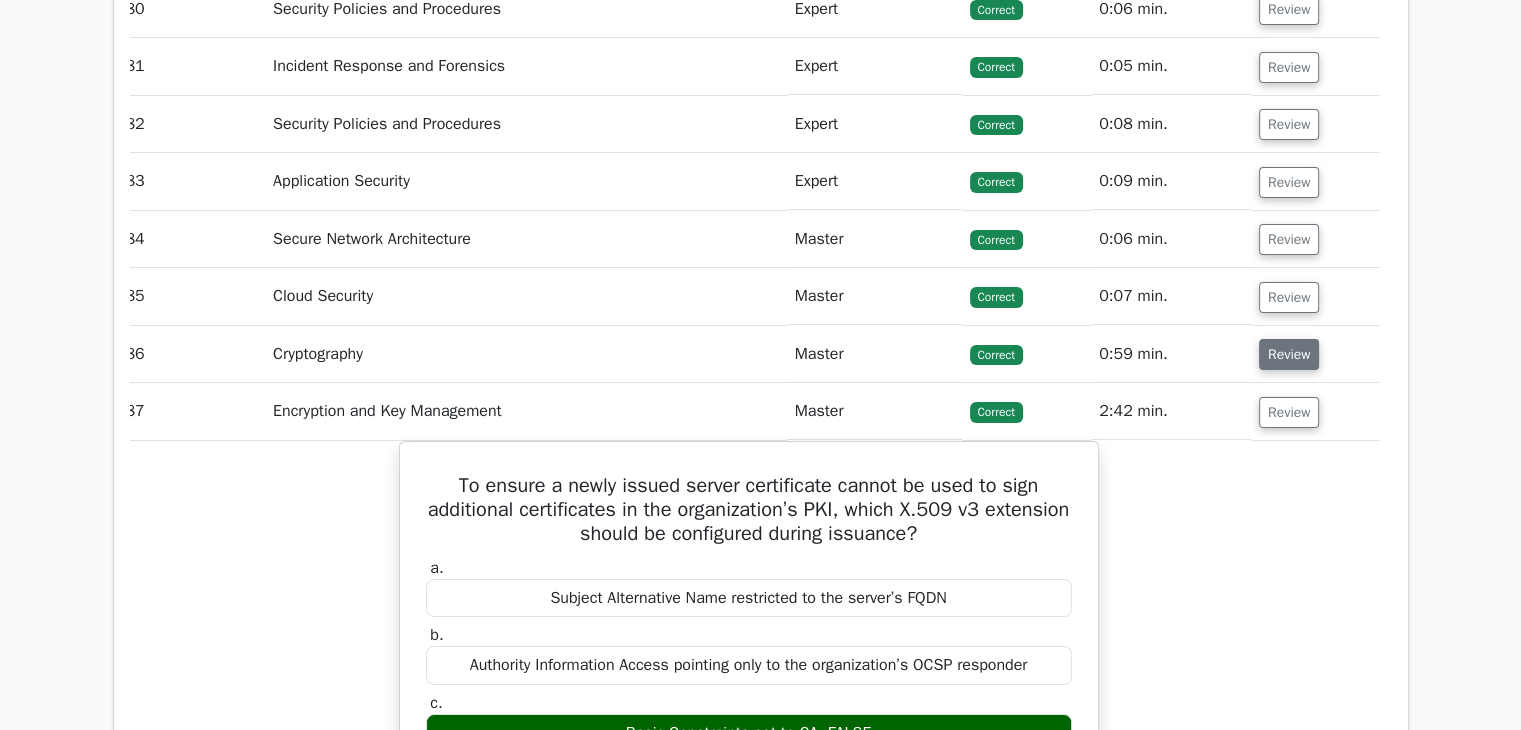 click on "Review" at bounding box center (1289, 354) 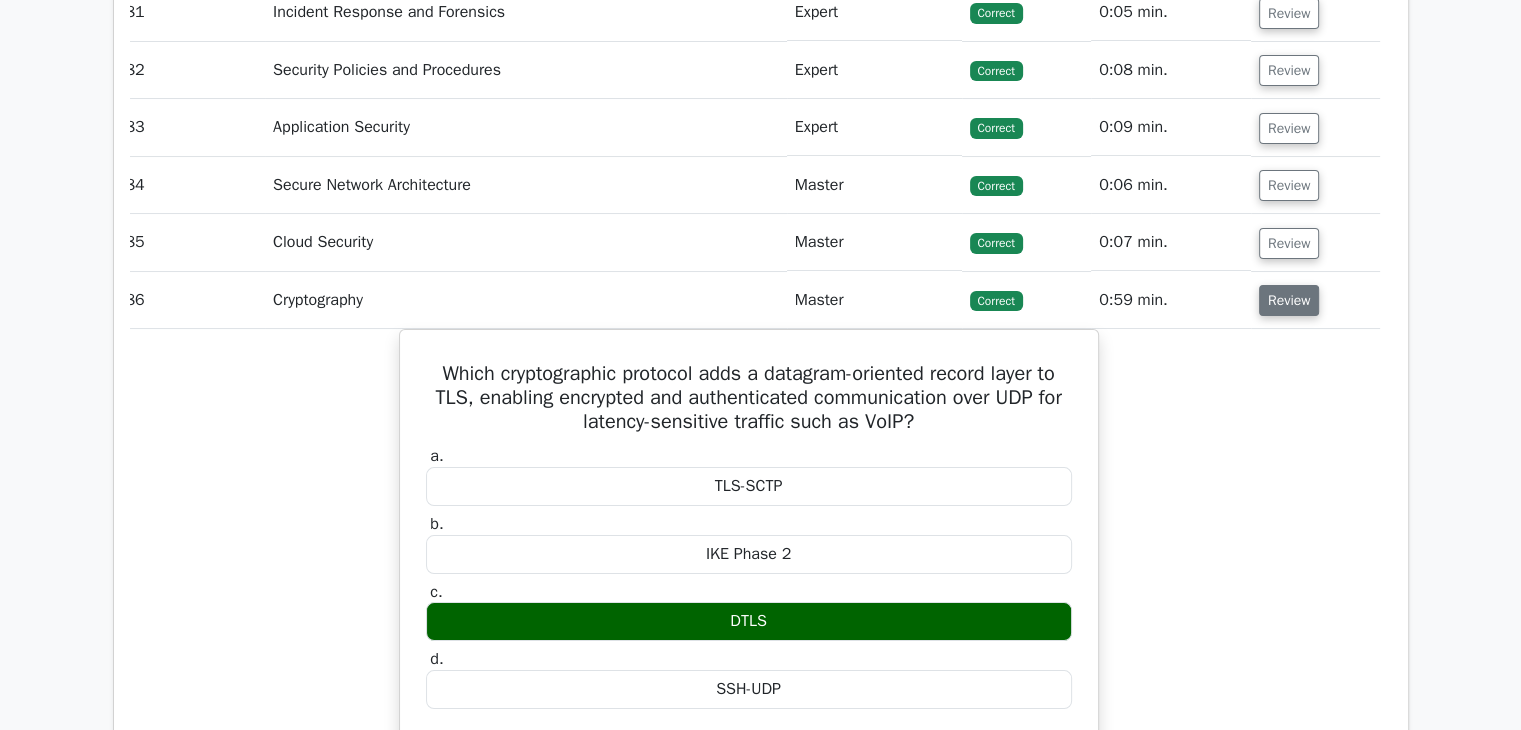 scroll, scrollTop: 22958, scrollLeft: 0, axis: vertical 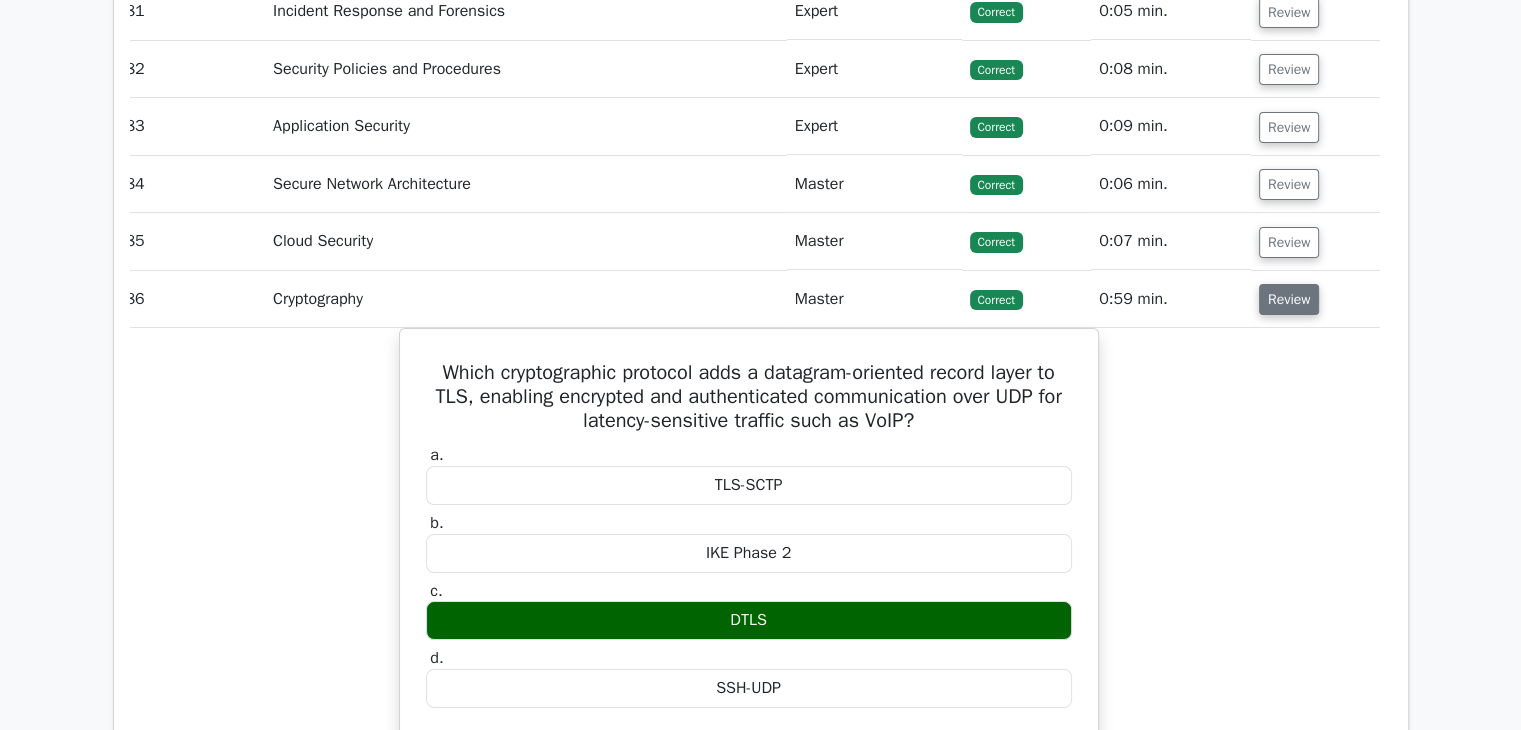 click on "Review" at bounding box center [1289, 299] 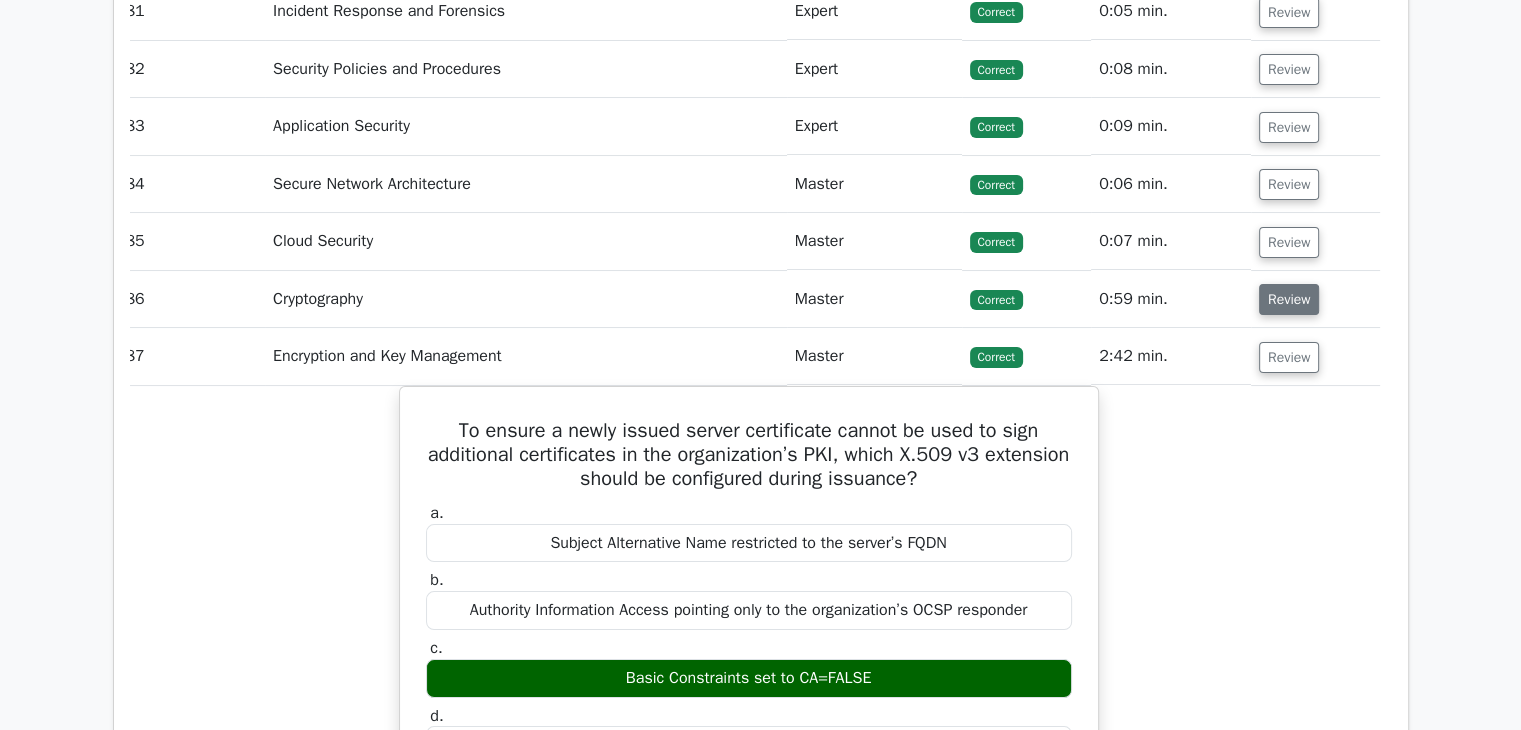 click on "Review" at bounding box center (1289, 299) 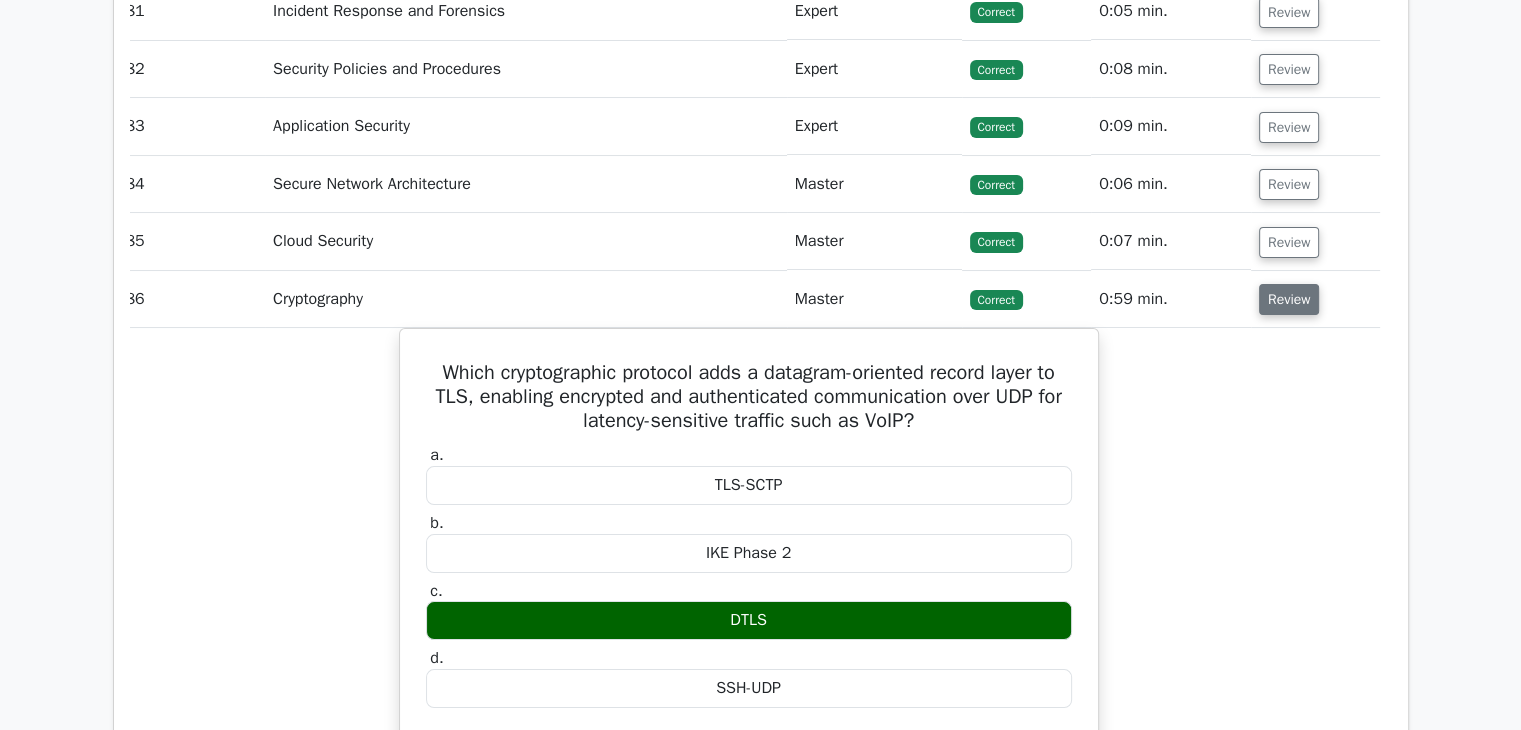 scroll, scrollTop: 0, scrollLeft: 0, axis: both 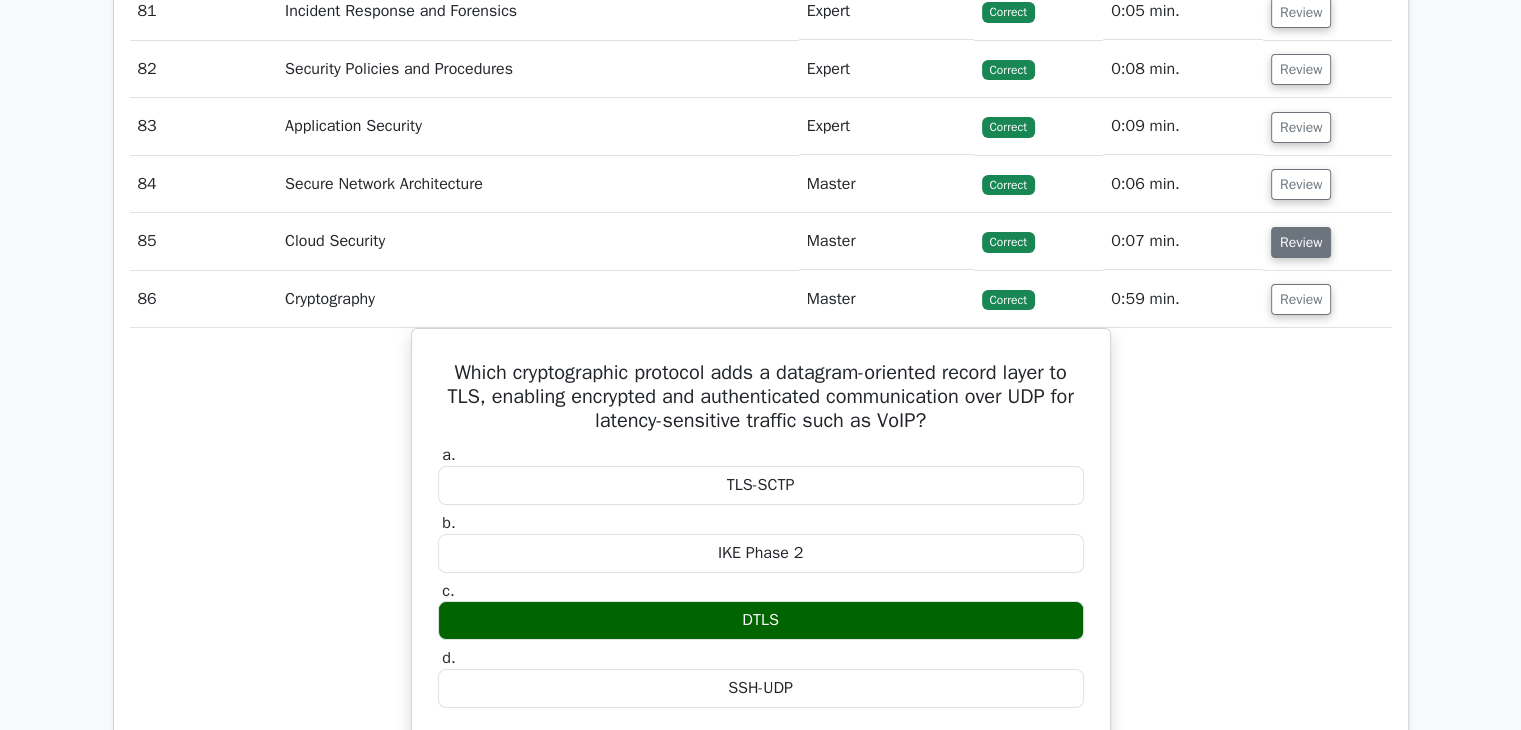 click on "Review" at bounding box center [1301, 242] 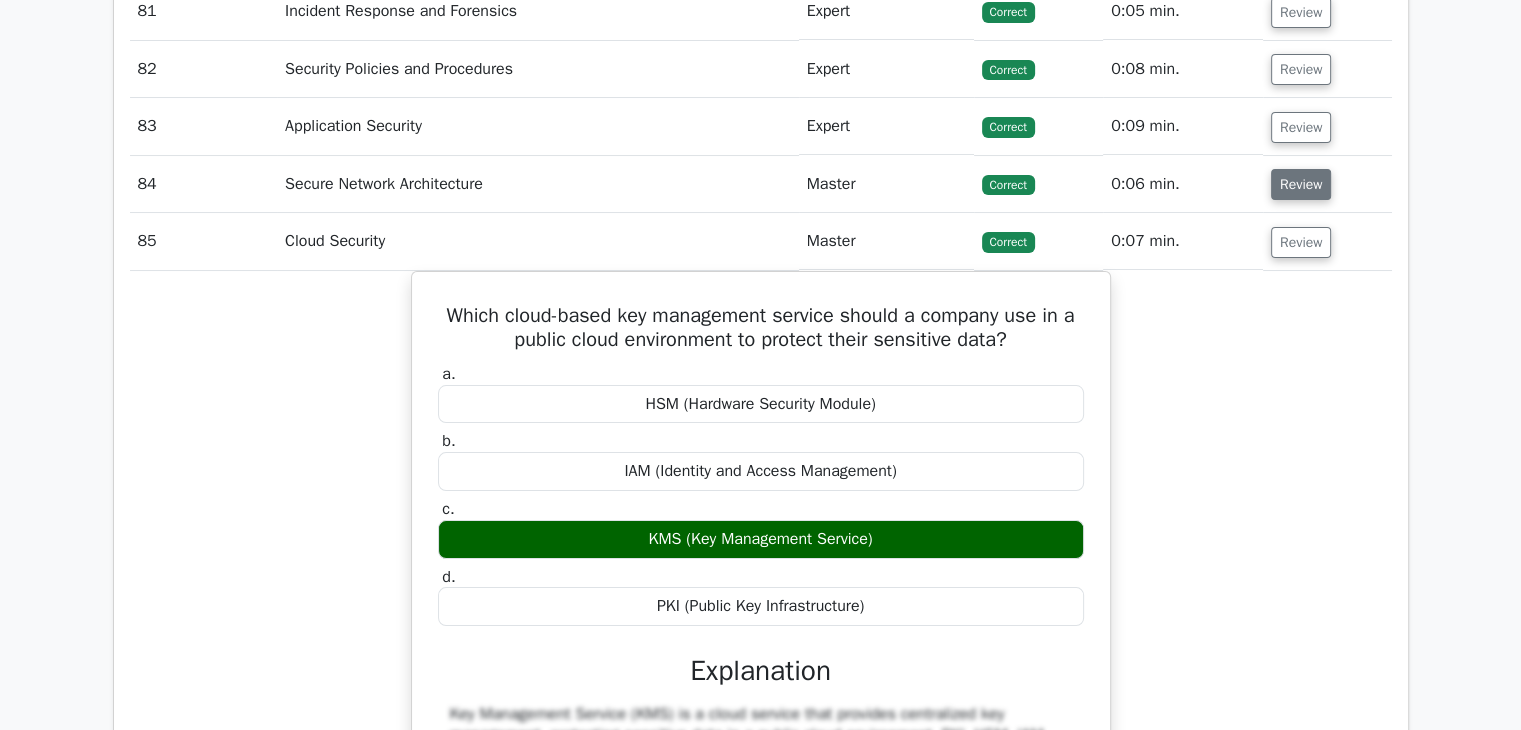click on "Review" at bounding box center (1301, 184) 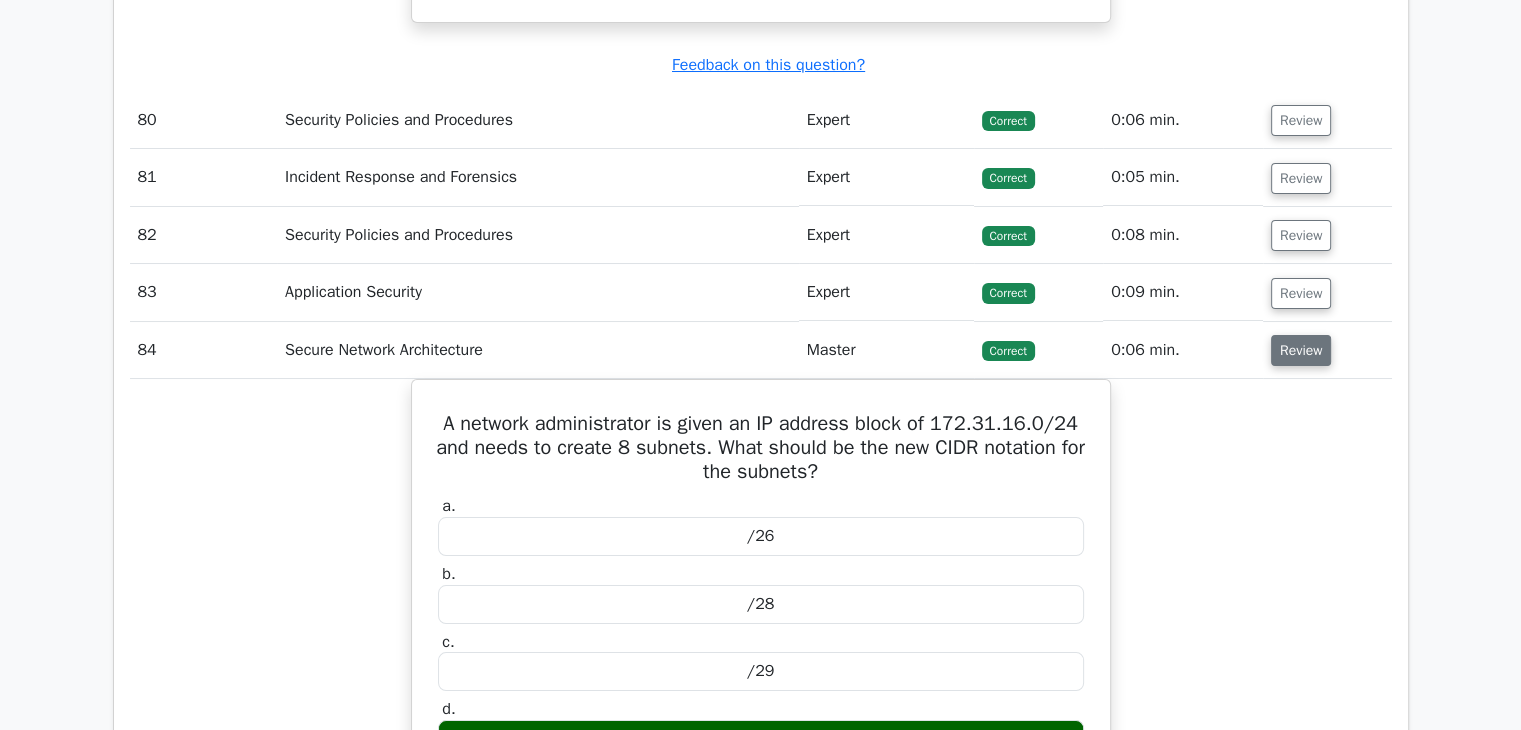 scroll, scrollTop: 22788, scrollLeft: 0, axis: vertical 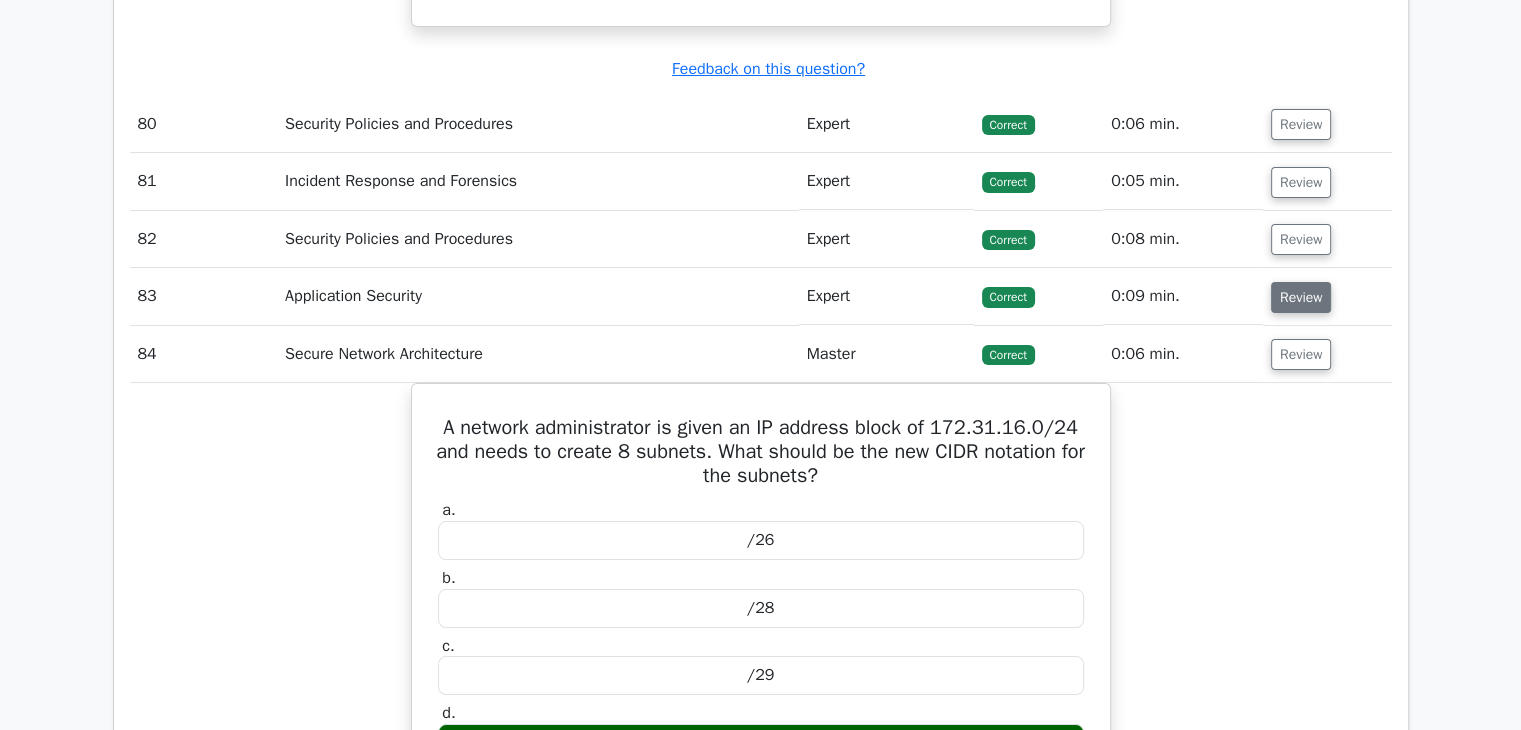 click on "Review" at bounding box center [1301, 297] 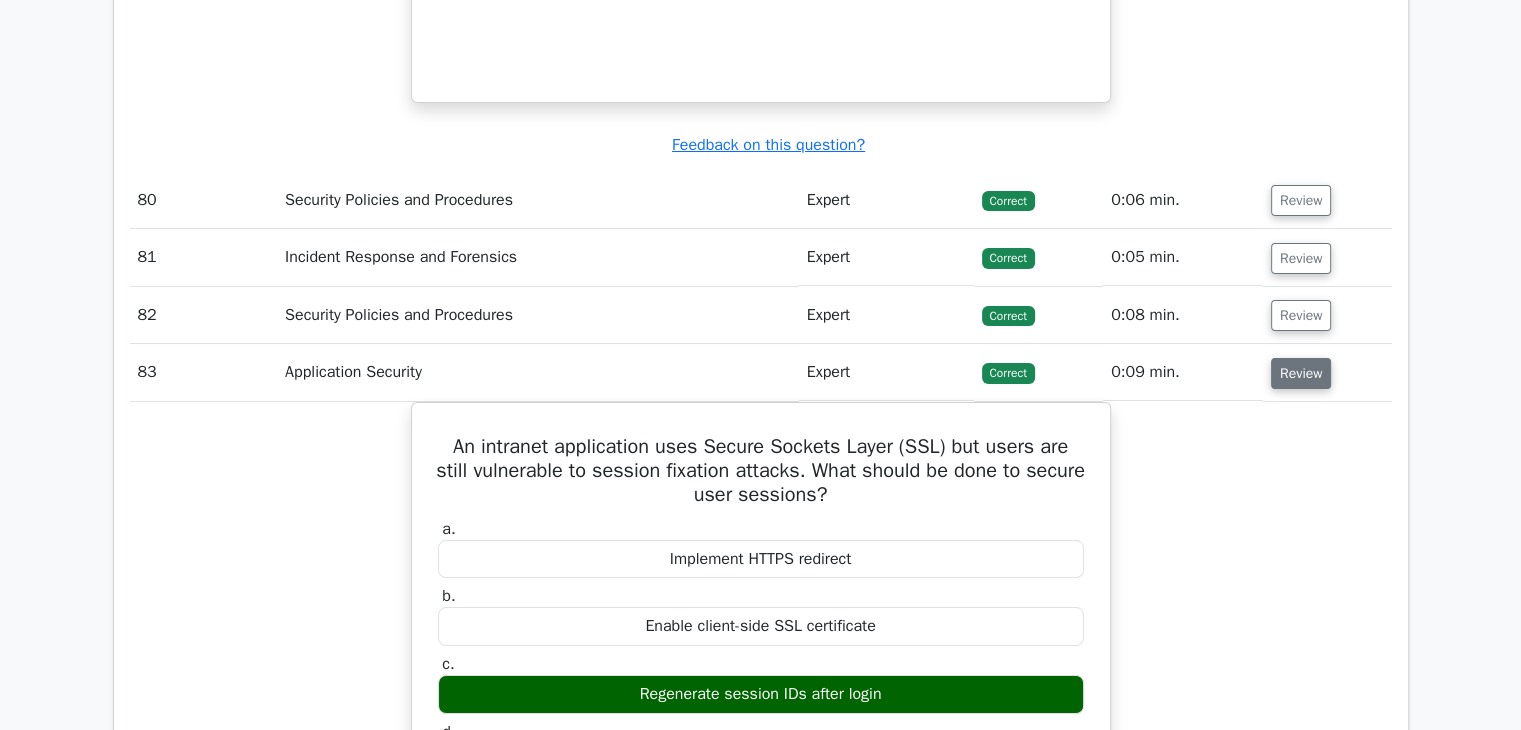 scroll, scrollTop: 22710, scrollLeft: 0, axis: vertical 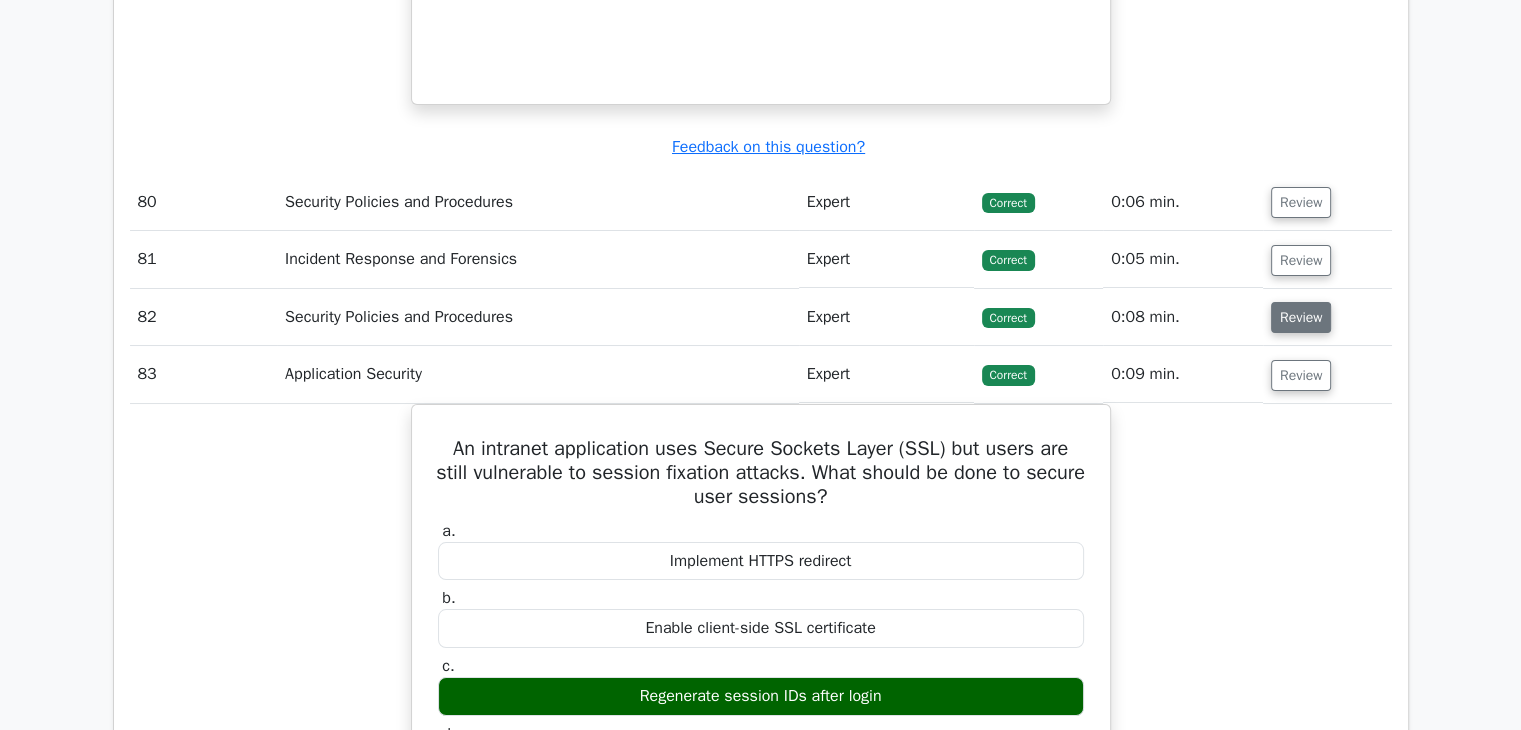 click on "Review" at bounding box center (1301, 317) 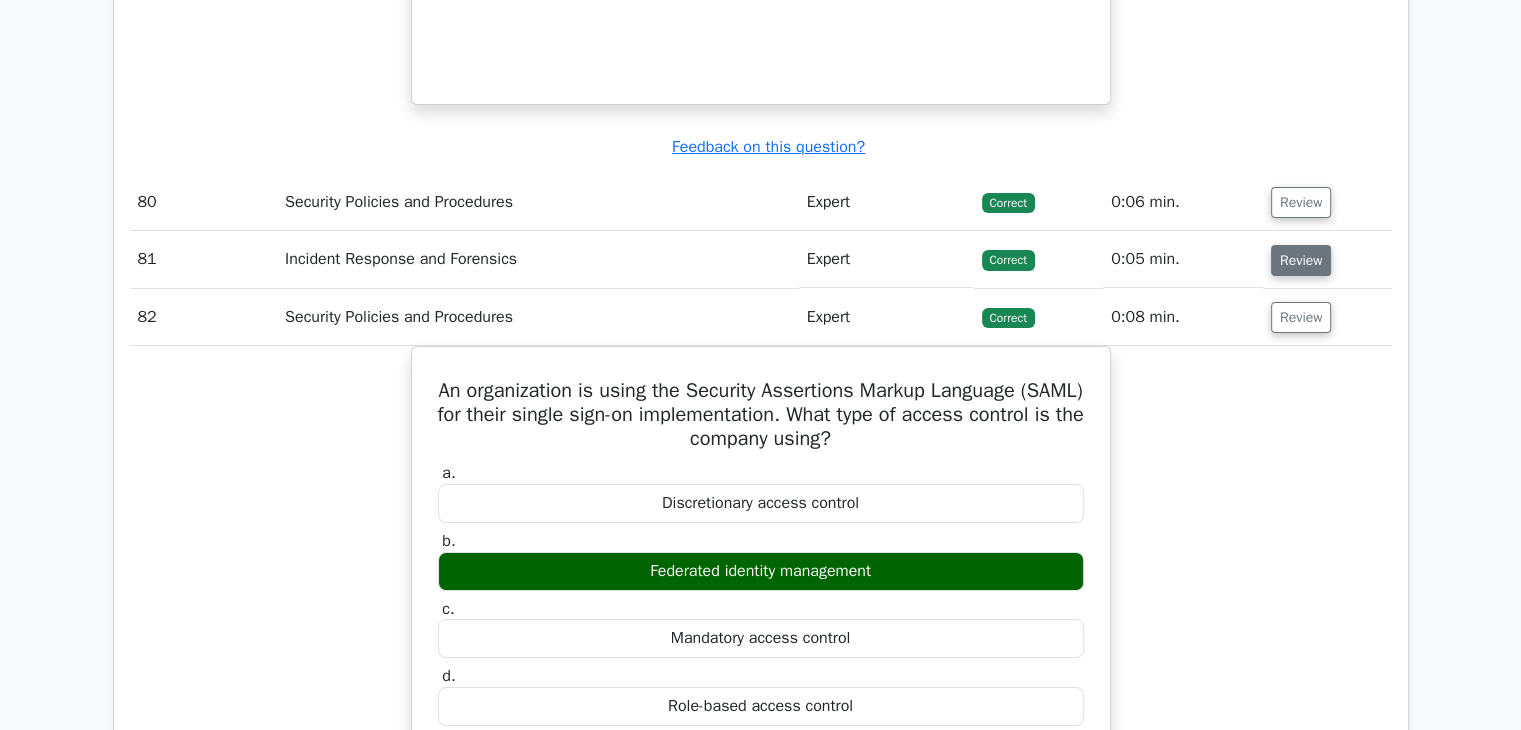 click on "Review" at bounding box center (1301, 260) 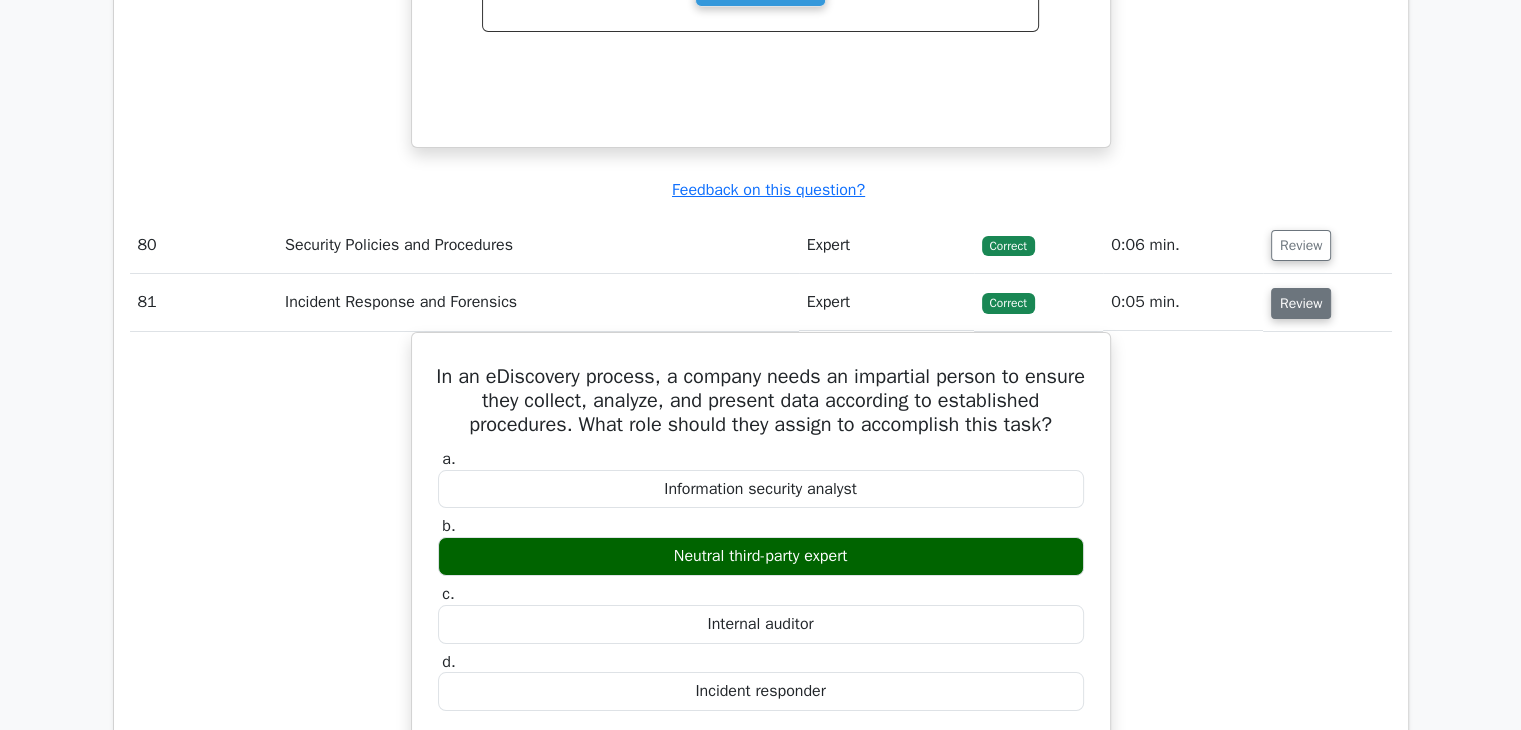 scroll, scrollTop: 22652, scrollLeft: 0, axis: vertical 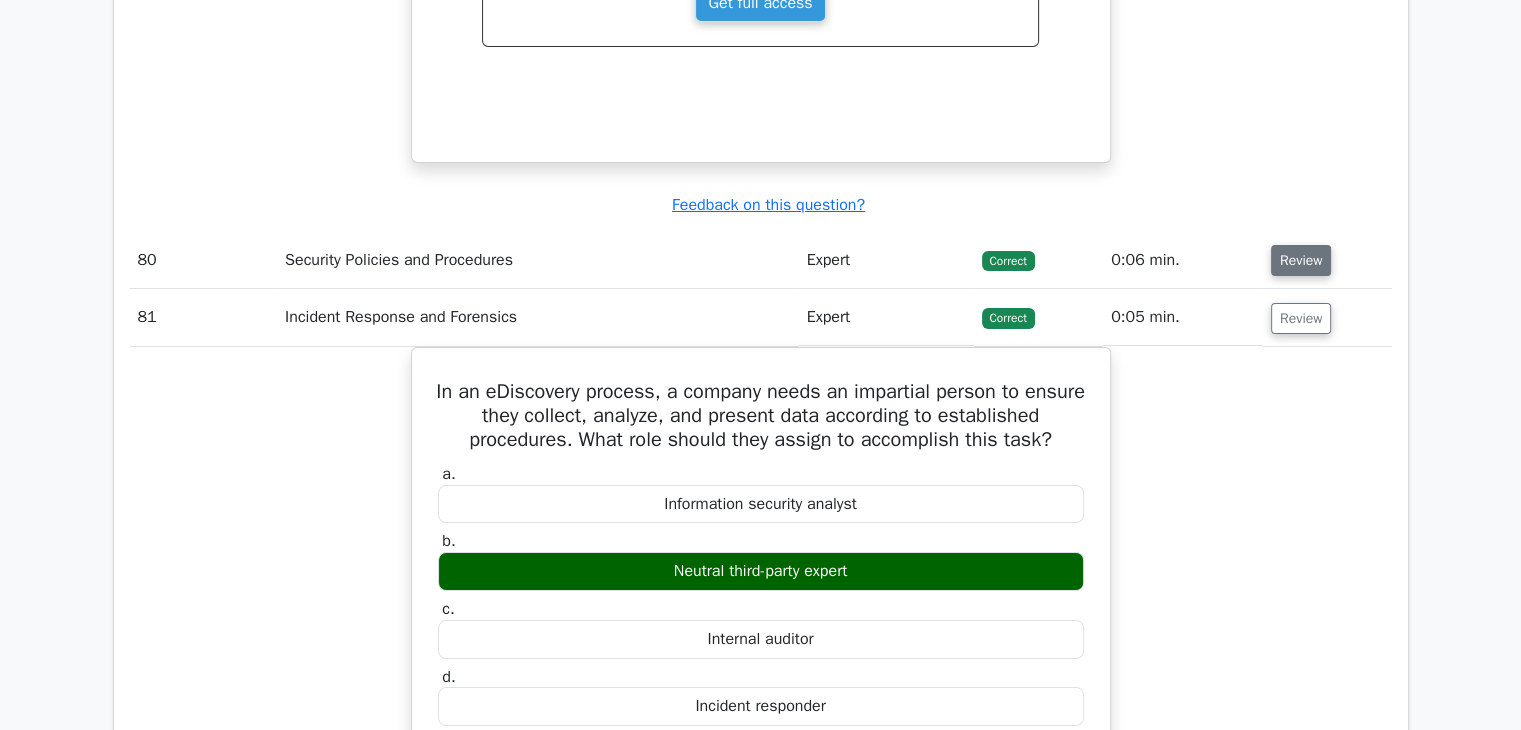 click on "Review" at bounding box center [1301, 260] 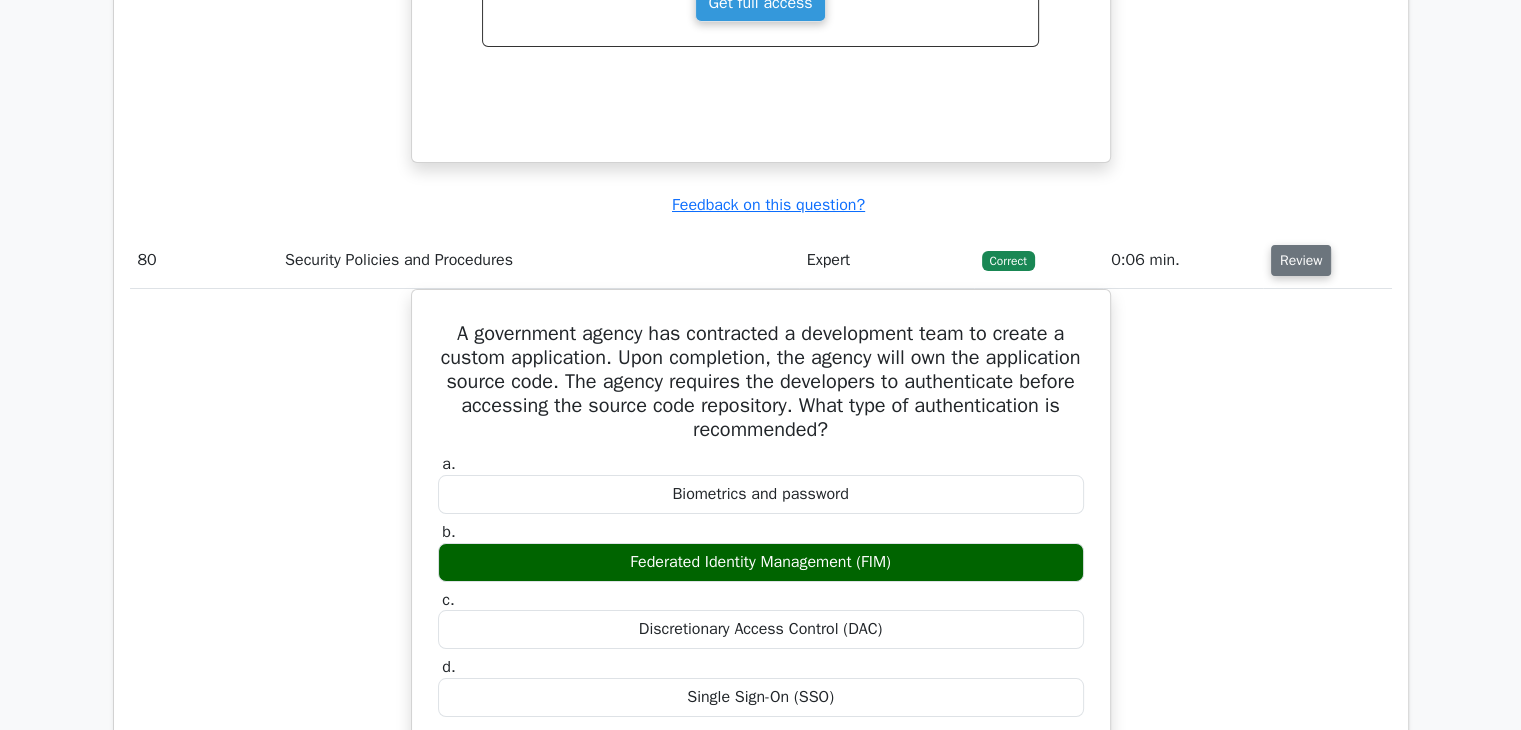 scroll, scrollTop: 0, scrollLeft: 12, axis: horizontal 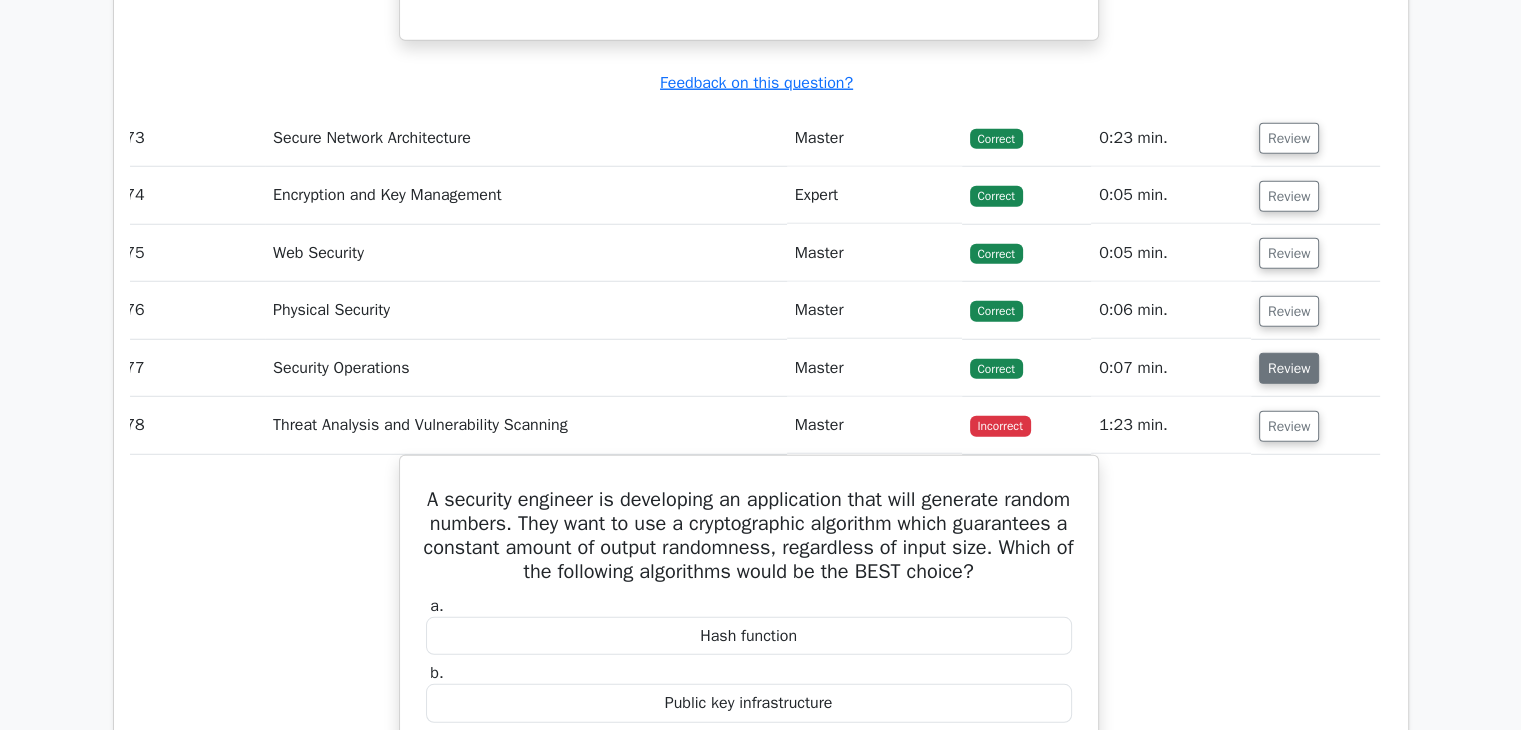 click on "Review" at bounding box center [1289, 368] 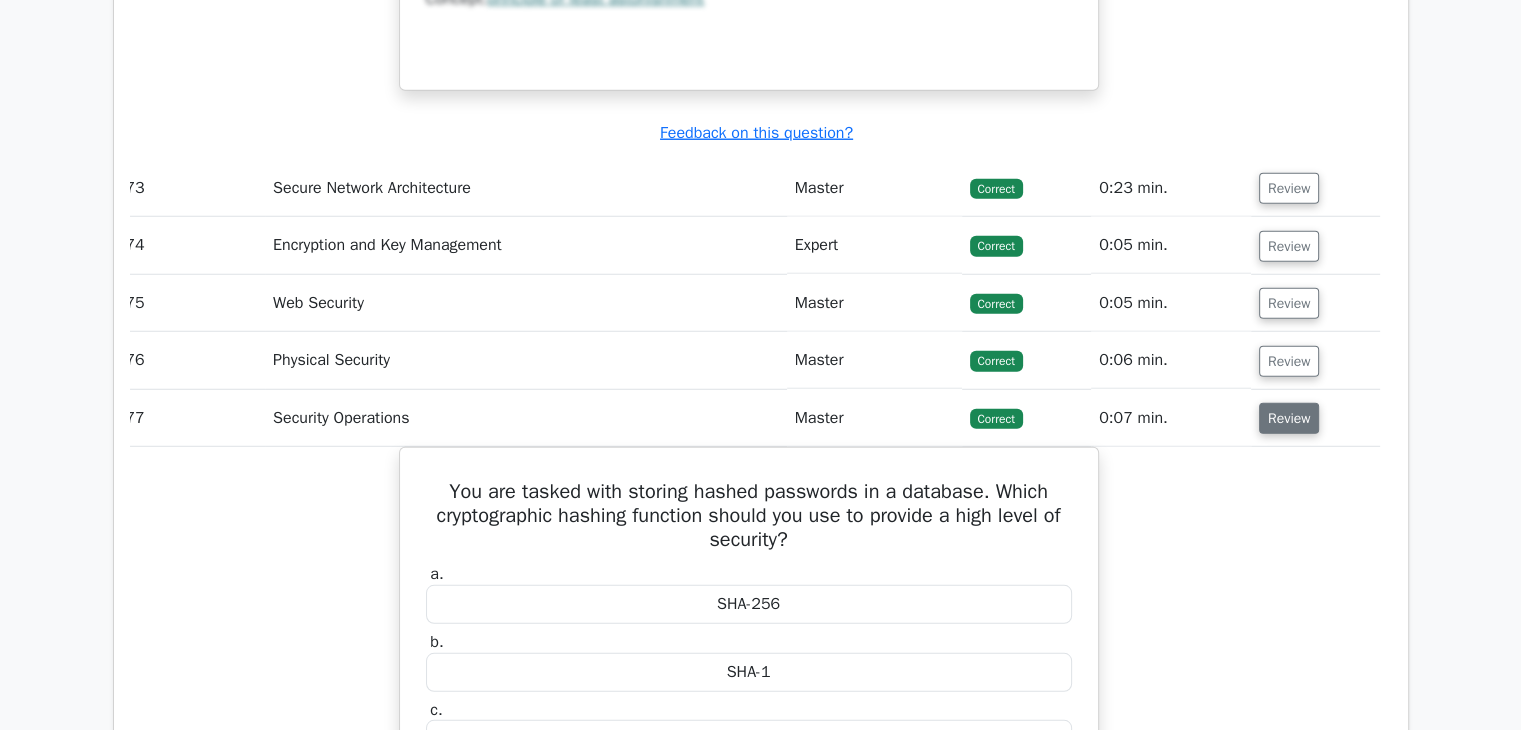scroll, scrollTop: 20631, scrollLeft: 0, axis: vertical 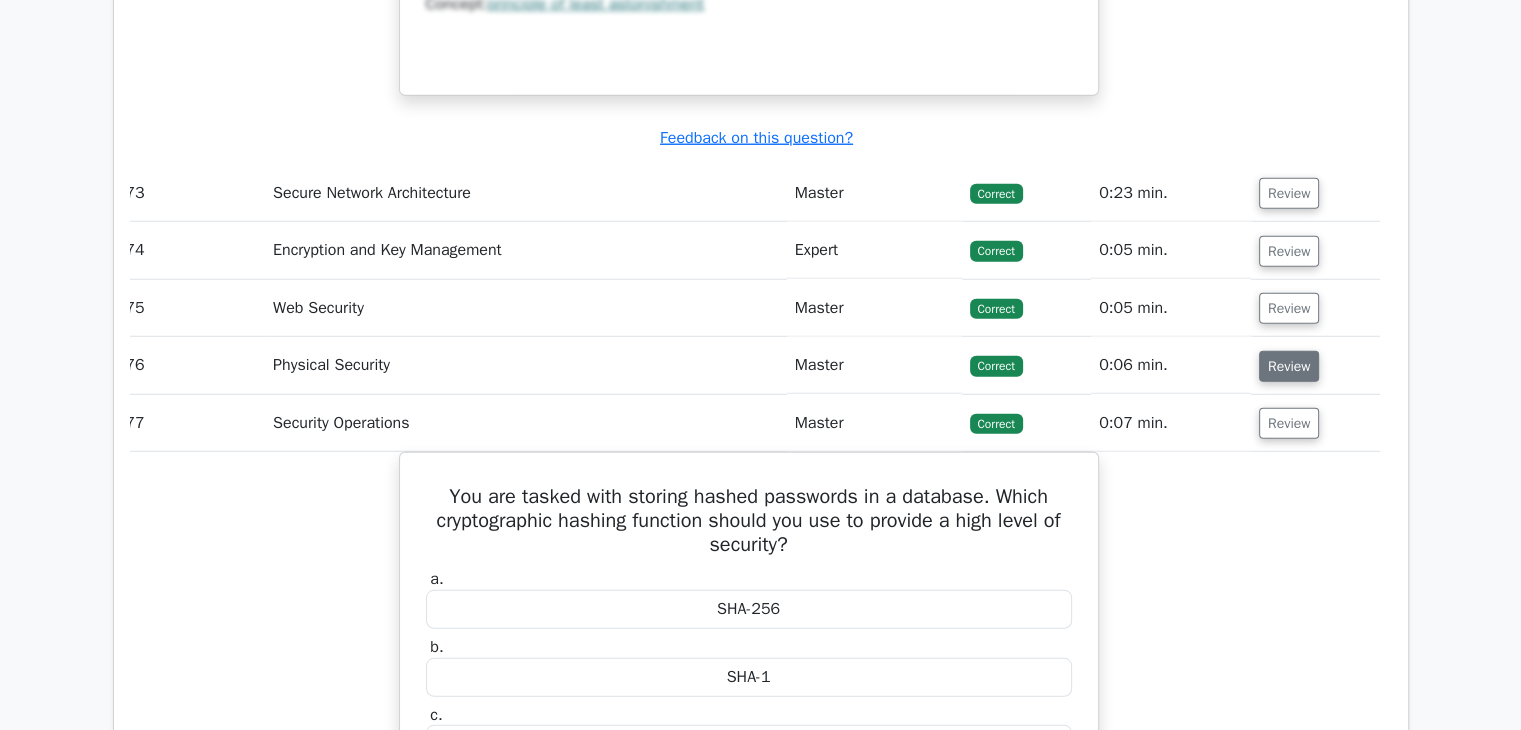 click on "Review" at bounding box center [1289, 366] 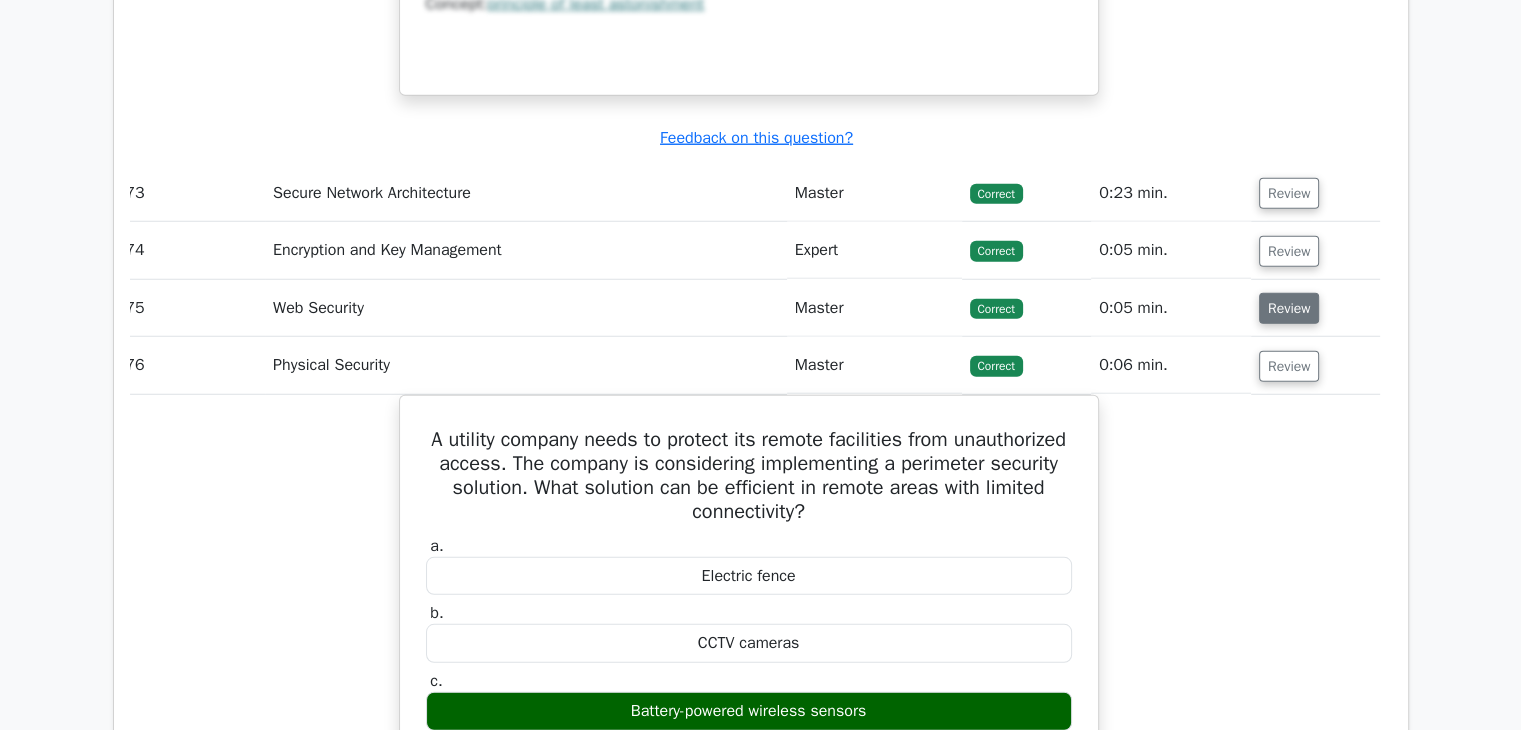 click on "Review" at bounding box center [1289, 308] 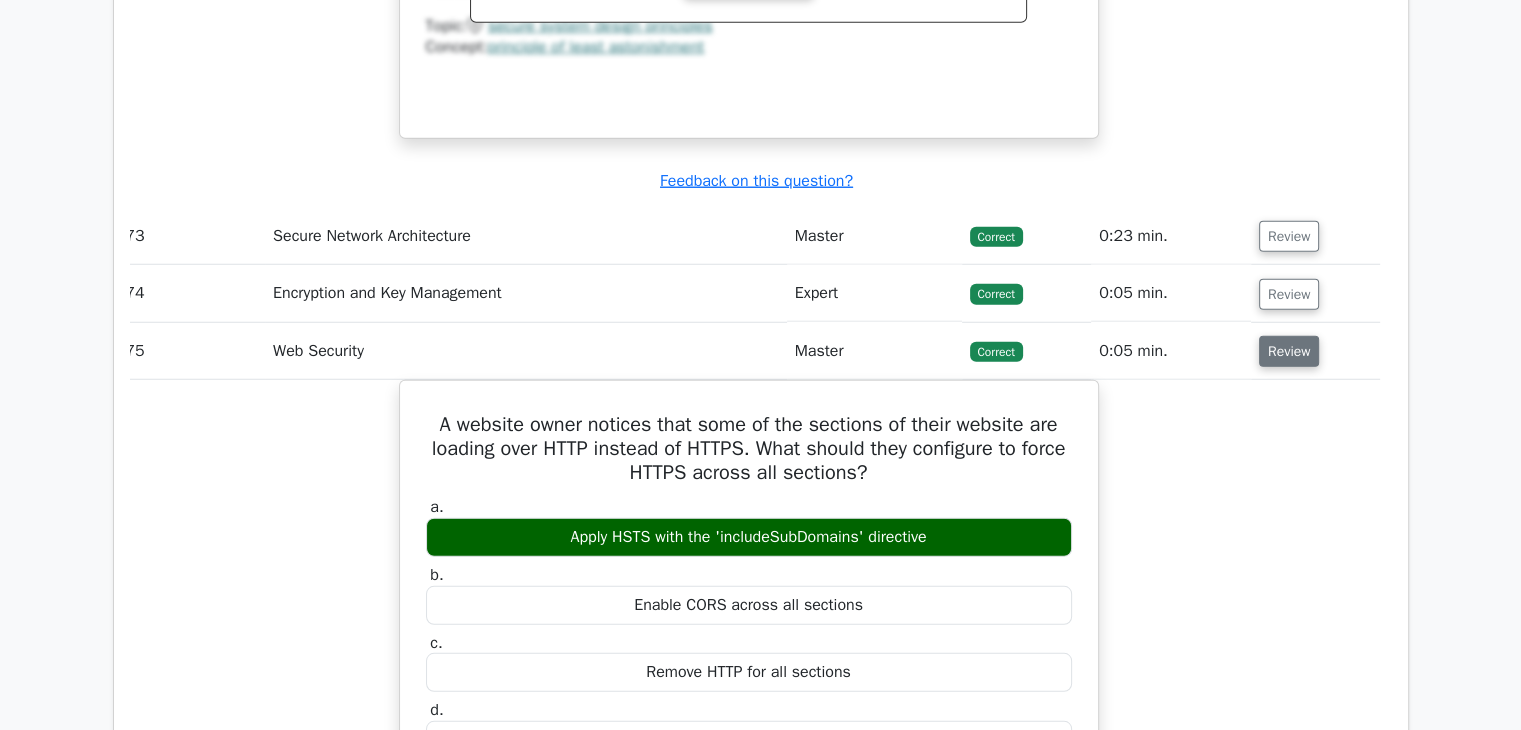 scroll, scrollTop: 20588, scrollLeft: 0, axis: vertical 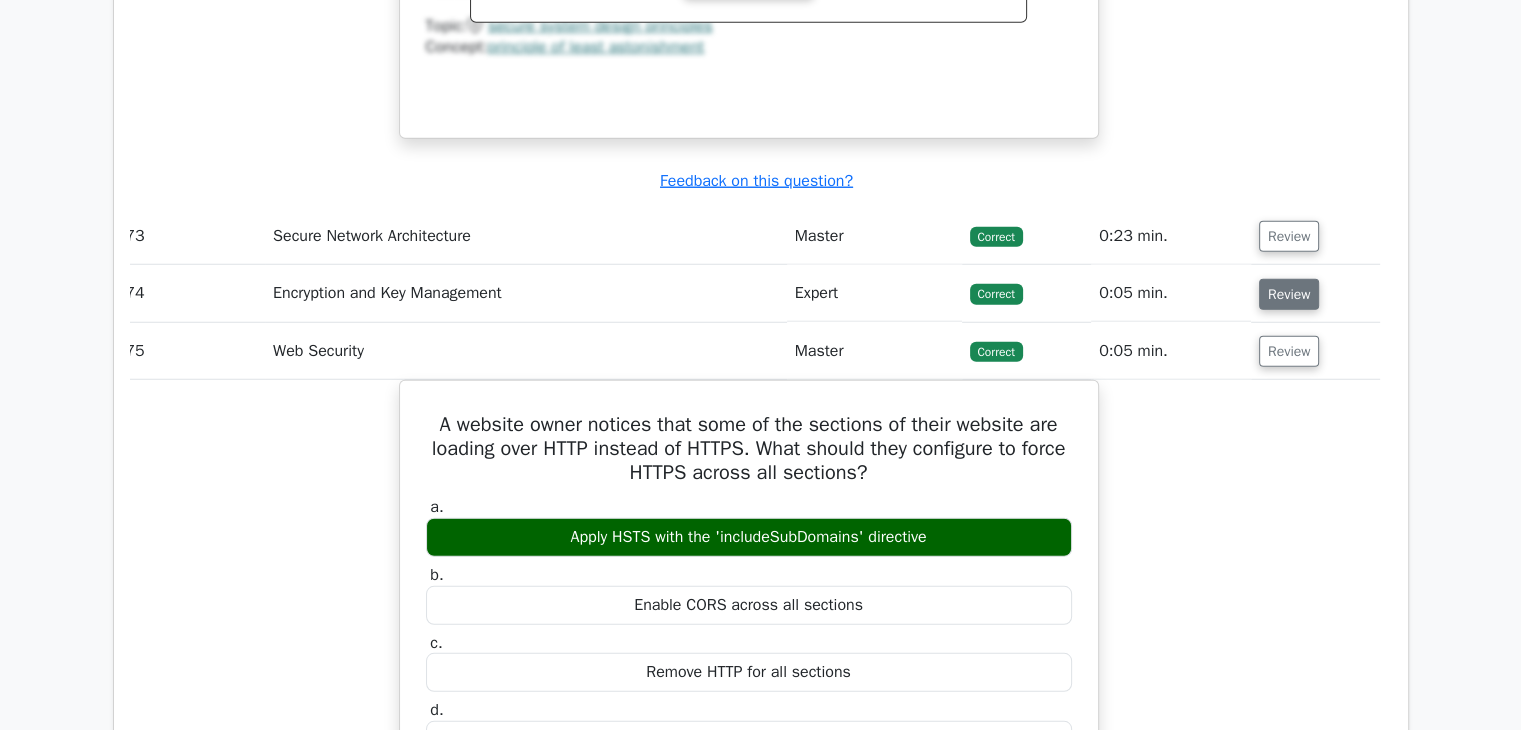click on "Review" at bounding box center (1289, 294) 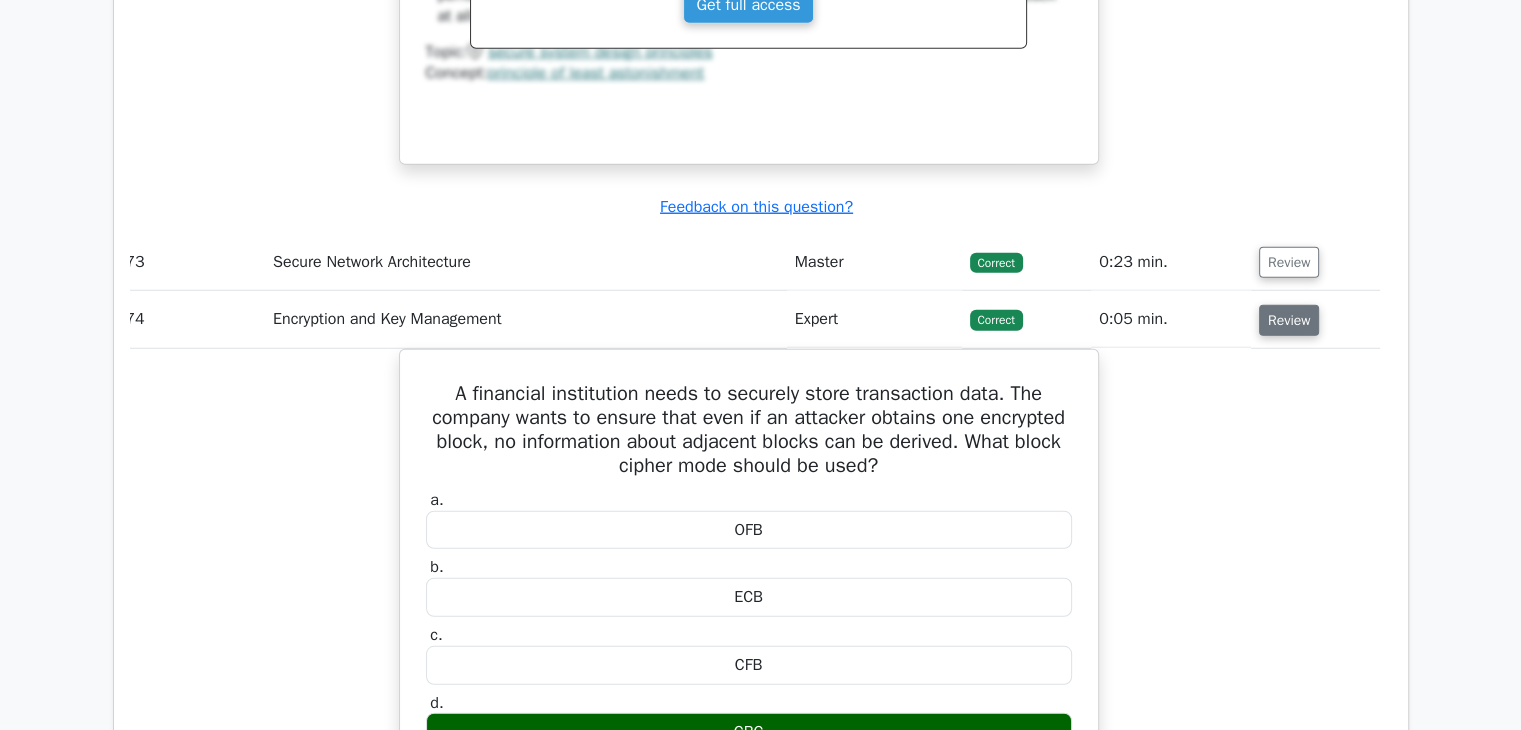 scroll, scrollTop: 20560, scrollLeft: 0, axis: vertical 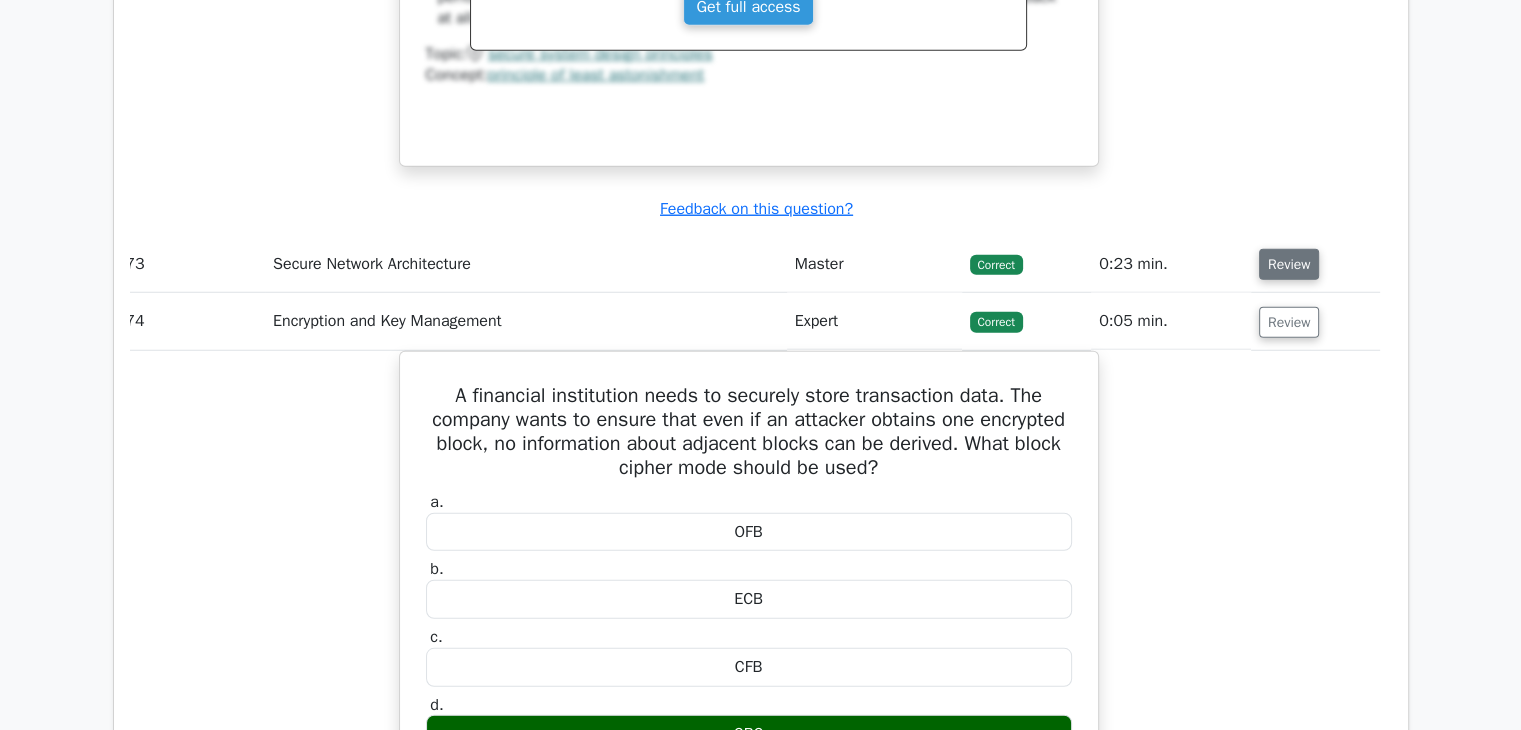 click on "Review" at bounding box center (1289, 264) 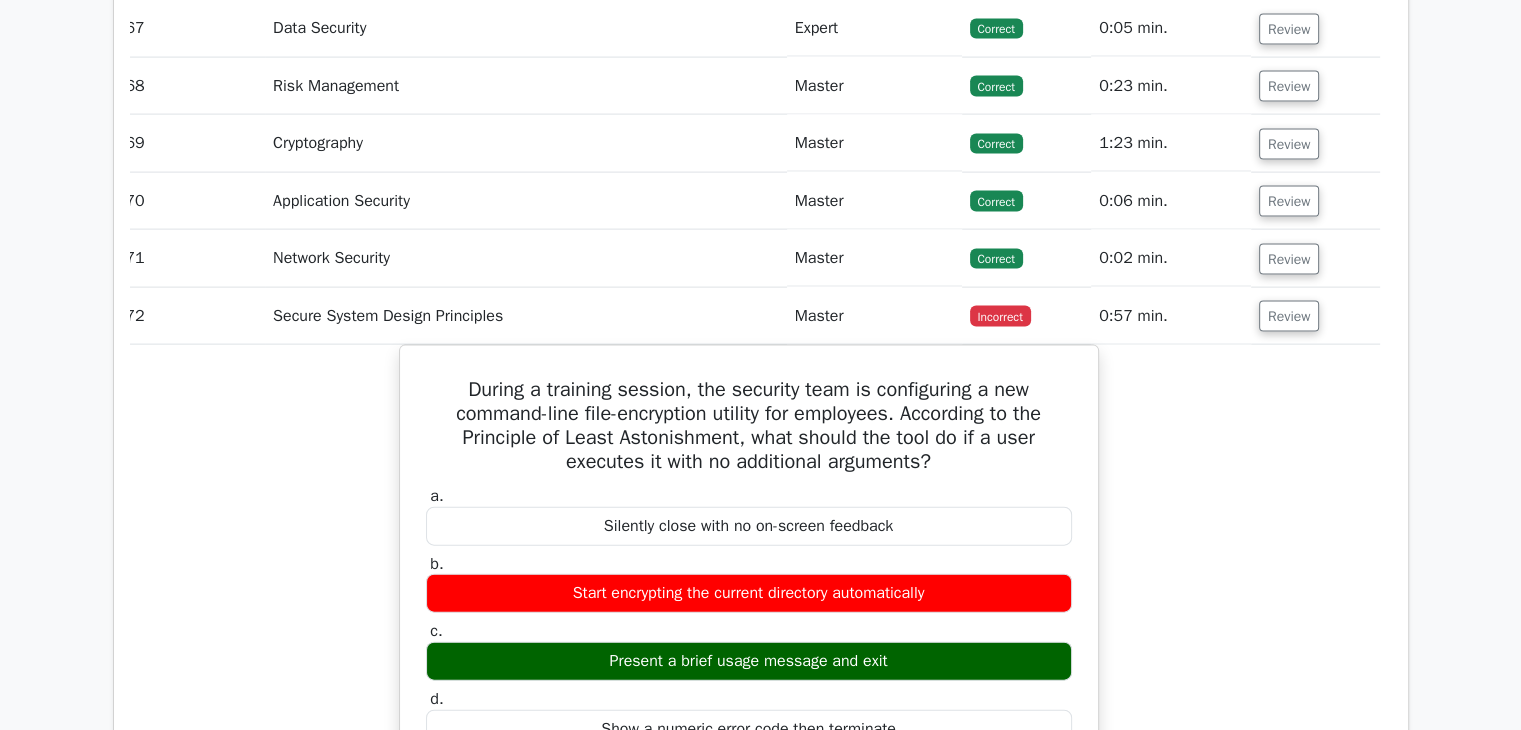 scroll, scrollTop: 19595, scrollLeft: 0, axis: vertical 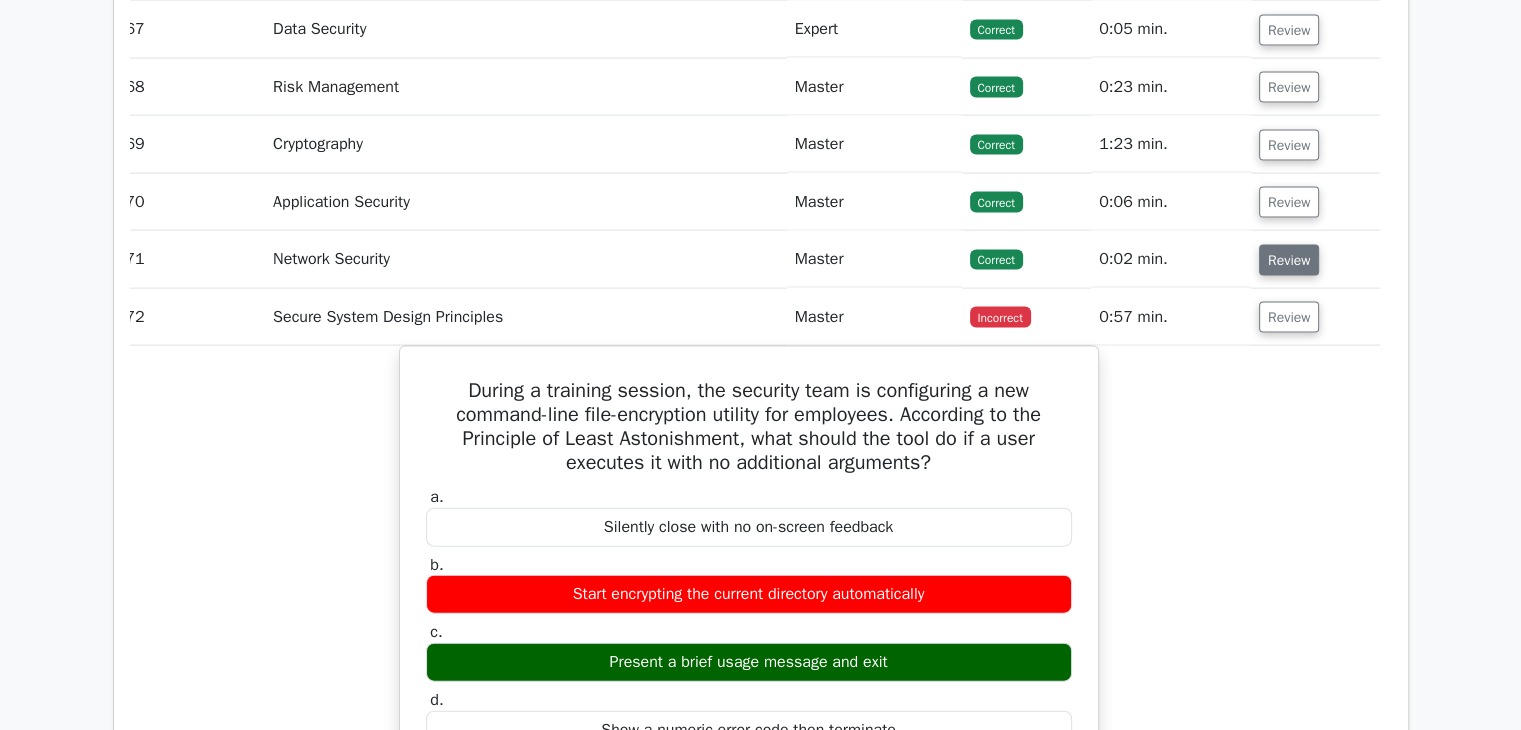 click on "Review" at bounding box center [1289, 260] 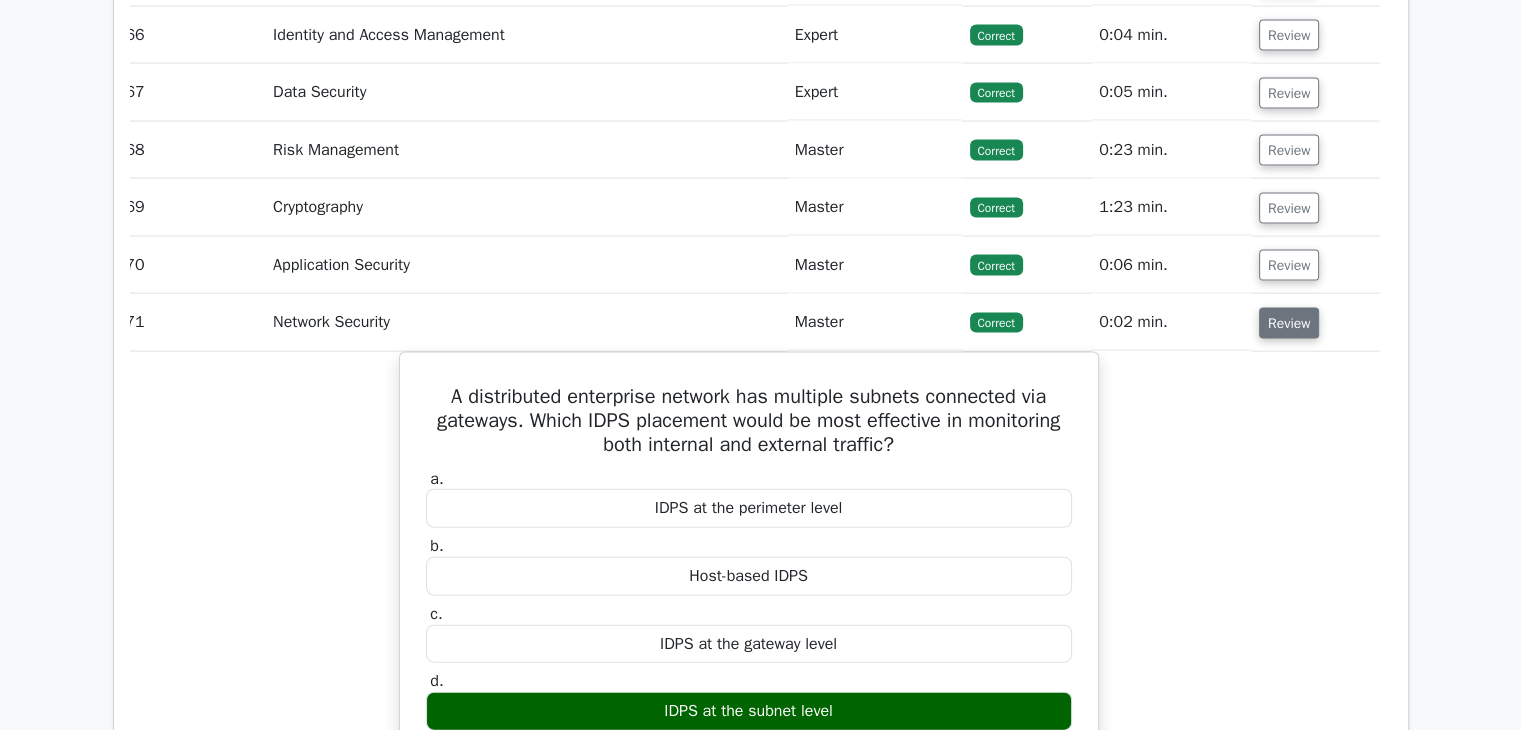 scroll, scrollTop: 19512, scrollLeft: 0, axis: vertical 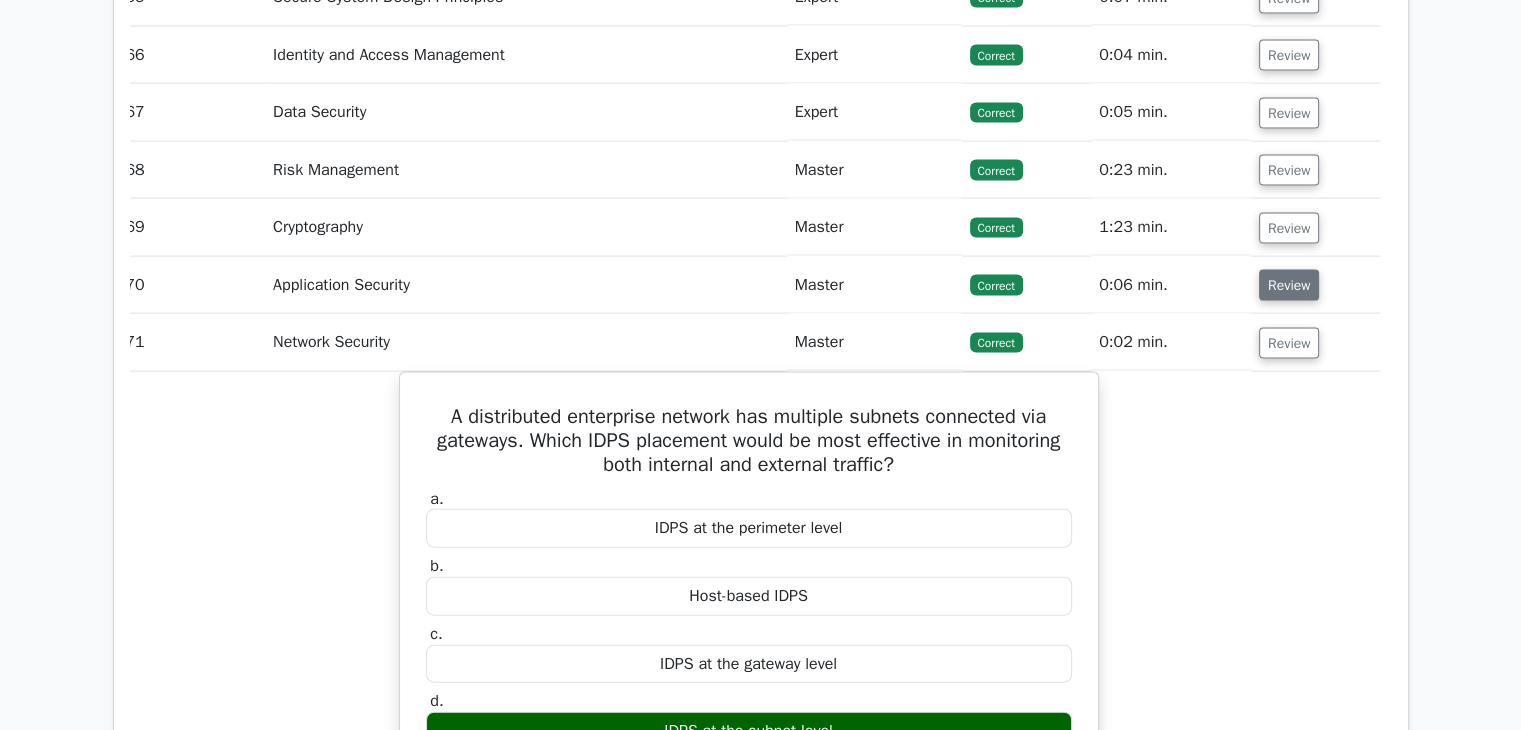 click on "Review" at bounding box center (1289, 285) 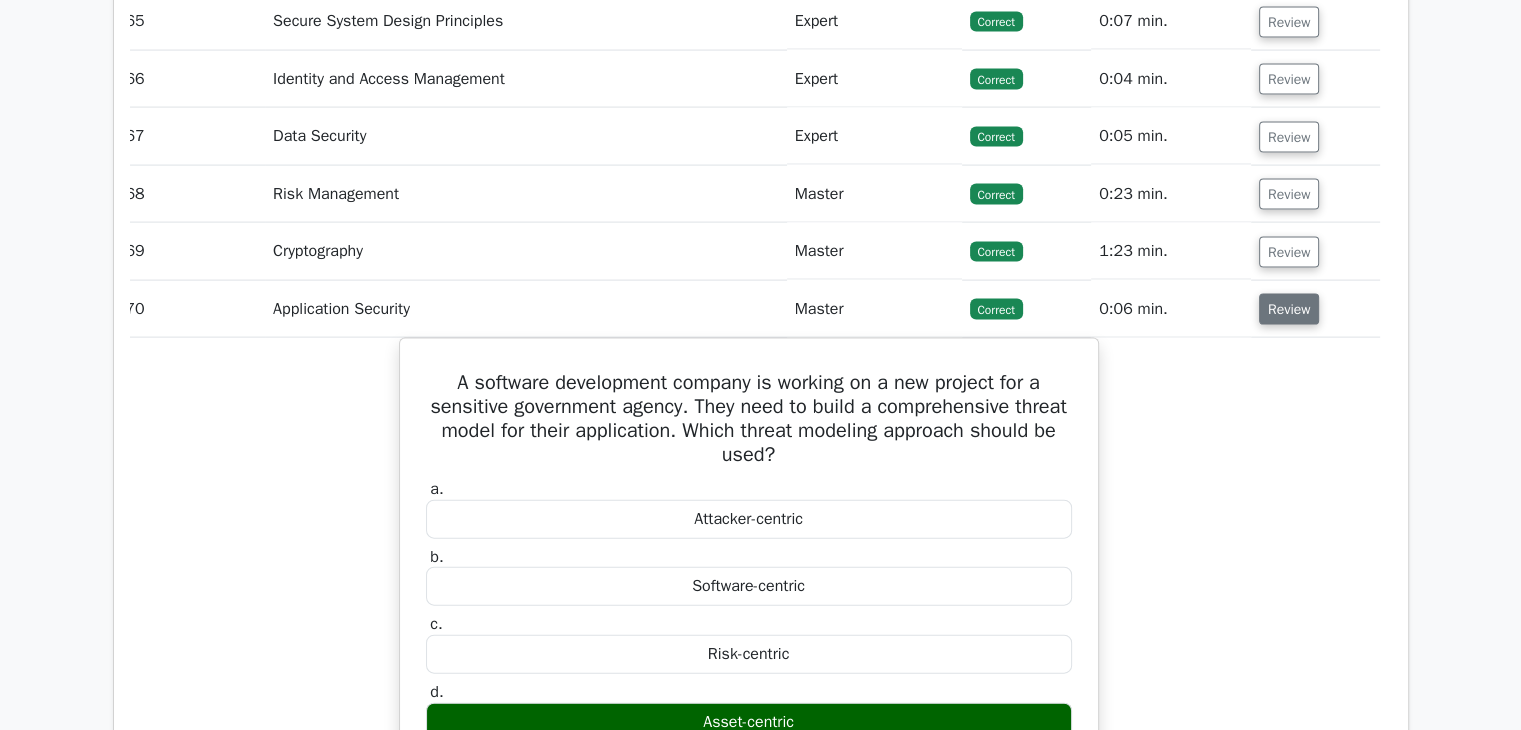 scroll, scrollTop: 19442, scrollLeft: 0, axis: vertical 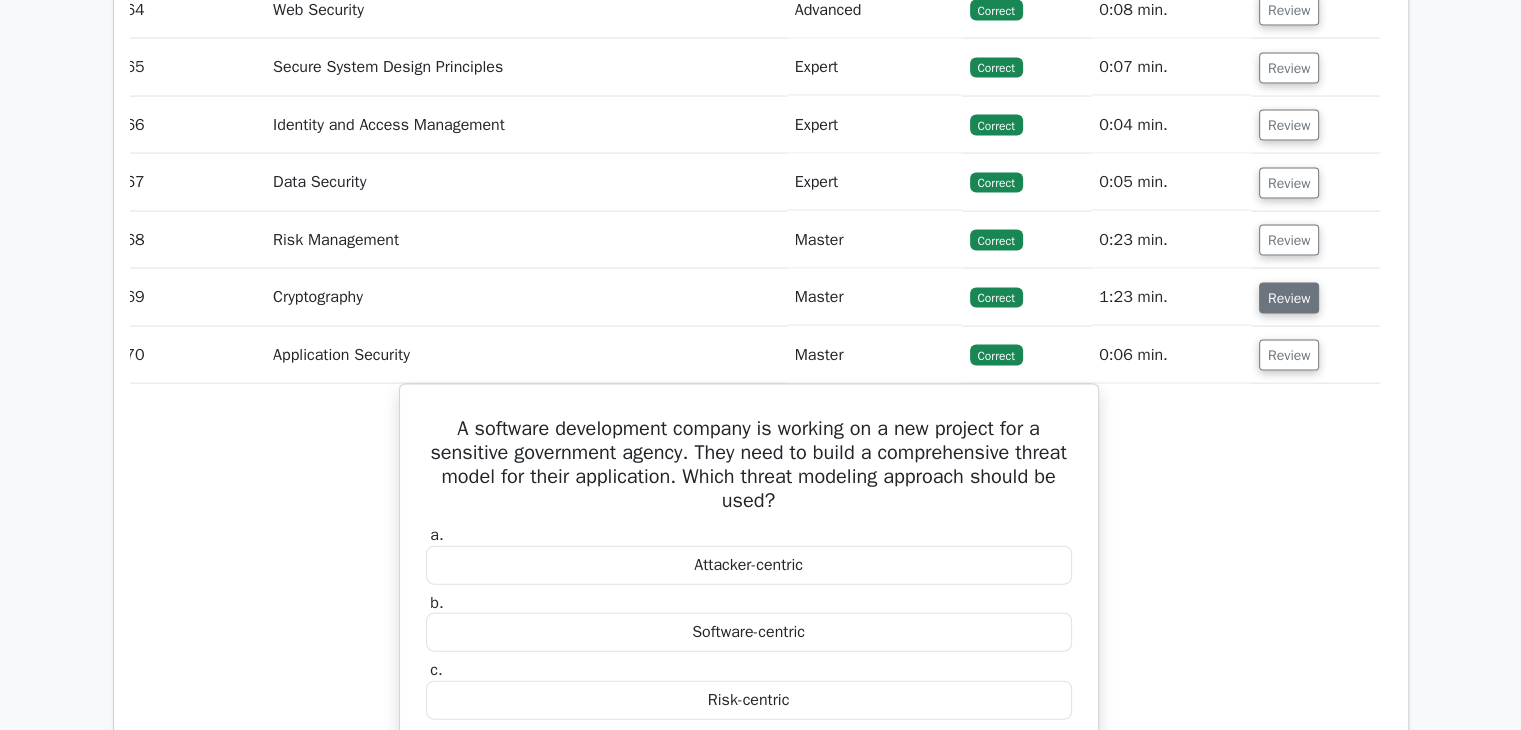 click on "Review" at bounding box center (1289, 298) 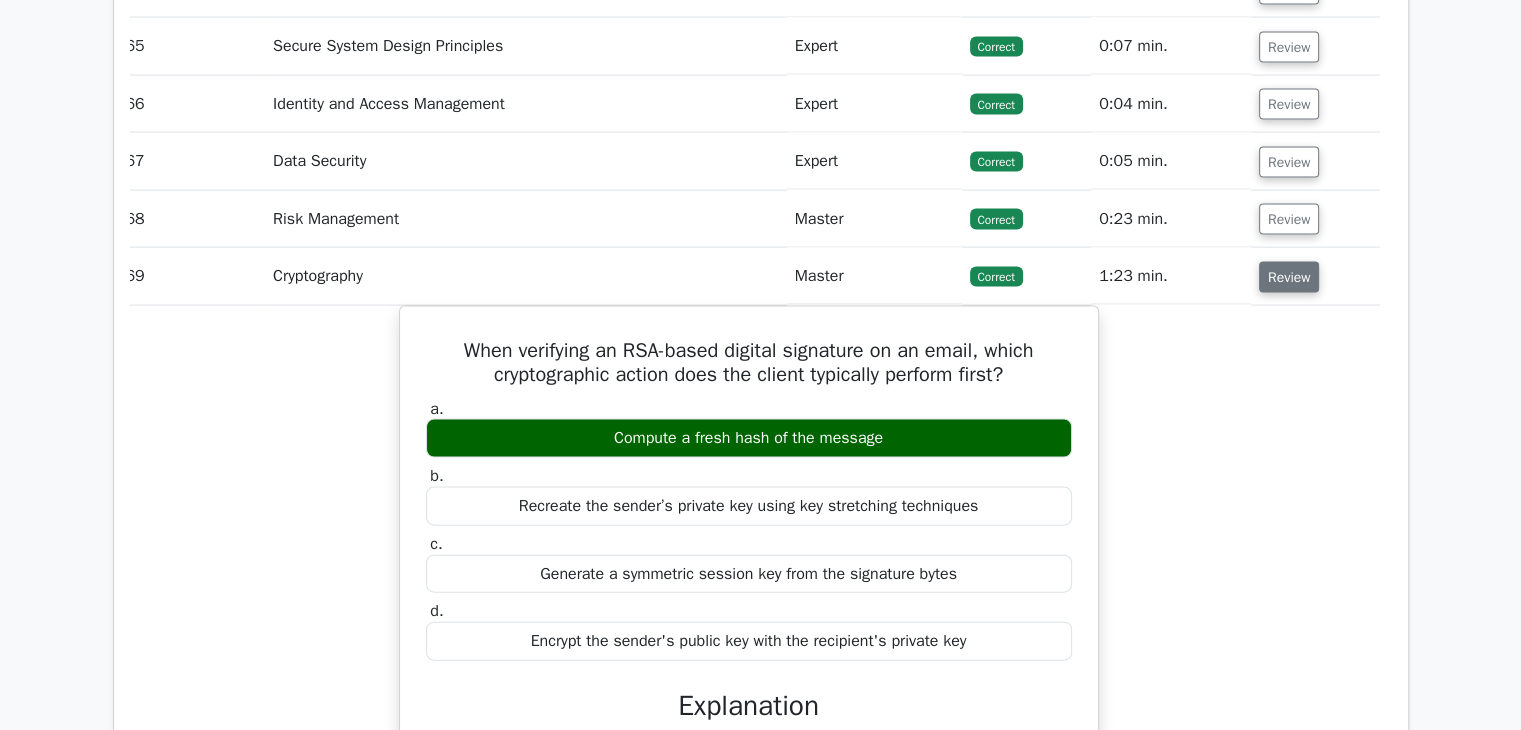 scroll, scrollTop: 19471, scrollLeft: 0, axis: vertical 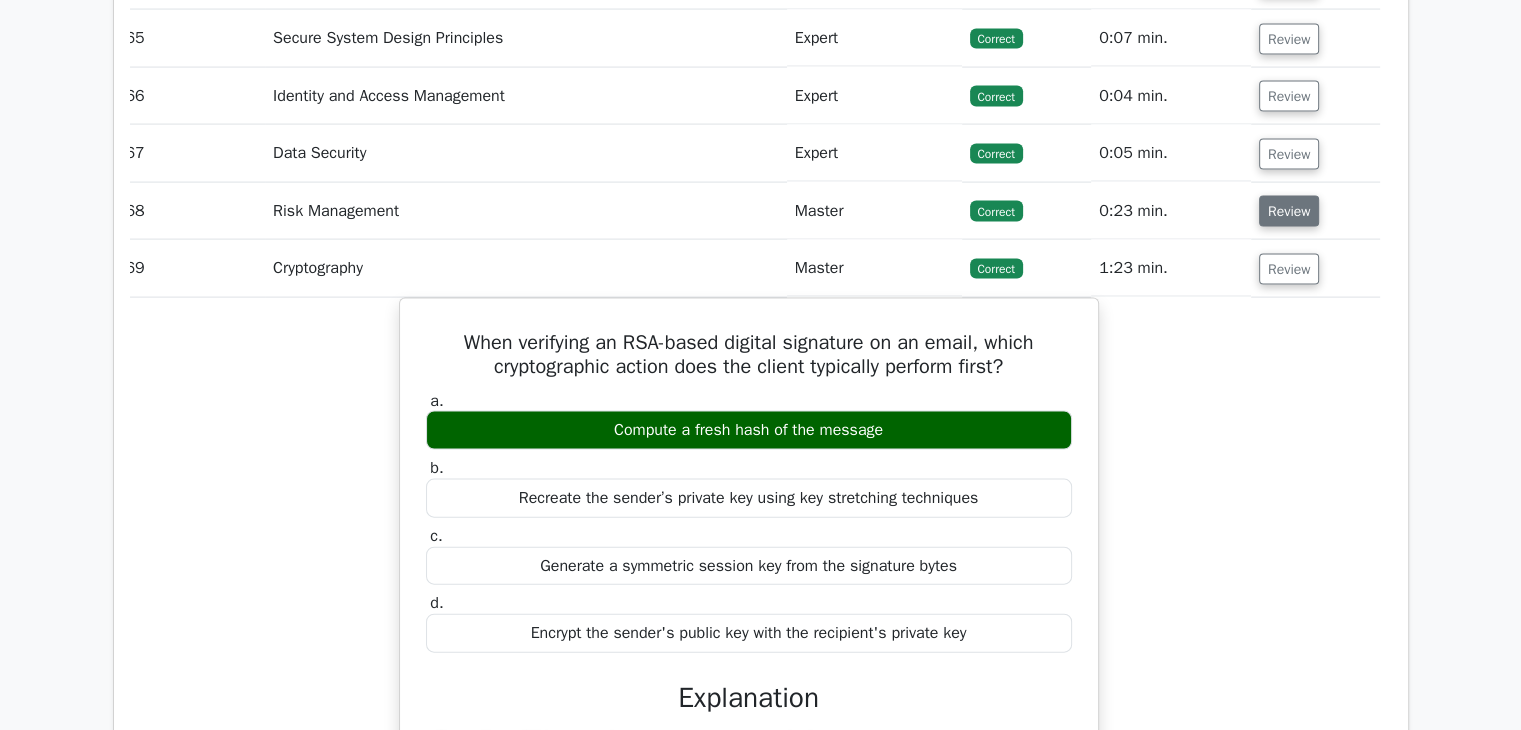 click on "Review" at bounding box center [1289, 211] 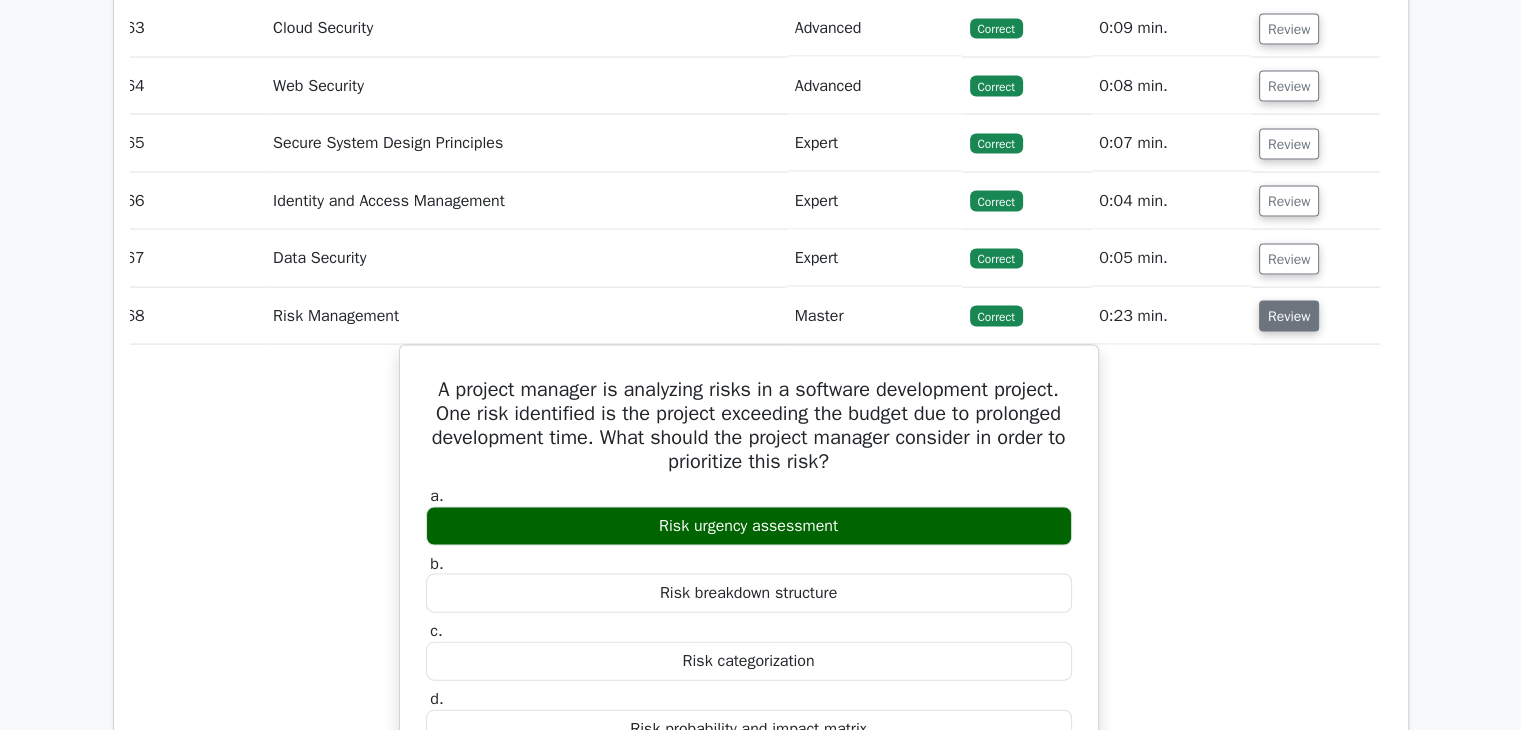 scroll, scrollTop: 19361, scrollLeft: 0, axis: vertical 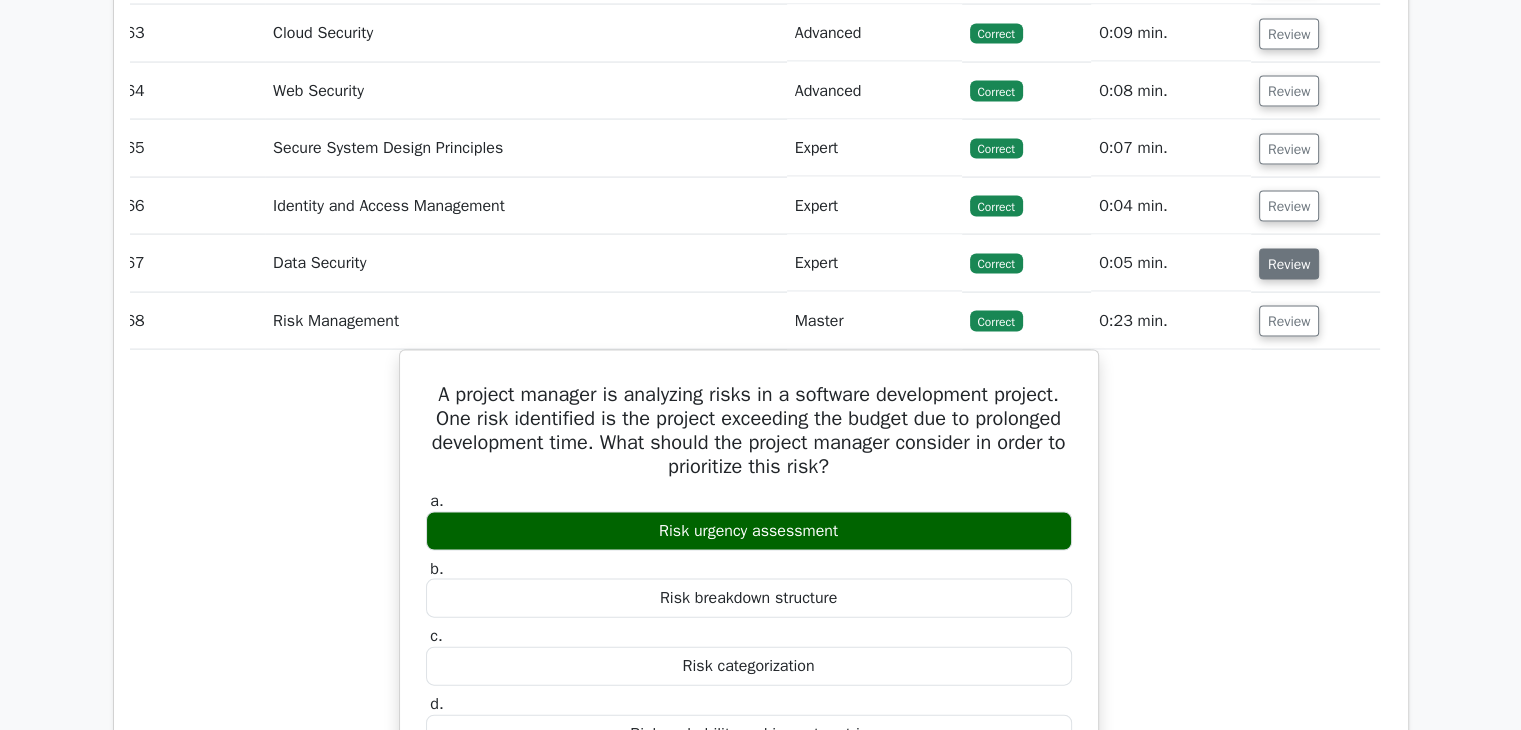 click on "Review" at bounding box center (1289, 264) 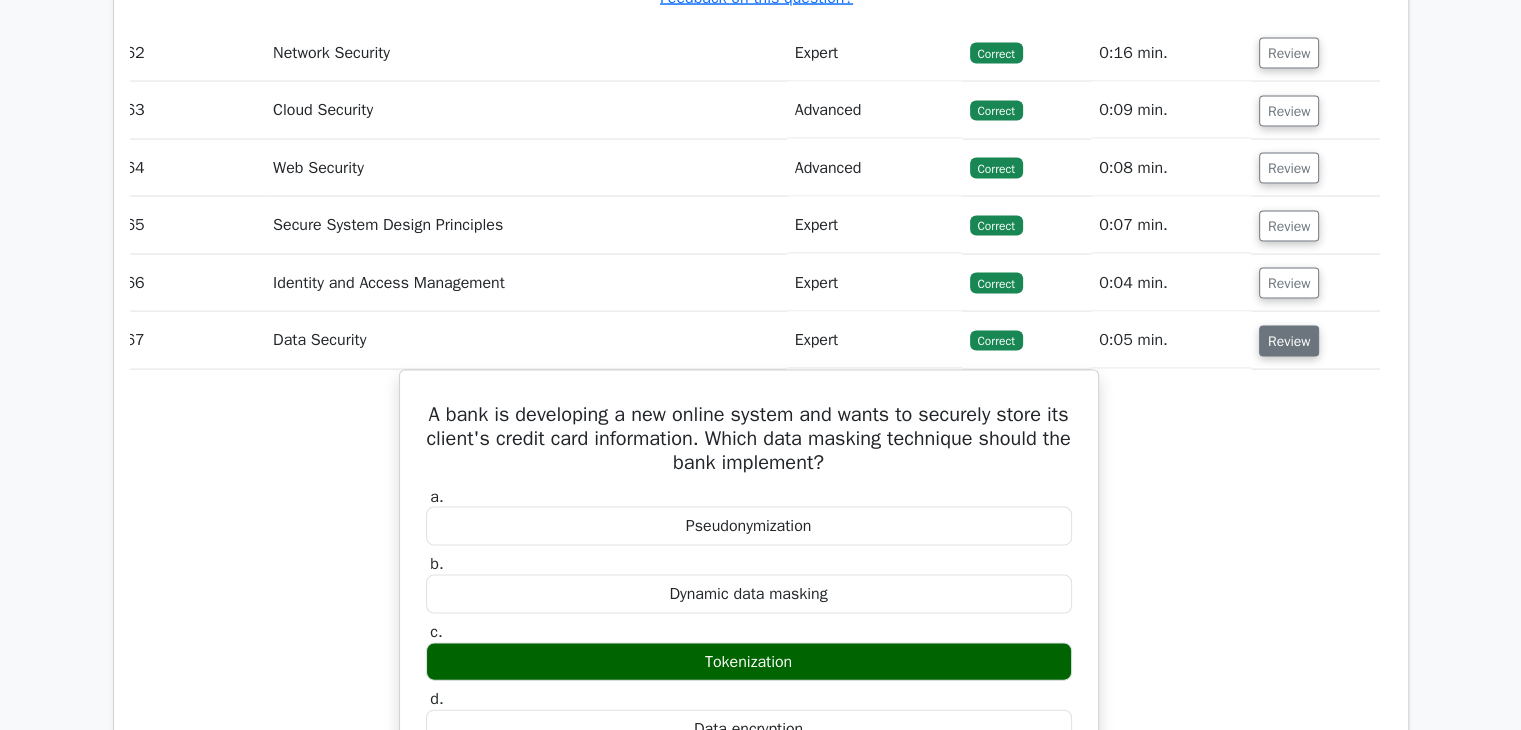 scroll, scrollTop: 19283, scrollLeft: 0, axis: vertical 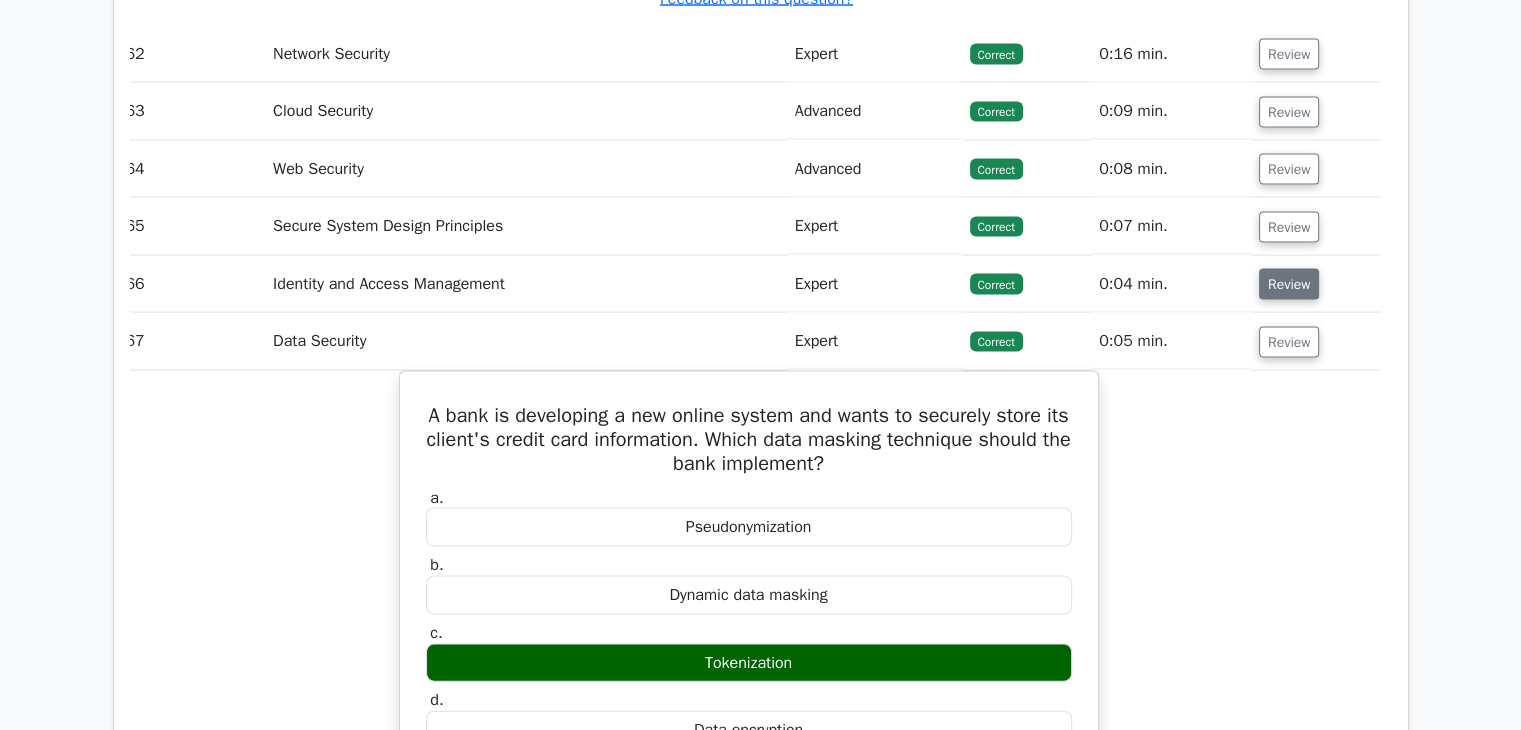 click on "Review" at bounding box center (1289, 284) 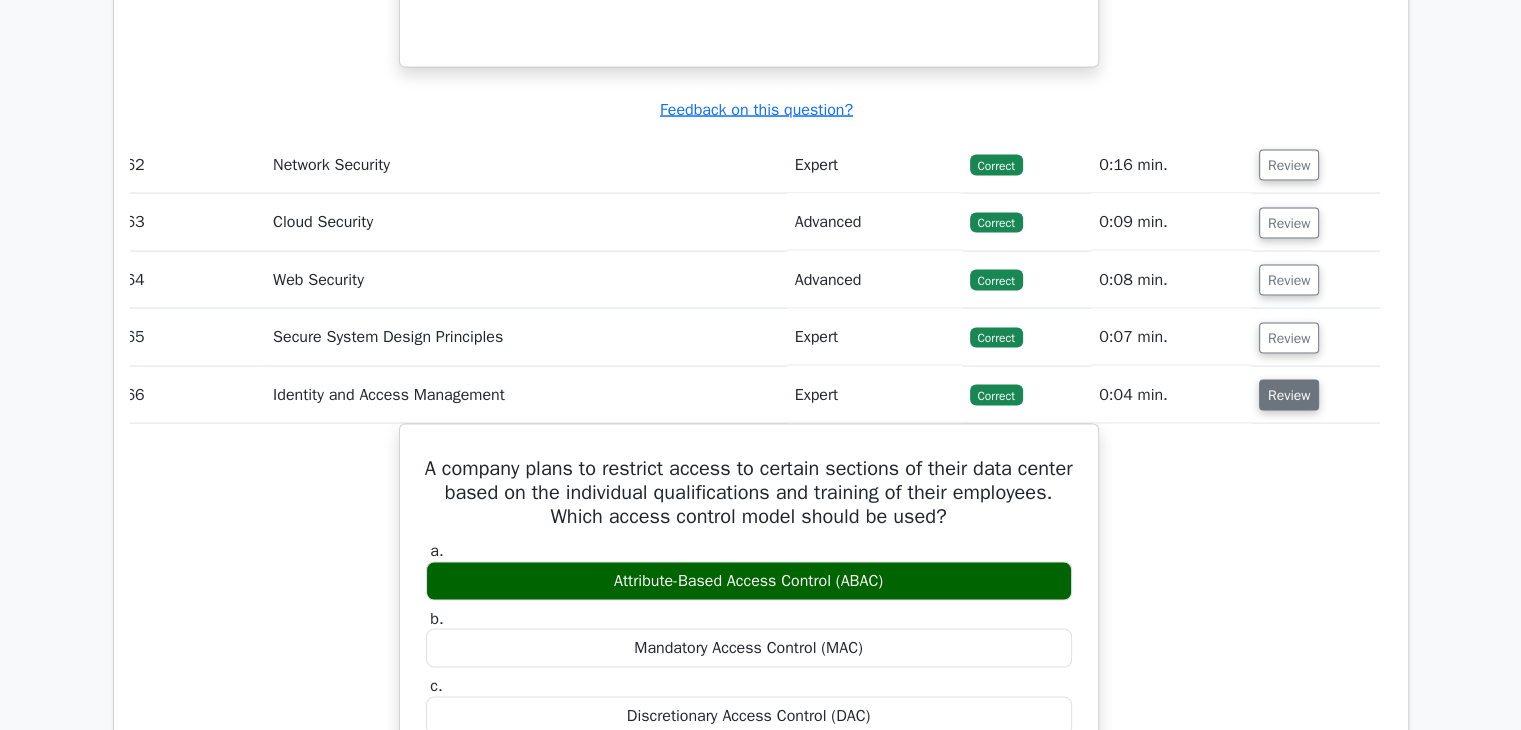 scroll, scrollTop: 19171, scrollLeft: 0, axis: vertical 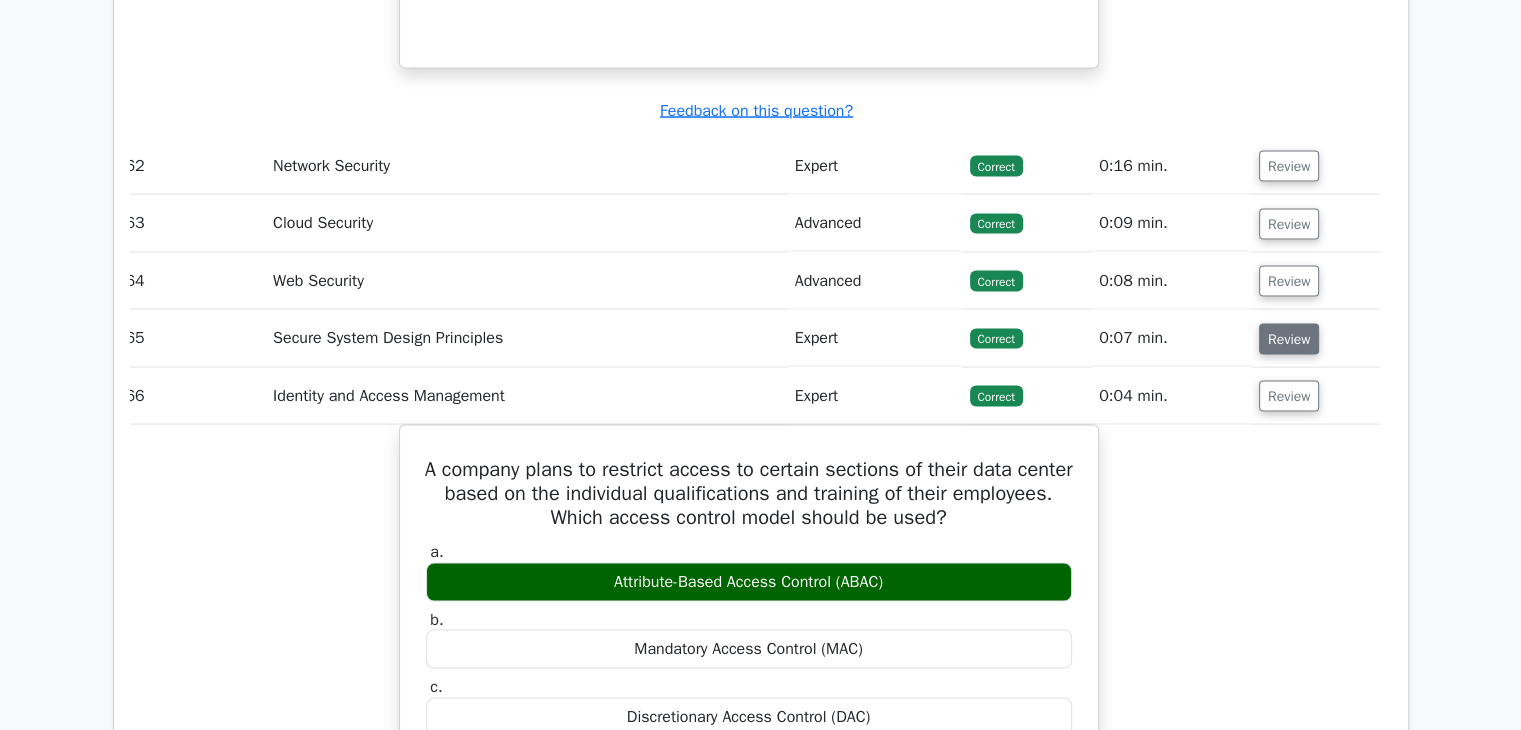 click on "Review" at bounding box center (1289, 339) 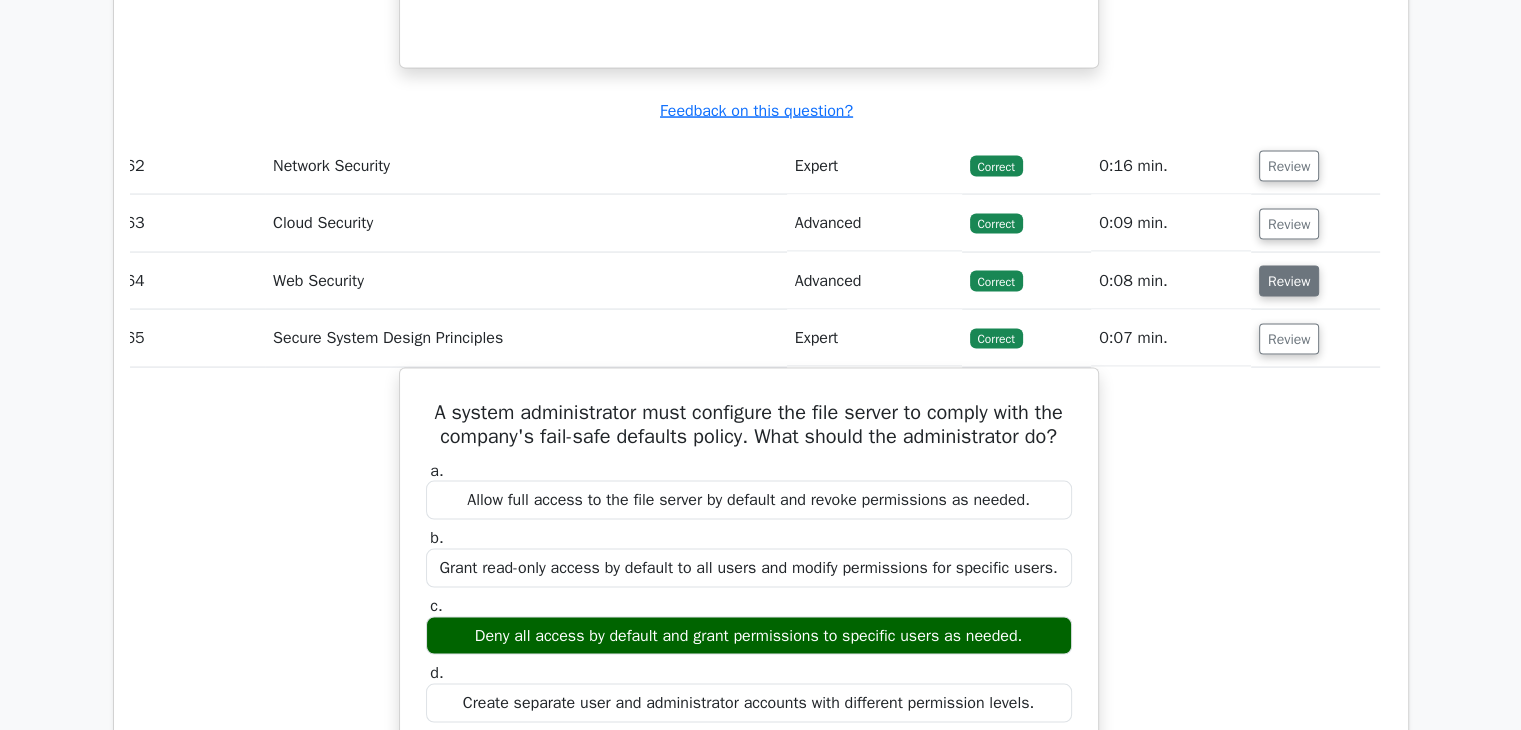 click on "Review" at bounding box center (1289, 281) 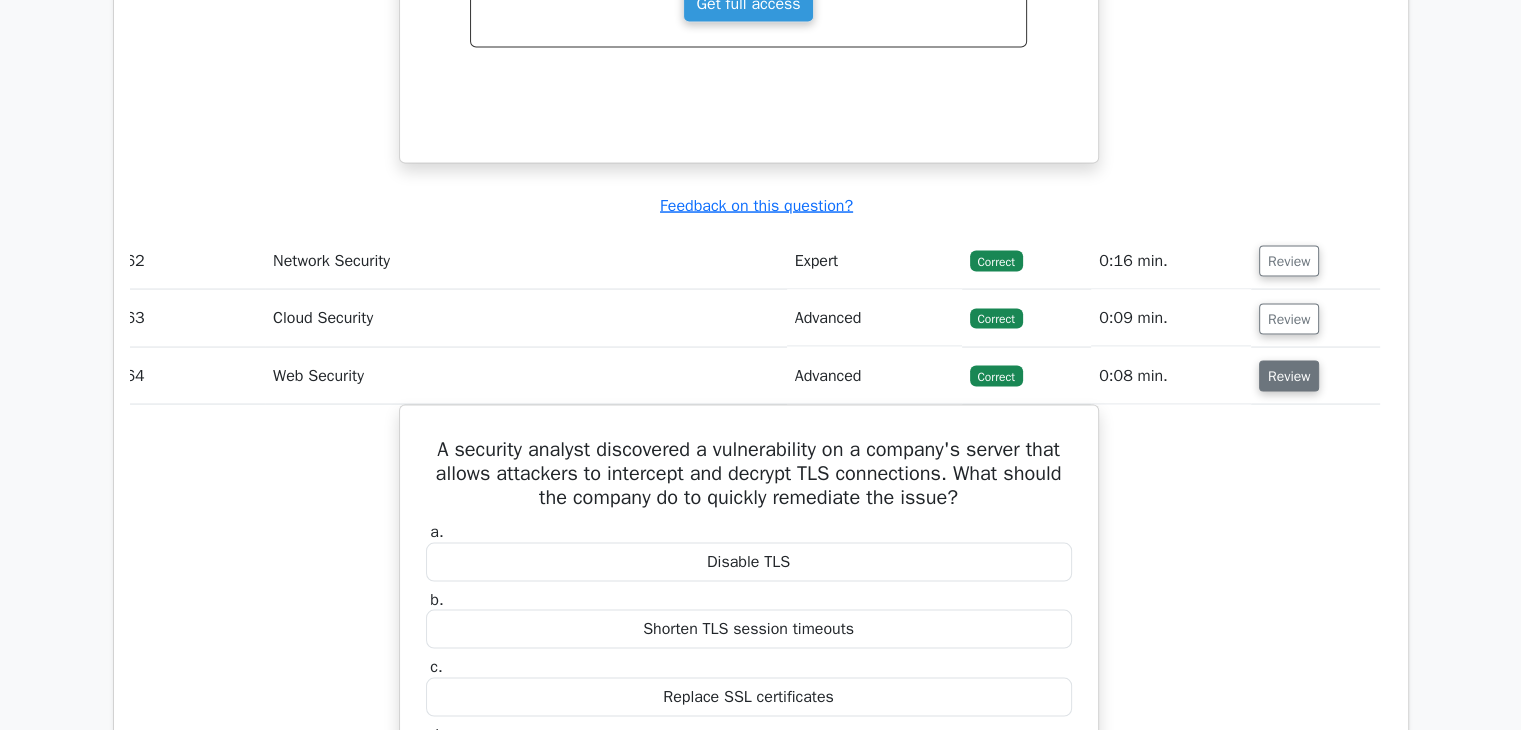 scroll, scrollTop: 19076, scrollLeft: 0, axis: vertical 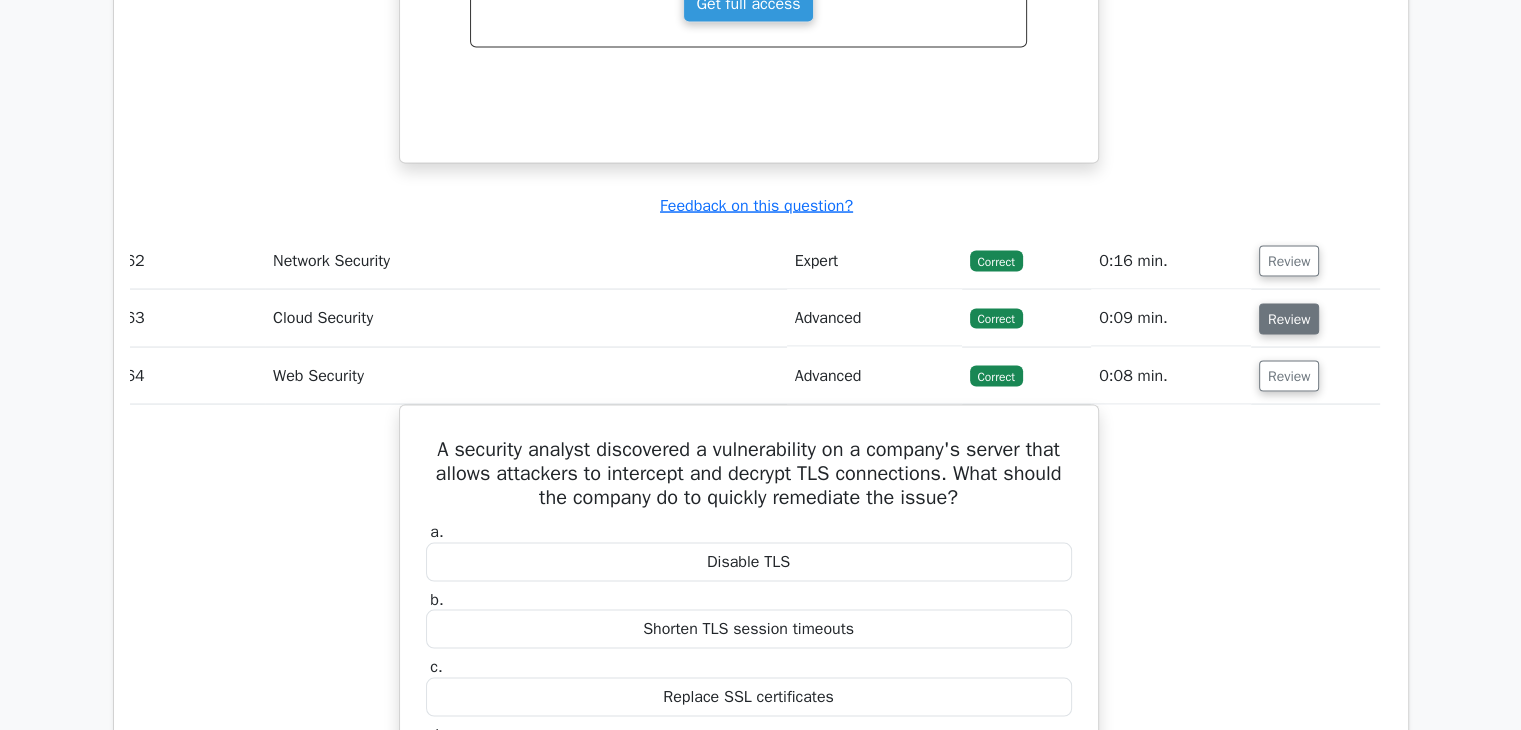 click on "Review" at bounding box center [1289, 319] 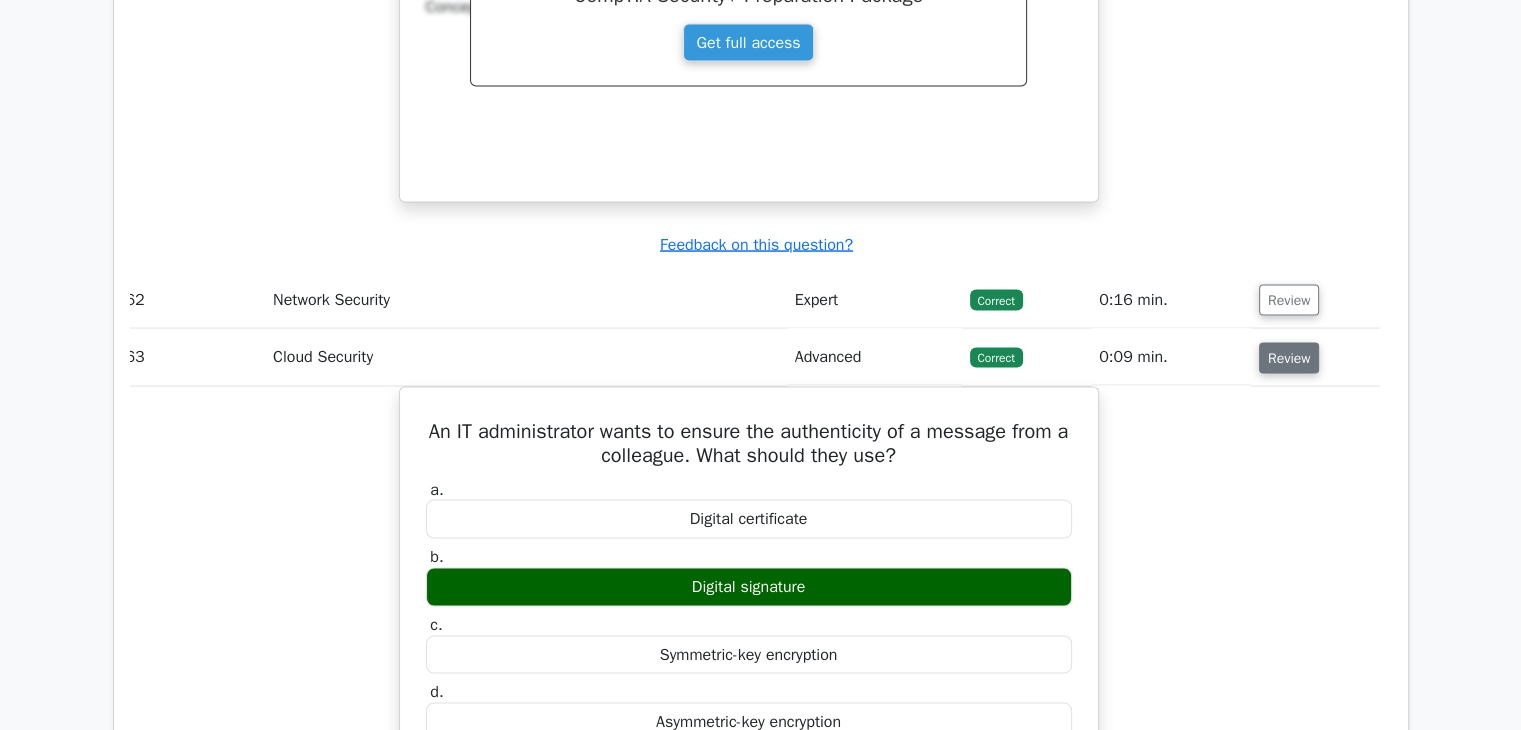 scroll, scrollTop: 19034, scrollLeft: 0, axis: vertical 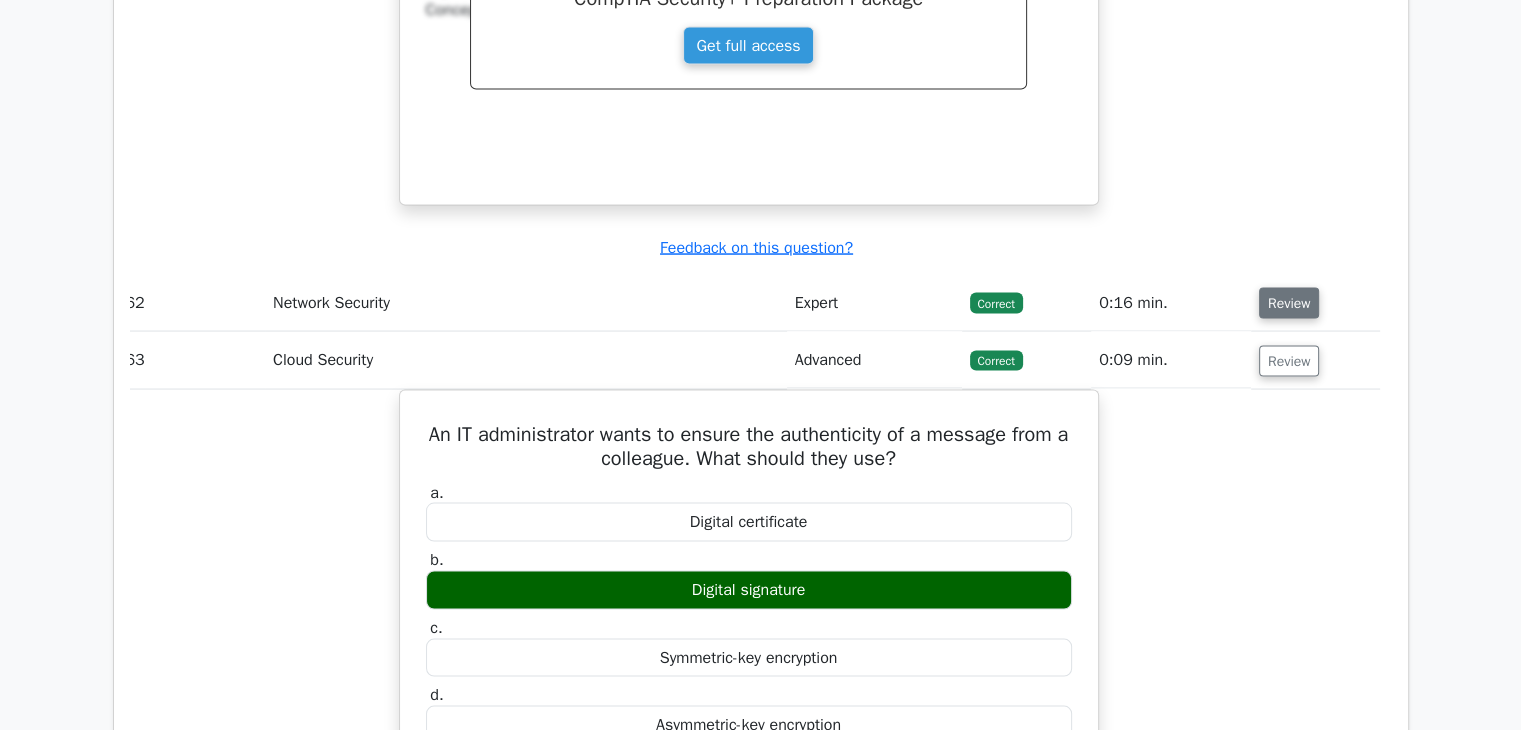 click on "Review" at bounding box center [1289, 303] 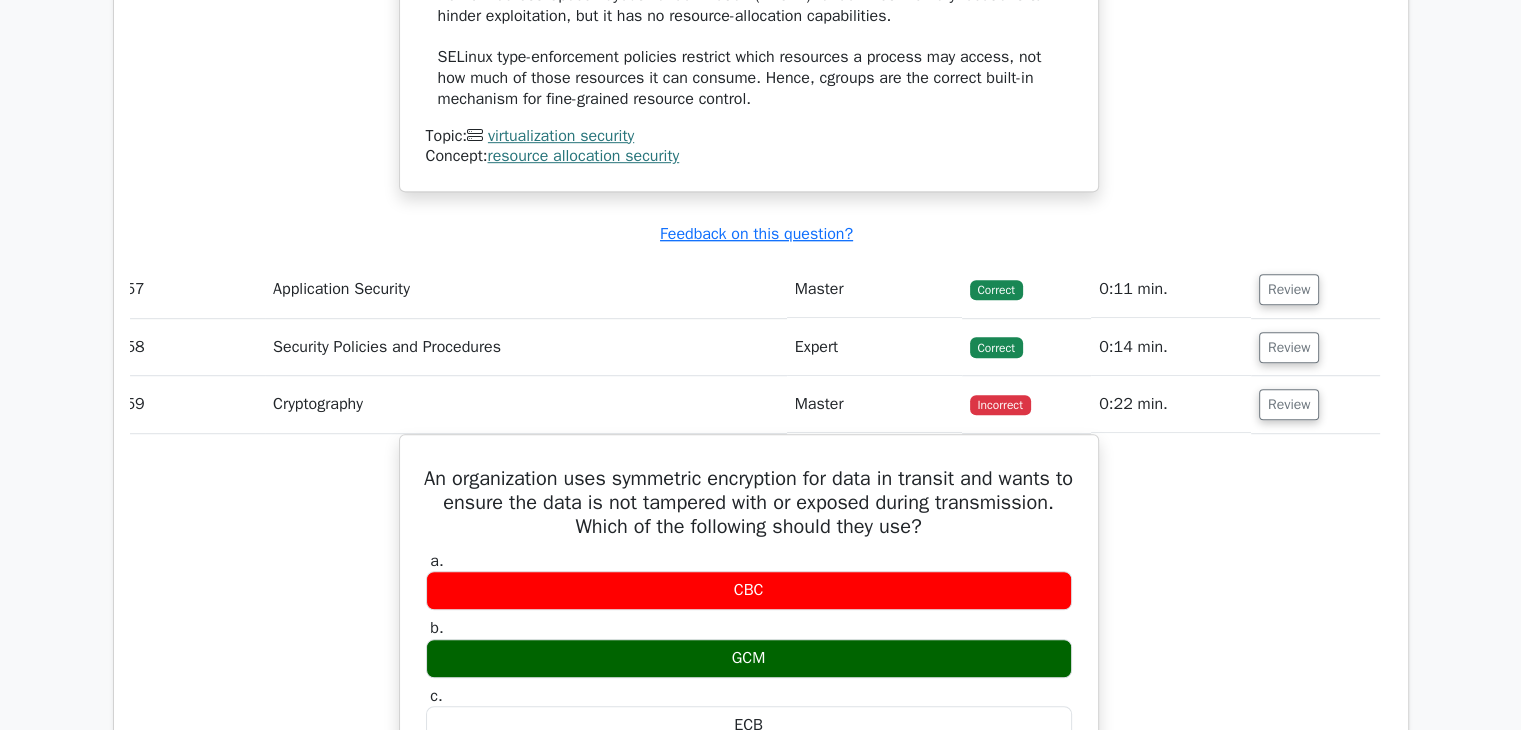 scroll, scrollTop: 16373, scrollLeft: 0, axis: vertical 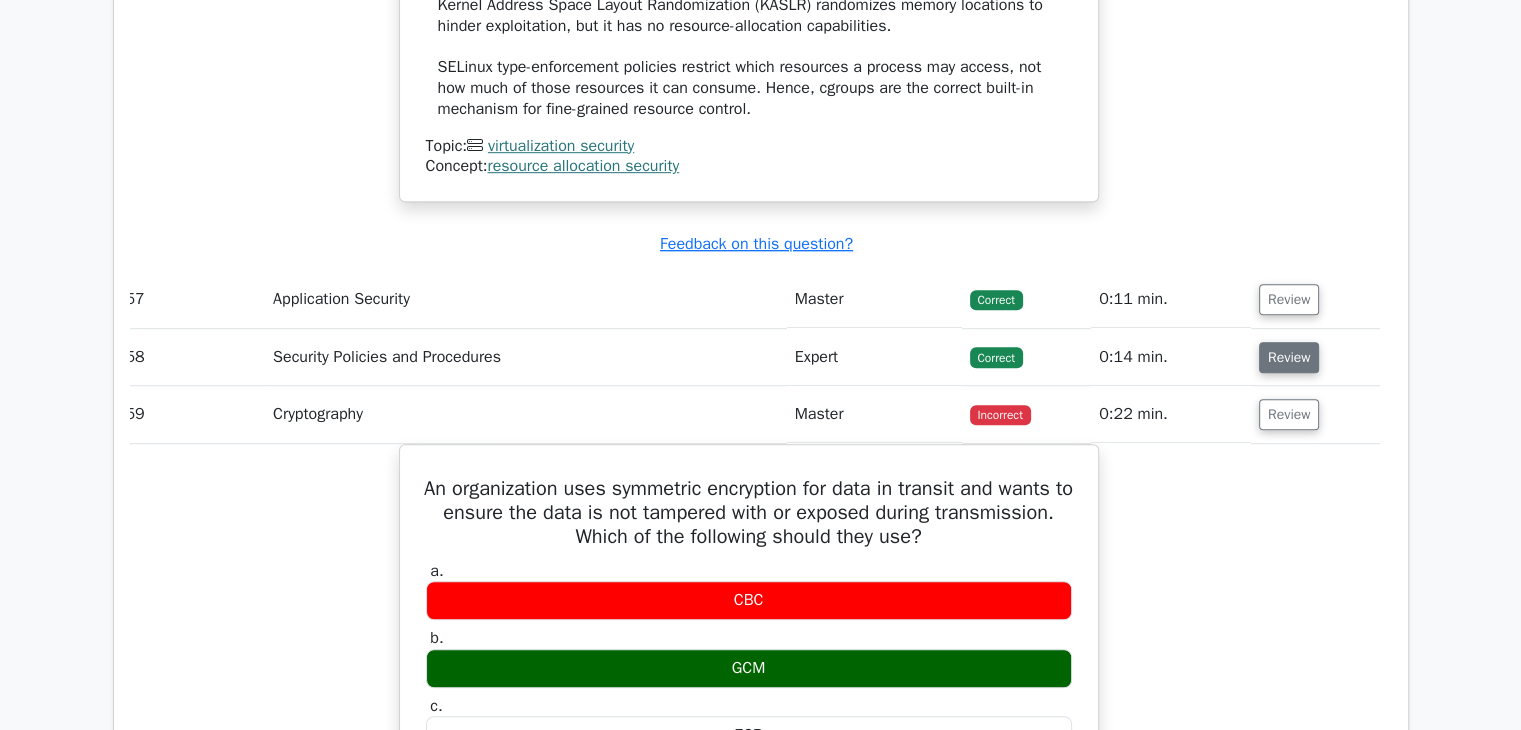 click on "Review" at bounding box center (1289, 357) 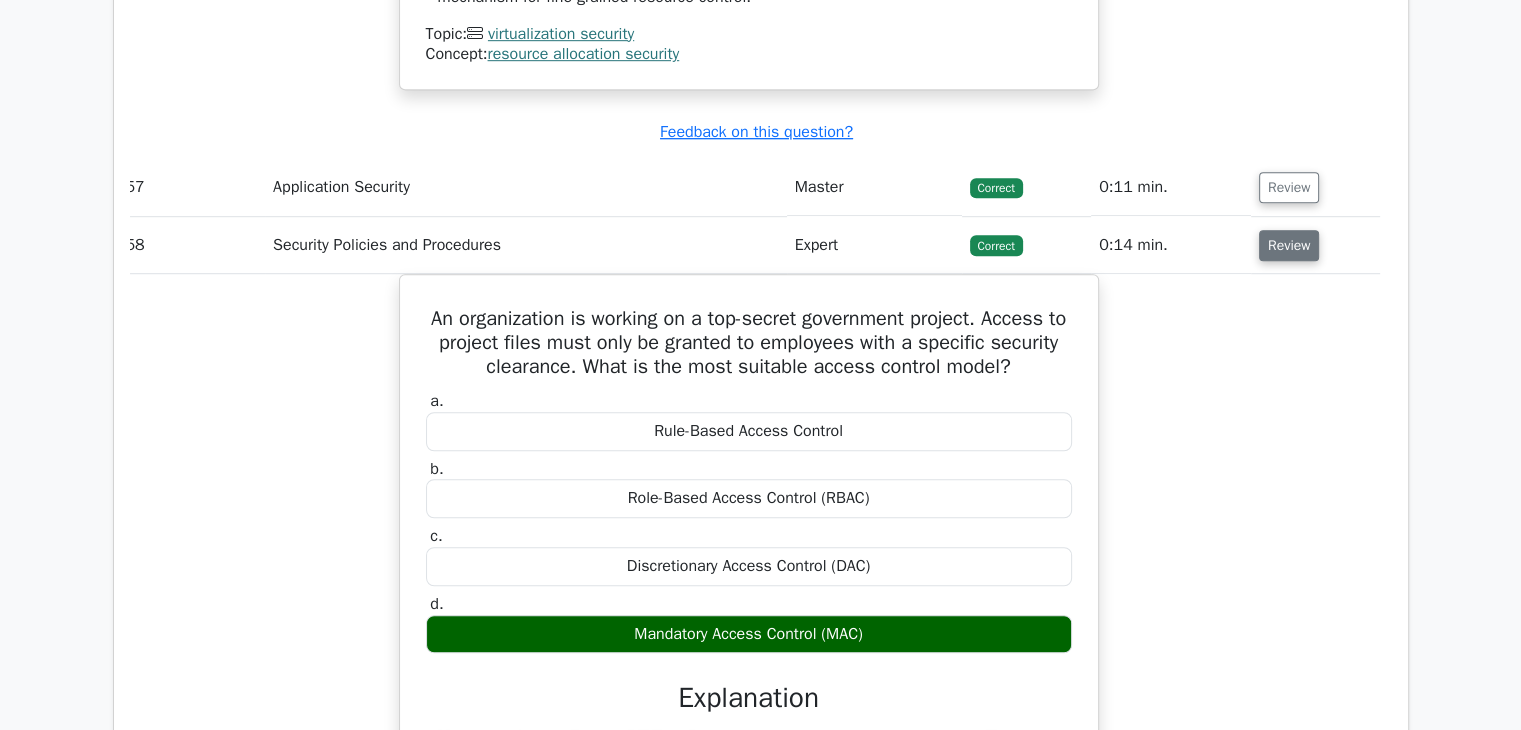 scroll, scrollTop: 16437, scrollLeft: 0, axis: vertical 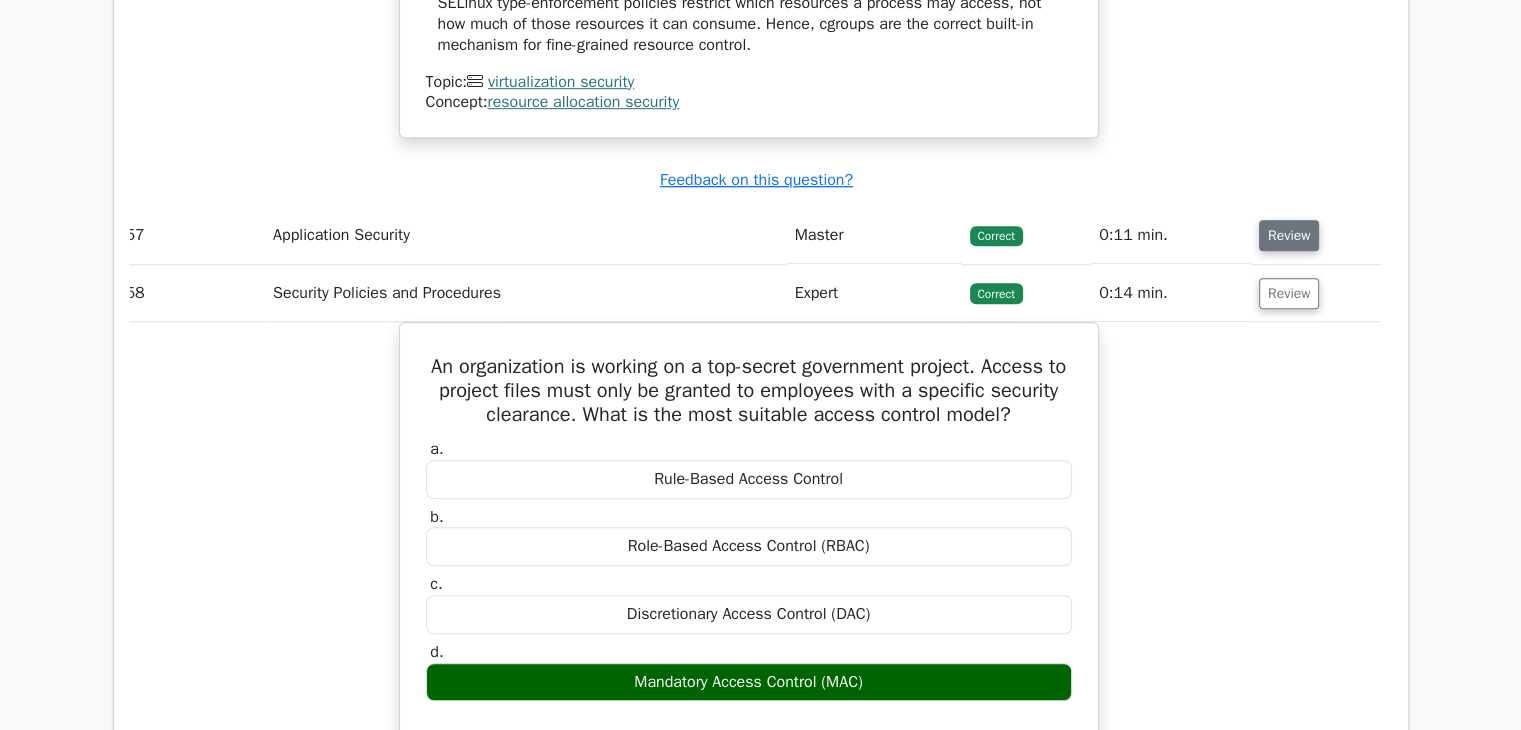 click on "Review" at bounding box center [1289, 235] 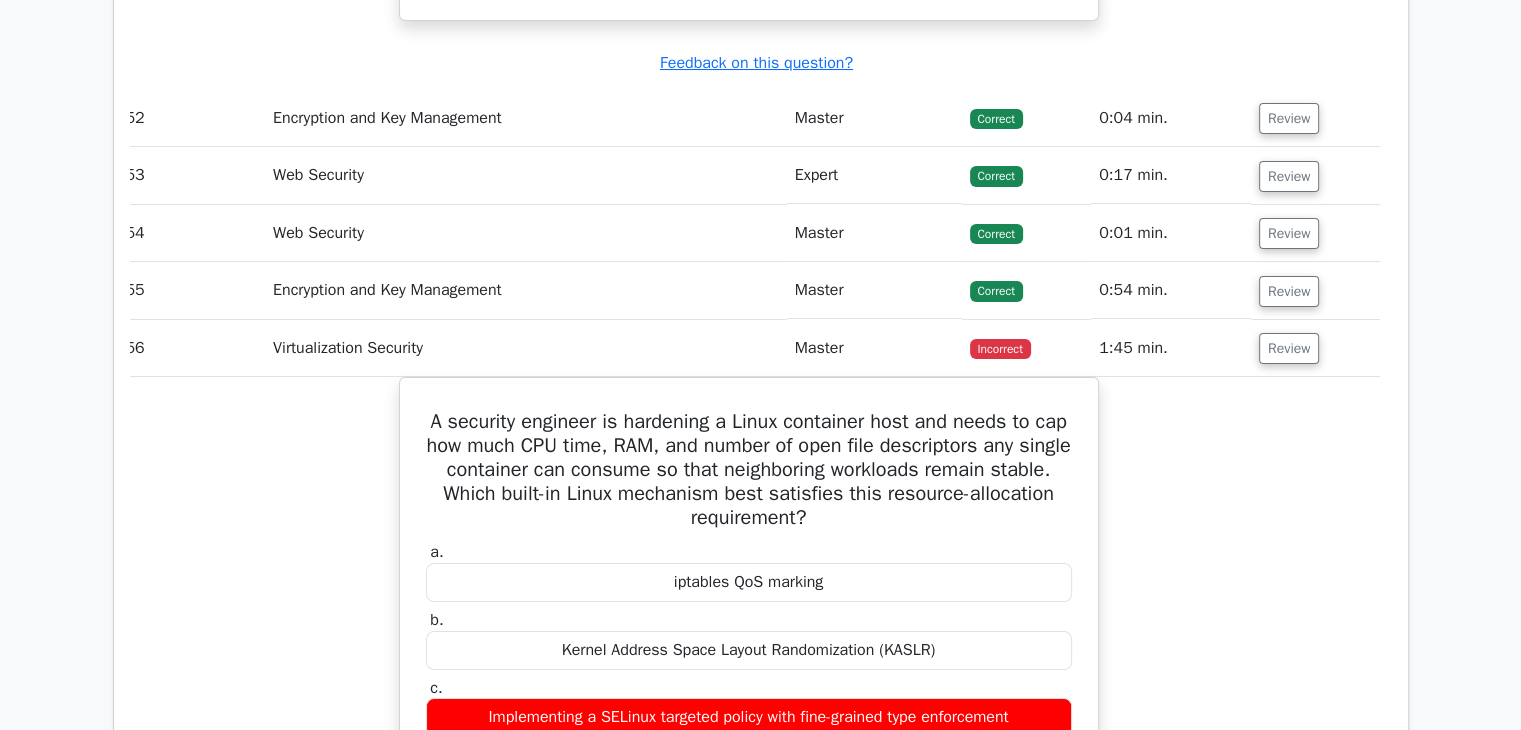 scroll, scrollTop: 15300, scrollLeft: 0, axis: vertical 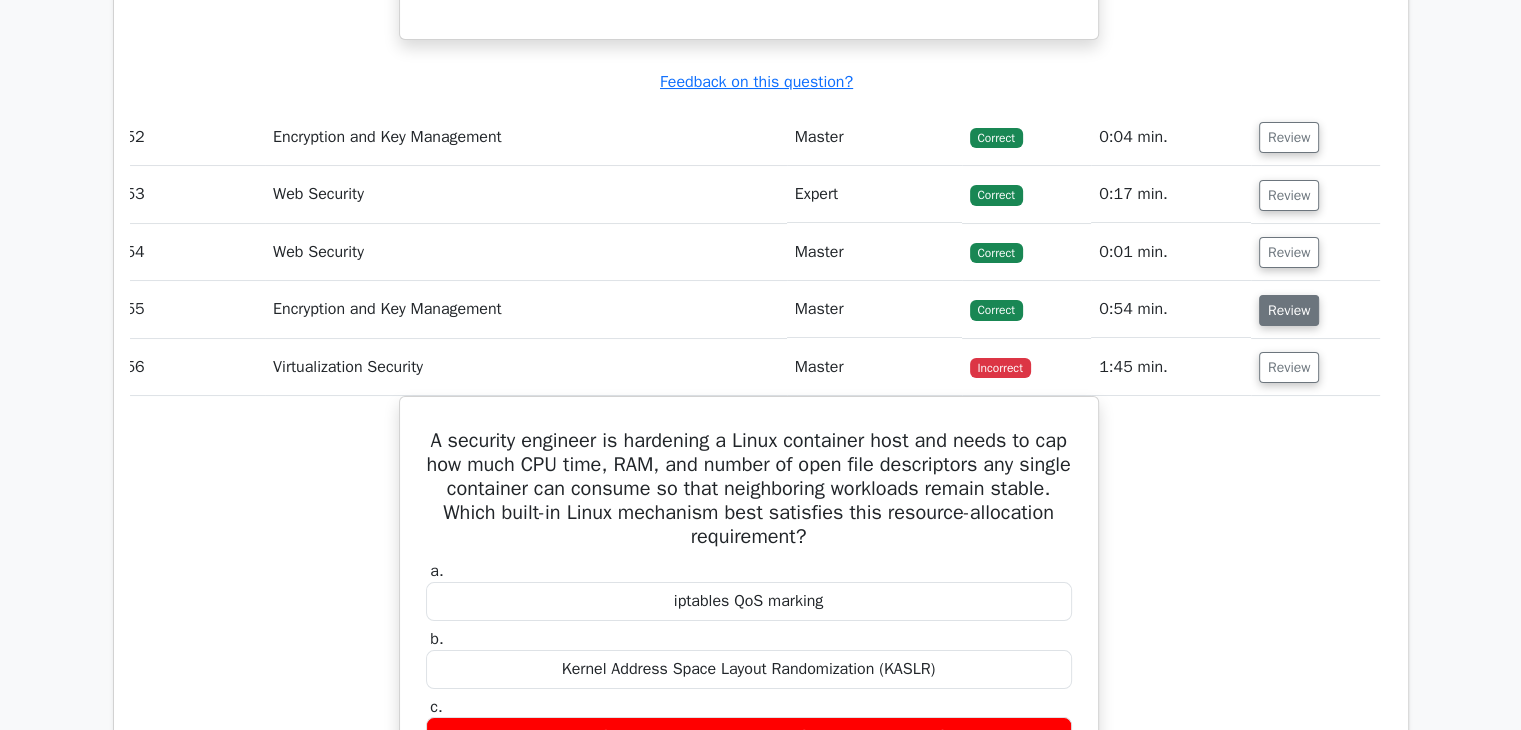 click on "Review" at bounding box center (1289, 310) 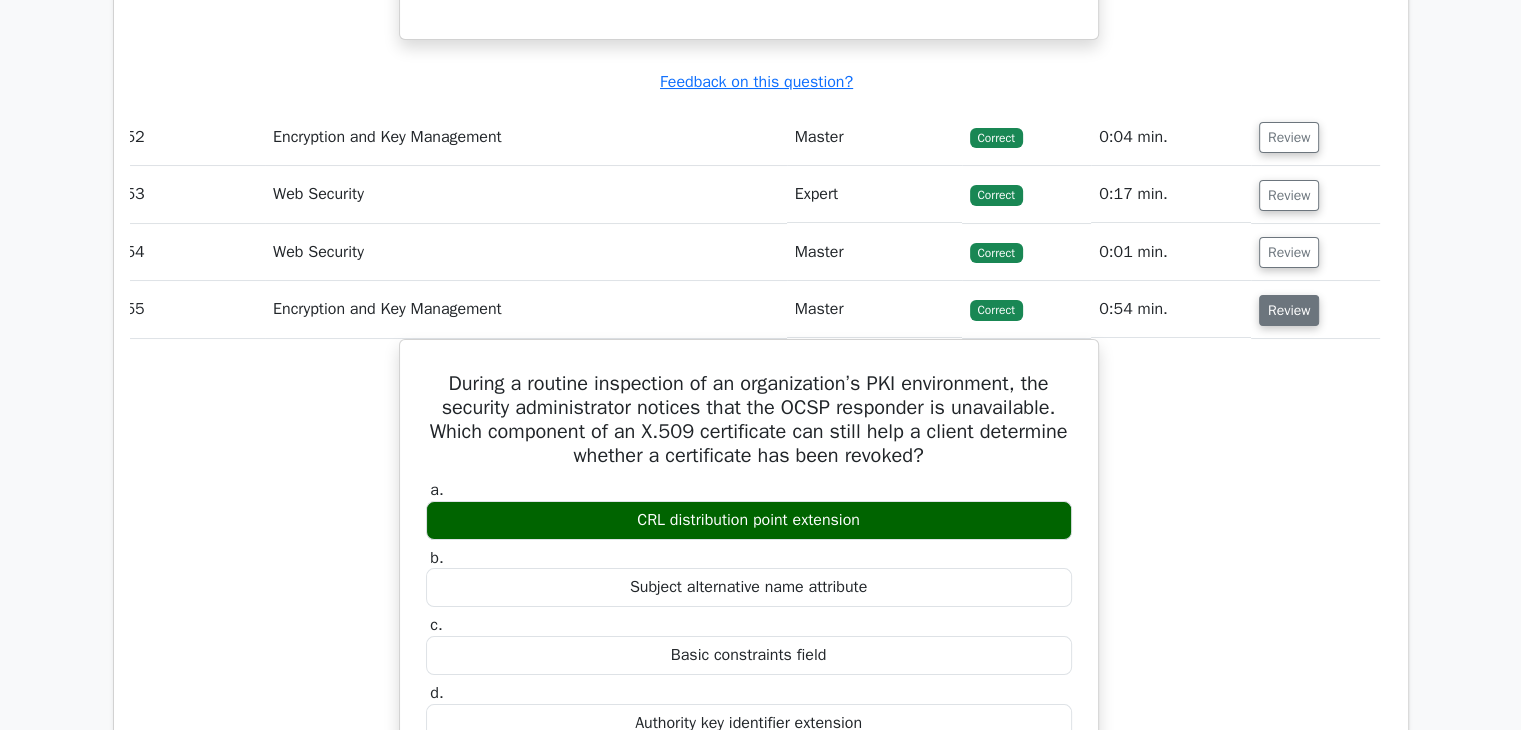 scroll, scrollTop: 0, scrollLeft: 0, axis: both 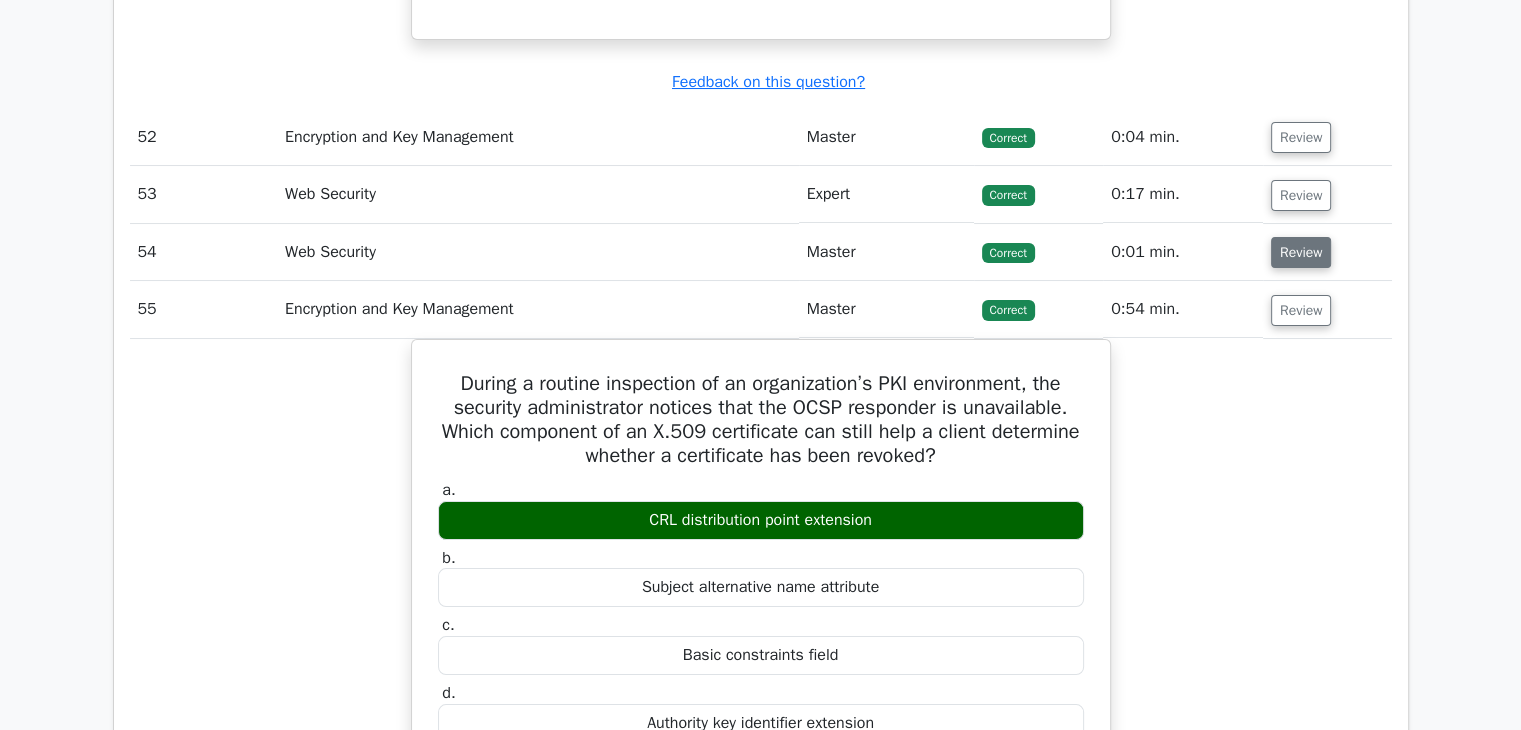 click on "Review" at bounding box center [1301, 252] 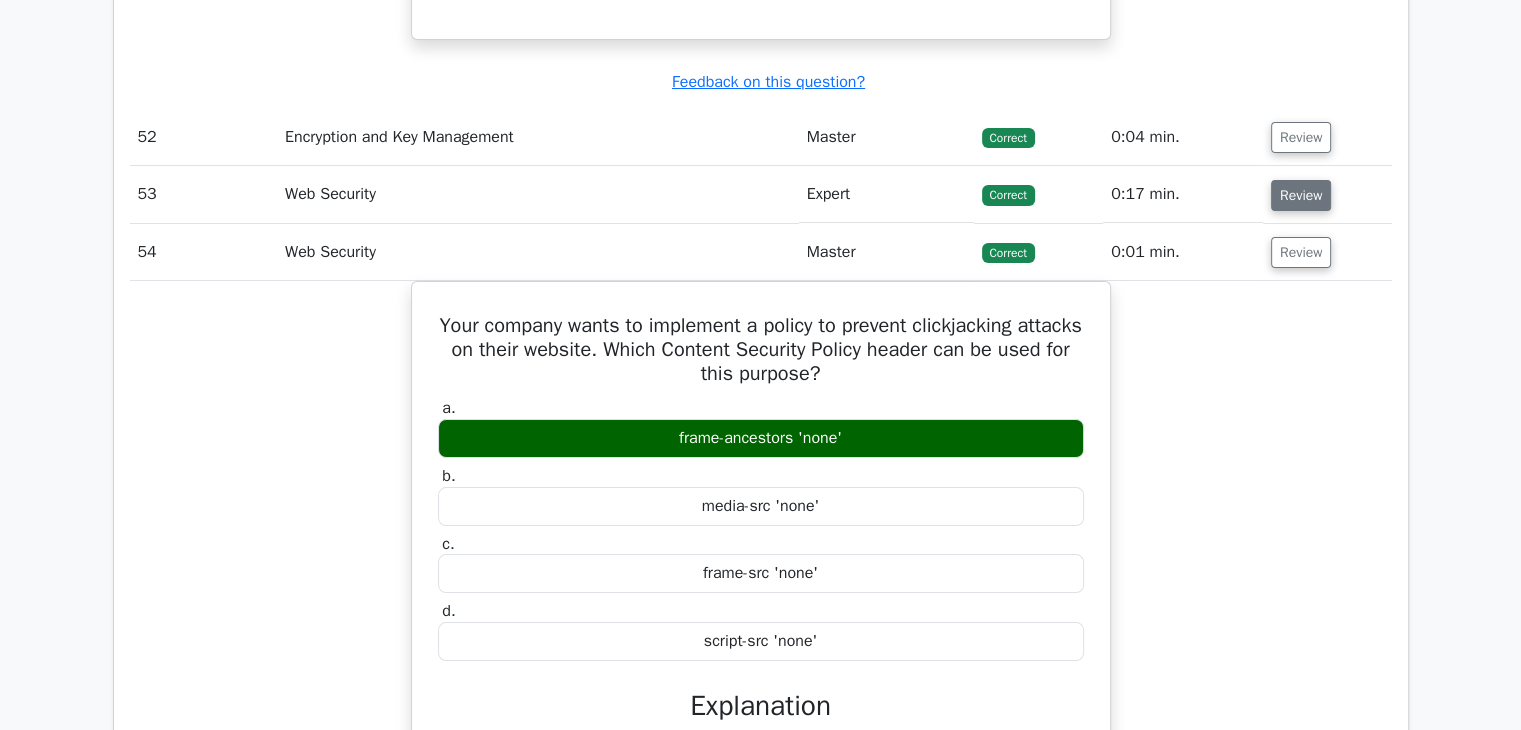 click on "Review" at bounding box center (1301, 195) 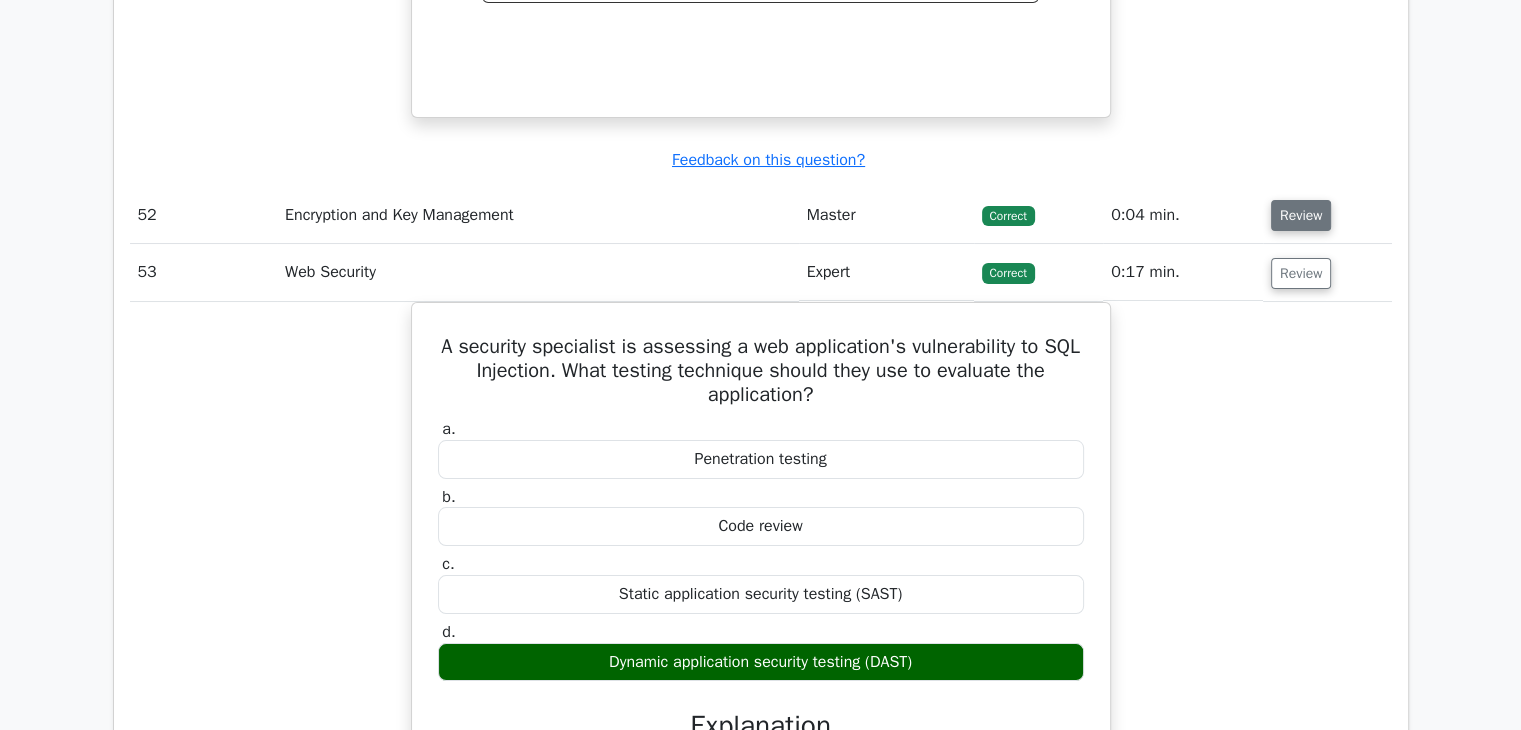 click on "Review" at bounding box center [1301, 215] 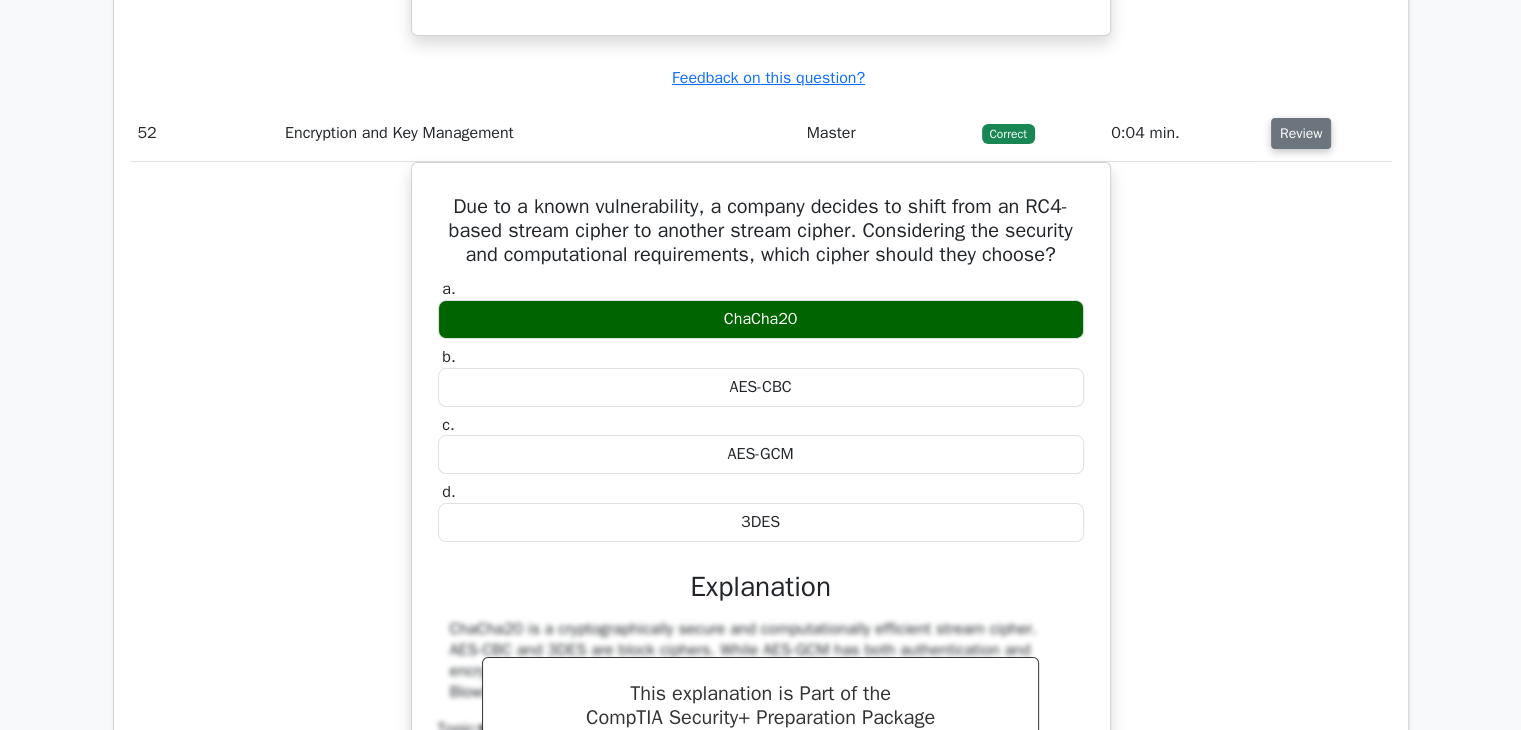scroll, scrollTop: 15301, scrollLeft: 0, axis: vertical 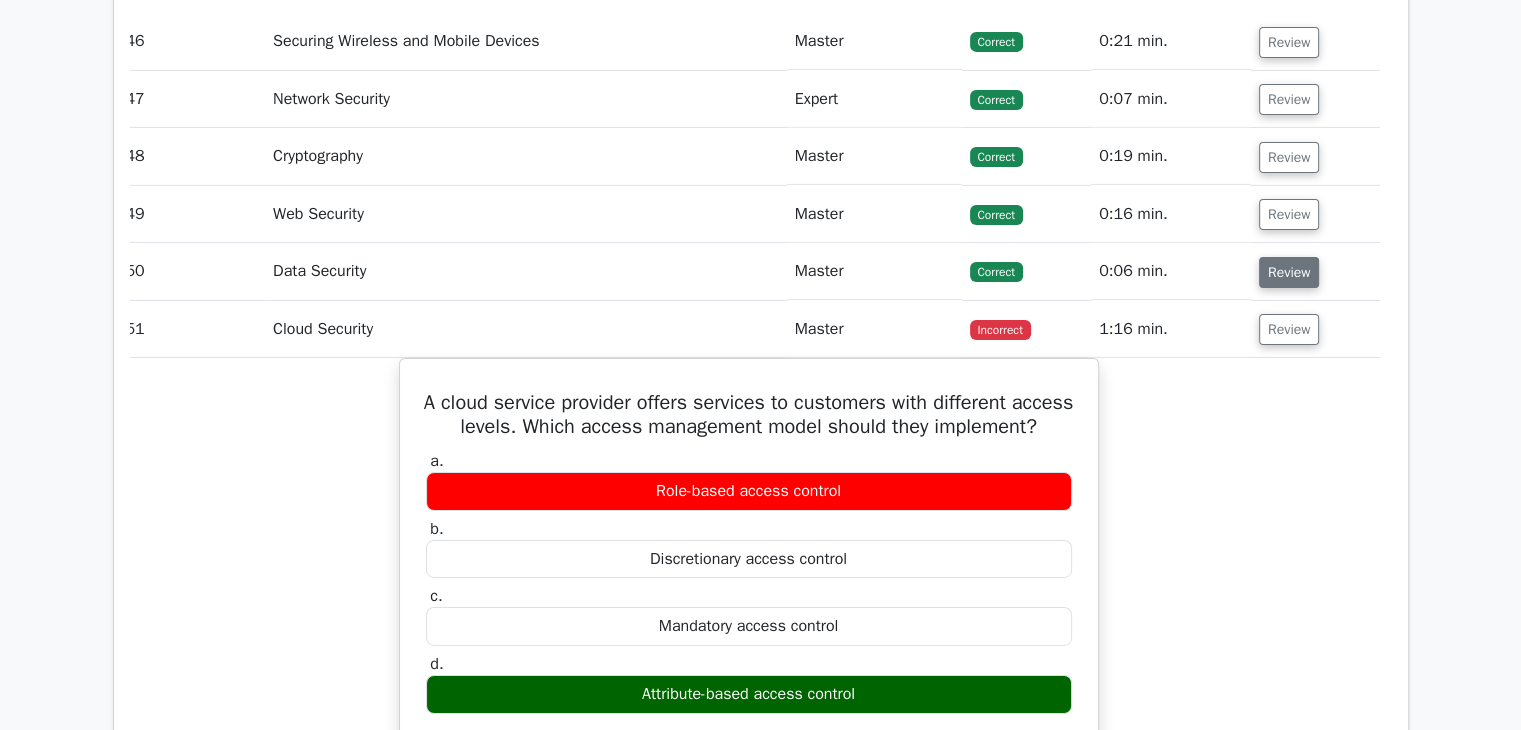 click on "Review" at bounding box center [1289, 272] 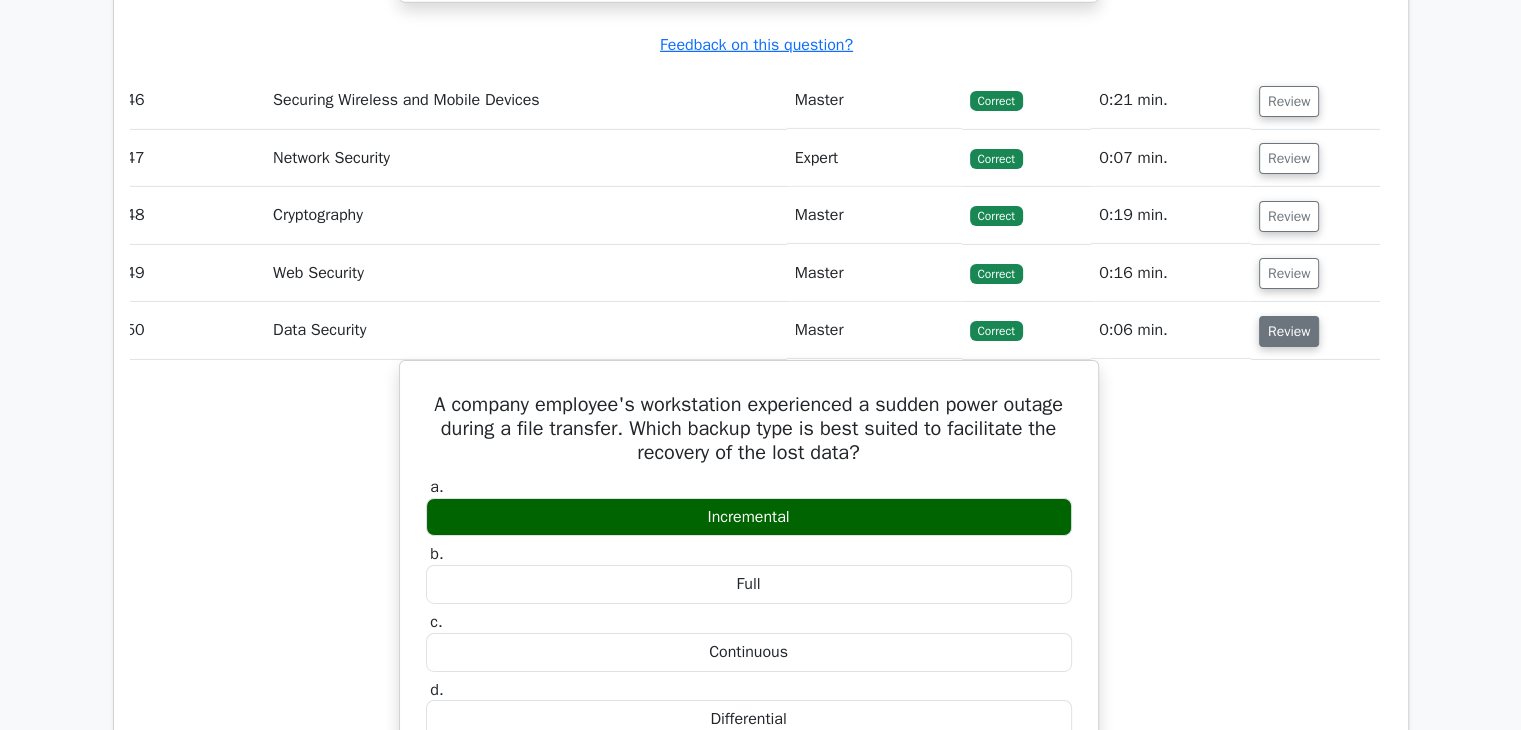 scroll, scrollTop: 14180, scrollLeft: 0, axis: vertical 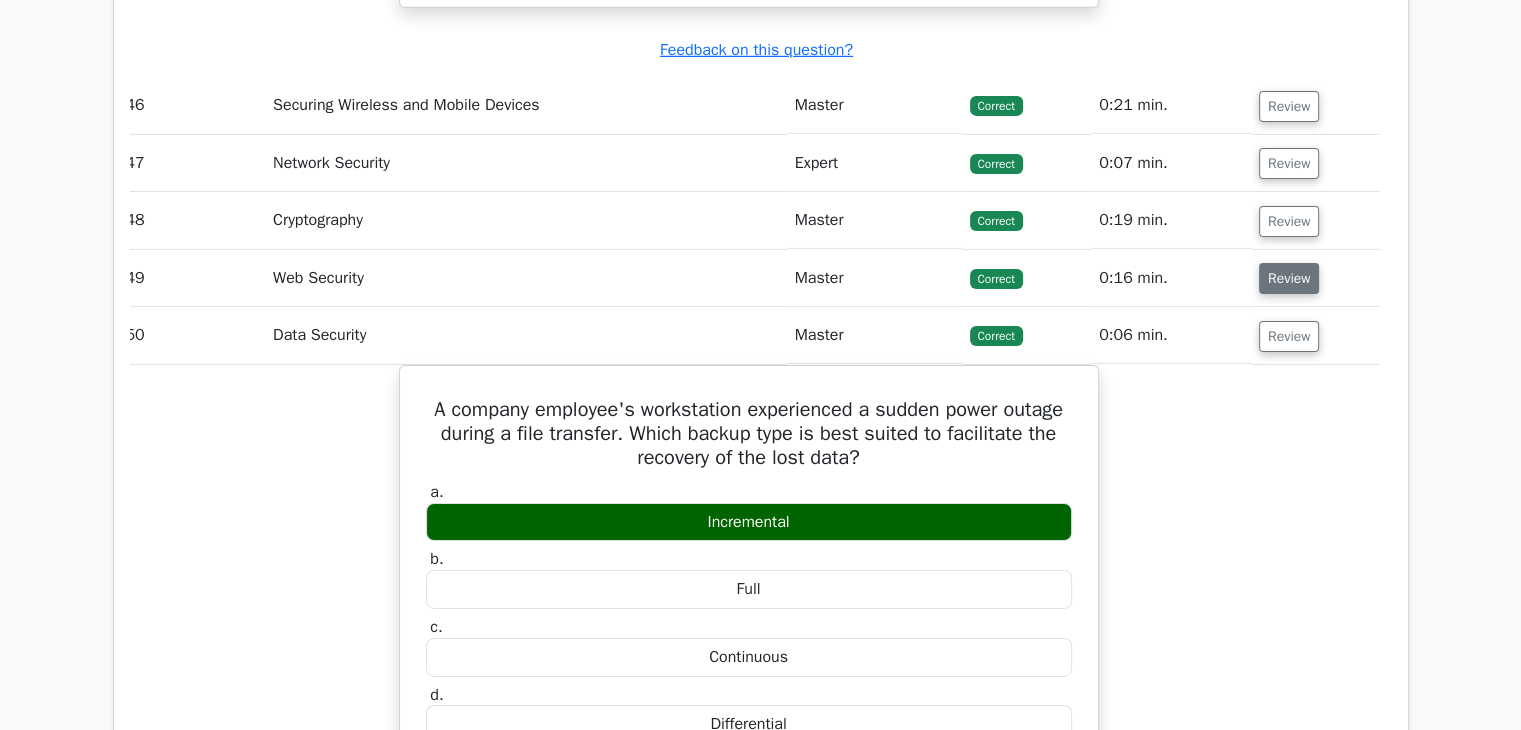 click on "Review" at bounding box center (1289, 278) 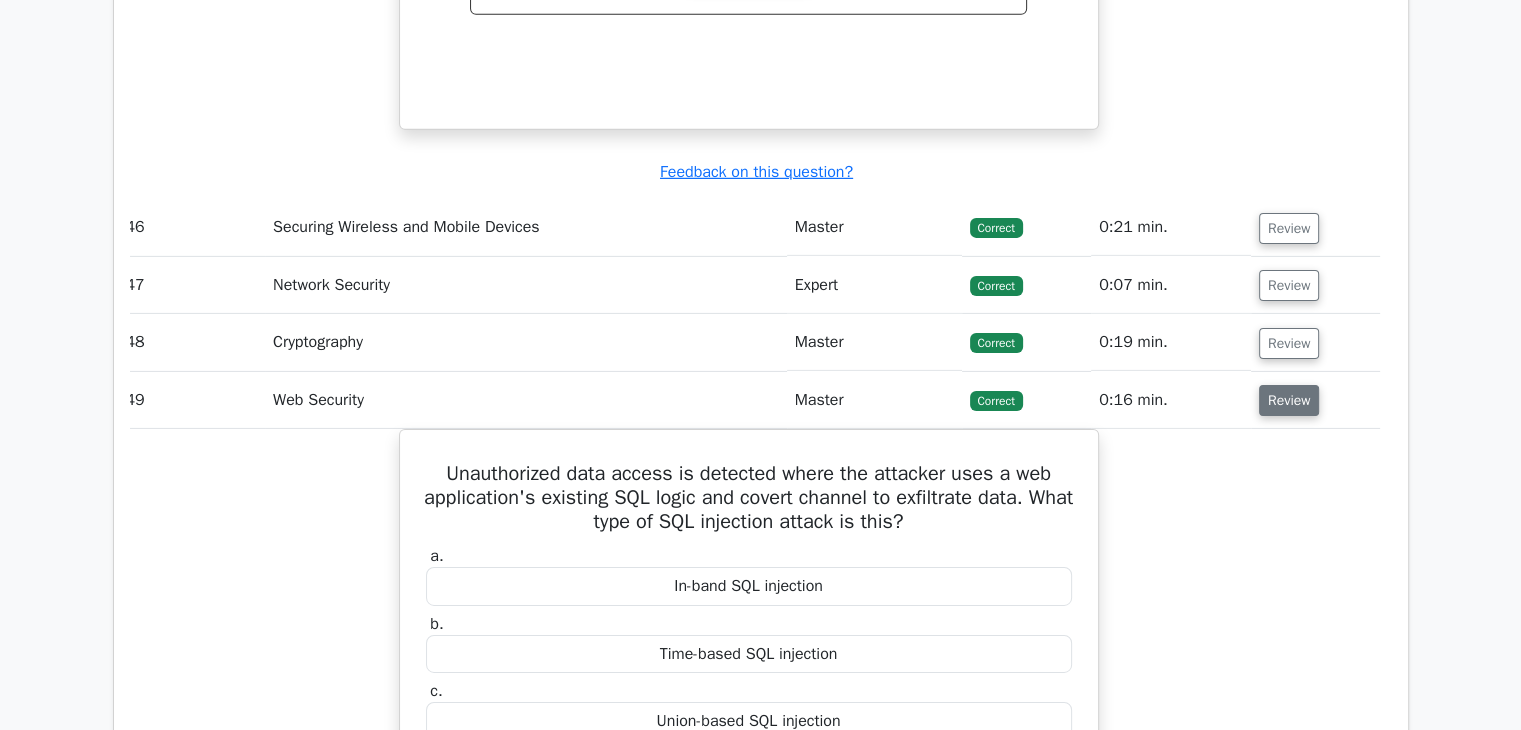 scroll, scrollTop: 14037, scrollLeft: 0, axis: vertical 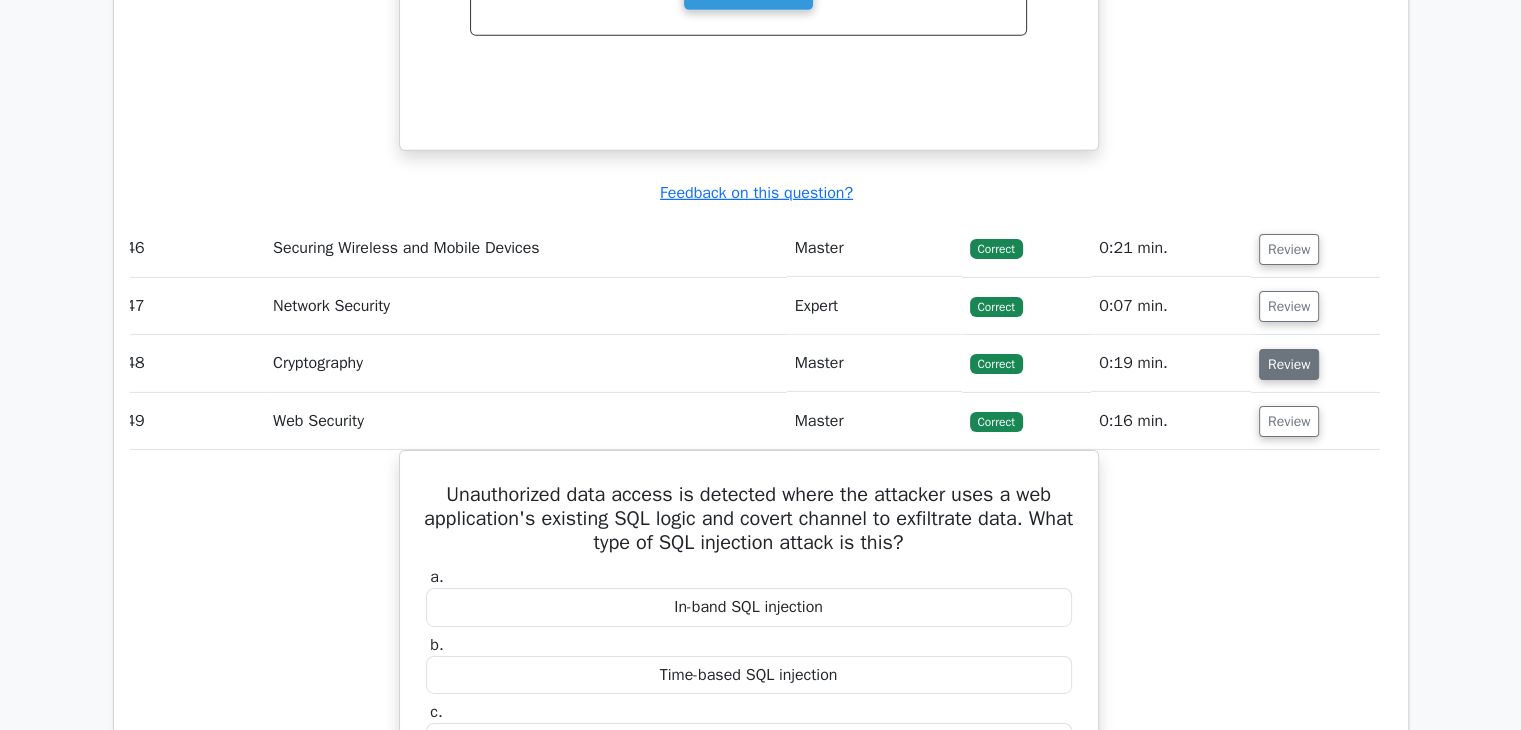 click on "Review" at bounding box center (1289, 364) 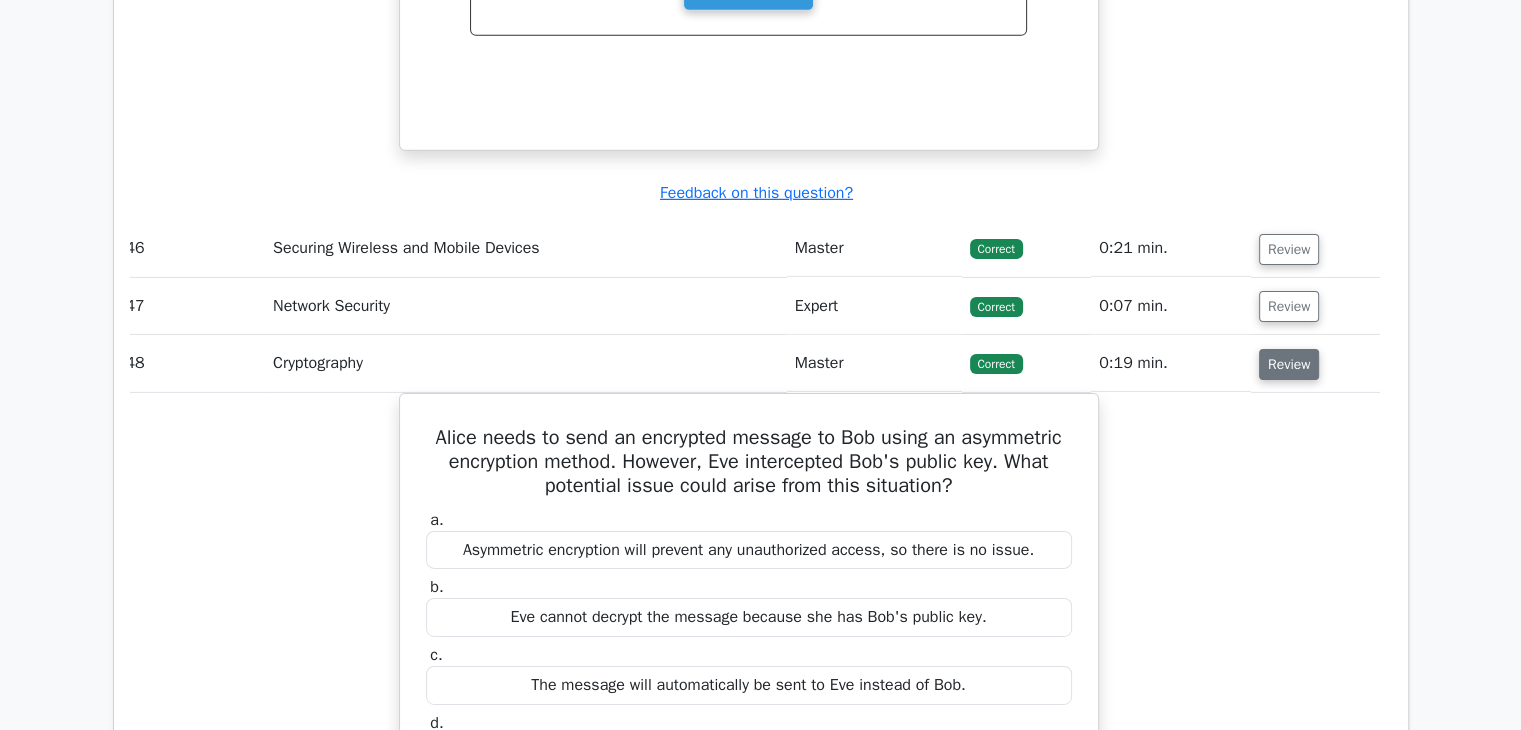 scroll, scrollTop: 0, scrollLeft: 0, axis: both 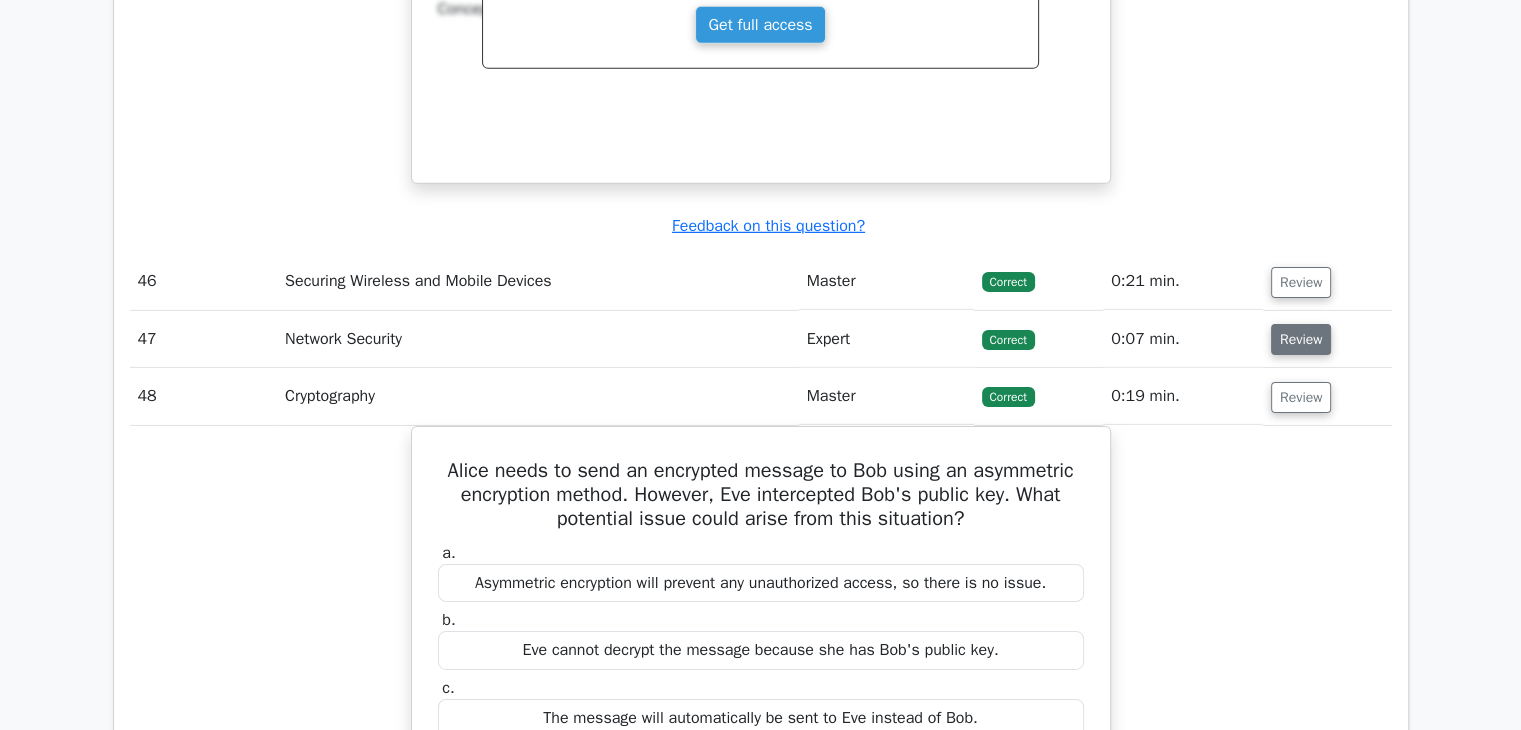 click on "Review" at bounding box center (1301, 339) 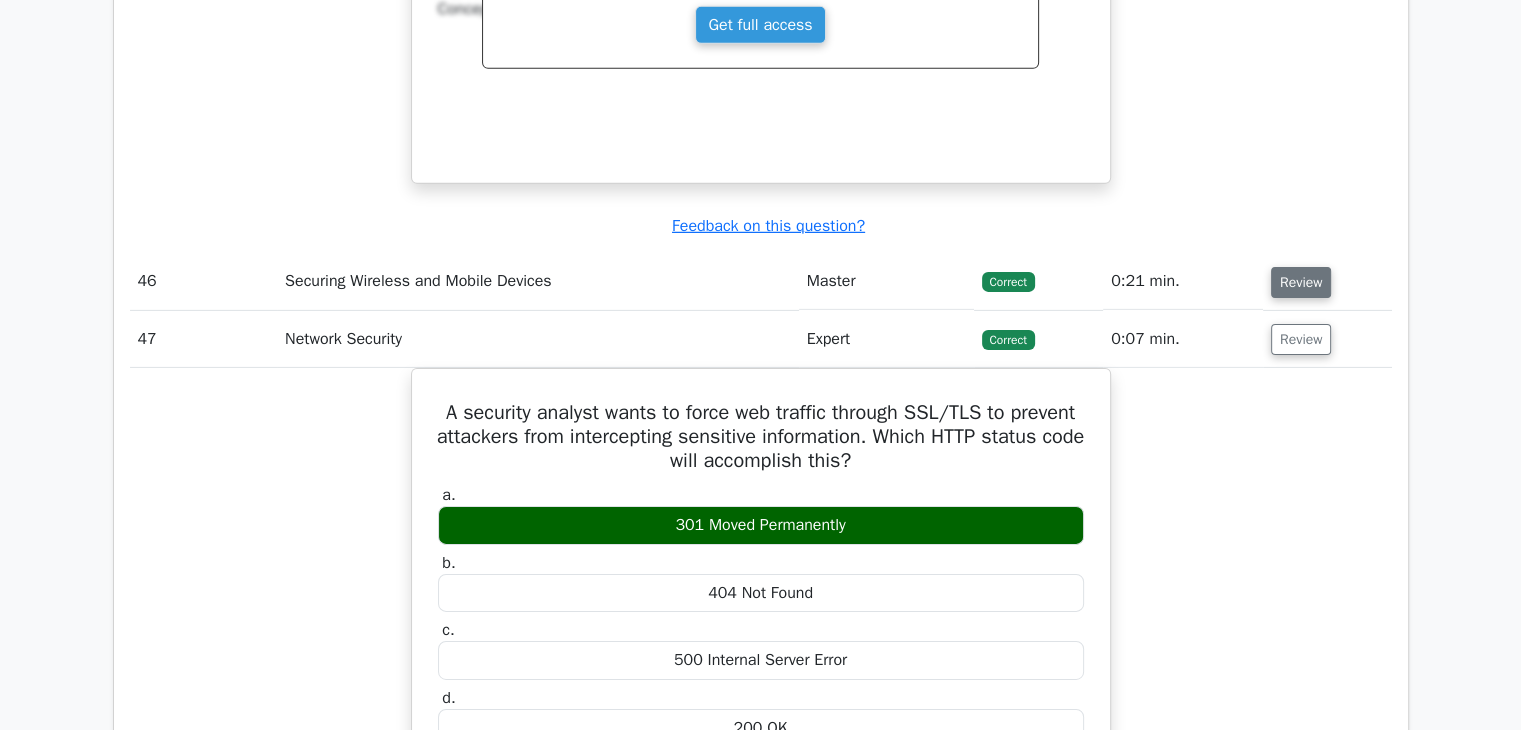 click on "Review" at bounding box center [1301, 282] 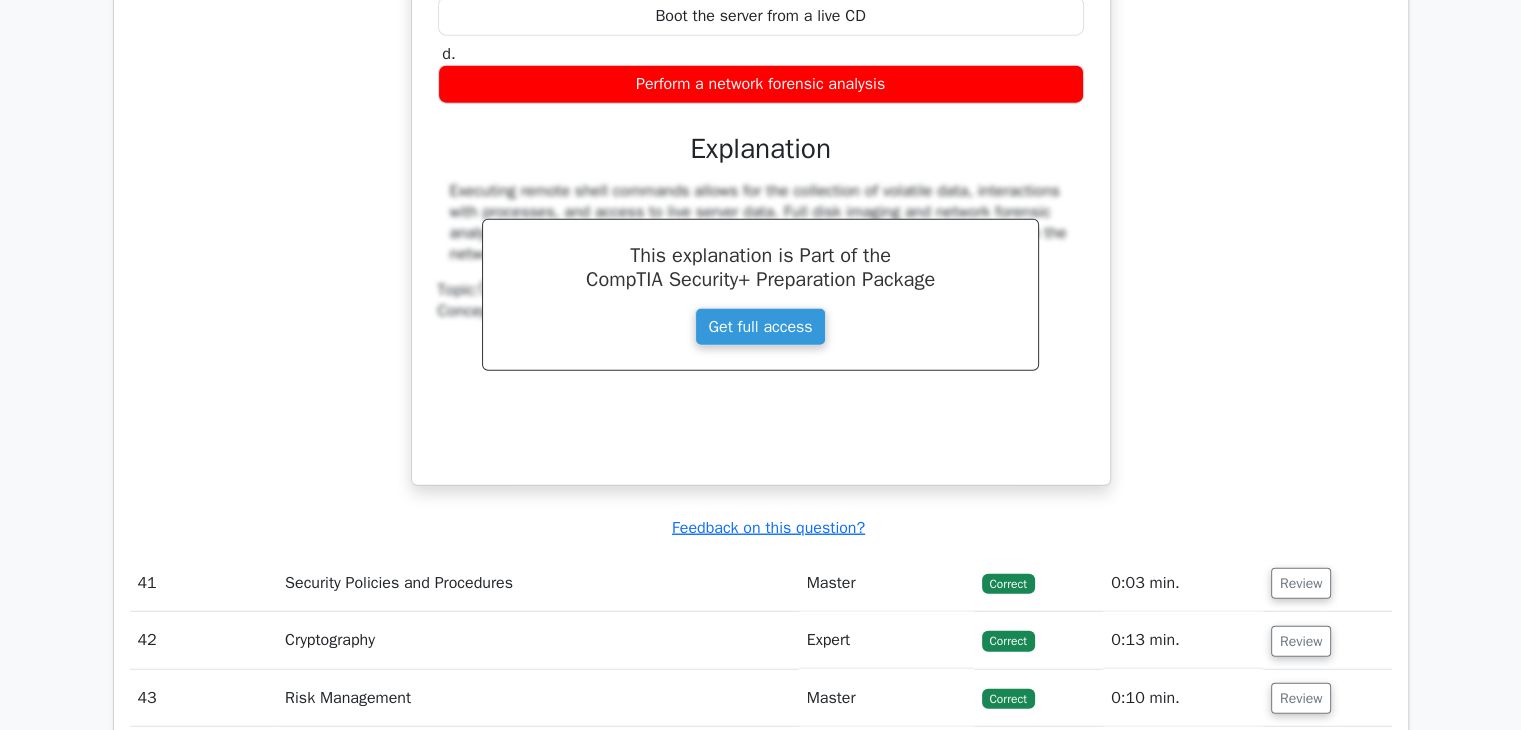 click on "A security analyst is performing live system forensics on a potentially compromised web server. Which of the following methods should be selected to gather volatile data?
a.
Execute remote shell commands
b." at bounding box center (761, 117) 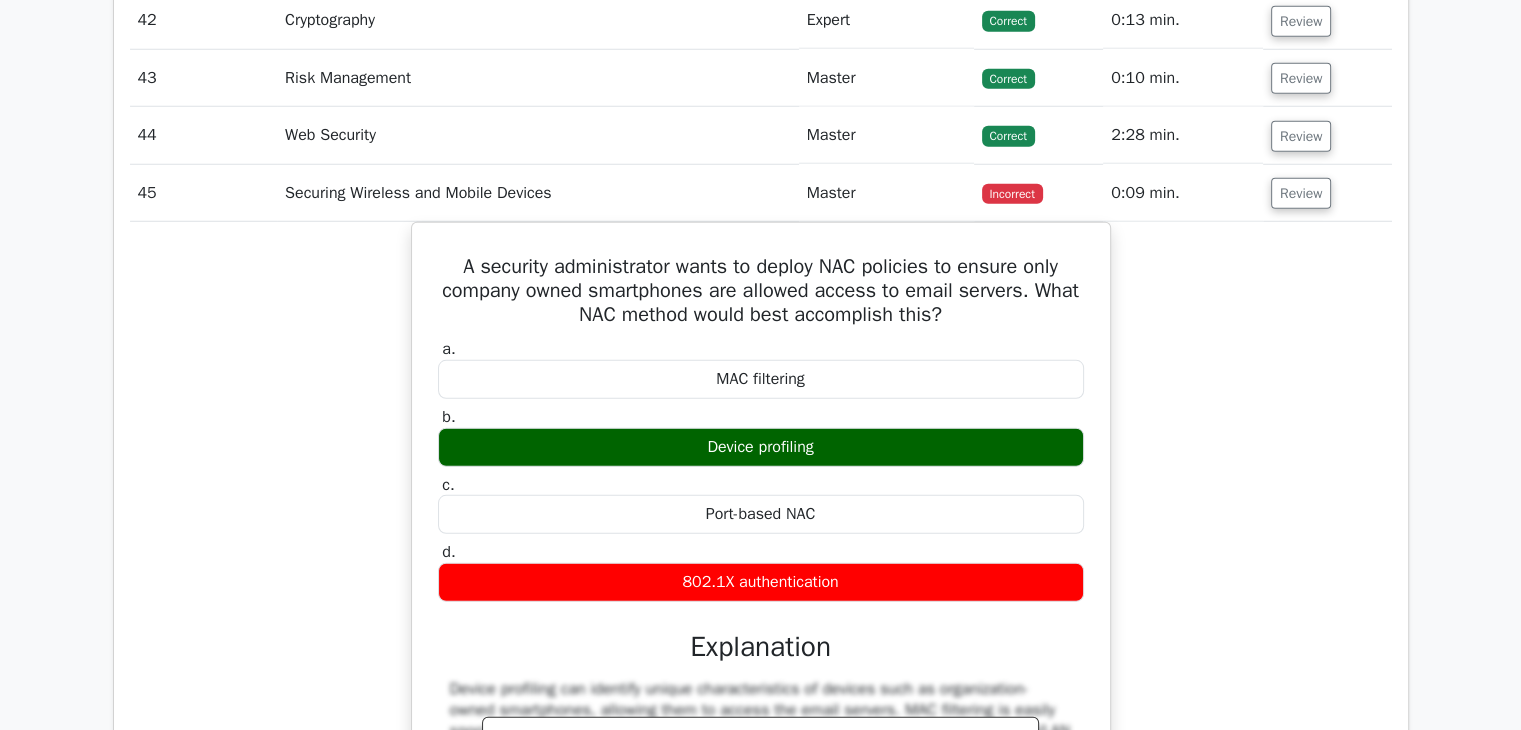 scroll, scrollTop: 13221, scrollLeft: 0, axis: vertical 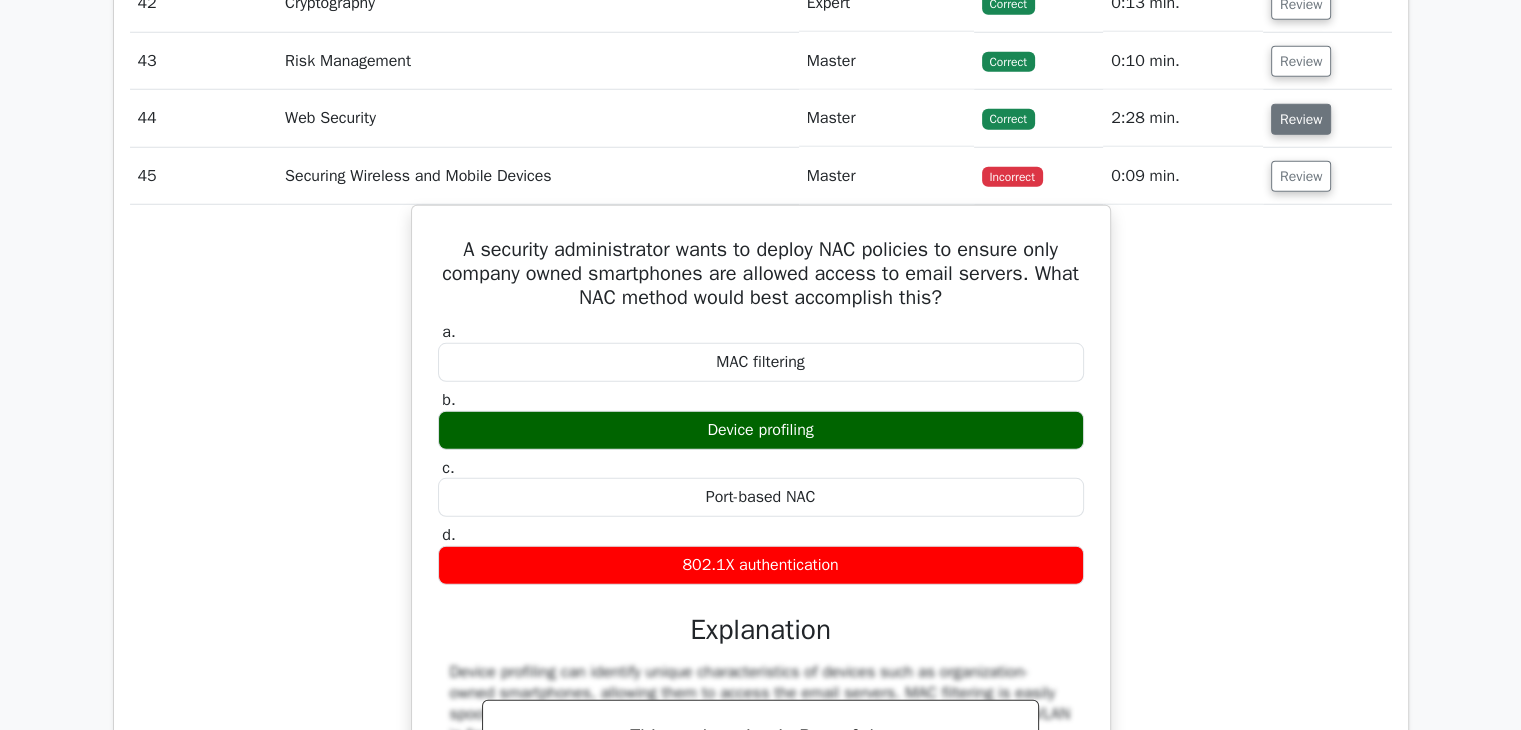 click on "Review" at bounding box center (1301, 119) 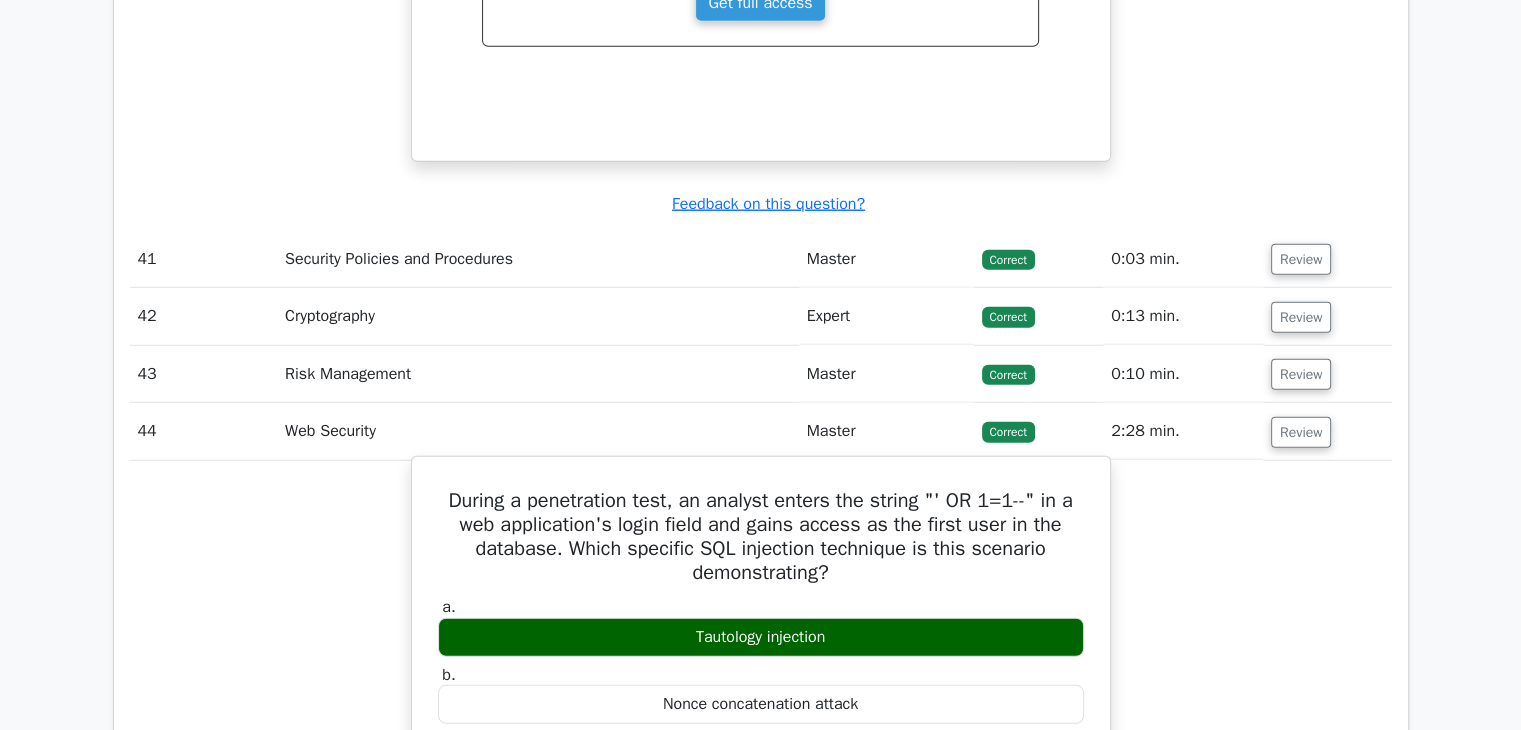 scroll, scrollTop: 12901, scrollLeft: 0, axis: vertical 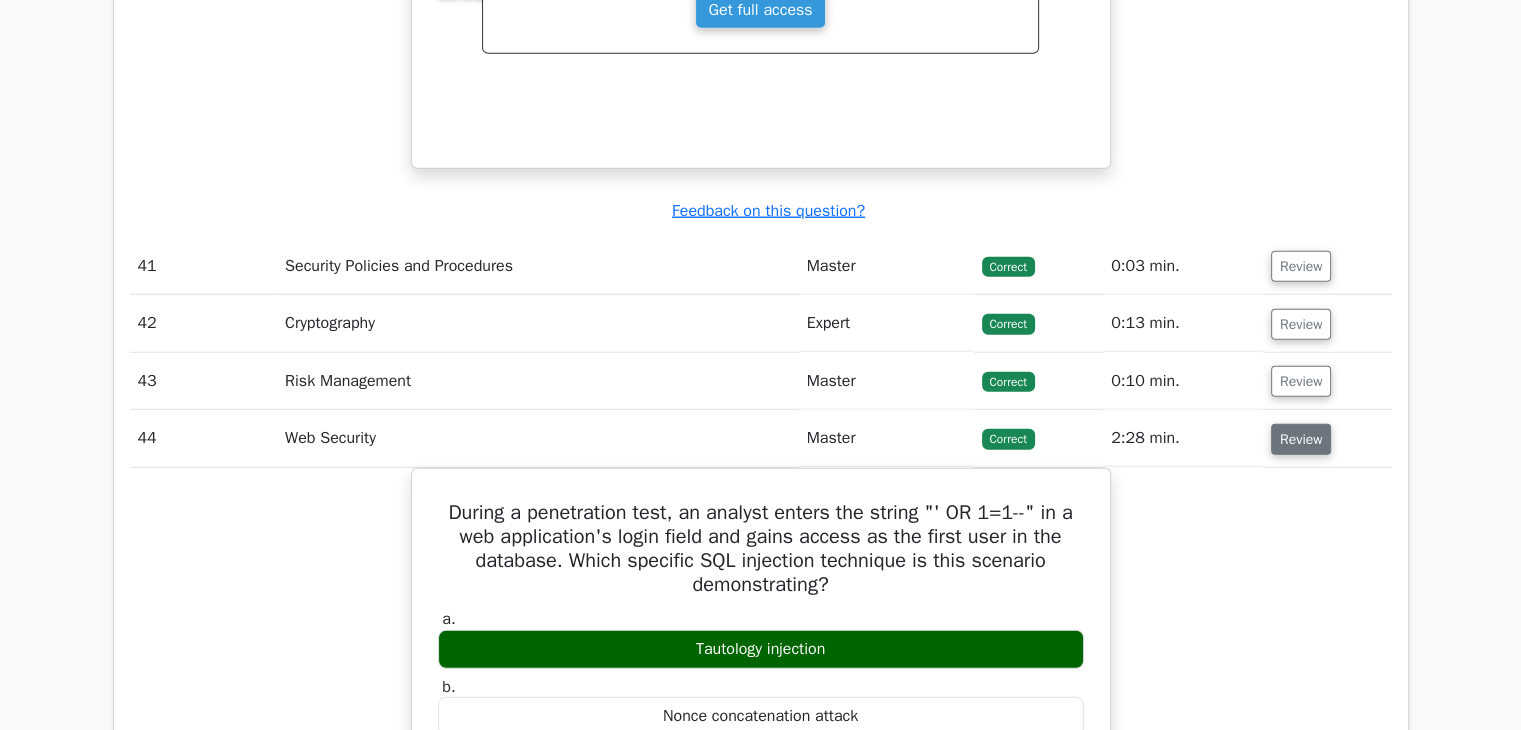 click on "Review" at bounding box center [1301, 439] 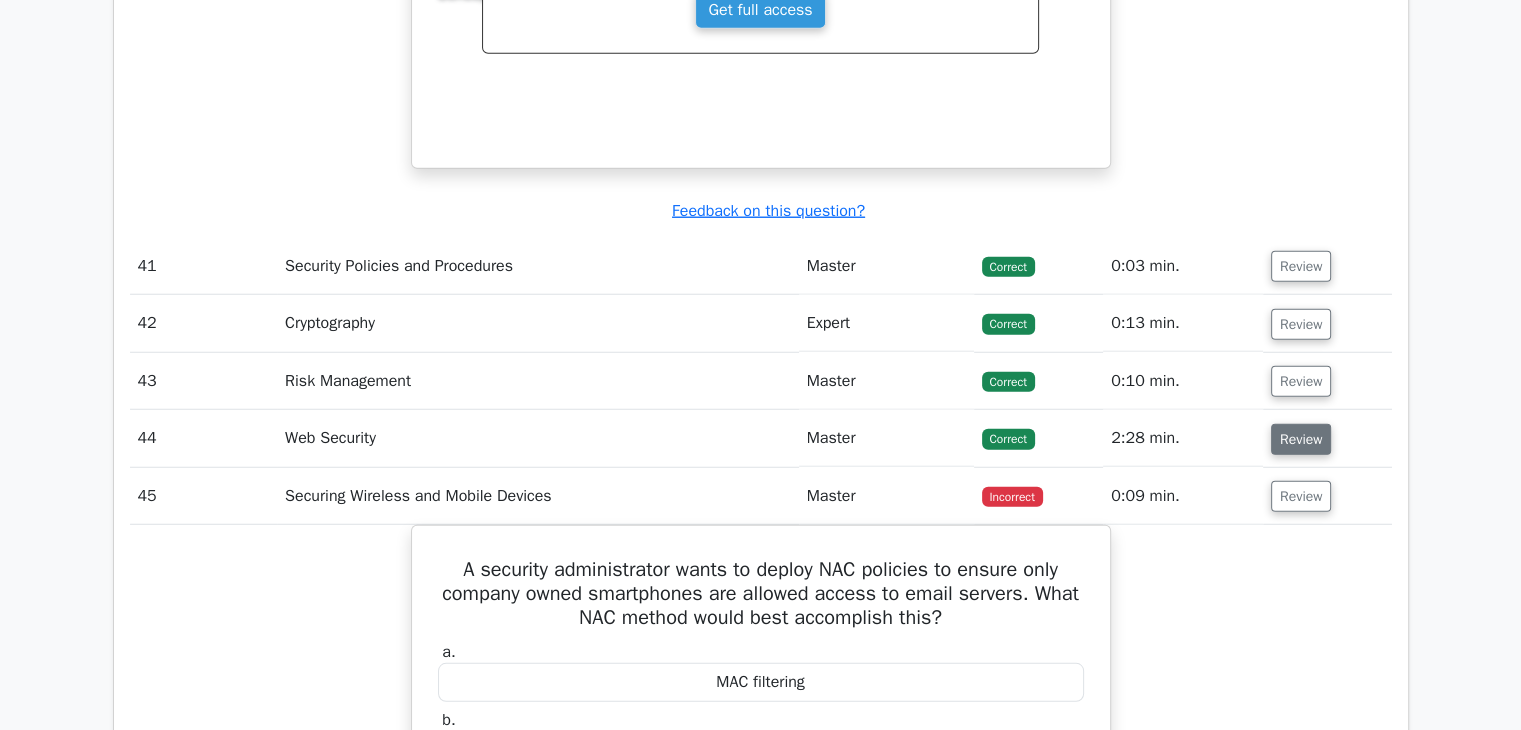 click on "Review" at bounding box center [1301, 439] 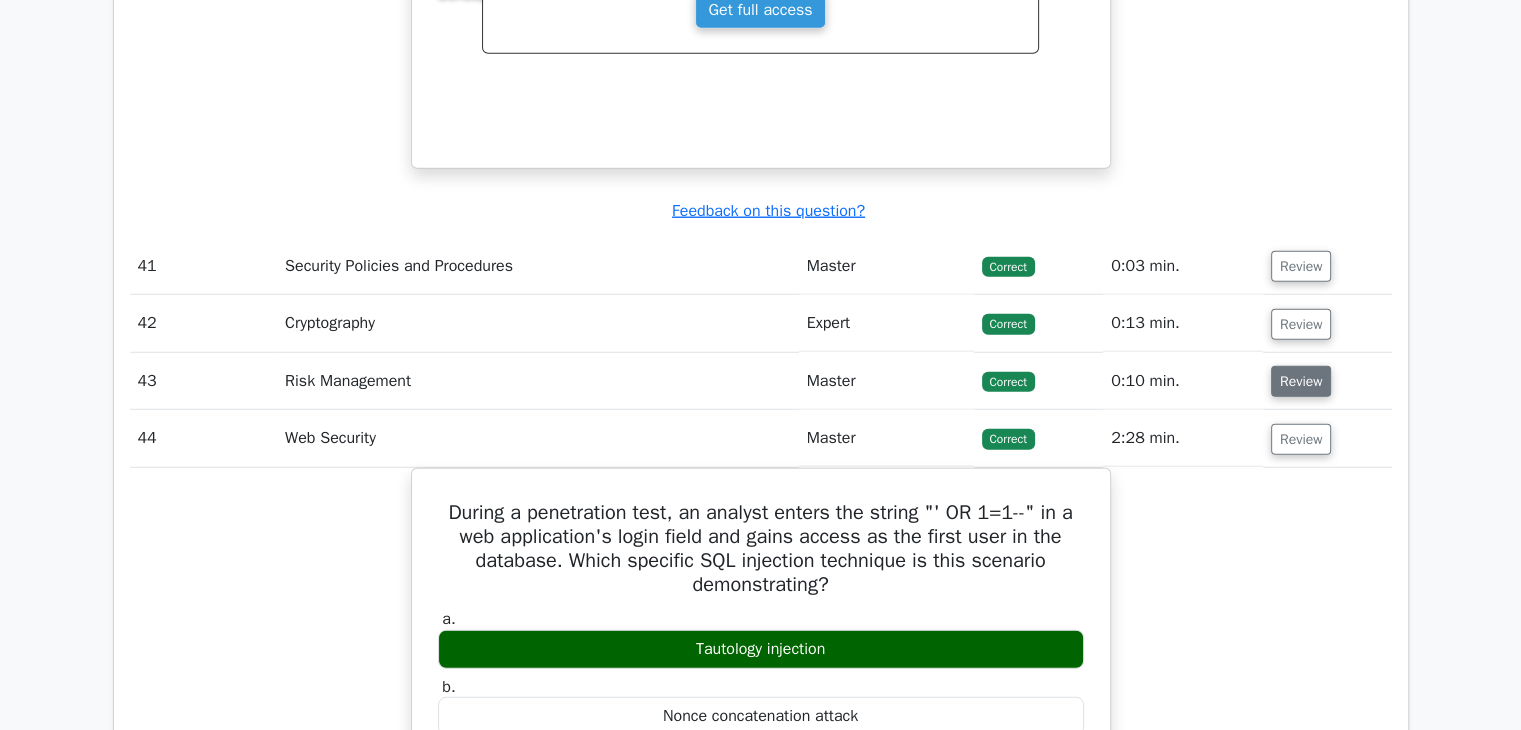 click on "Review" at bounding box center [1301, 381] 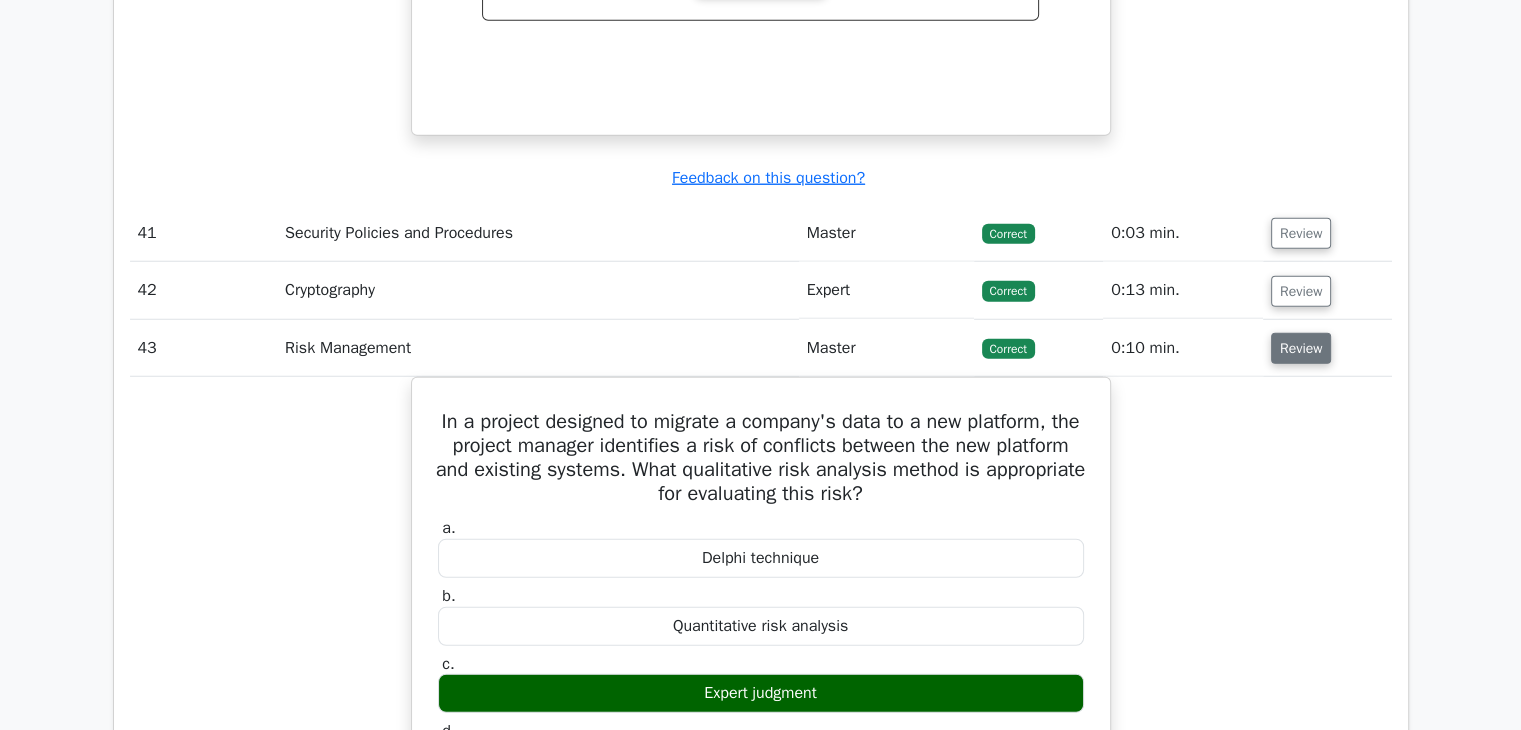 scroll, scrollTop: 12879, scrollLeft: 0, axis: vertical 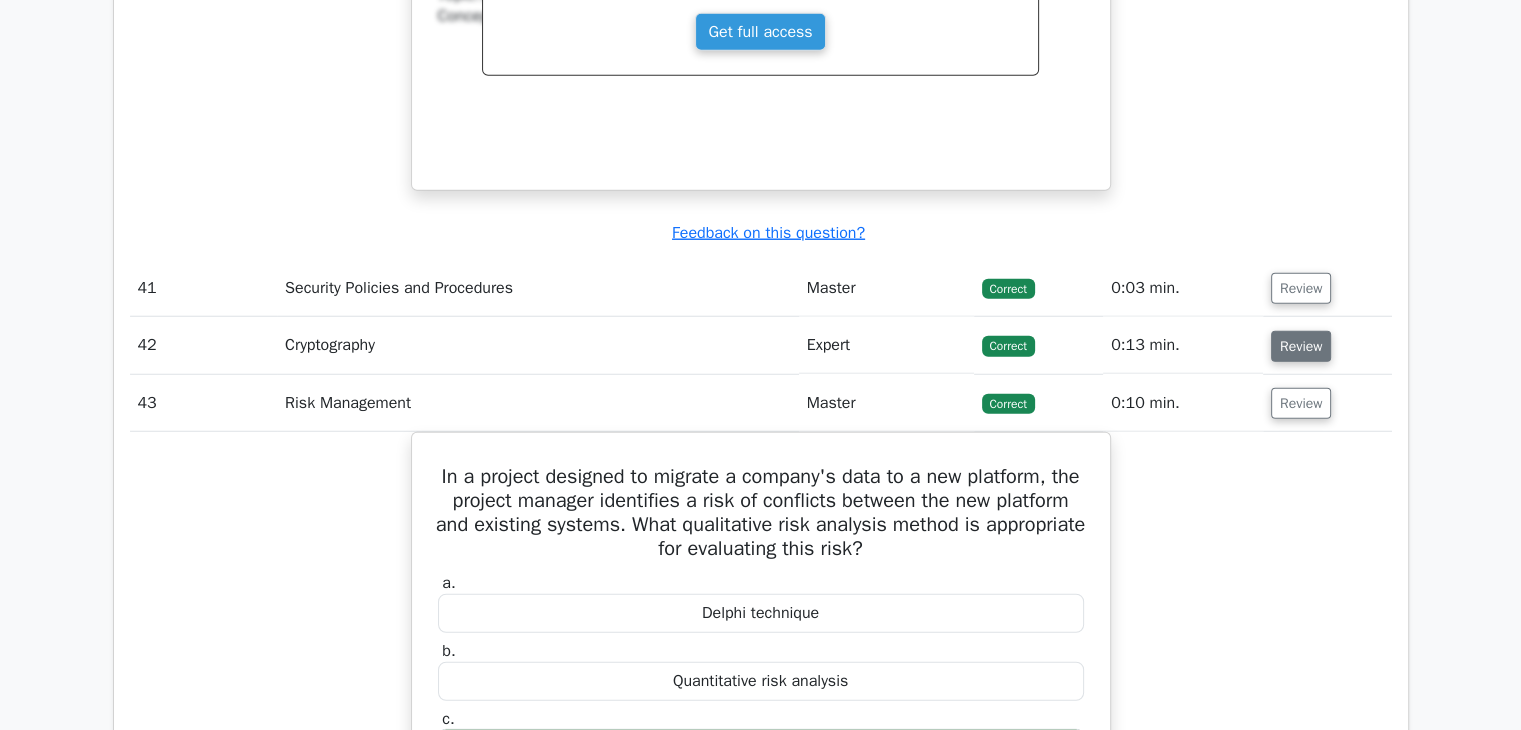 click on "Review" at bounding box center (1301, 346) 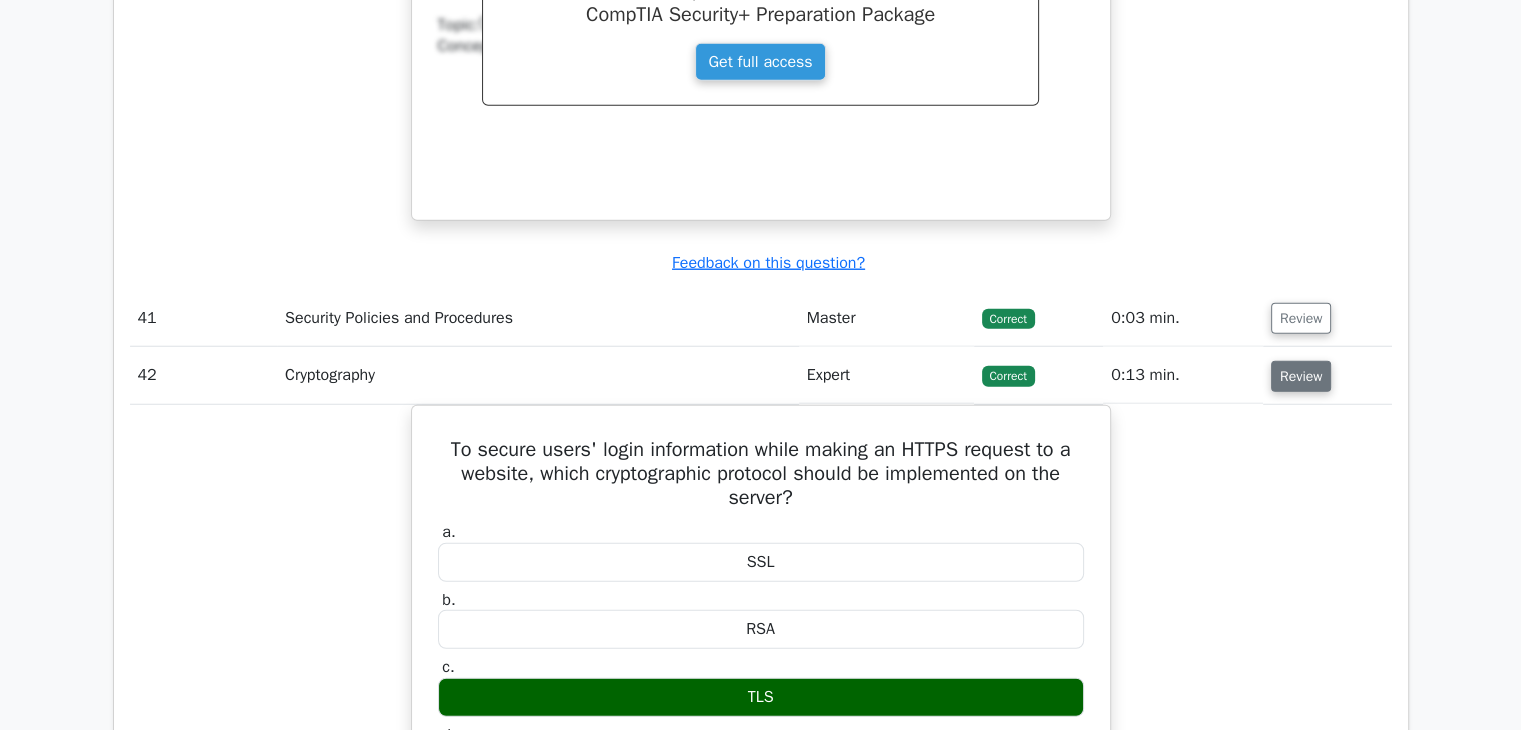 scroll, scrollTop: 12836, scrollLeft: 0, axis: vertical 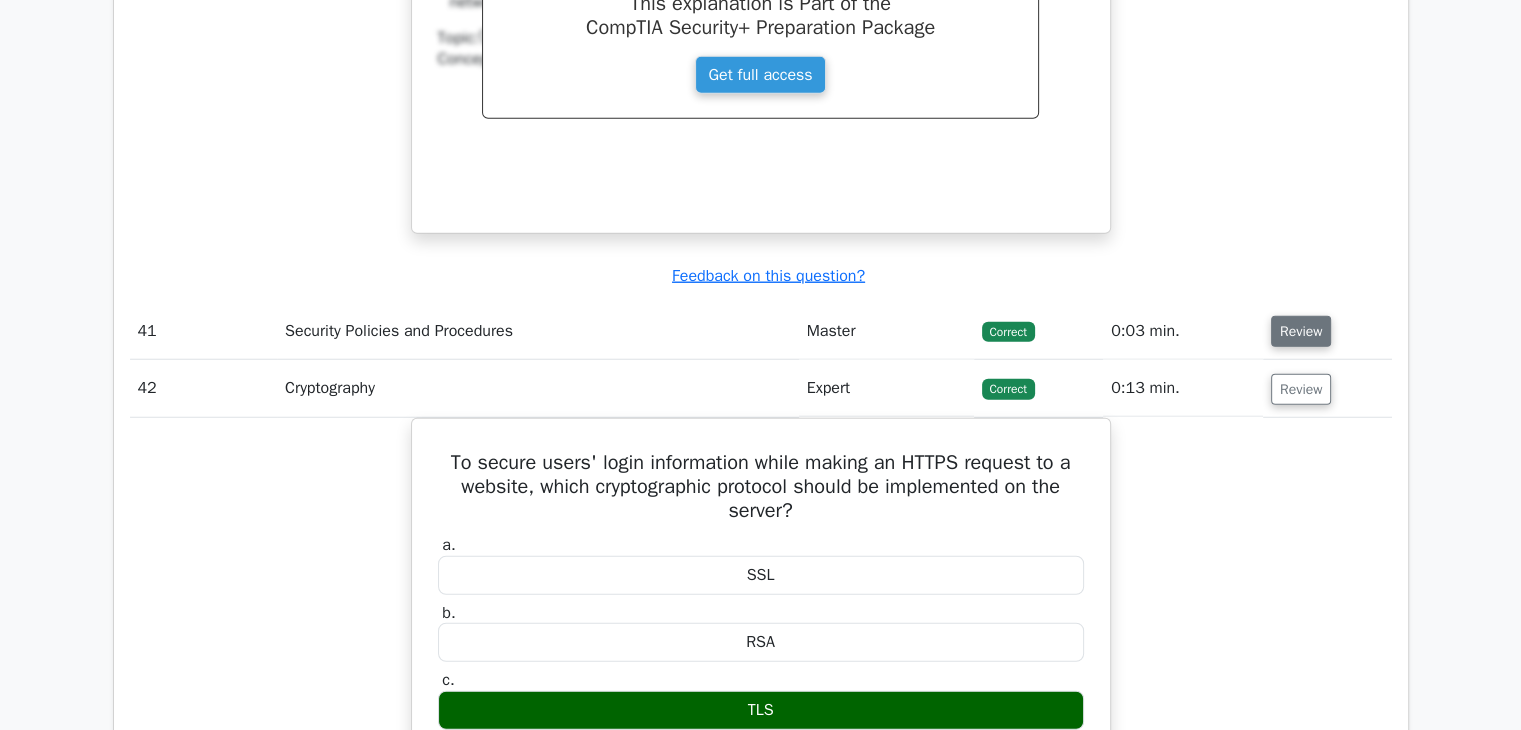 click on "Review" at bounding box center (1301, 331) 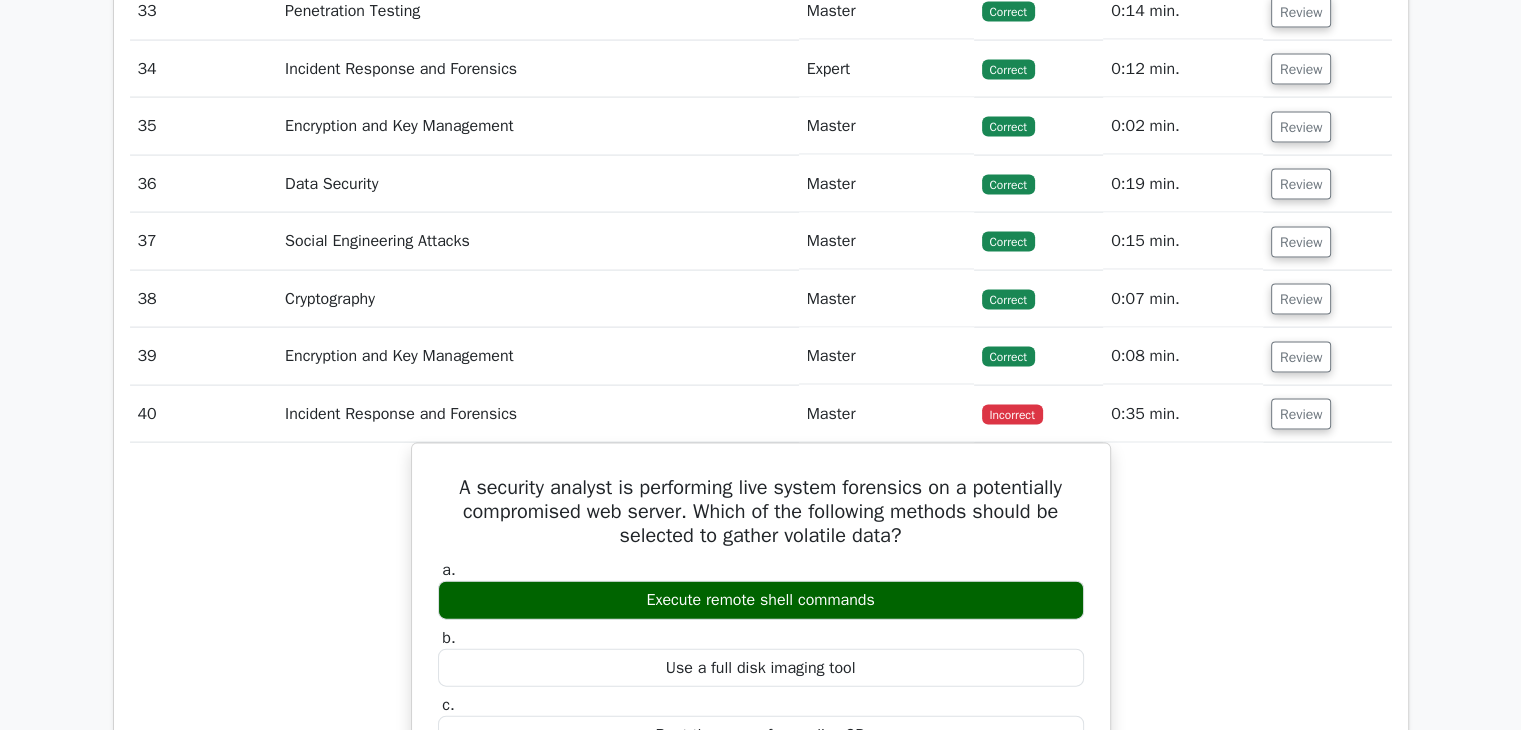 scroll, scrollTop: 11856, scrollLeft: 0, axis: vertical 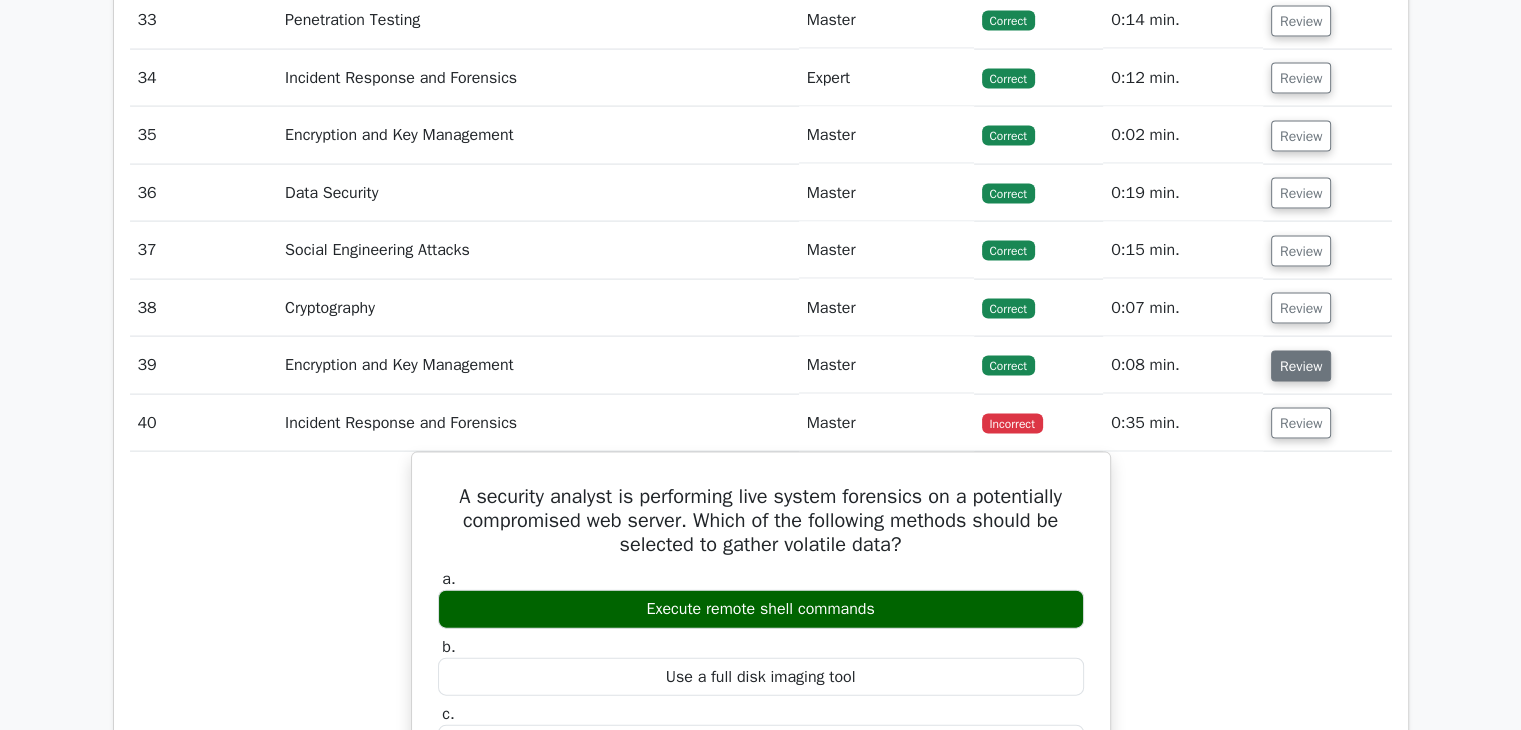 click on "Review" at bounding box center [1301, 366] 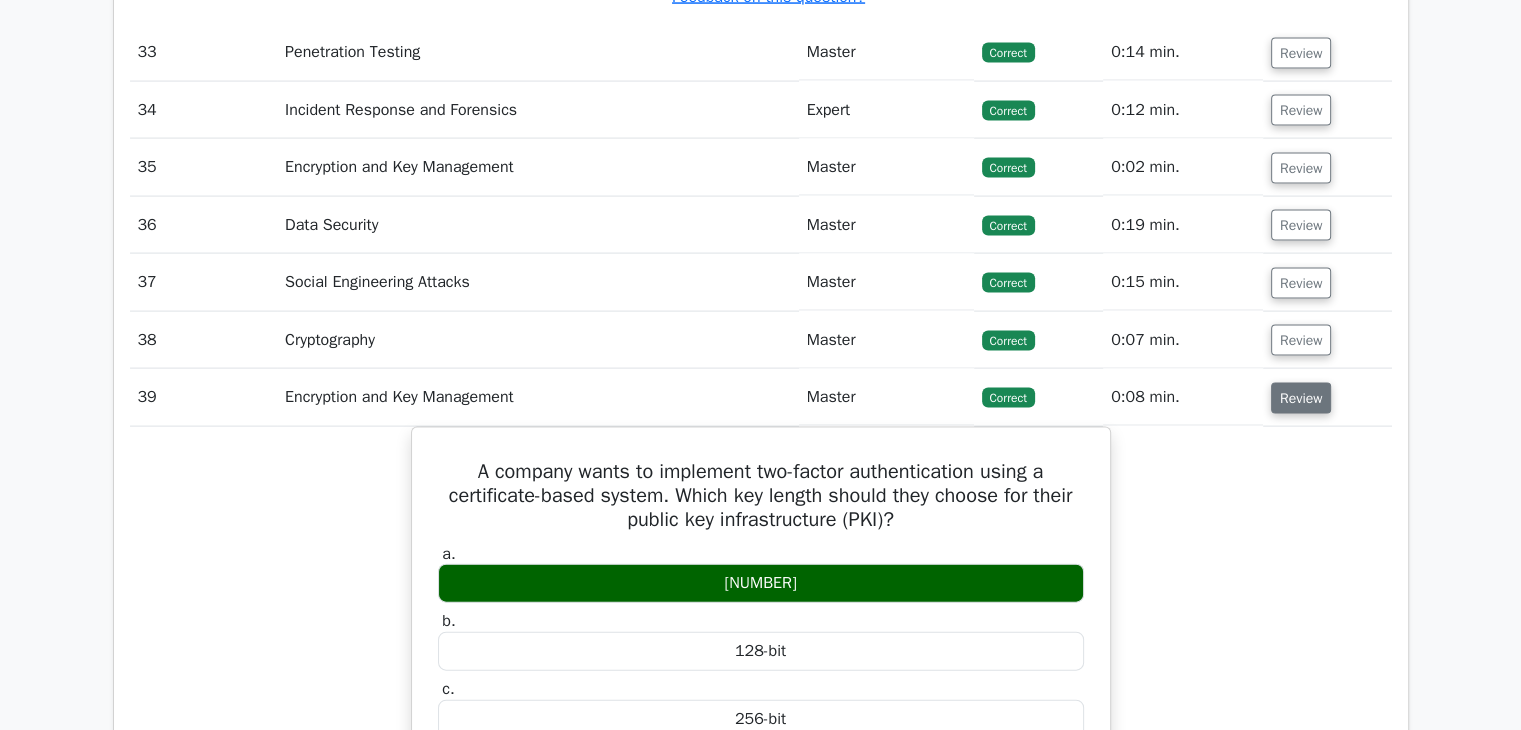 scroll, scrollTop: 11791, scrollLeft: 0, axis: vertical 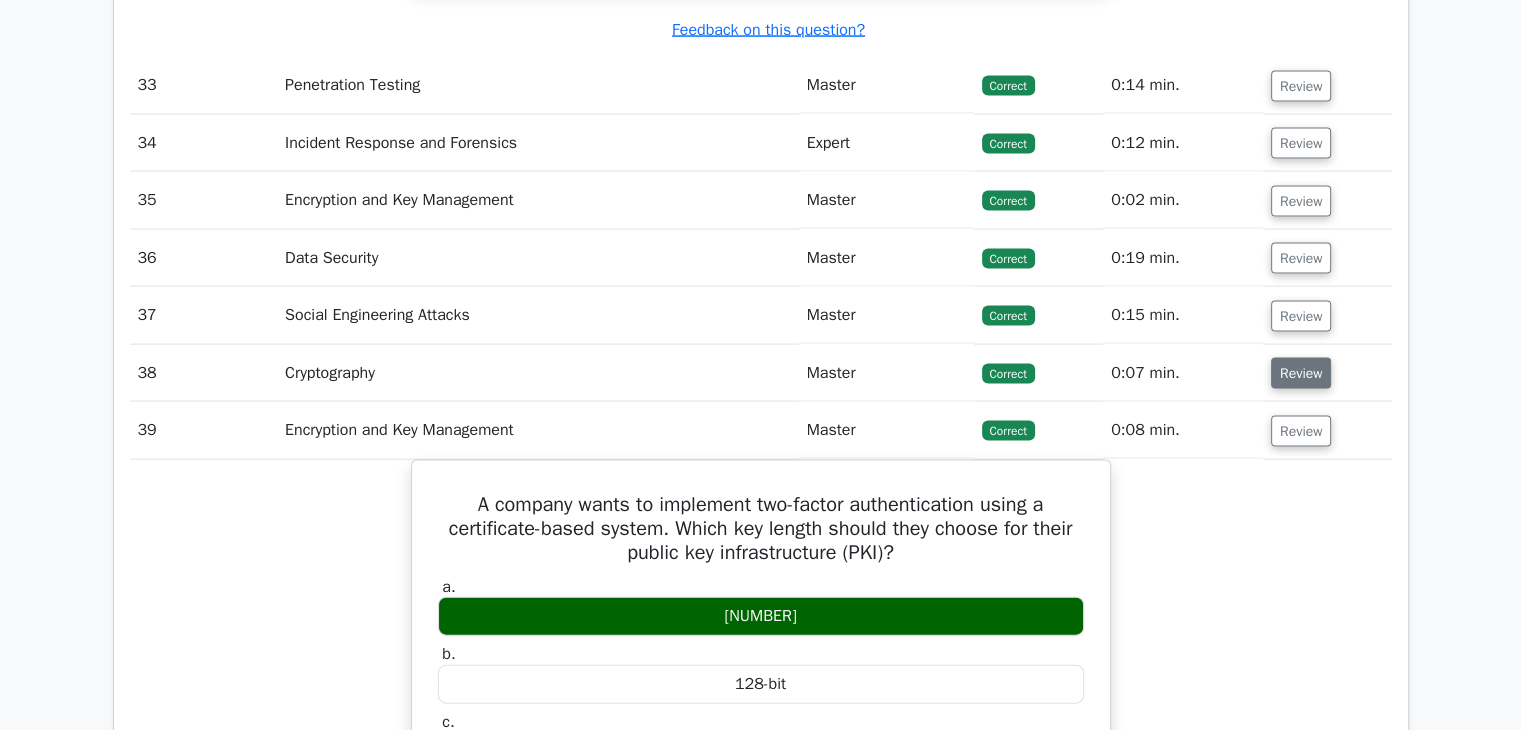 click on "Review" at bounding box center (1301, 373) 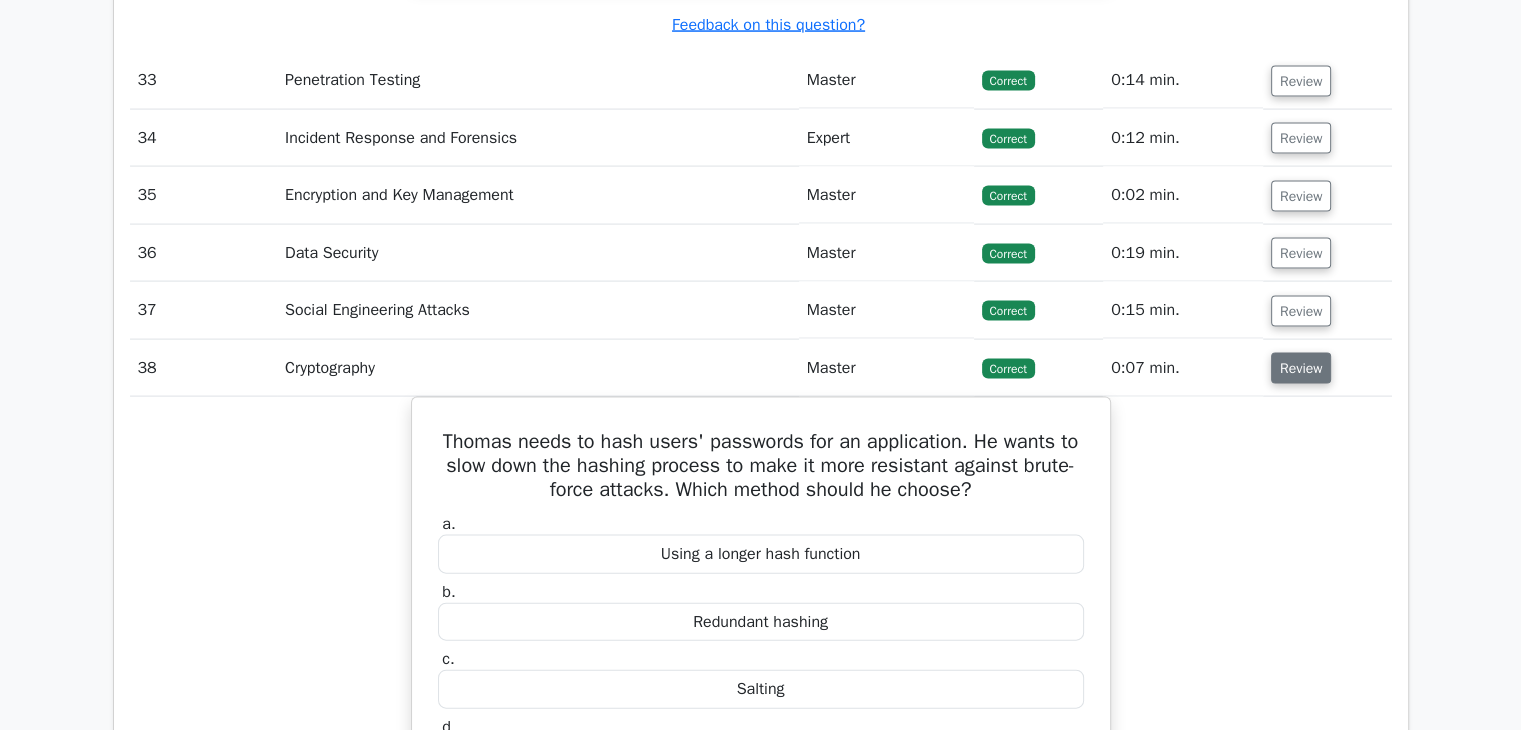 scroll, scrollTop: 11771, scrollLeft: 0, axis: vertical 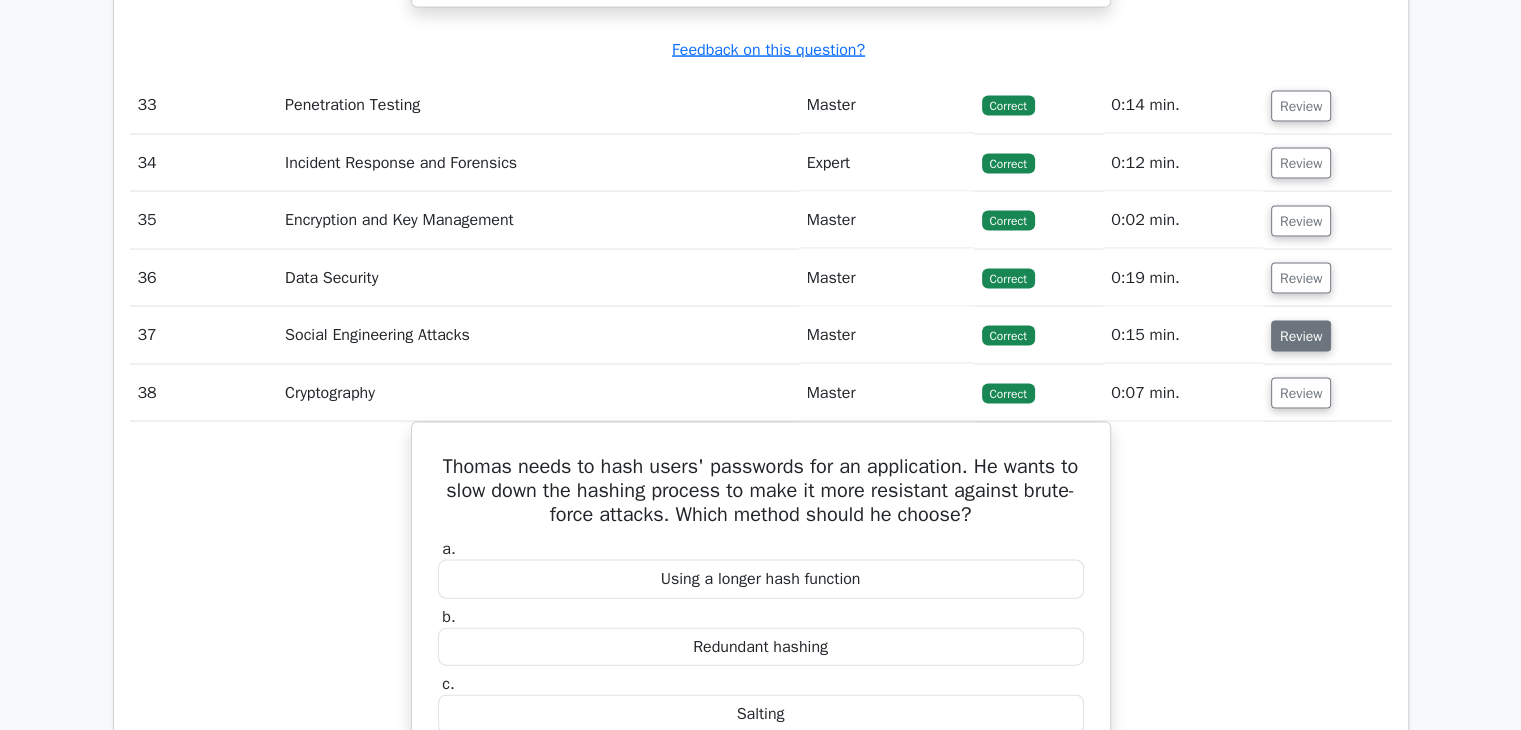 click on "Review" at bounding box center (1301, 336) 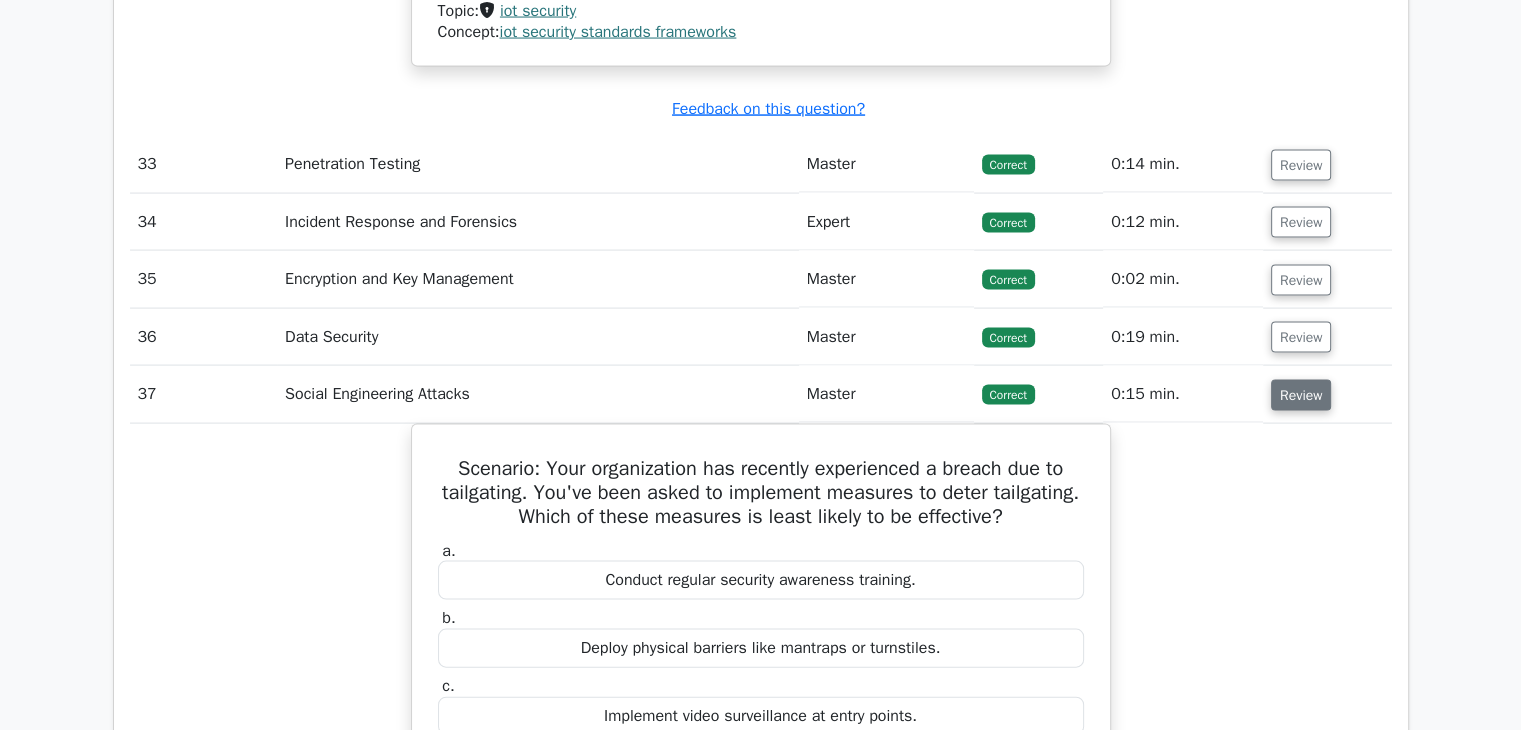 scroll, scrollTop: 11712, scrollLeft: 0, axis: vertical 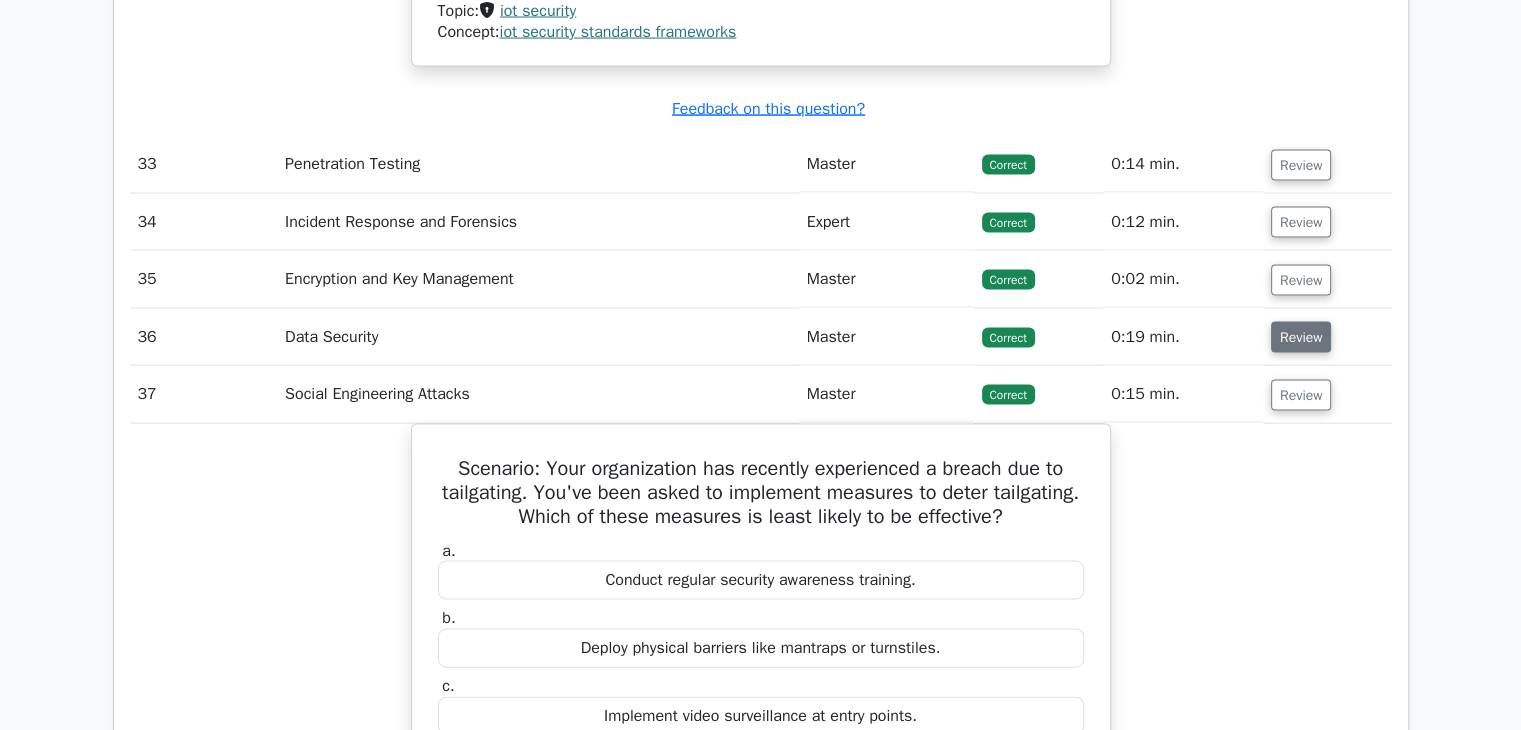 click on "Review" at bounding box center [1301, 337] 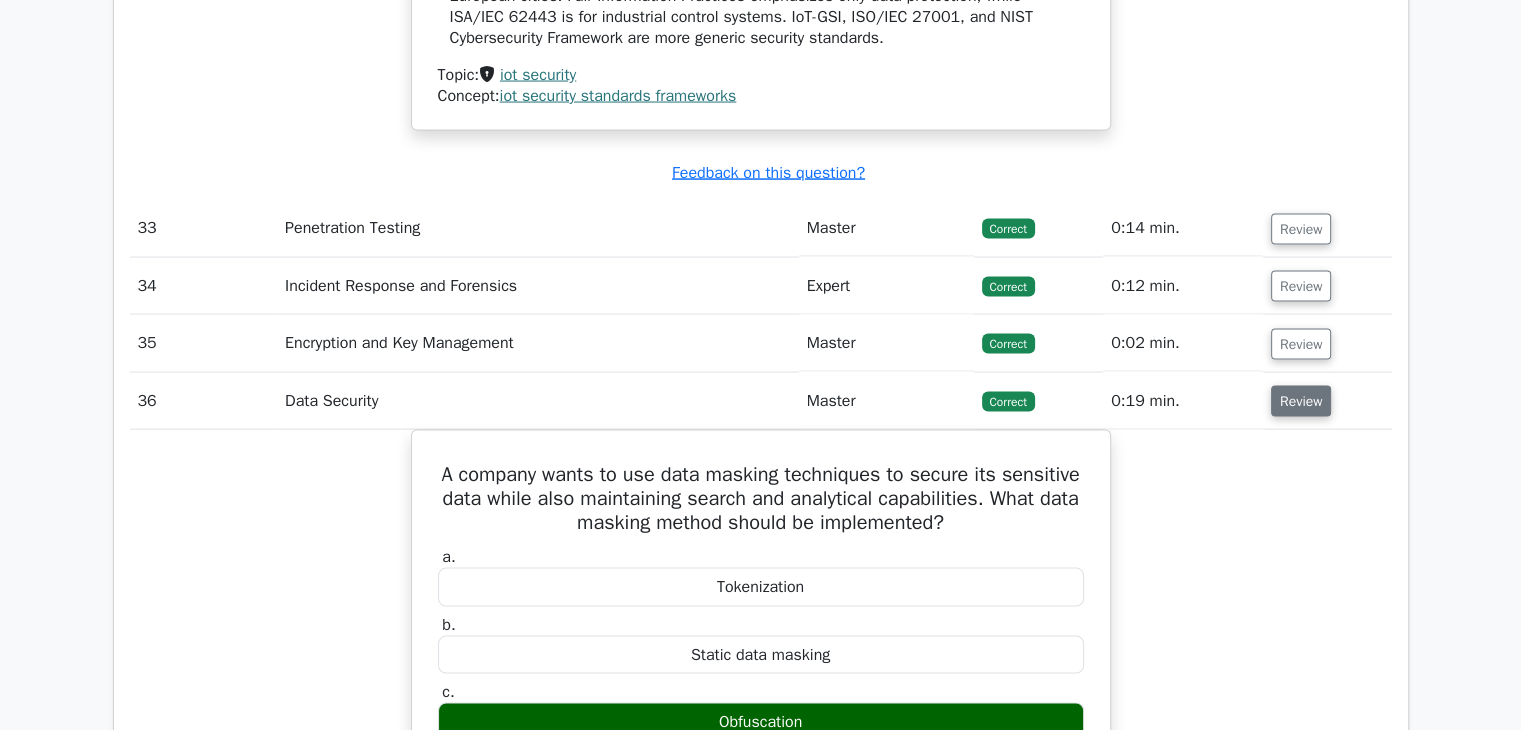 scroll, scrollTop: 11640, scrollLeft: 0, axis: vertical 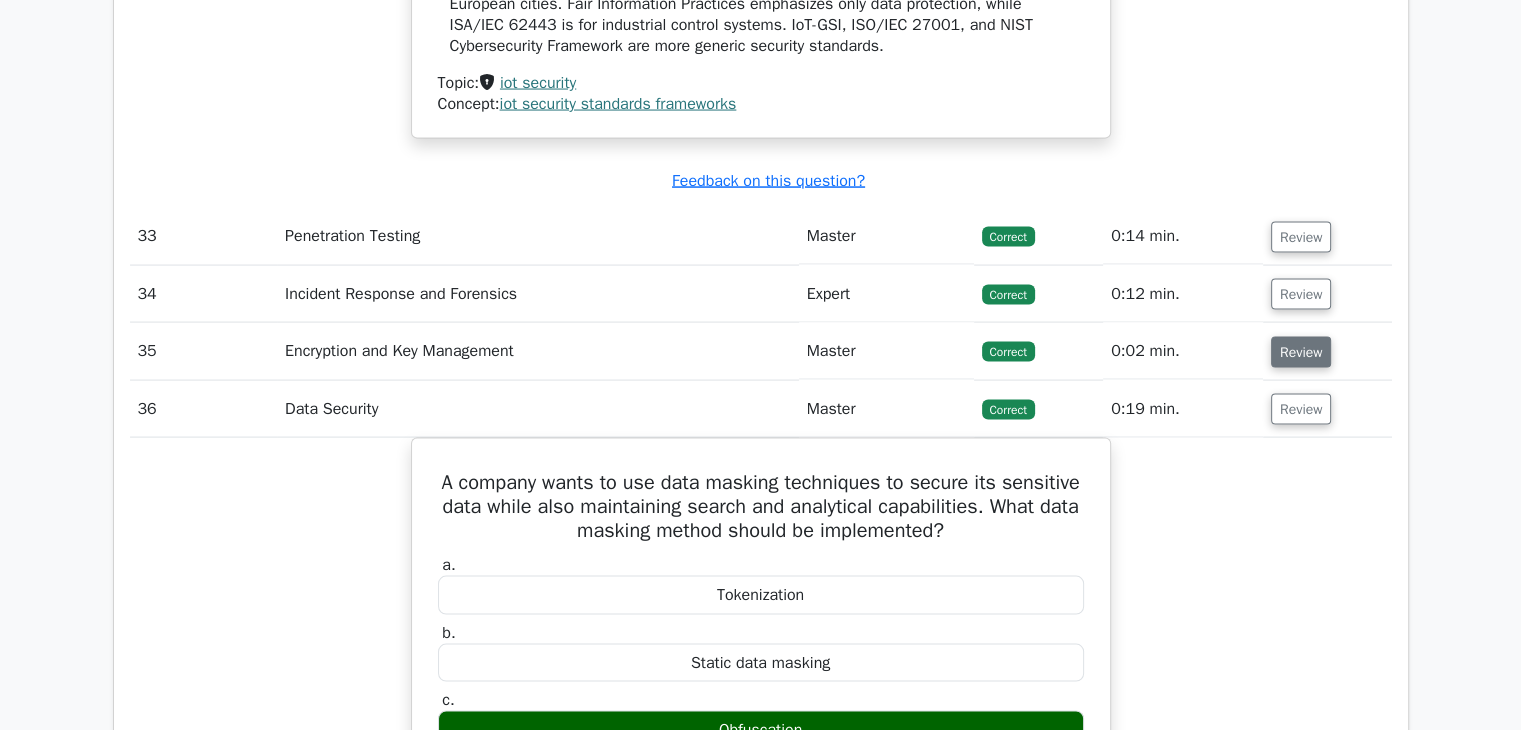 click on "Review" at bounding box center (1301, 352) 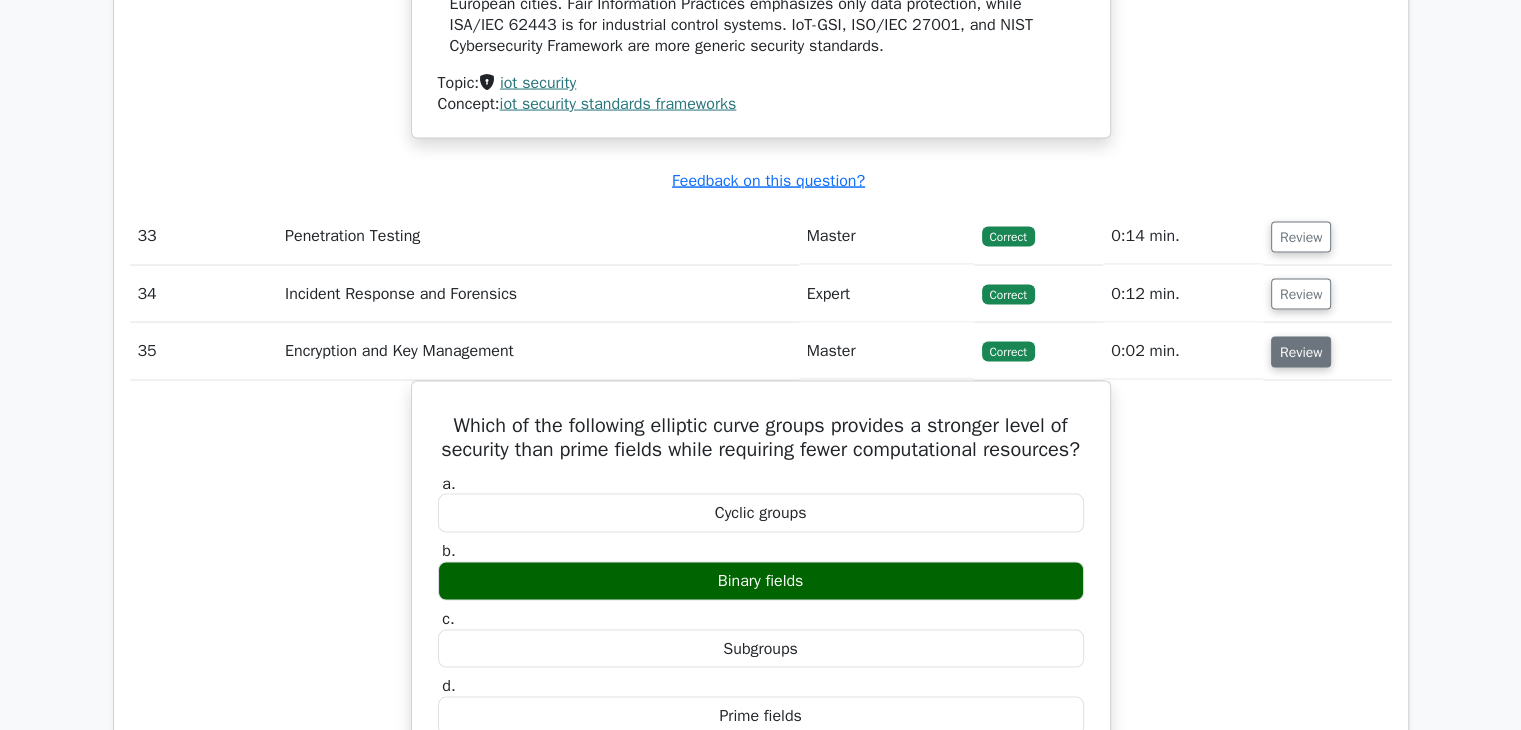 scroll, scrollTop: 11590, scrollLeft: 0, axis: vertical 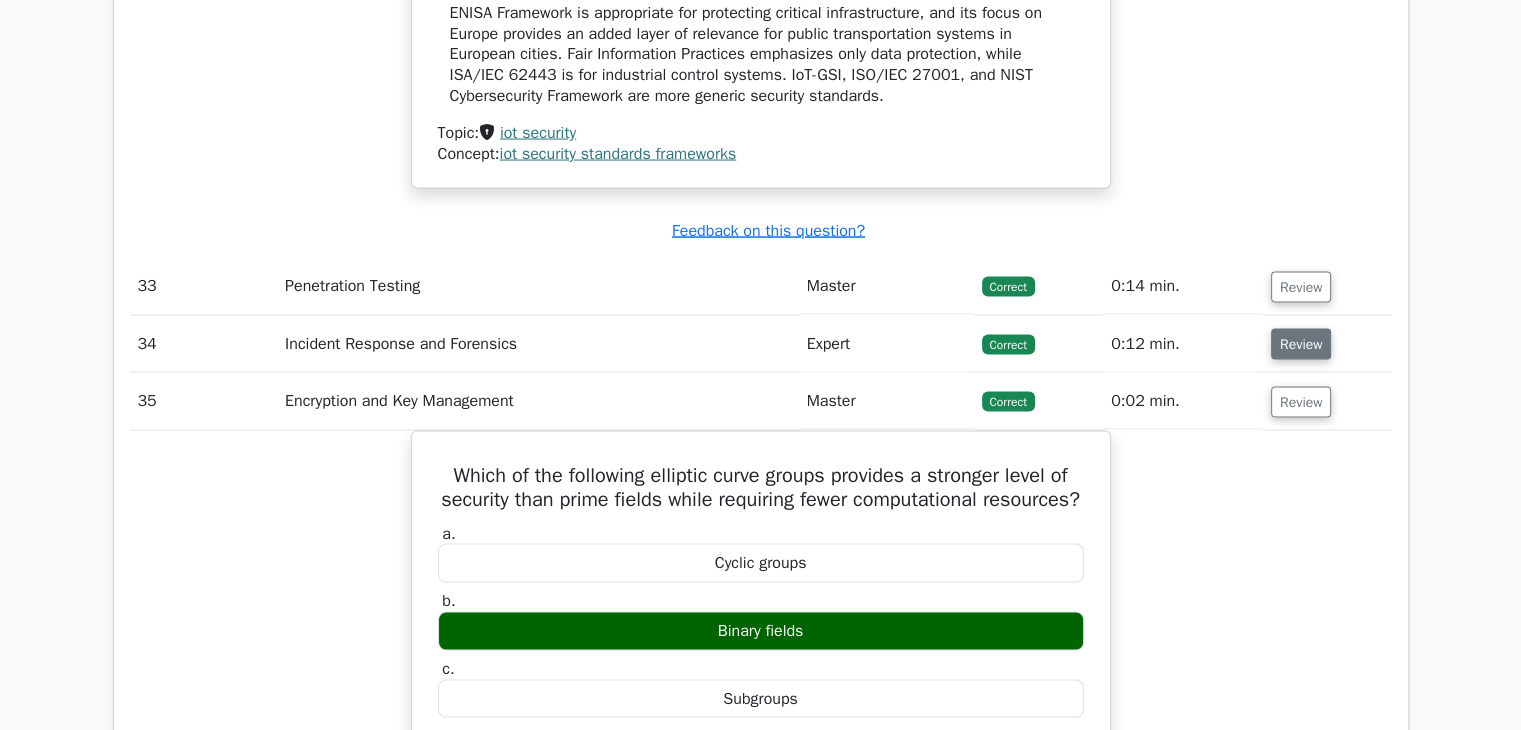 click on "Review" at bounding box center (1301, 344) 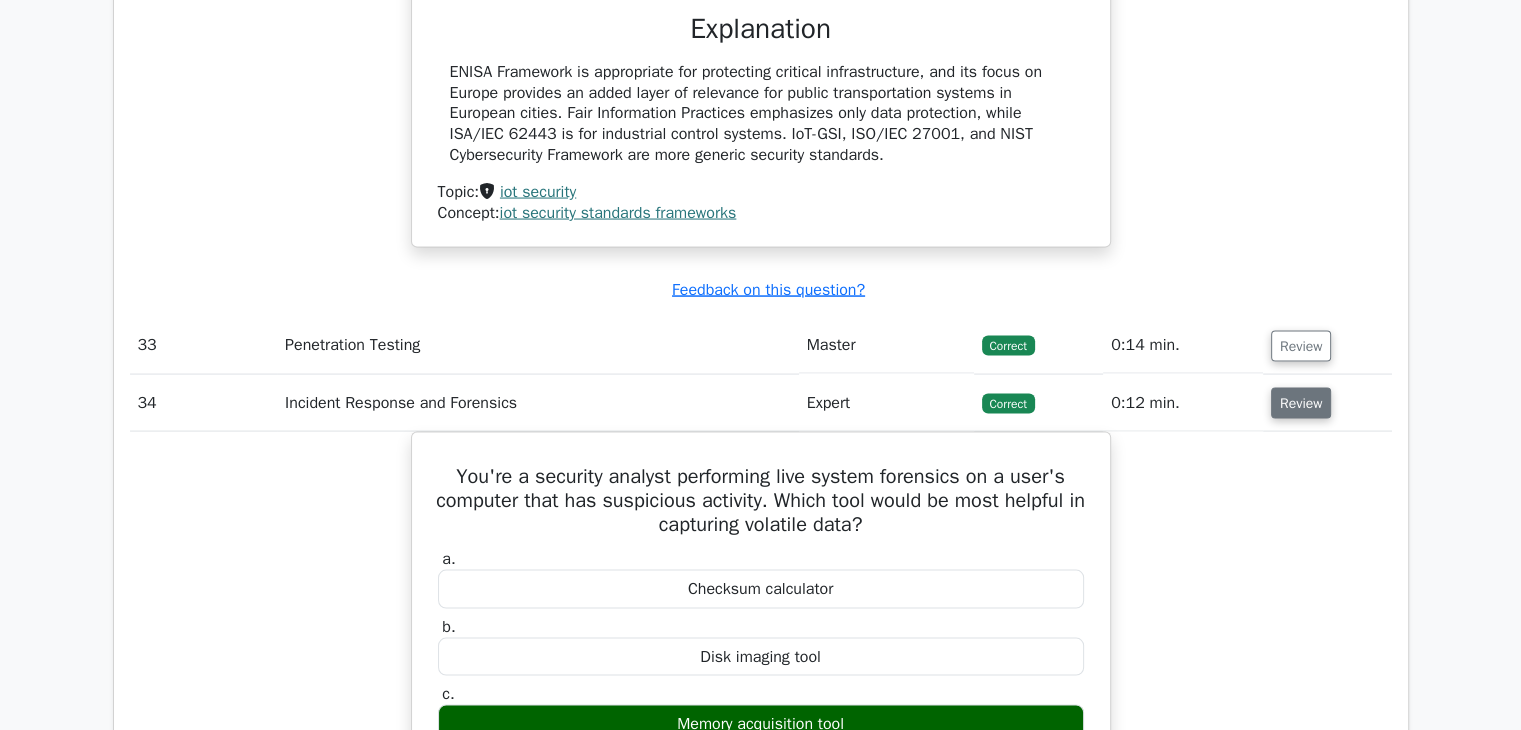 scroll, scrollTop: 11520, scrollLeft: 0, axis: vertical 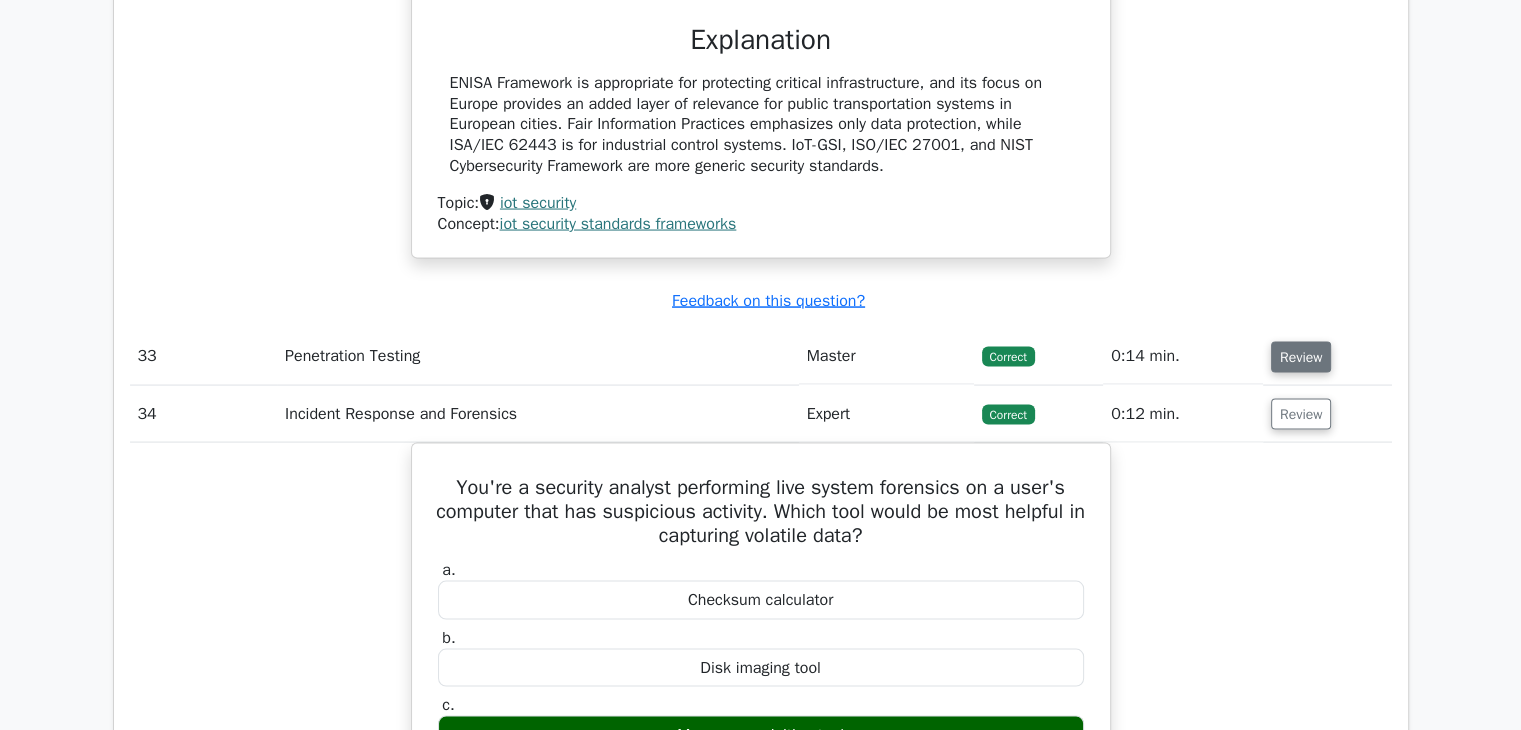 click on "Review" at bounding box center (1301, 357) 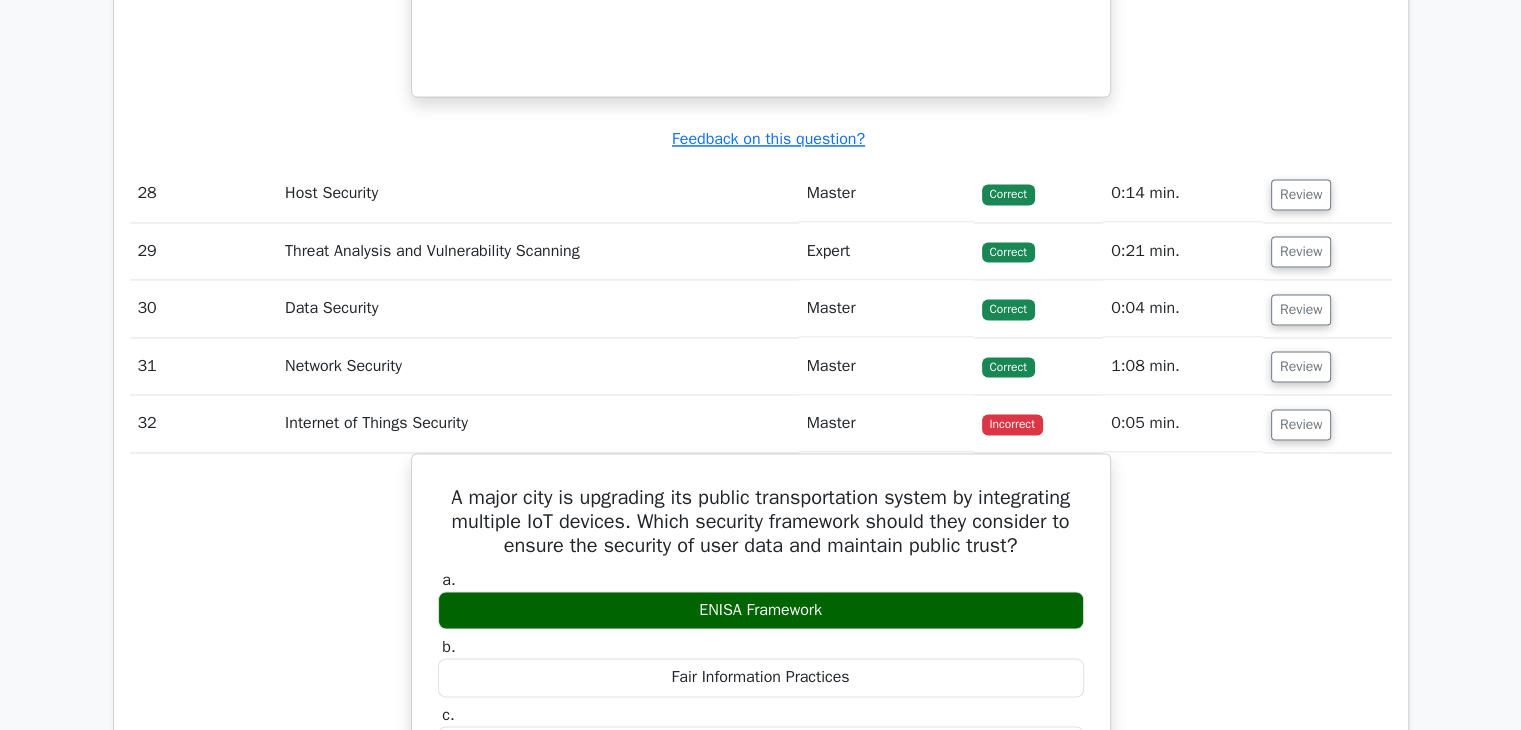 scroll, scrollTop: 10677, scrollLeft: 0, axis: vertical 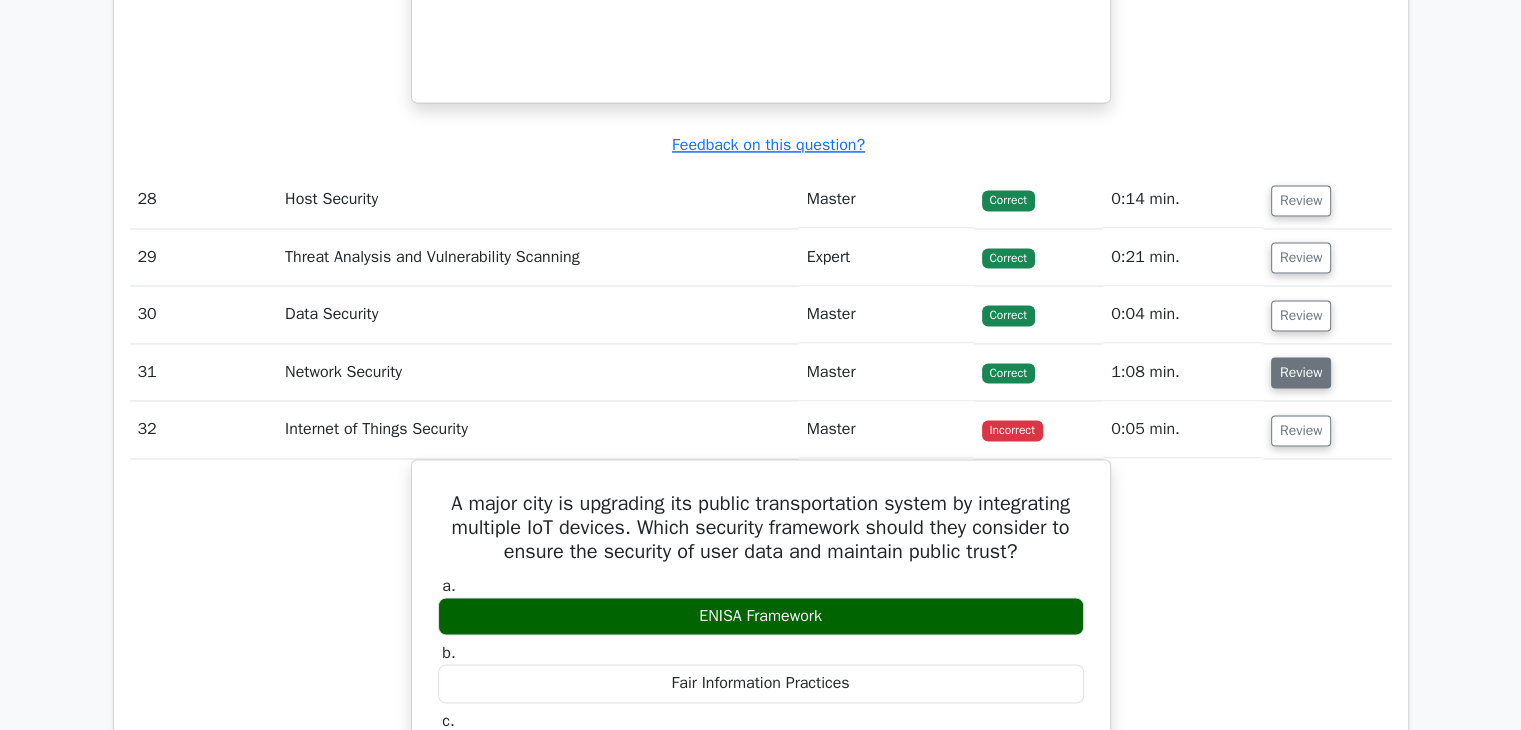click on "Review" at bounding box center (1301, 372) 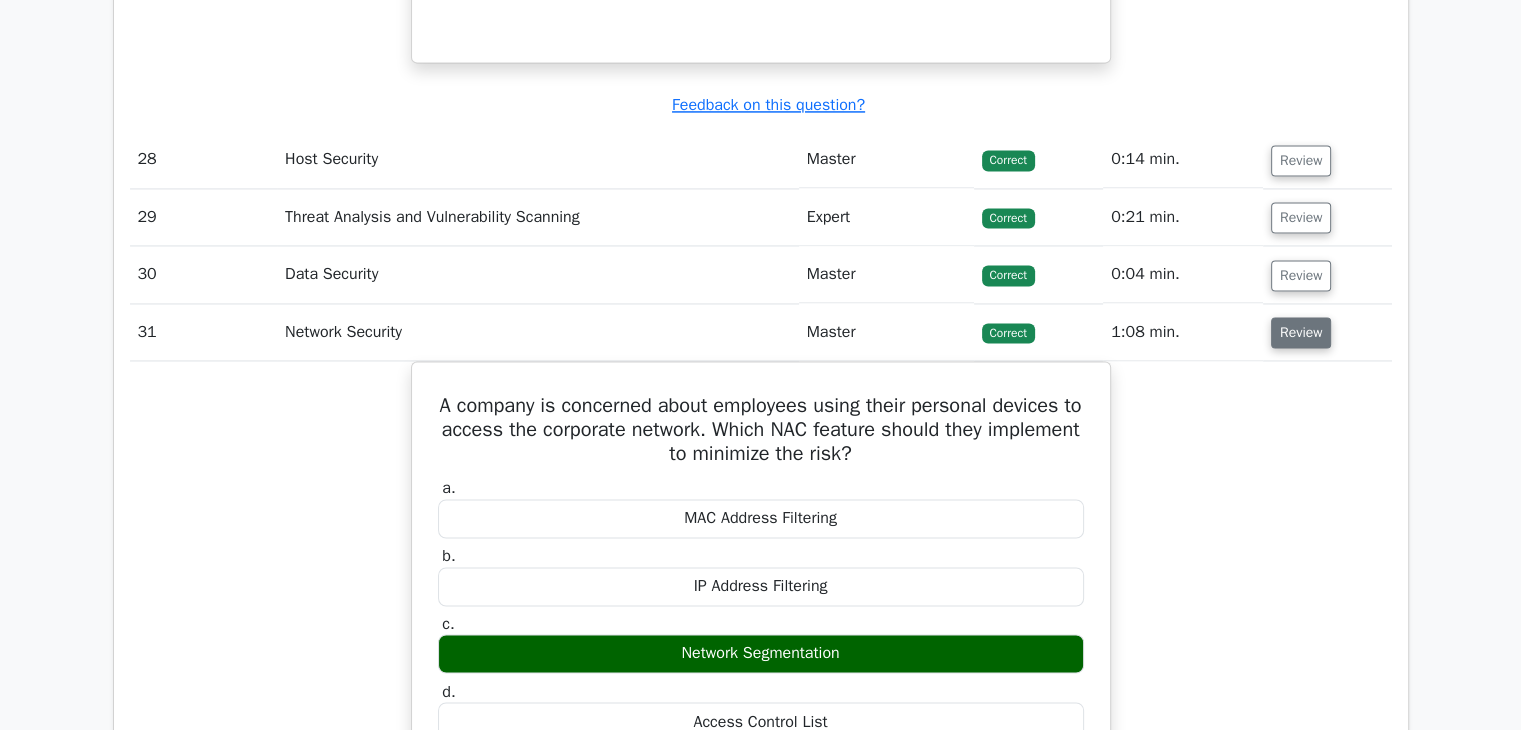 scroll, scrollTop: 10708, scrollLeft: 0, axis: vertical 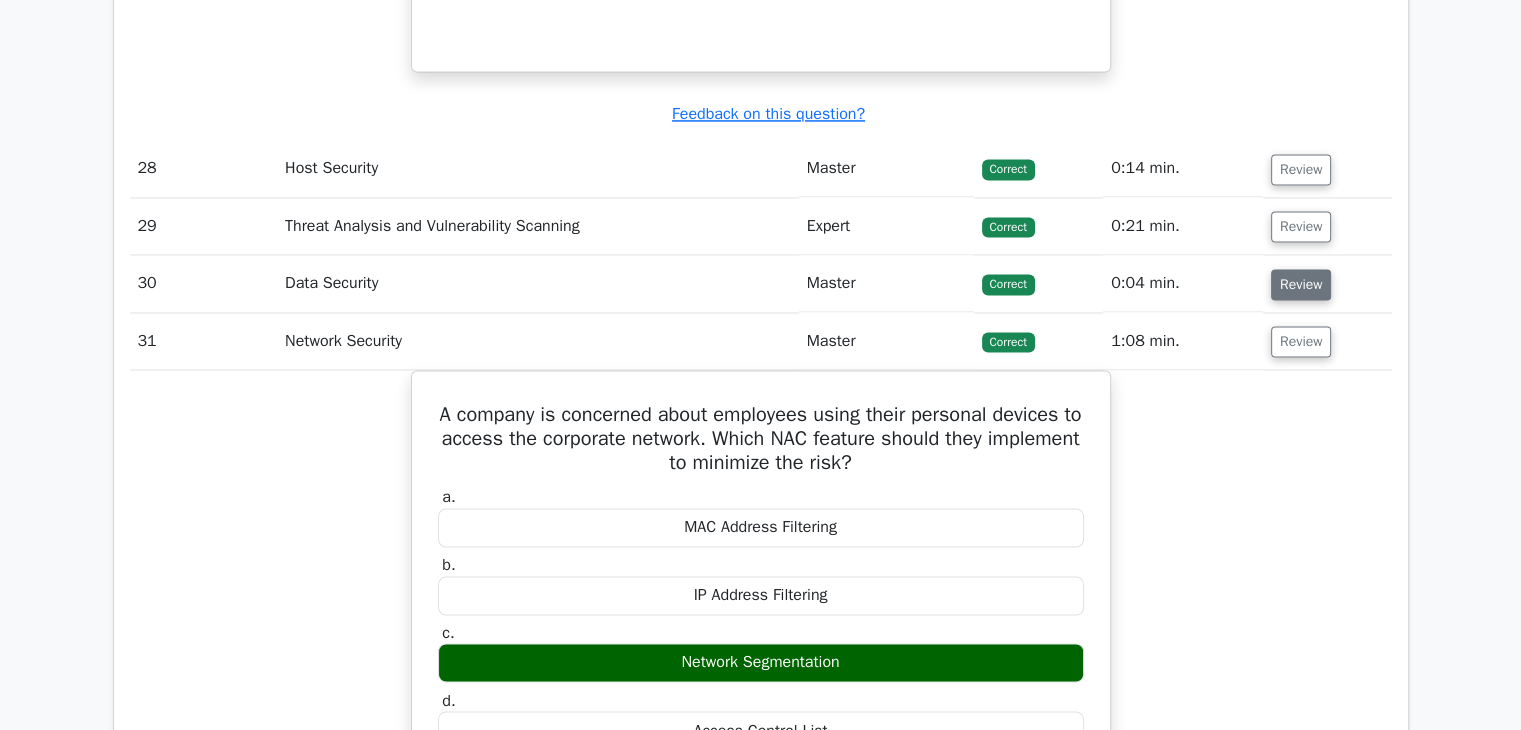 click on "Review" at bounding box center [1301, 284] 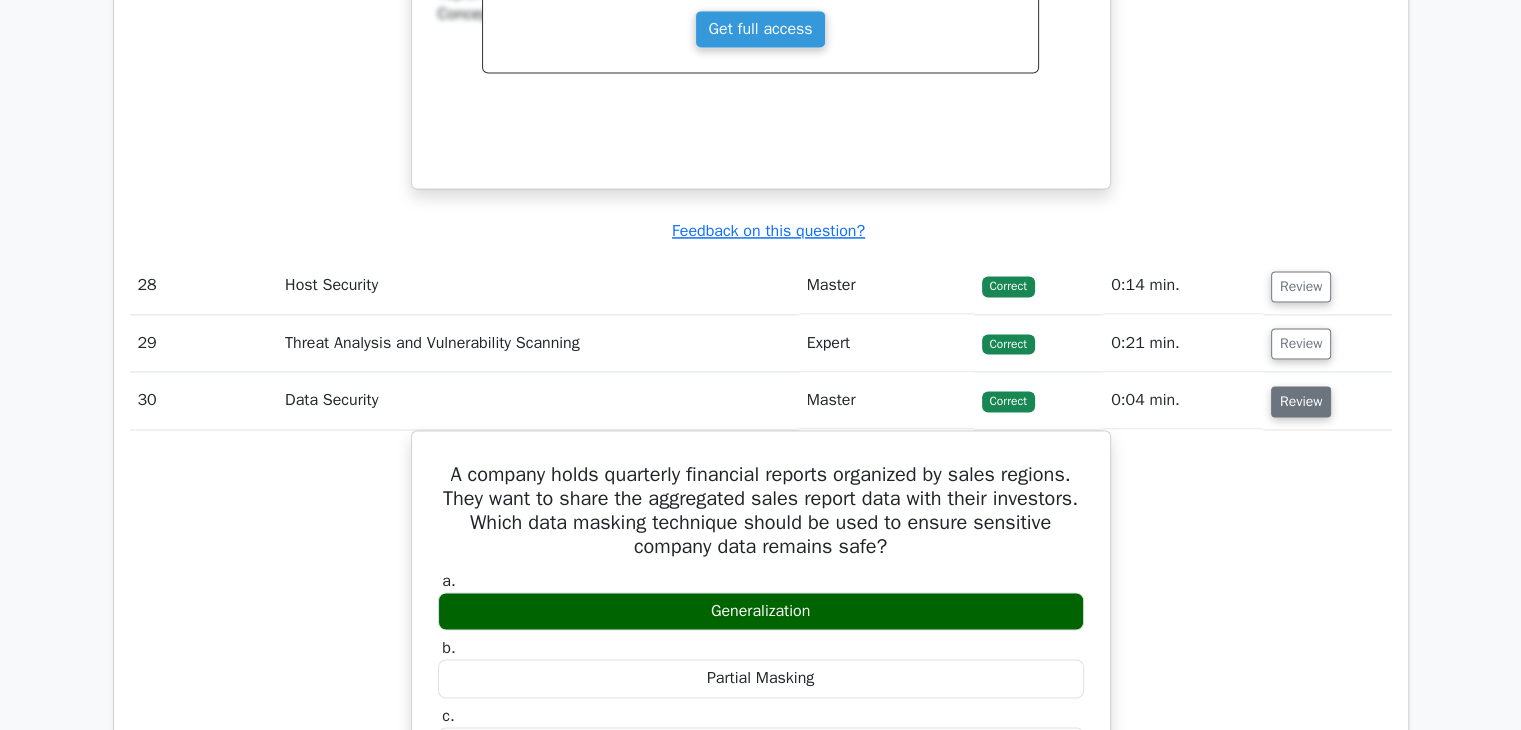 scroll, scrollTop: 10589, scrollLeft: 0, axis: vertical 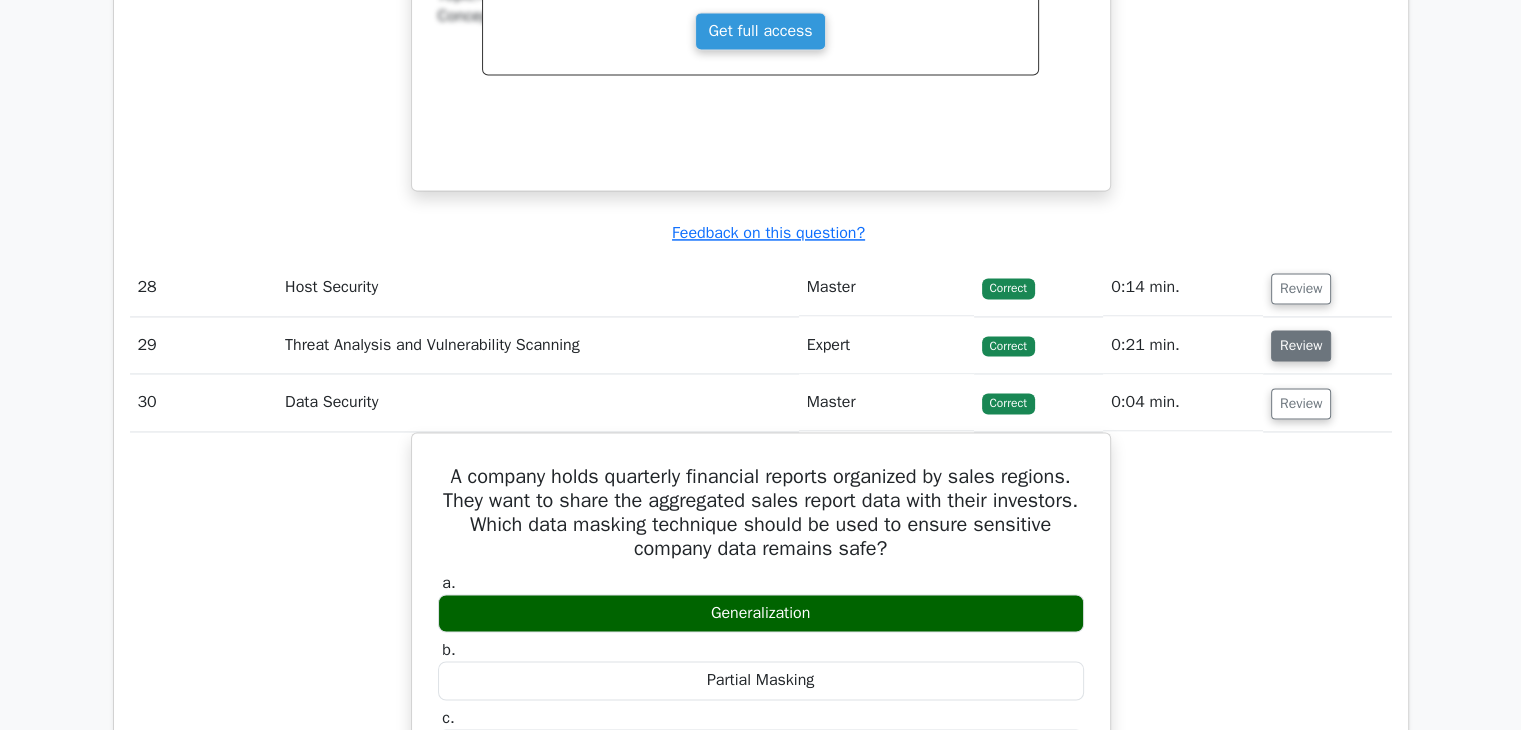 click on "Review" at bounding box center (1301, 345) 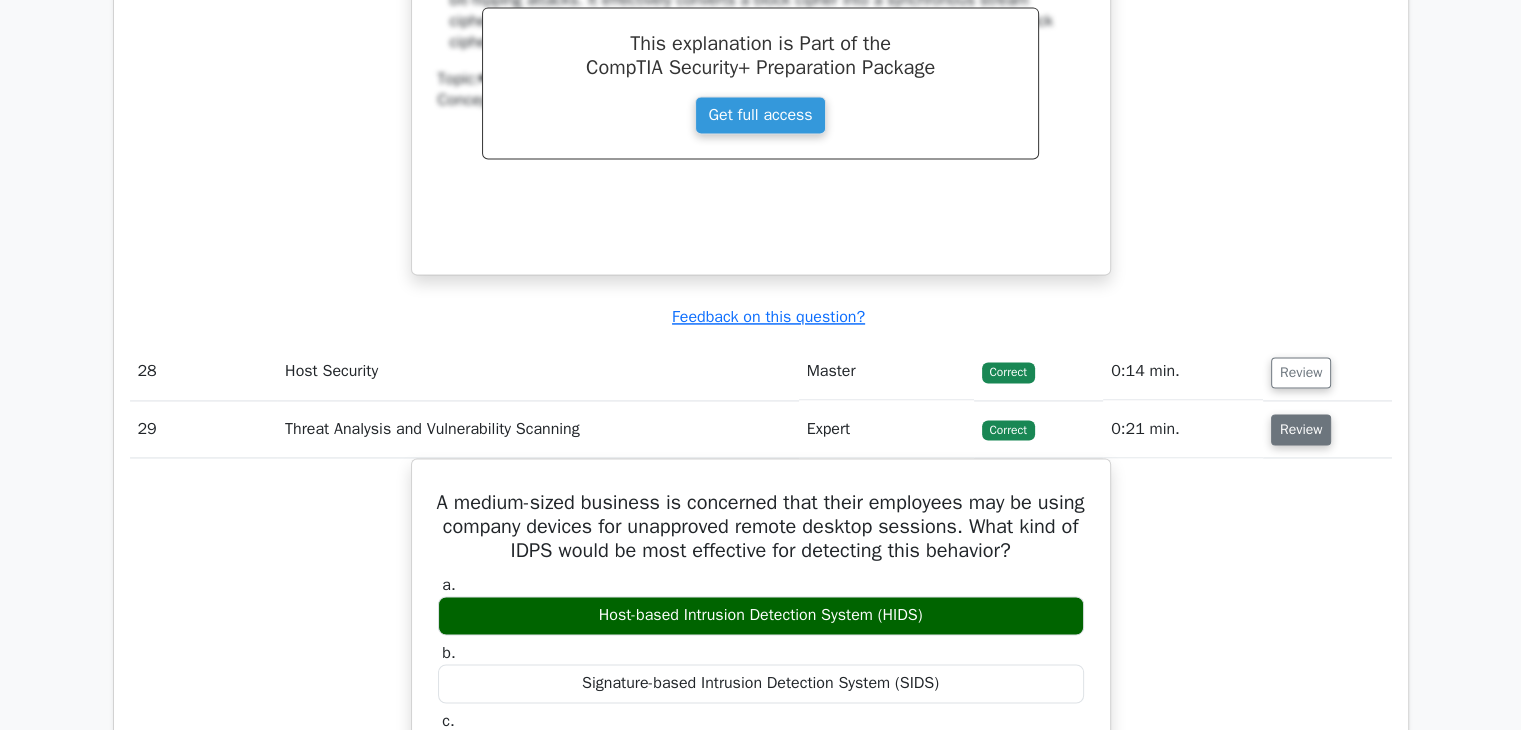scroll, scrollTop: 10503, scrollLeft: 0, axis: vertical 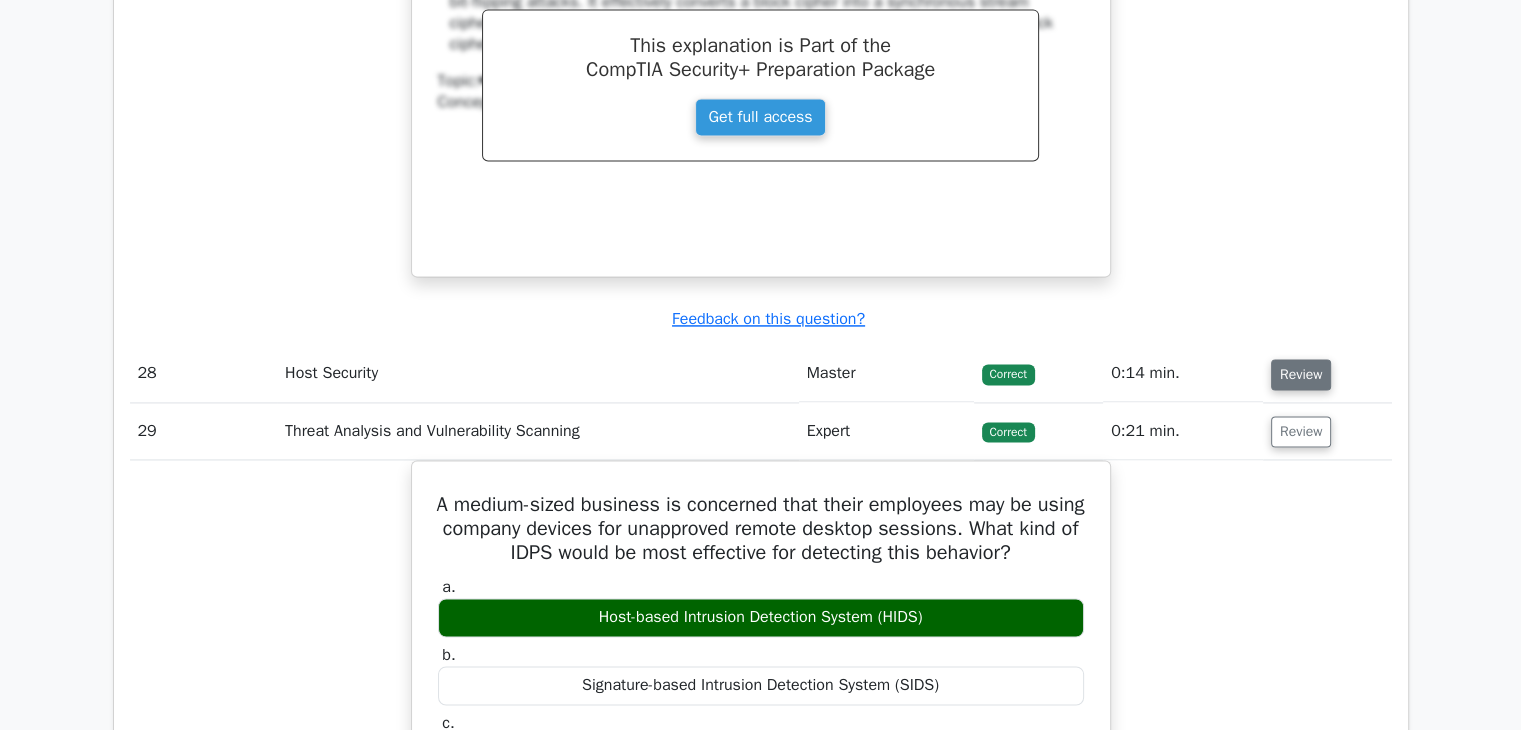 click on "Review" at bounding box center (1301, 374) 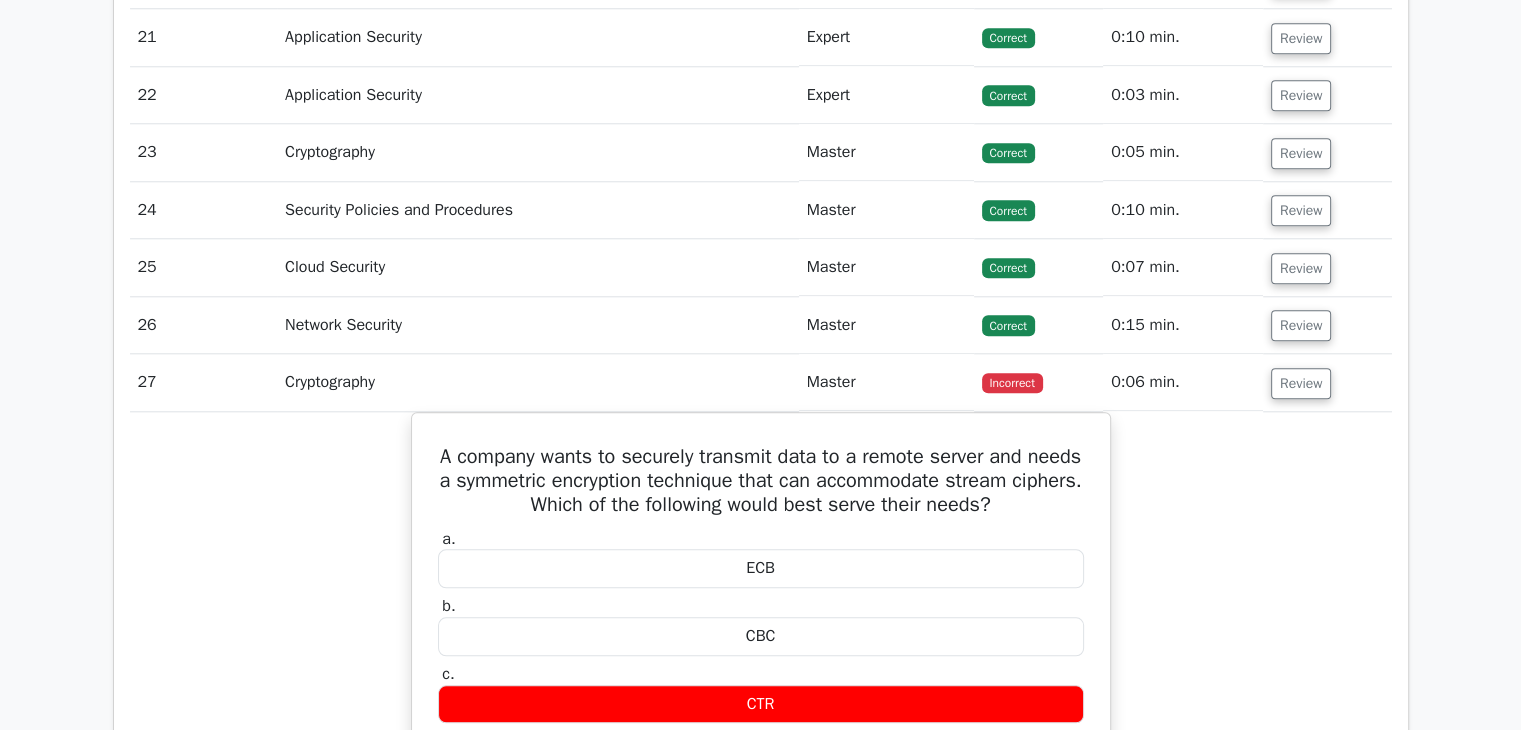 scroll, scrollTop: 9589, scrollLeft: 0, axis: vertical 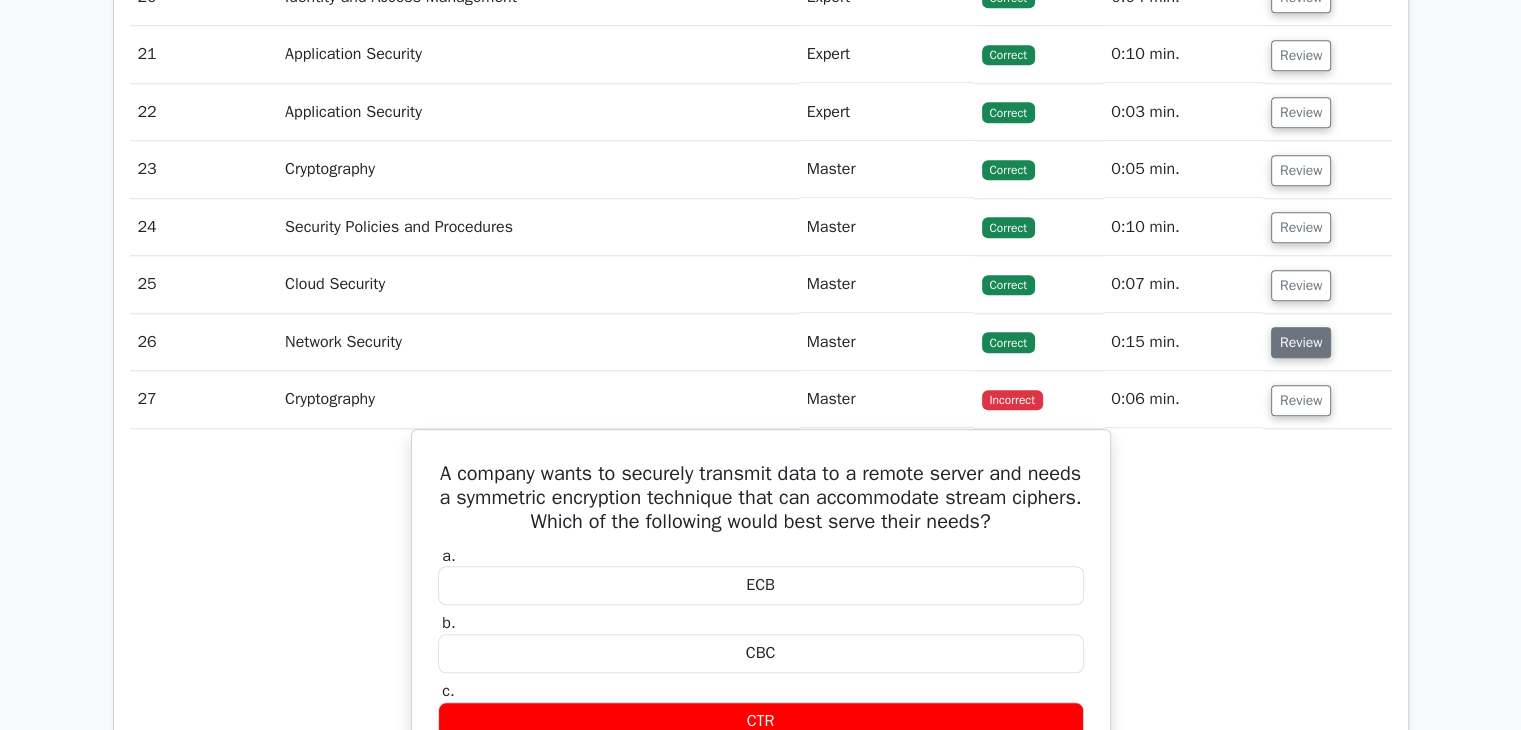 click on "Review" at bounding box center (1301, 342) 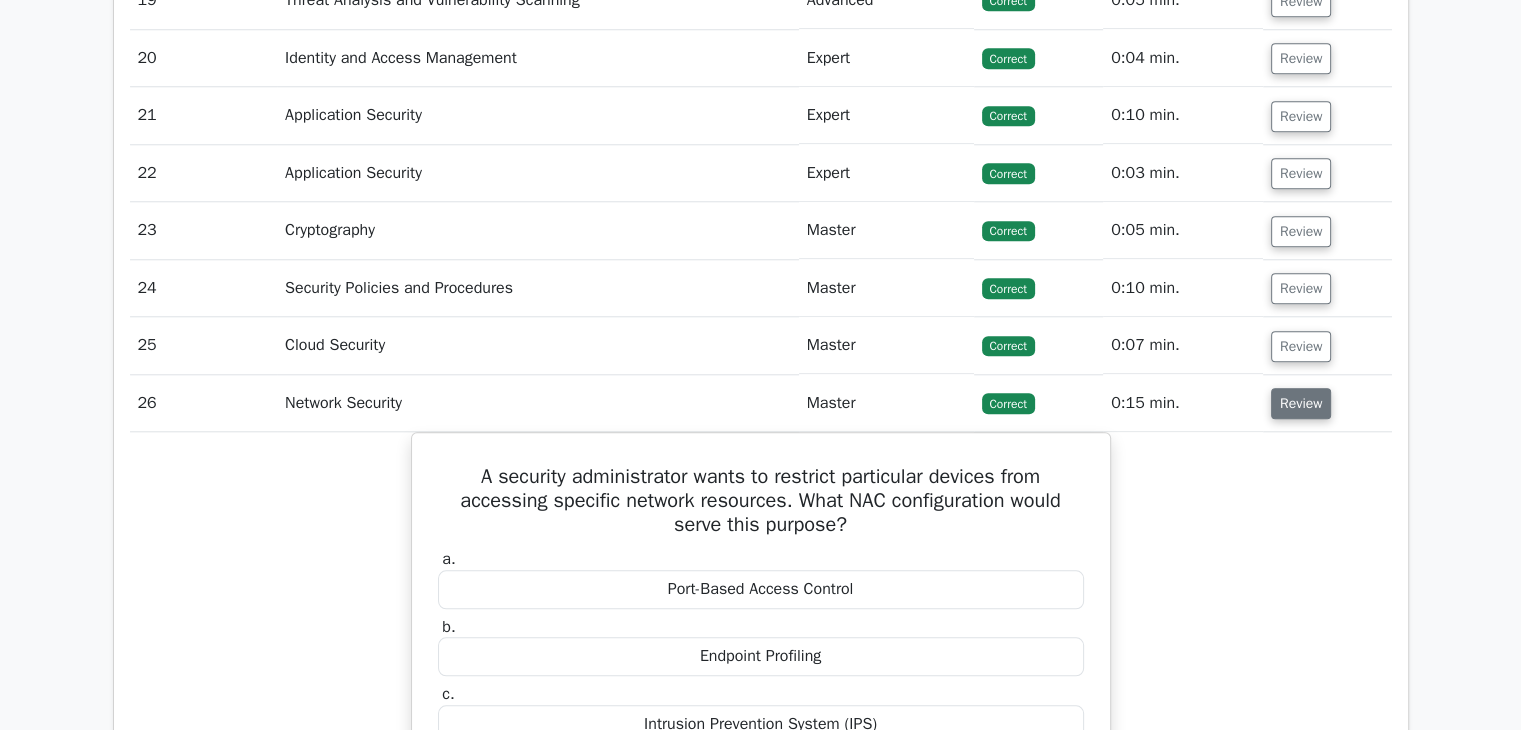 scroll, scrollTop: 9517, scrollLeft: 0, axis: vertical 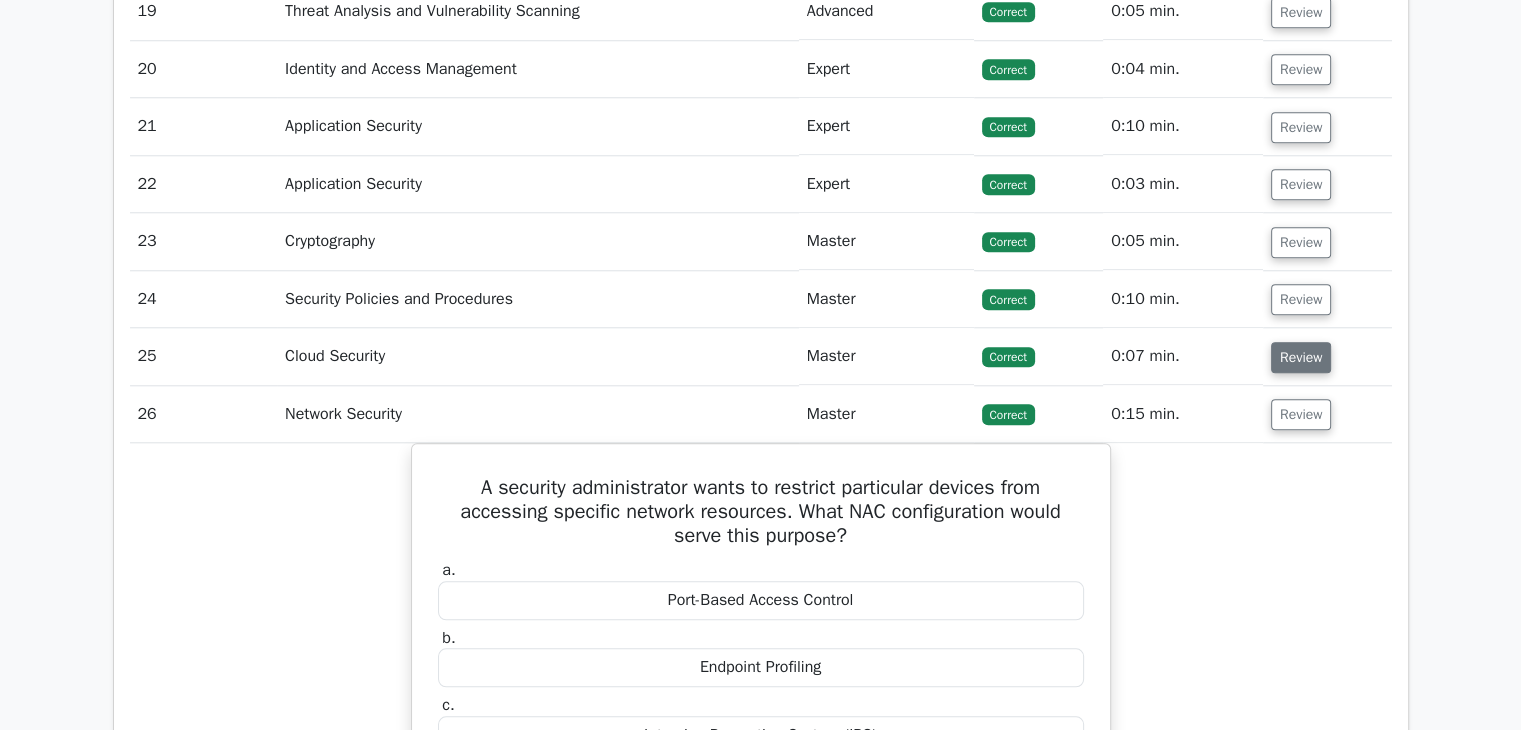 click on "Review" at bounding box center (1301, 357) 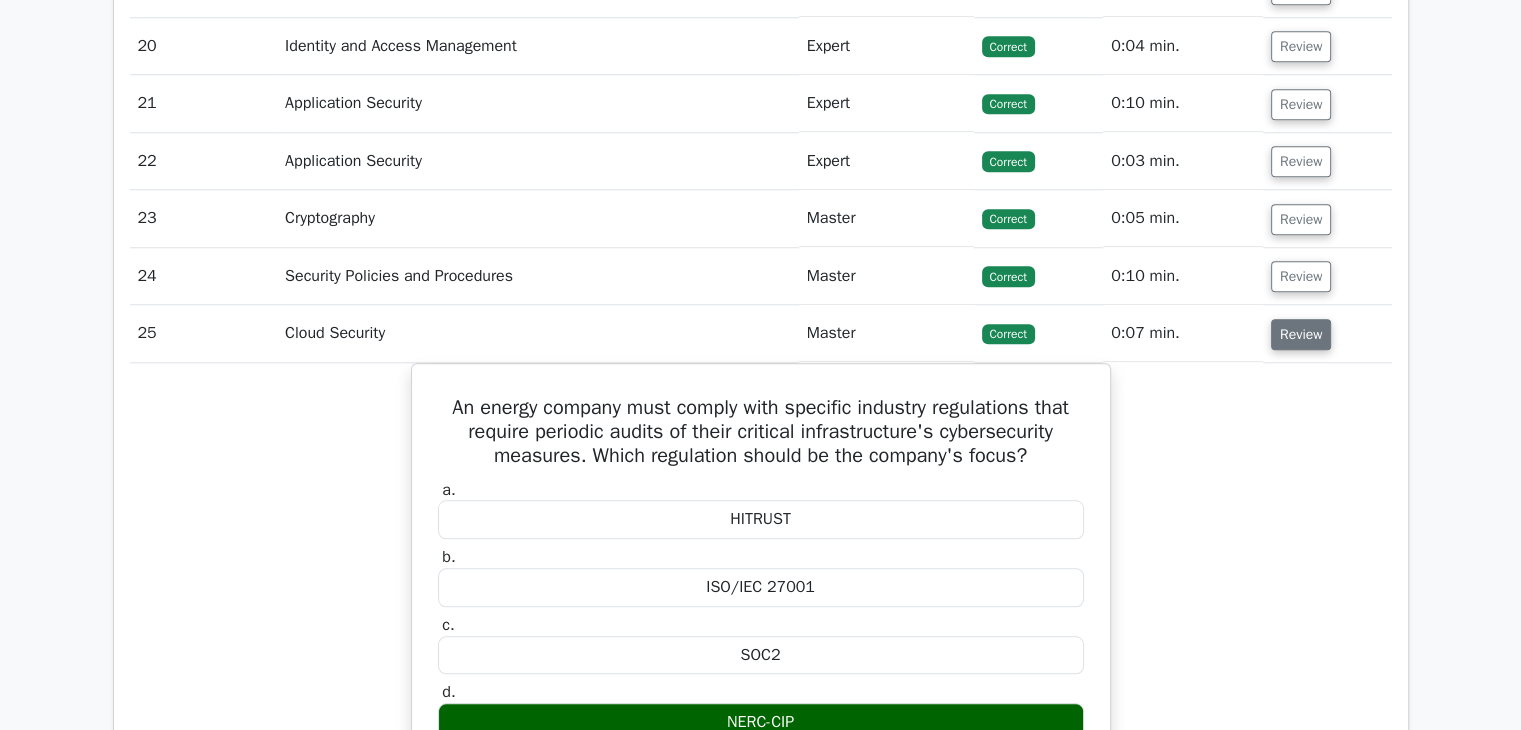 scroll, scrollTop: 9491, scrollLeft: 0, axis: vertical 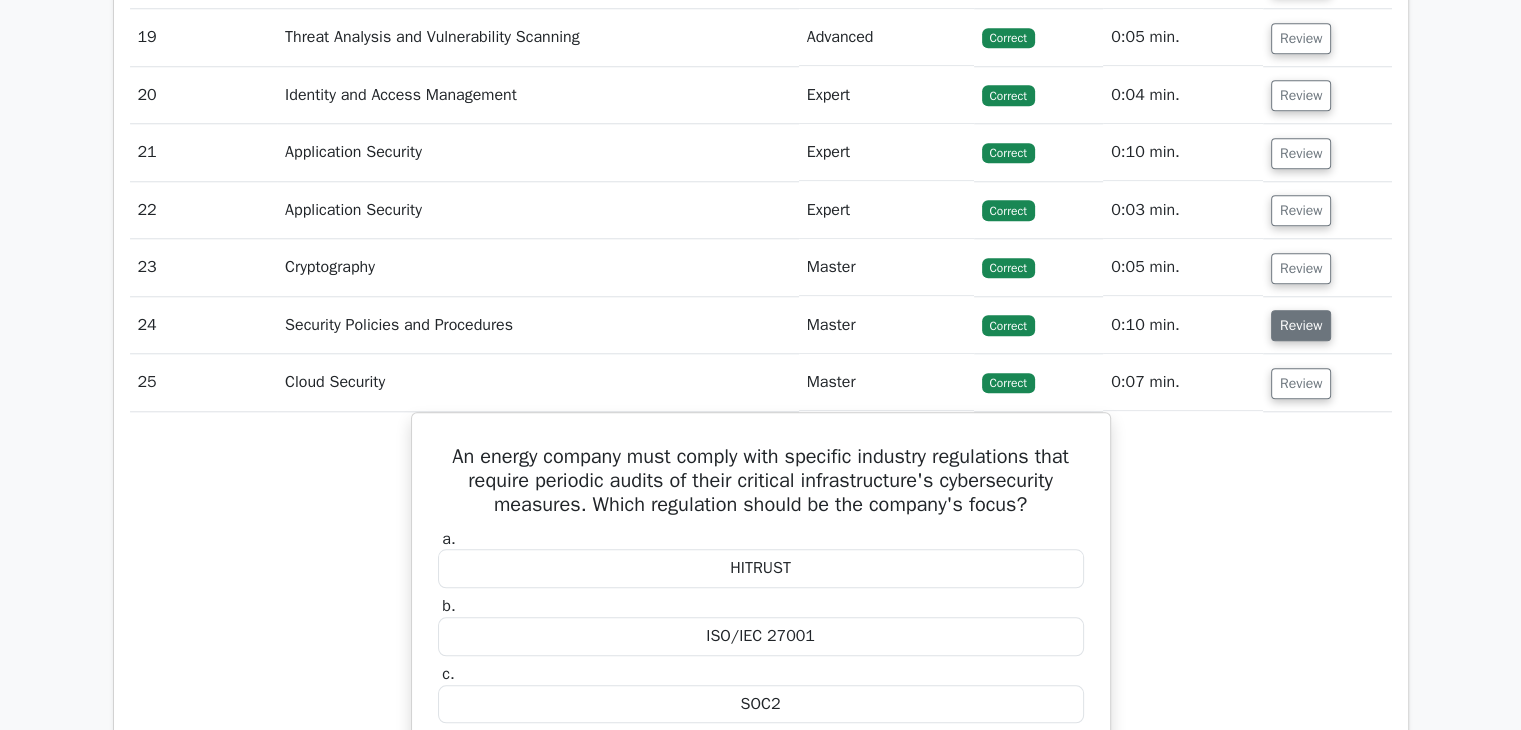 click on "Review" at bounding box center (1301, 325) 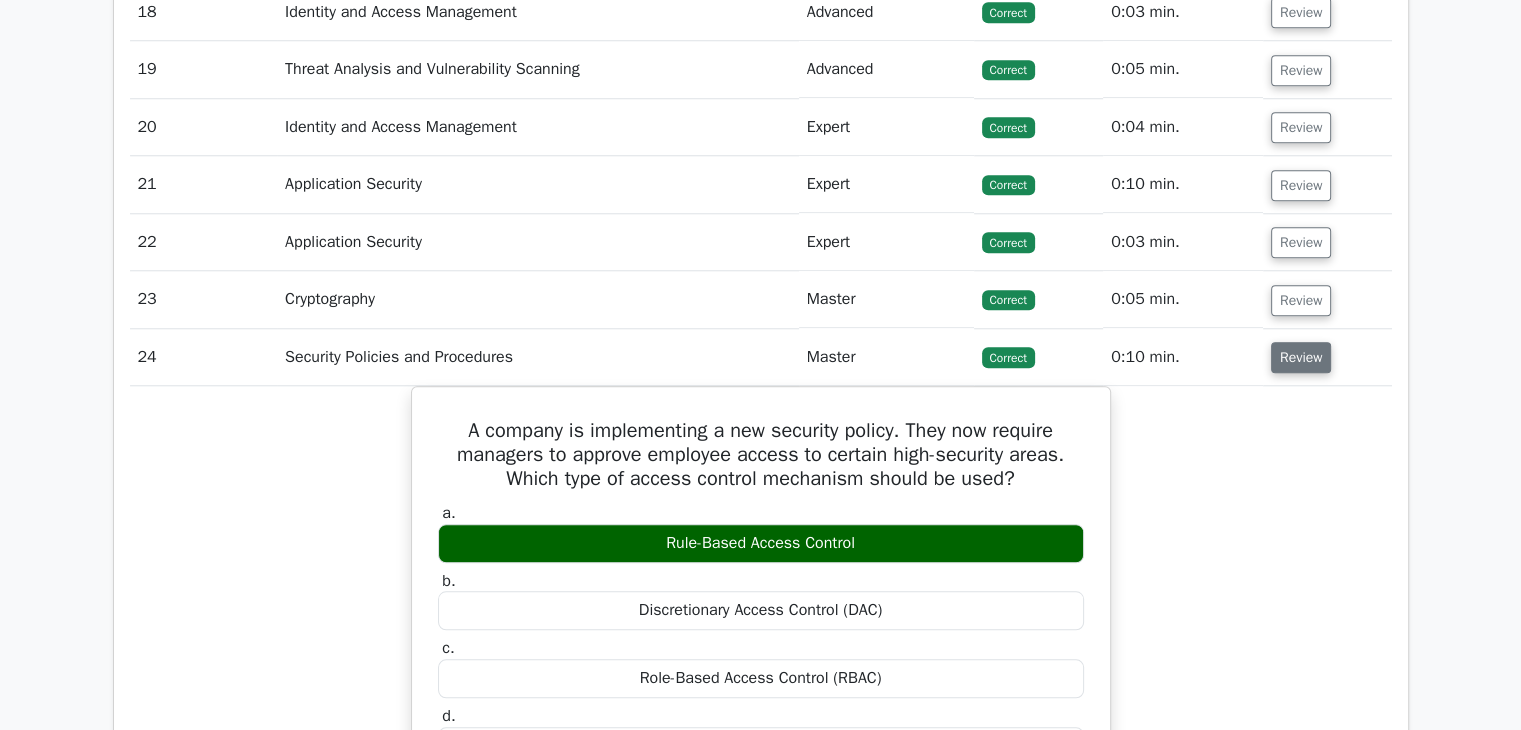 scroll, scrollTop: 9449, scrollLeft: 0, axis: vertical 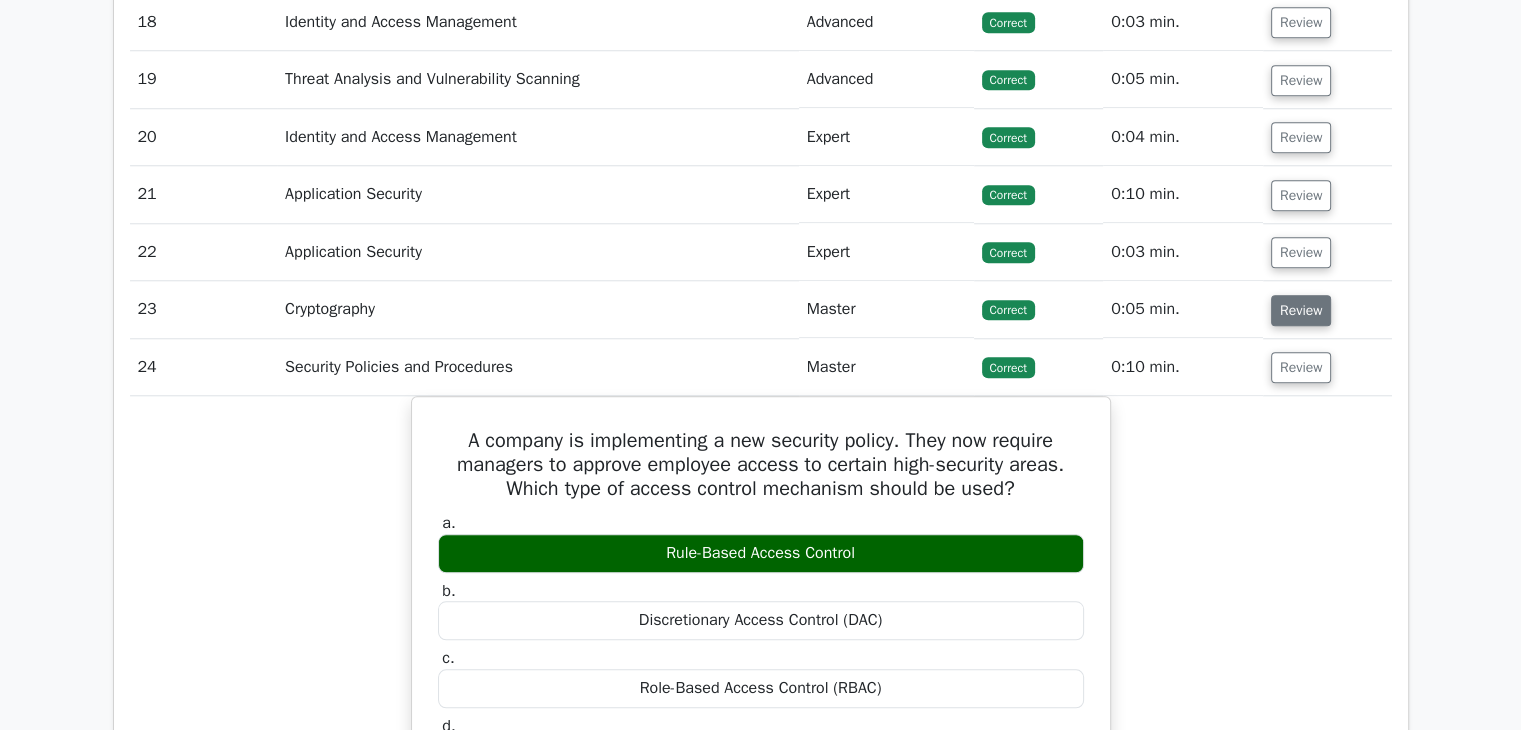 click on "Review" at bounding box center [1301, 310] 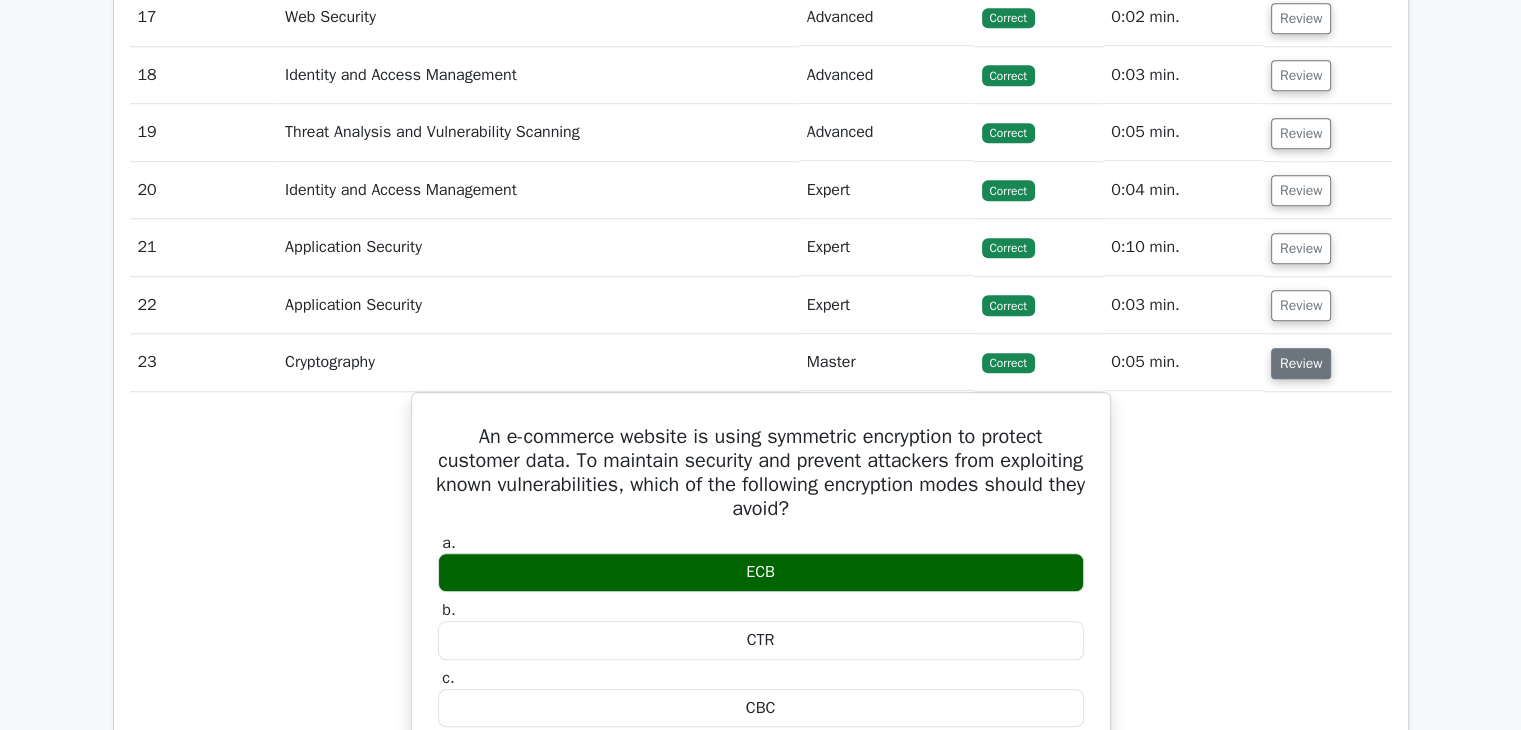 scroll, scrollTop: 9395, scrollLeft: 0, axis: vertical 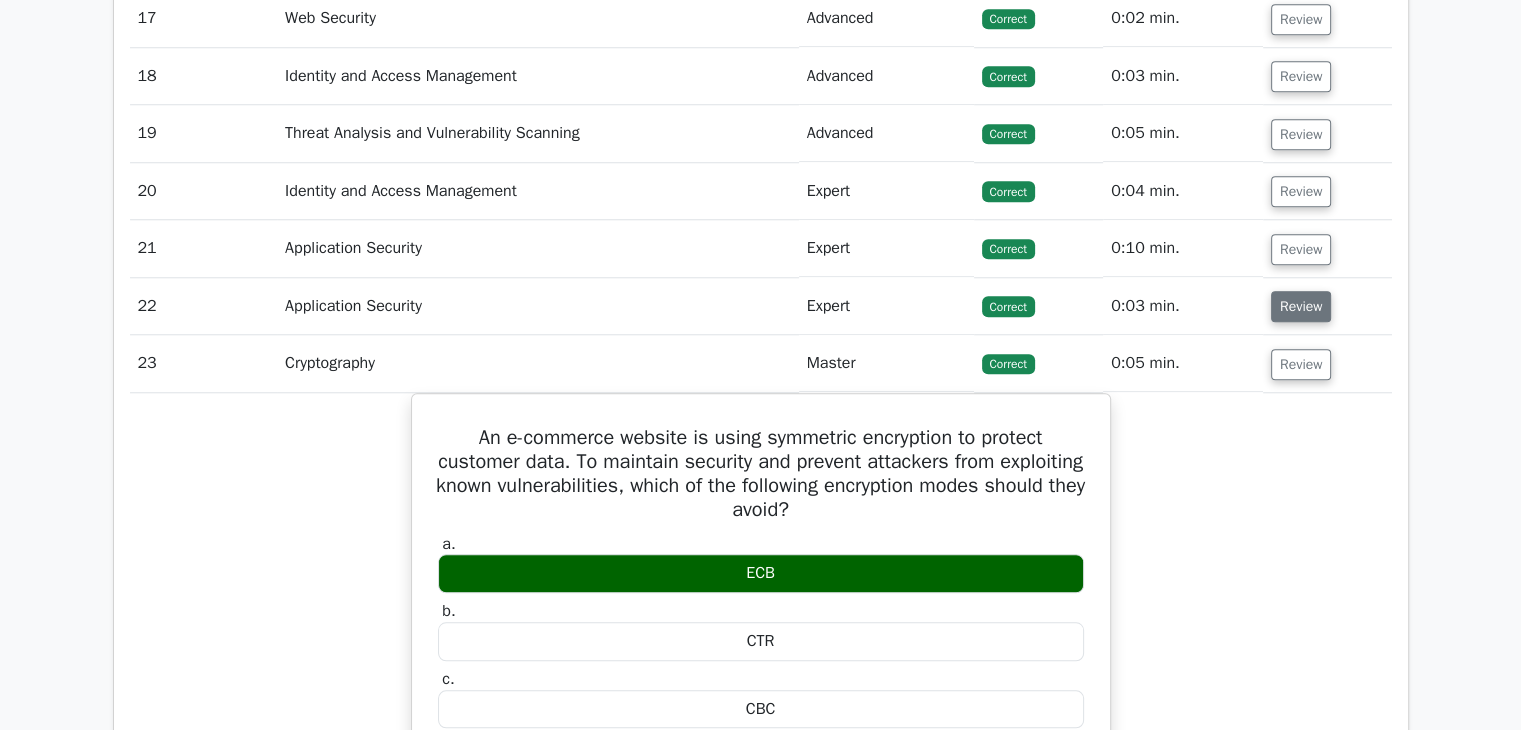 click on "Review" at bounding box center (1301, 306) 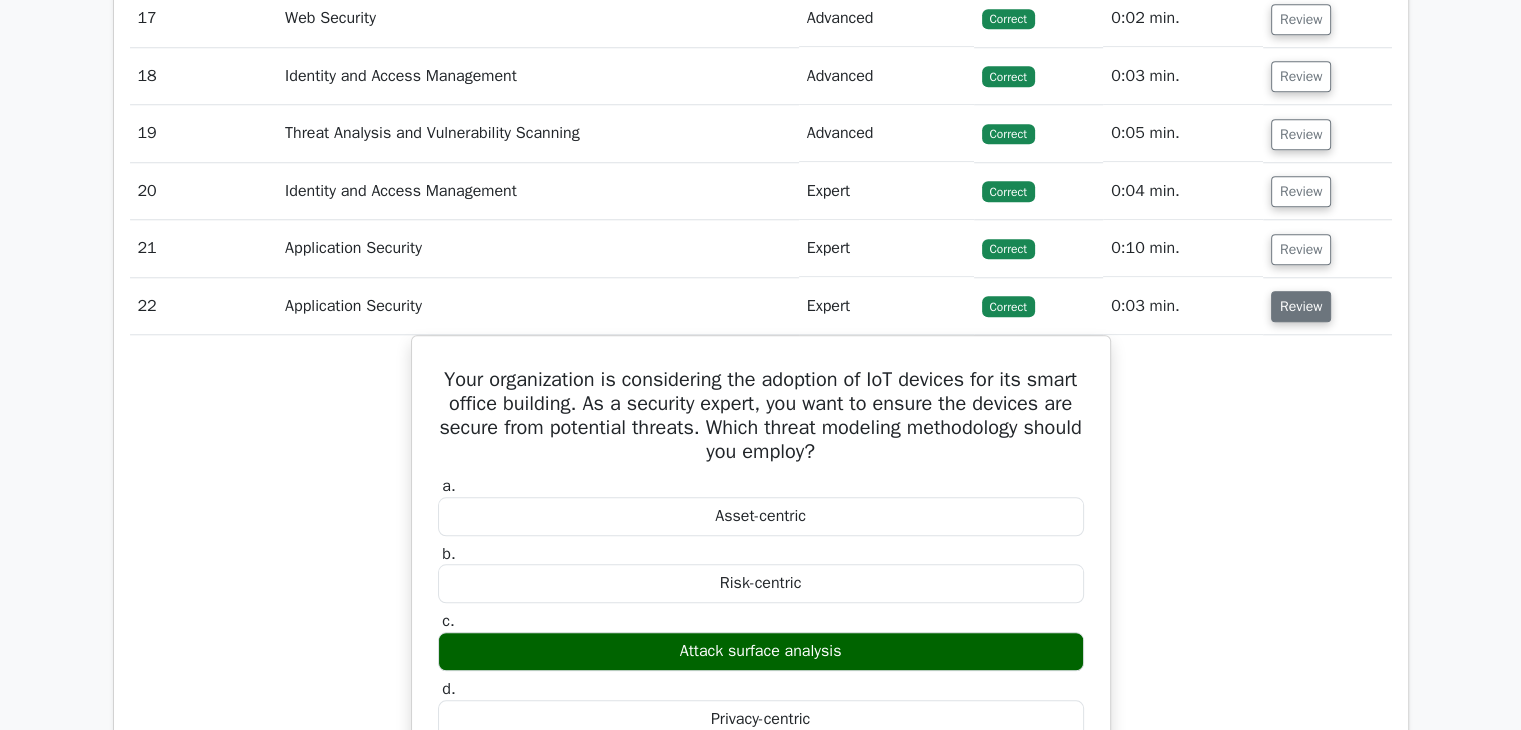 scroll, scrollTop: 9335, scrollLeft: 0, axis: vertical 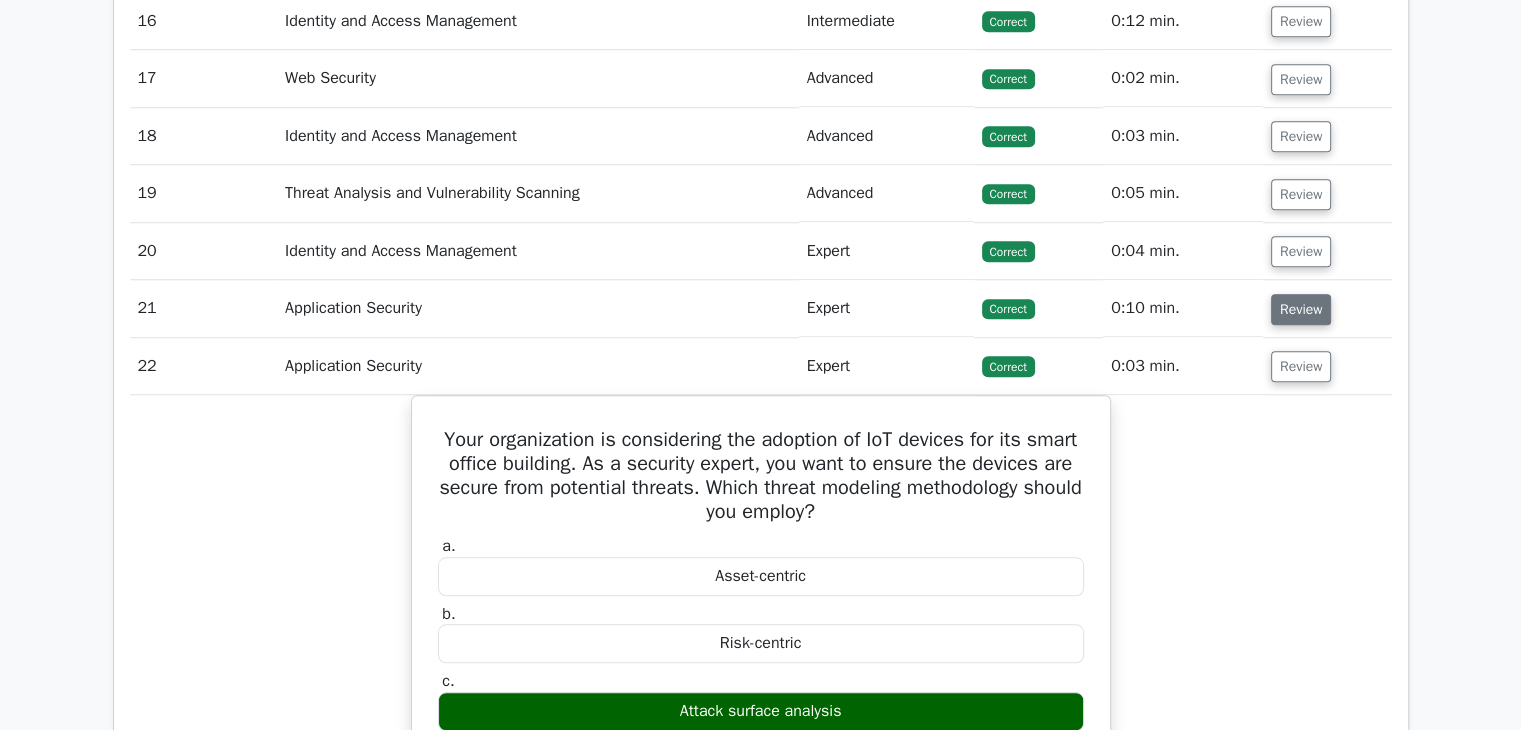 click on "Review" at bounding box center (1301, 309) 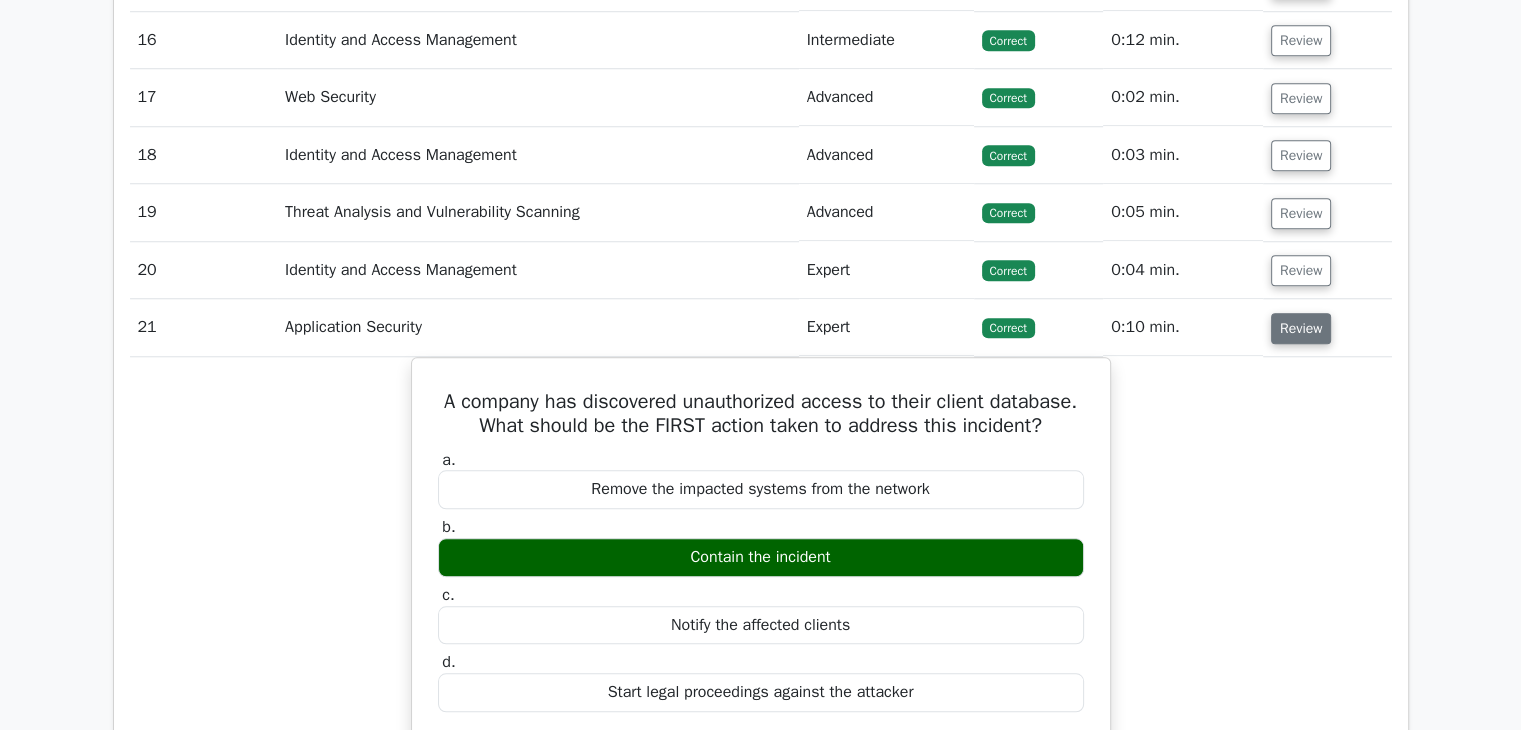 scroll, scrollTop: 9244, scrollLeft: 0, axis: vertical 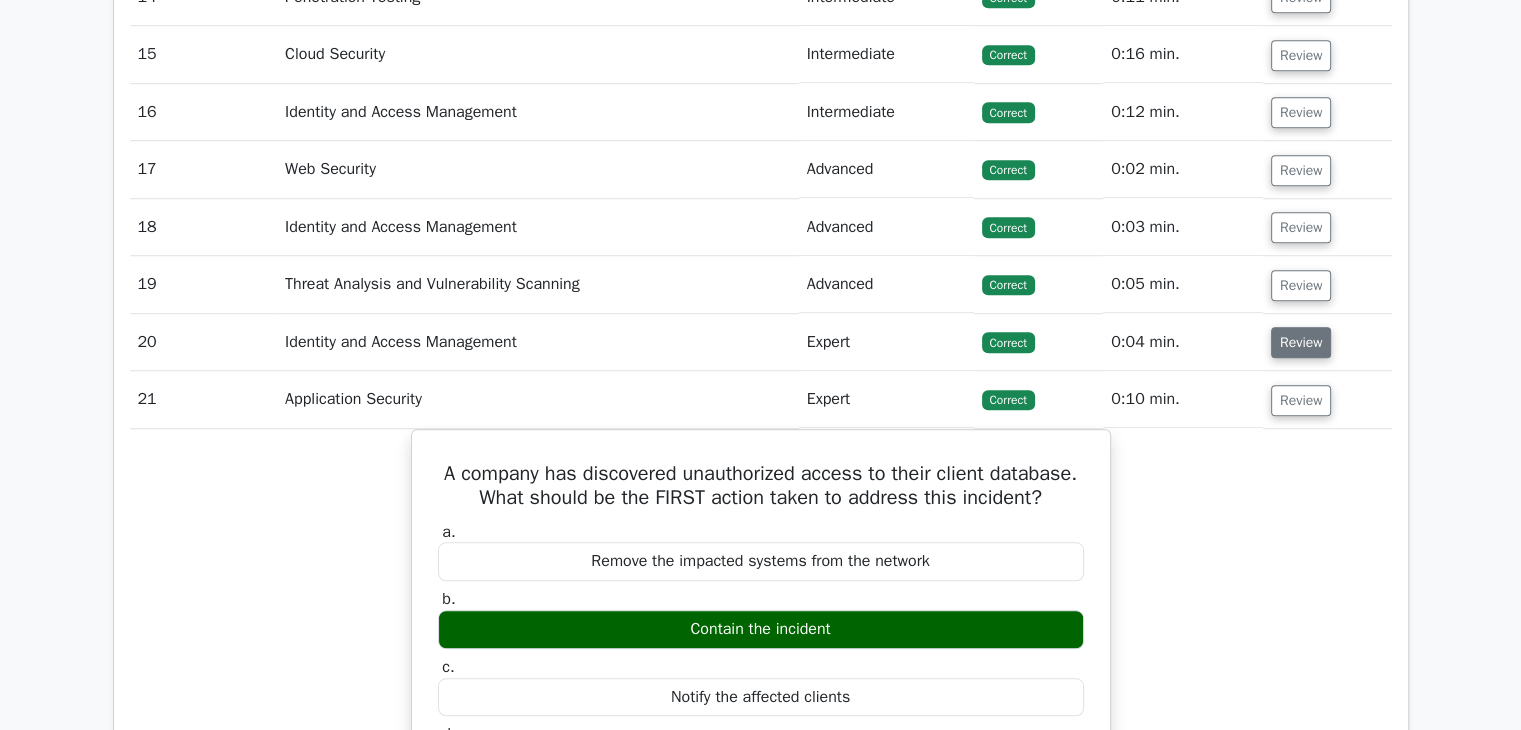 click on "Review" at bounding box center [1301, 342] 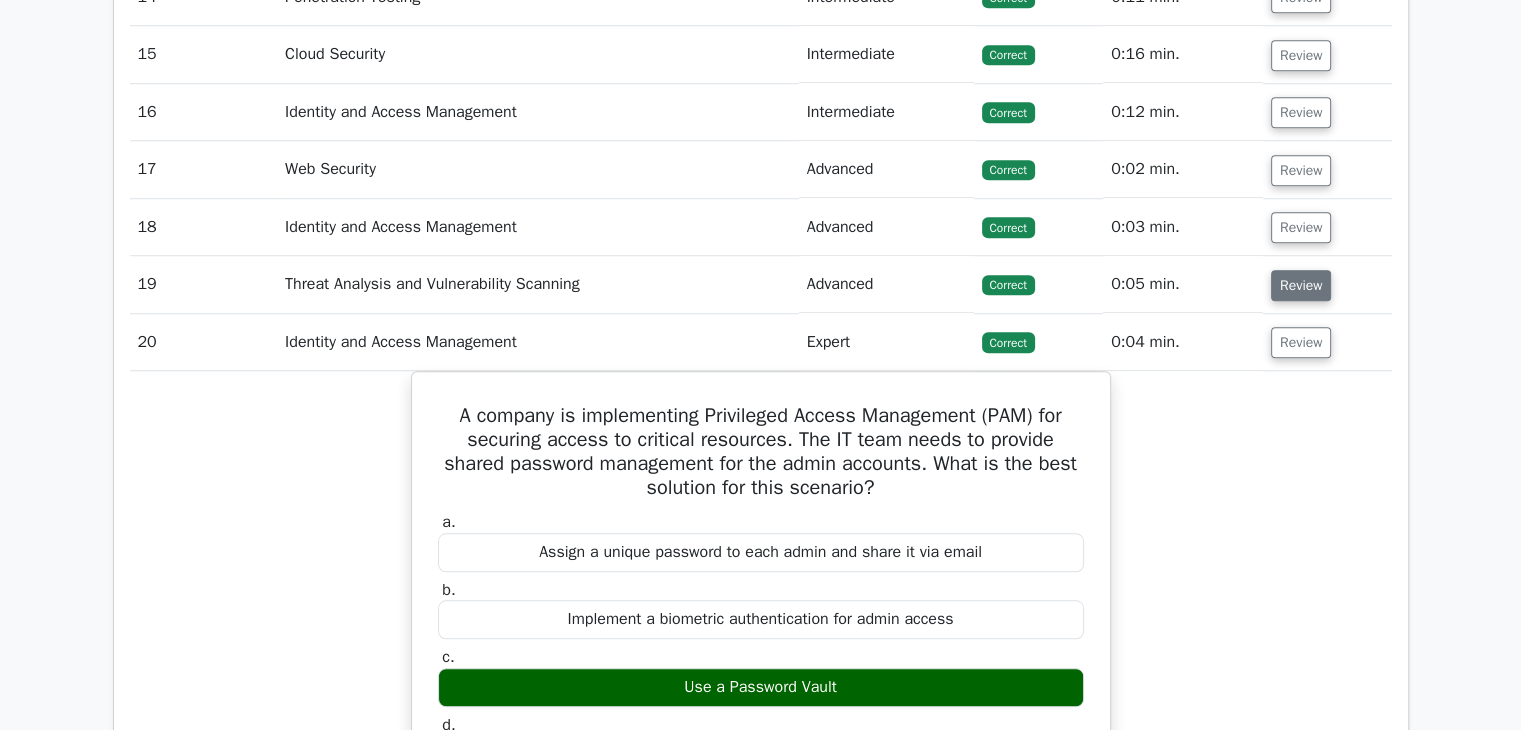 click on "Review" at bounding box center [1301, 285] 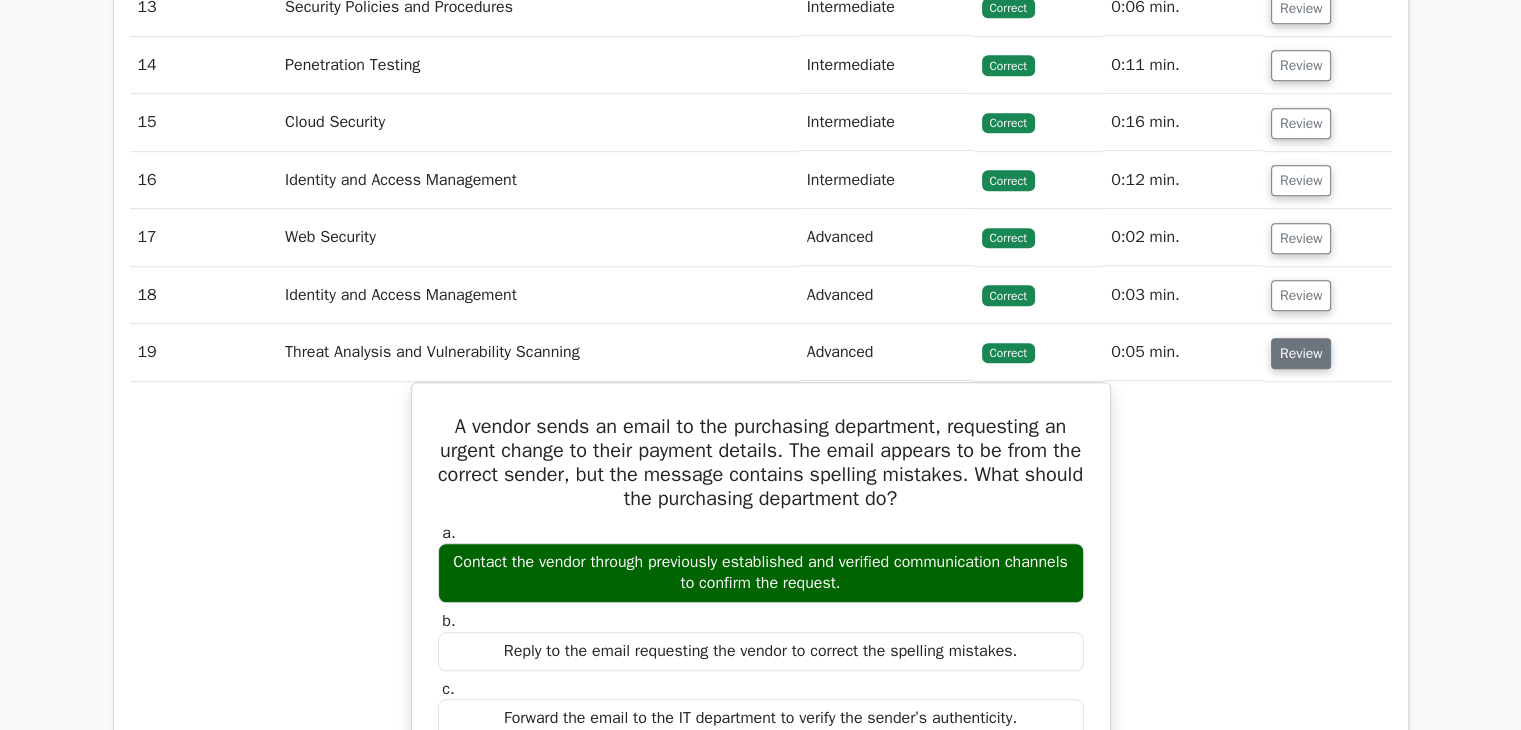 scroll, scrollTop: 9172, scrollLeft: 0, axis: vertical 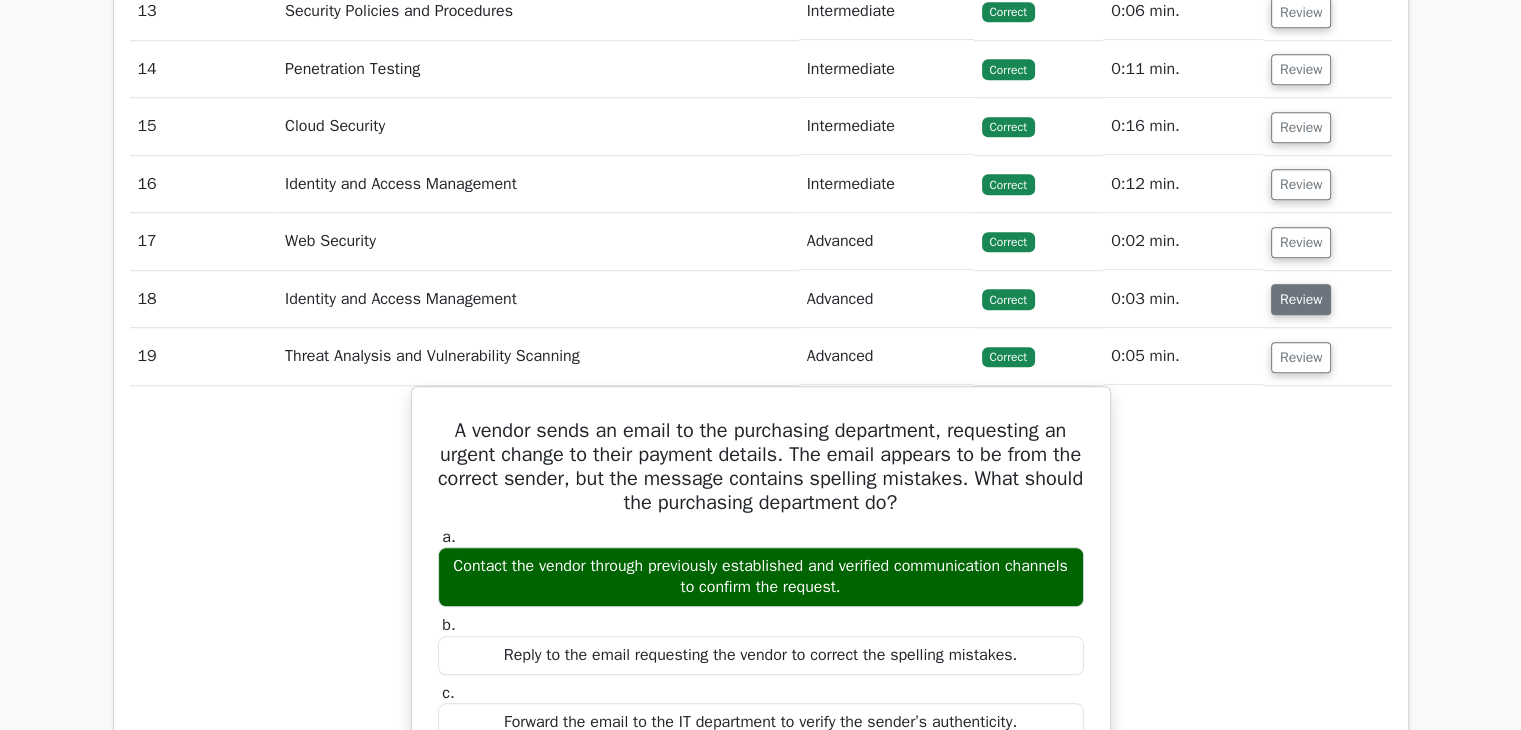 click on "Review" at bounding box center (1301, 299) 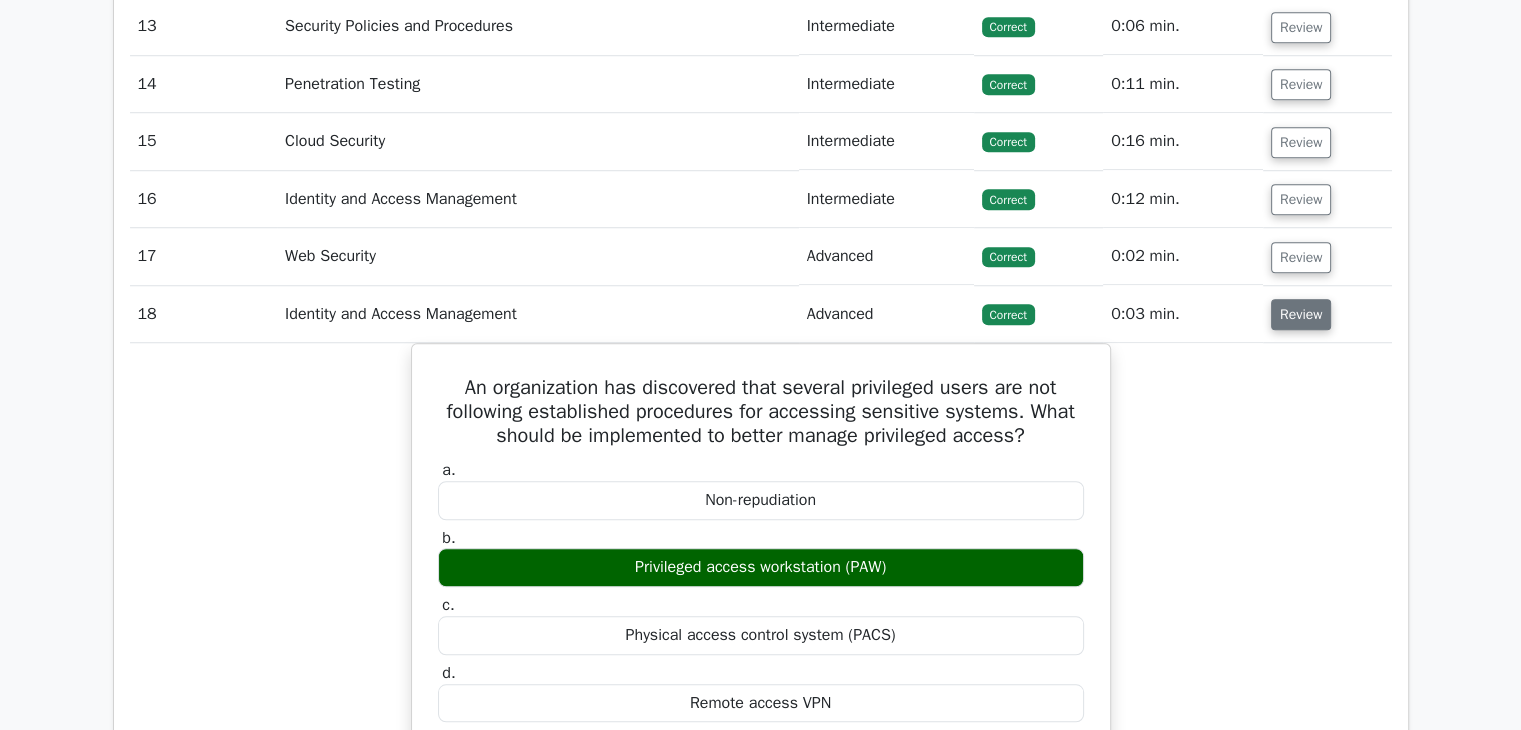 scroll, scrollTop: 9104, scrollLeft: 0, axis: vertical 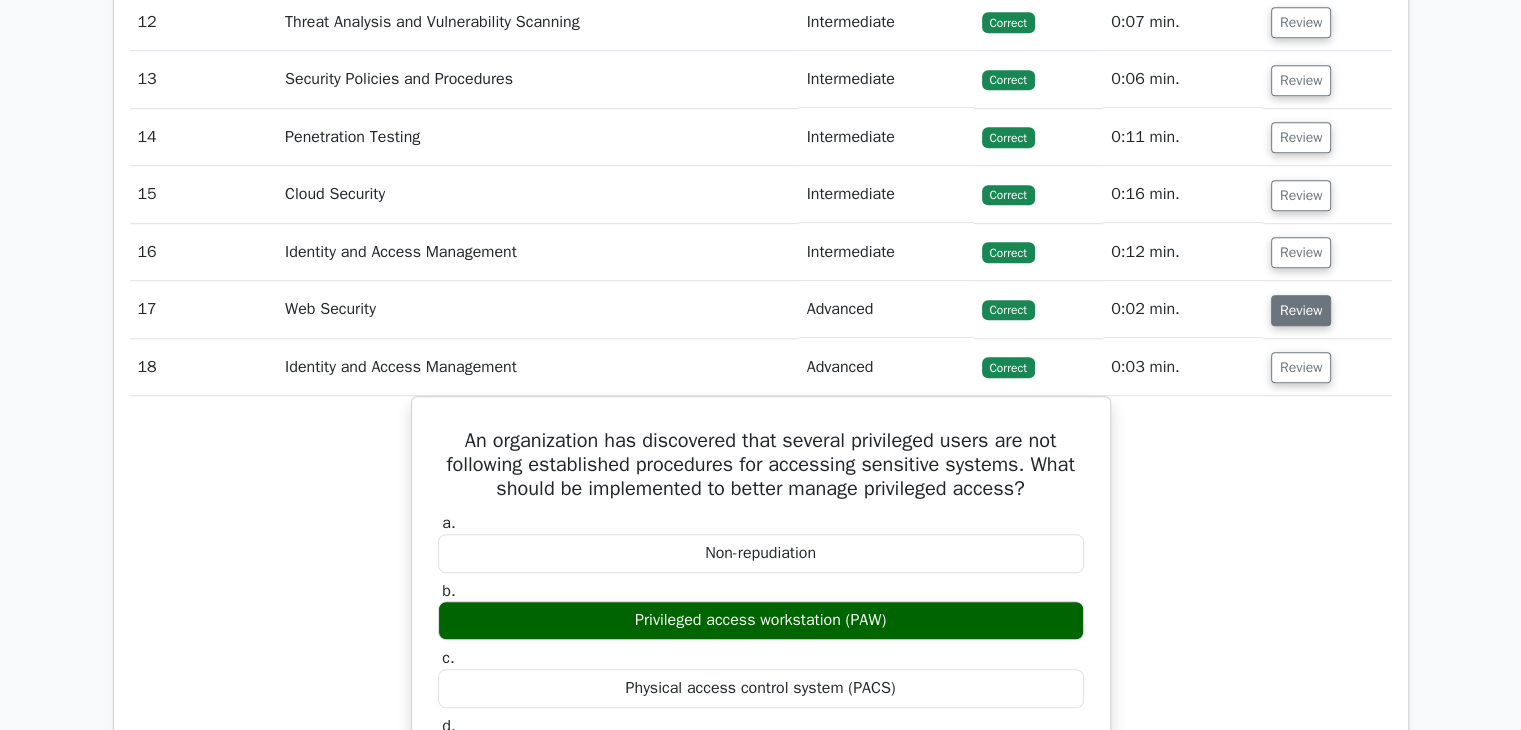click on "Review" at bounding box center [1301, 310] 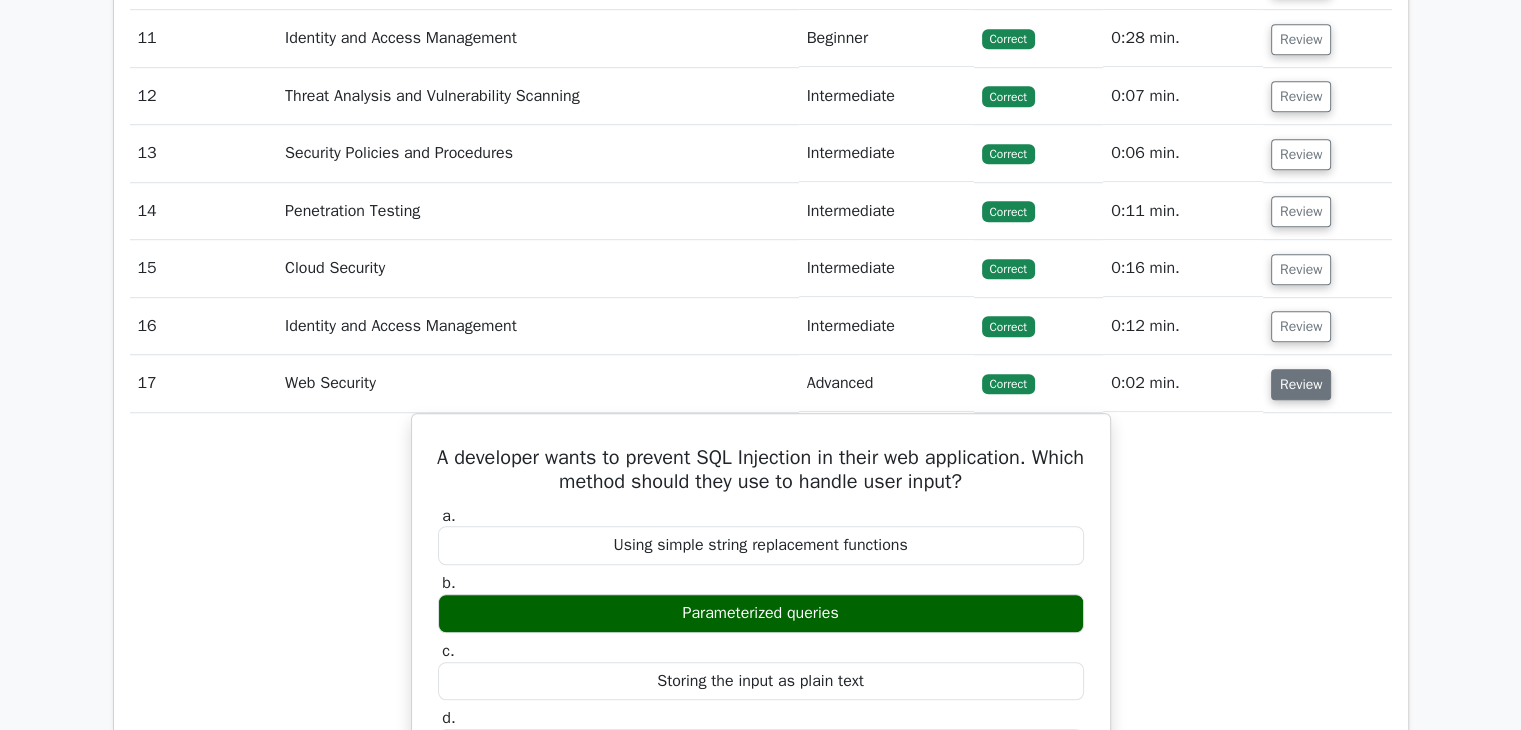 scroll, scrollTop: 9019, scrollLeft: 0, axis: vertical 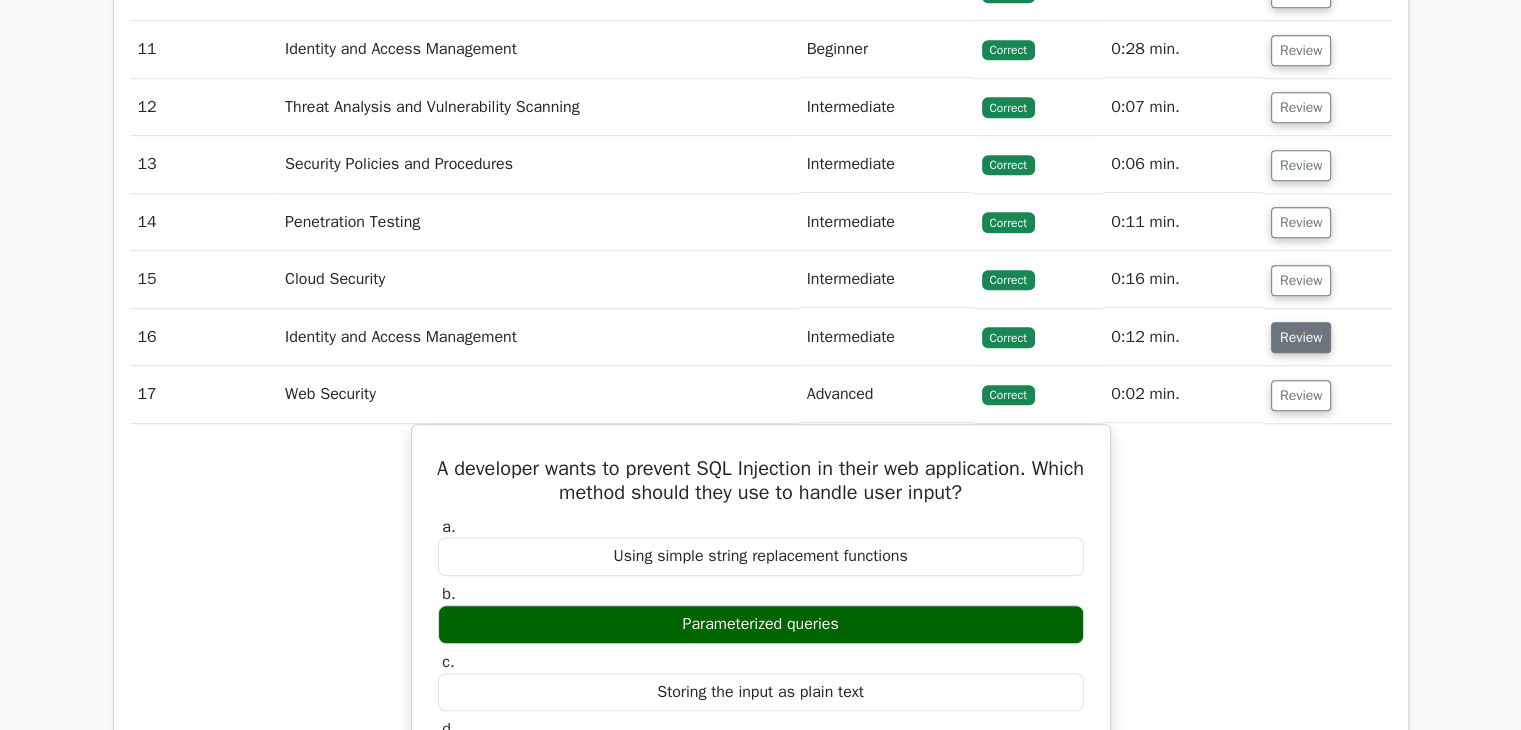 click on "Review" at bounding box center (1301, 337) 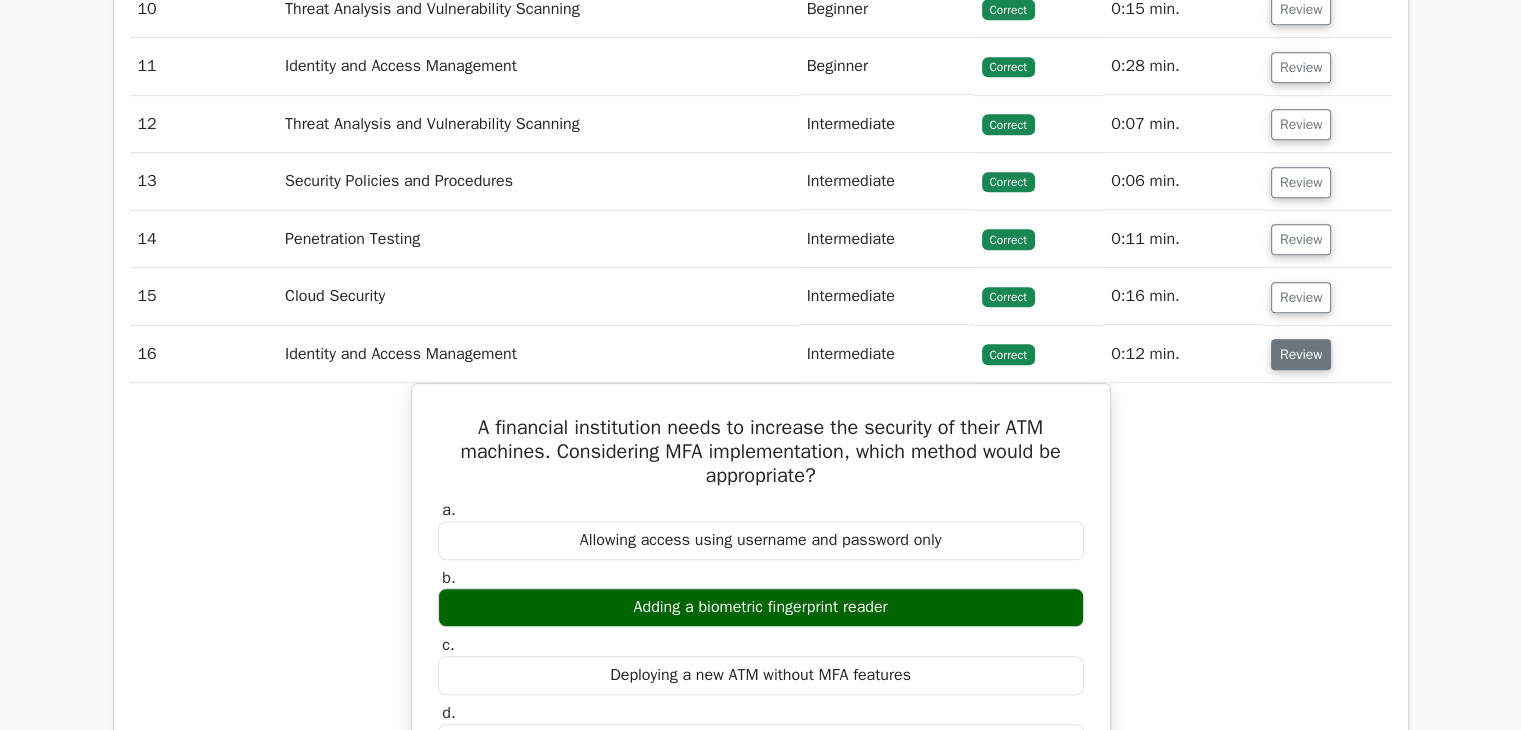 scroll, scrollTop: 8960, scrollLeft: 0, axis: vertical 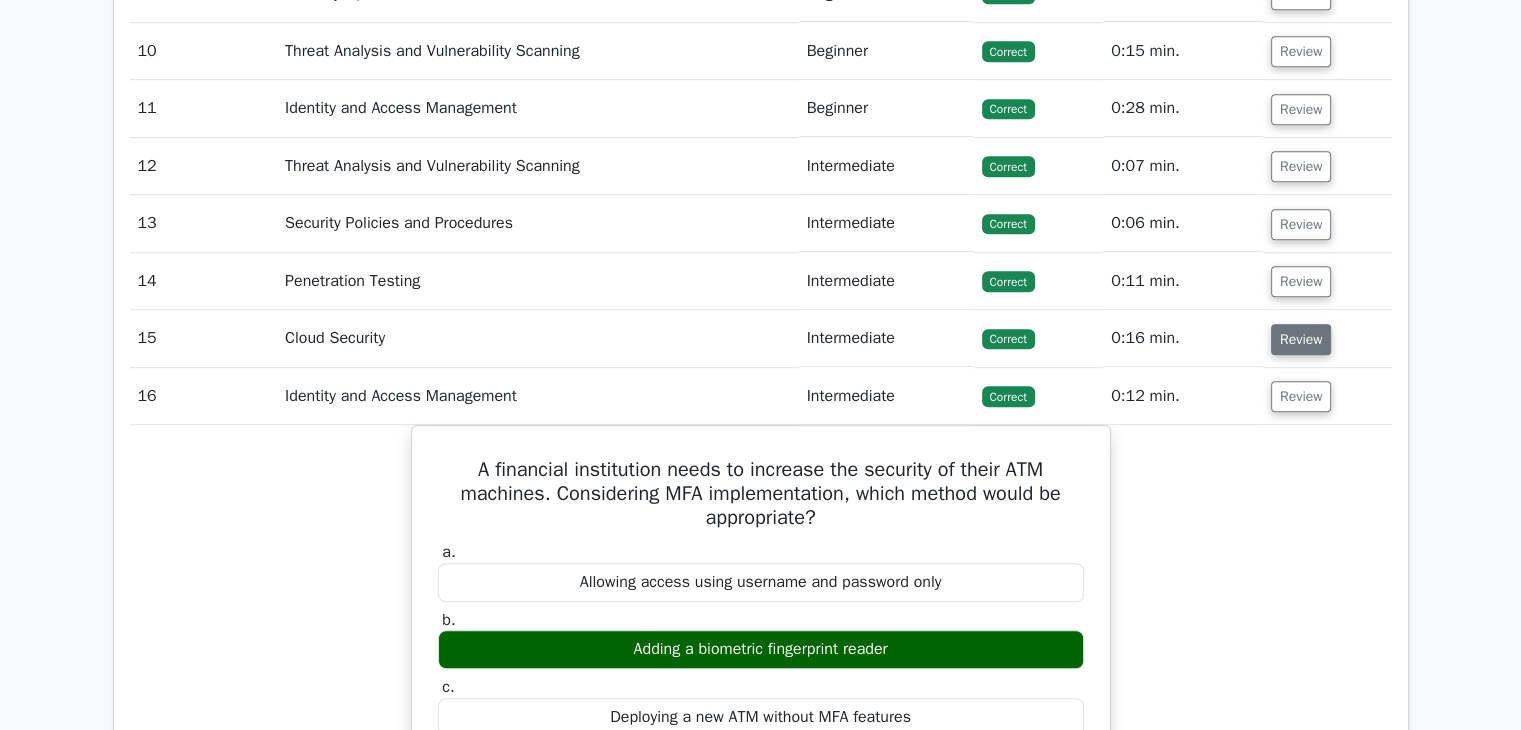 click on "Review" at bounding box center [1301, 339] 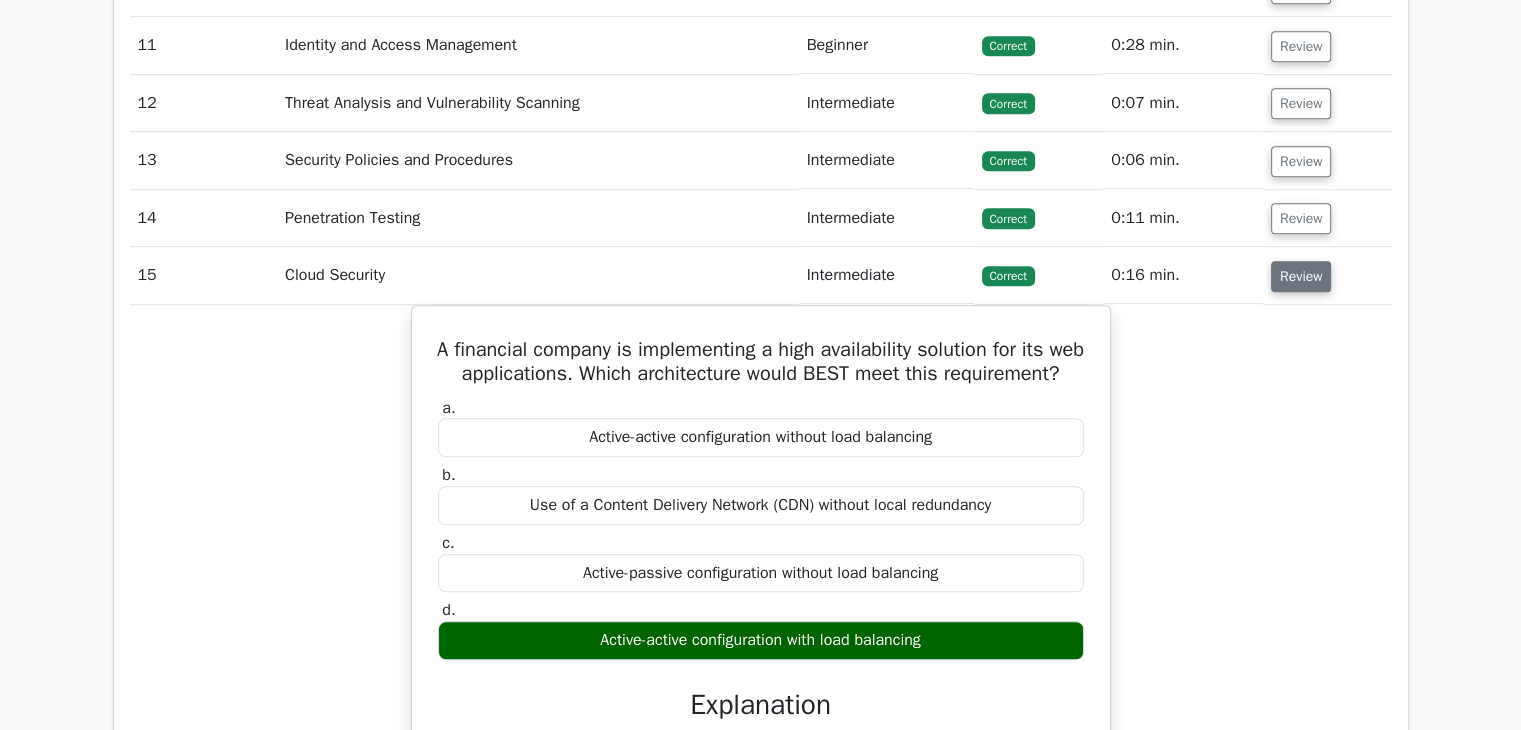 scroll, scrollTop: 8906, scrollLeft: 0, axis: vertical 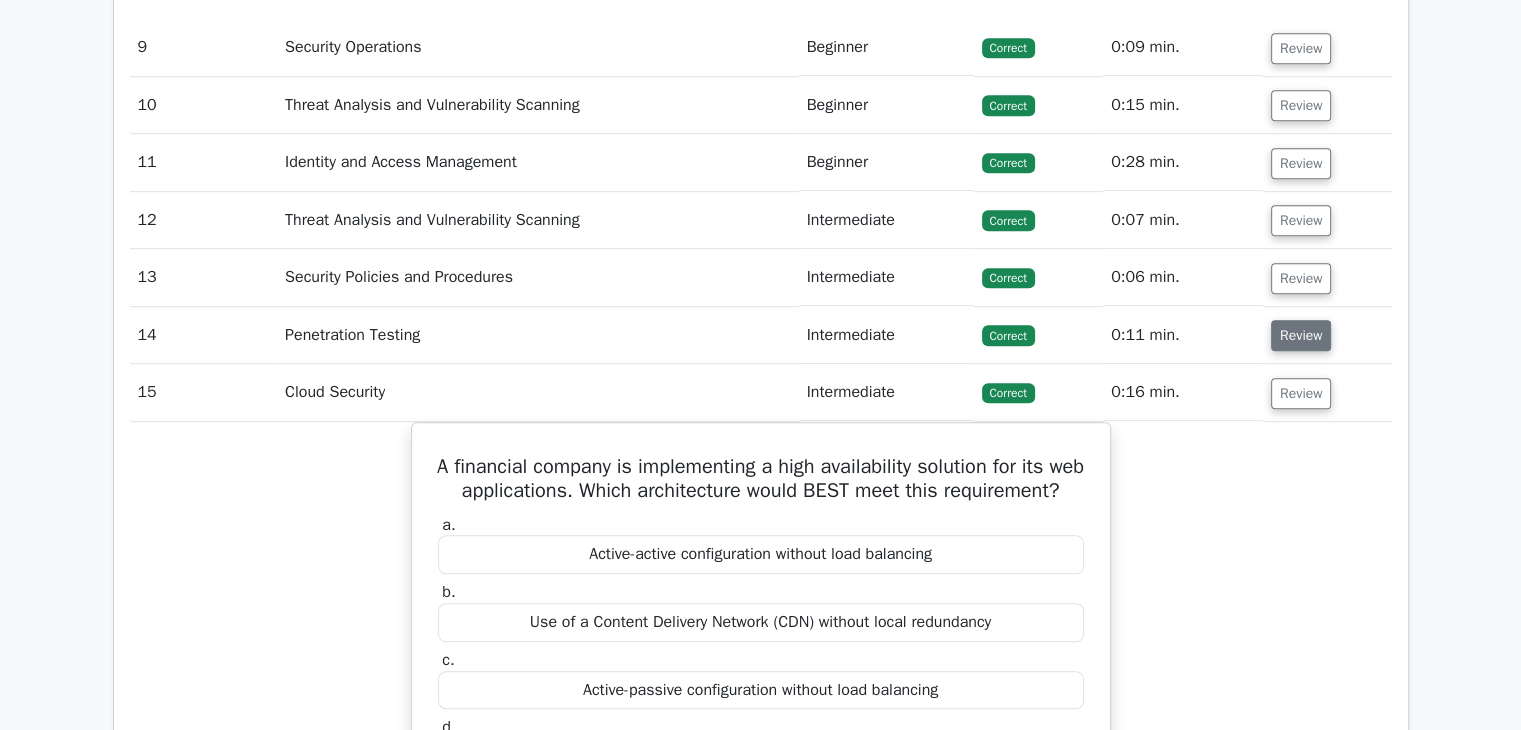 click on "Review" at bounding box center [1301, 335] 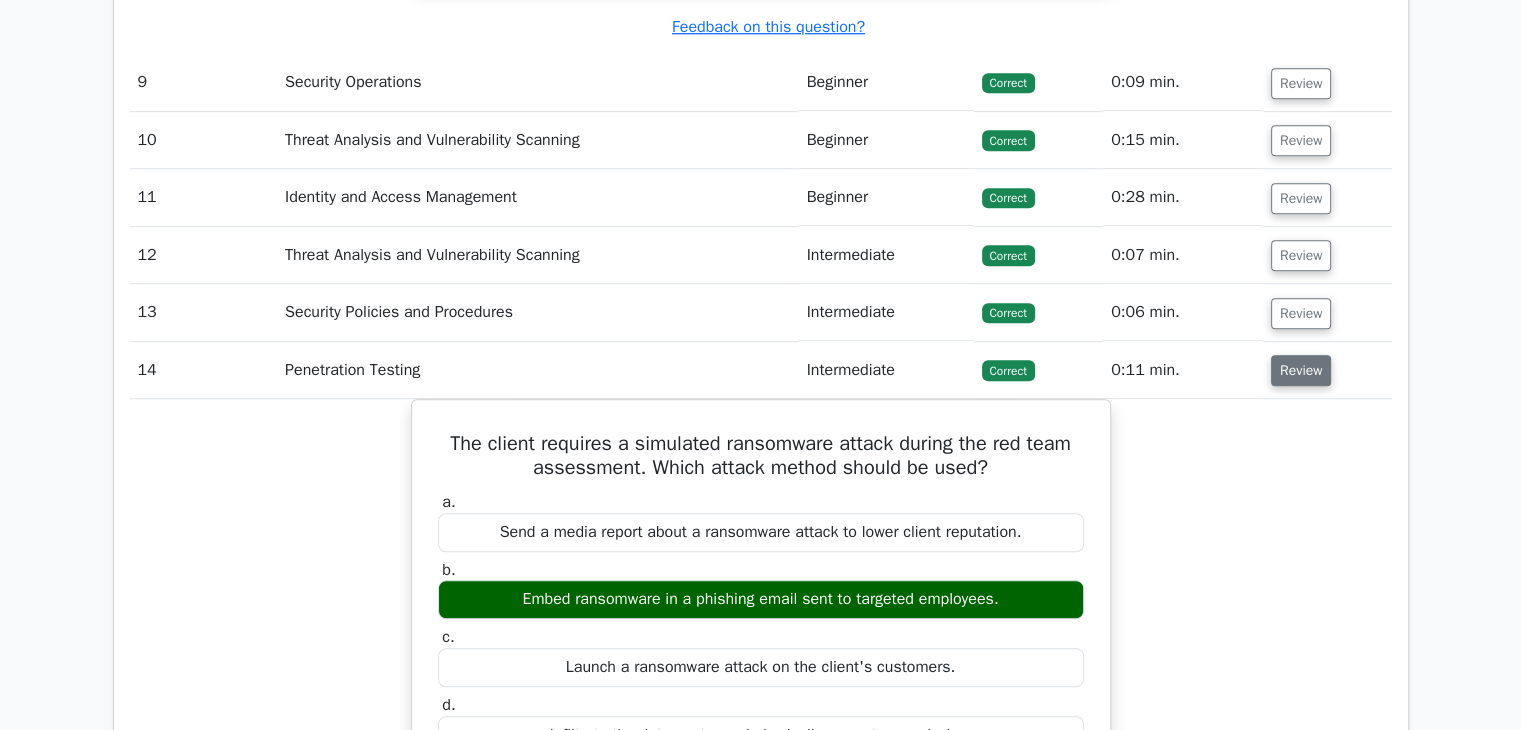 scroll, scrollTop: 8850, scrollLeft: 0, axis: vertical 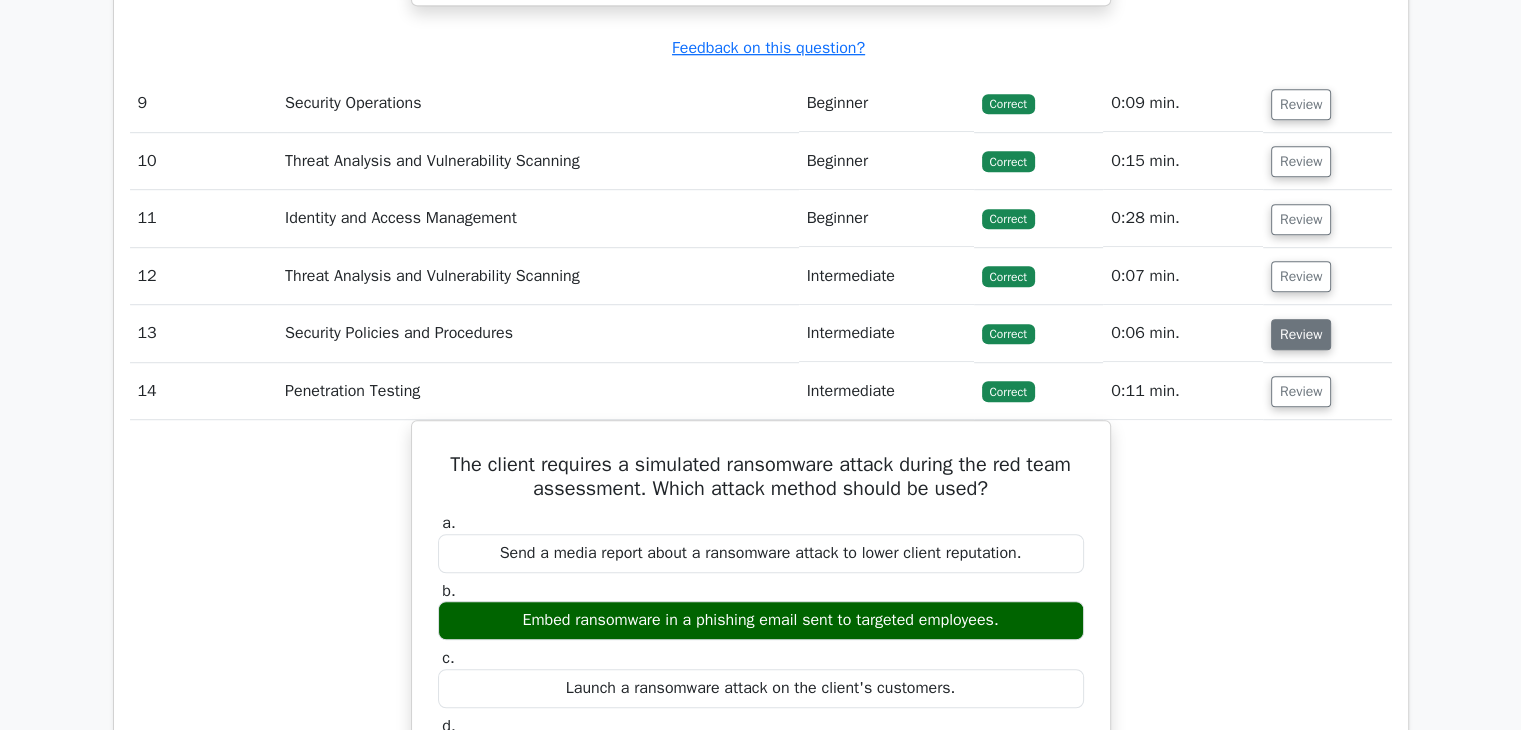 click on "Review" at bounding box center [1301, 334] 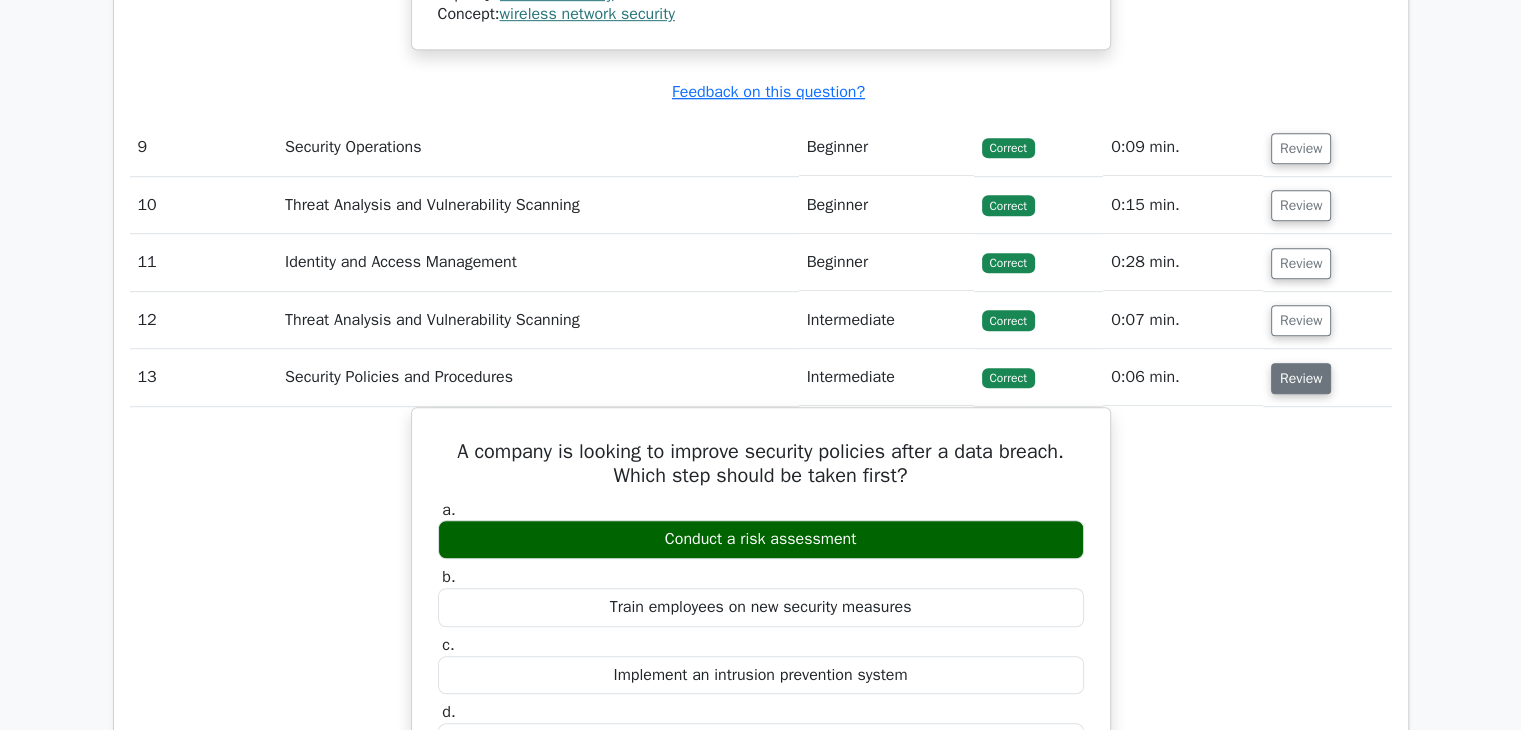 scroll, scrollTop: 8800, scrollLeft: 0, axis: vertical 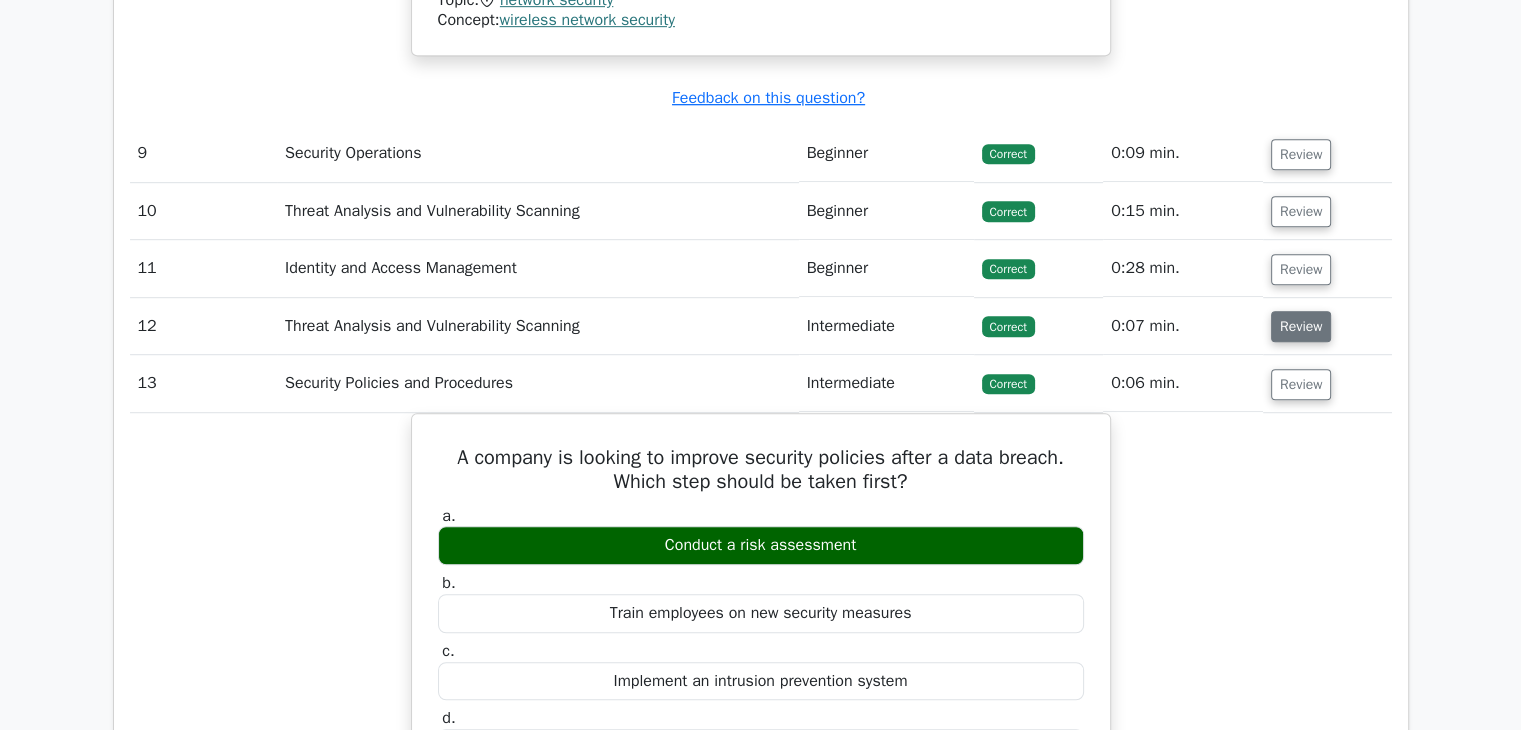 click on "Review" at bounding box center [1301, 326] 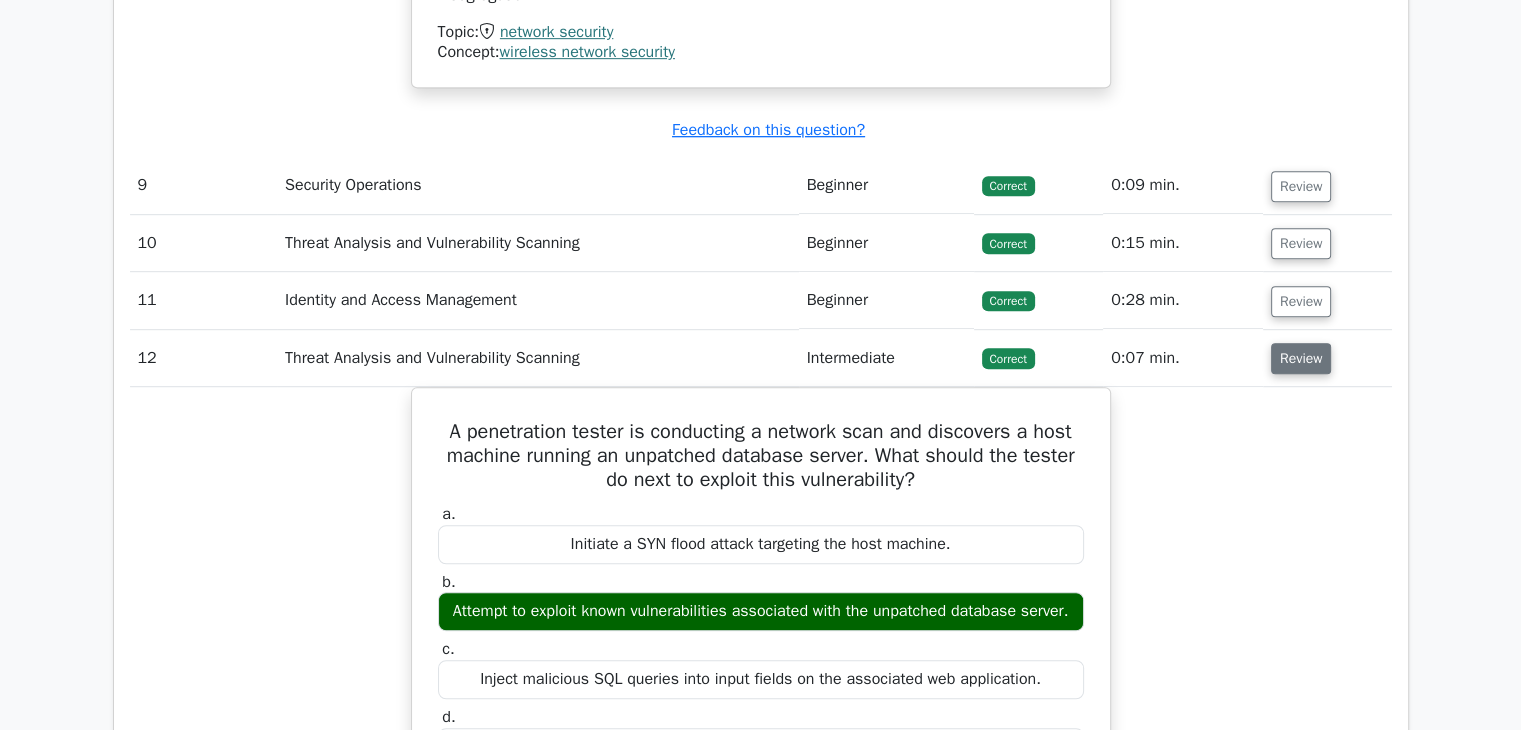 scroll, scrollTop: 8749, scrollLeft: 0, axis: vertical 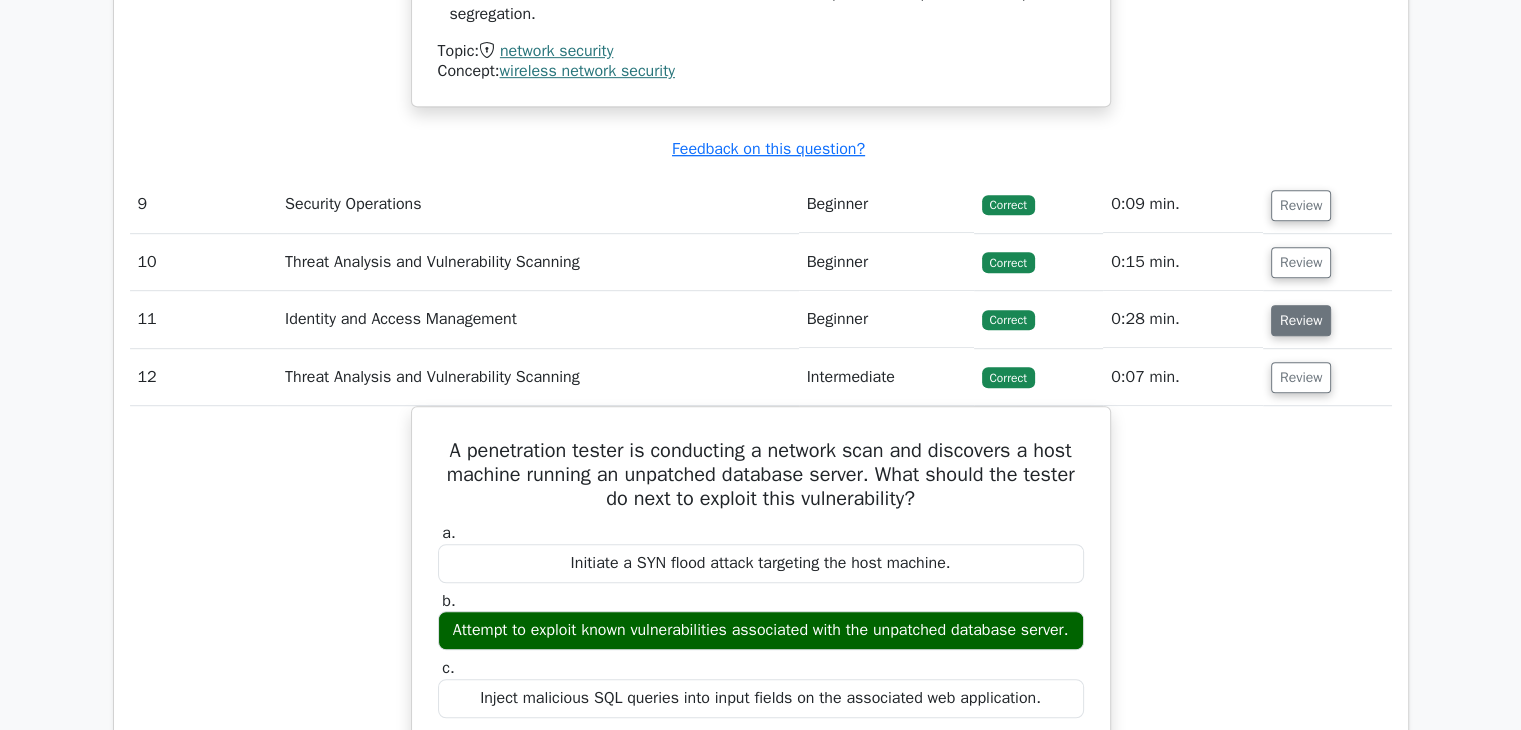 click on "Review" at bounding box center [1301, 320] 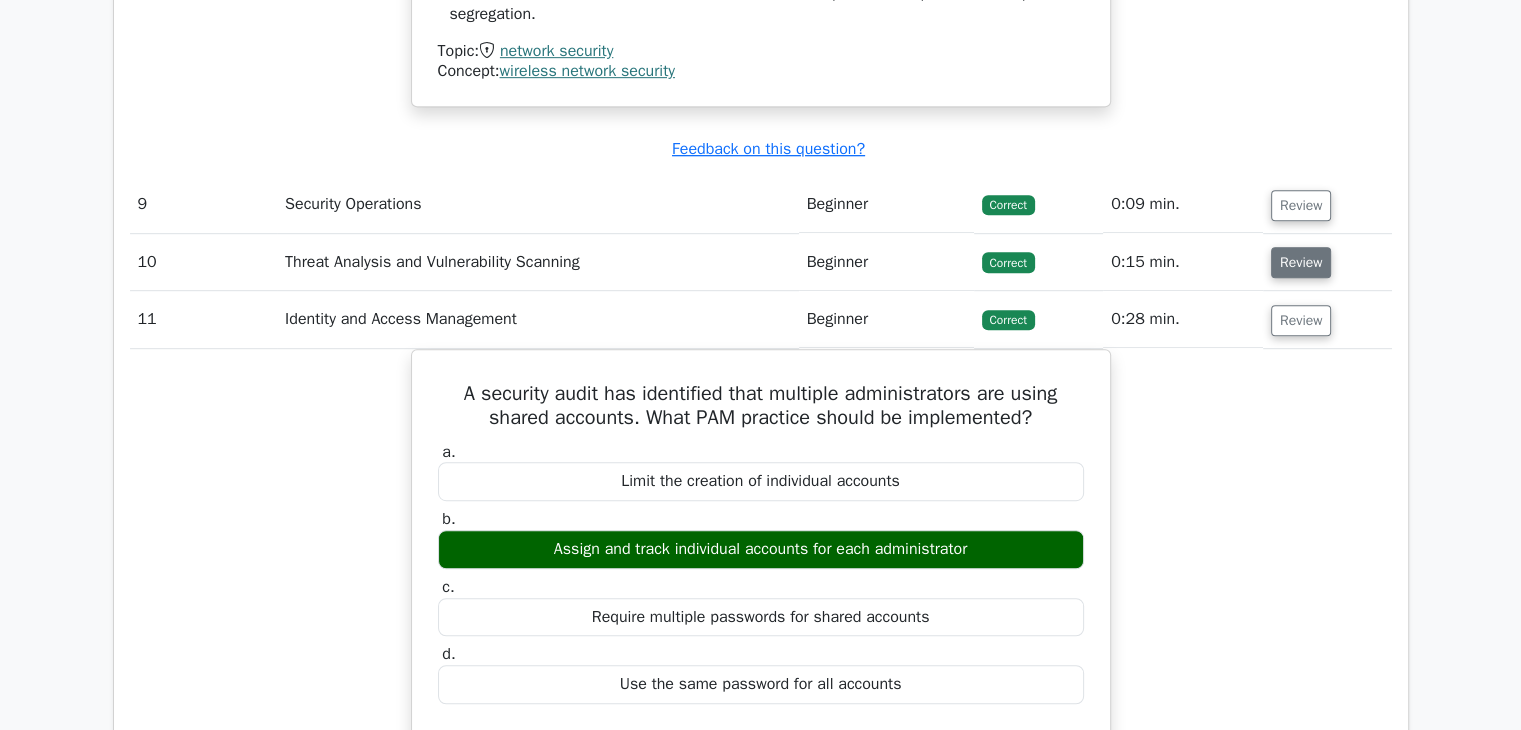 click on "Review" at bounding box center [1301, 262] 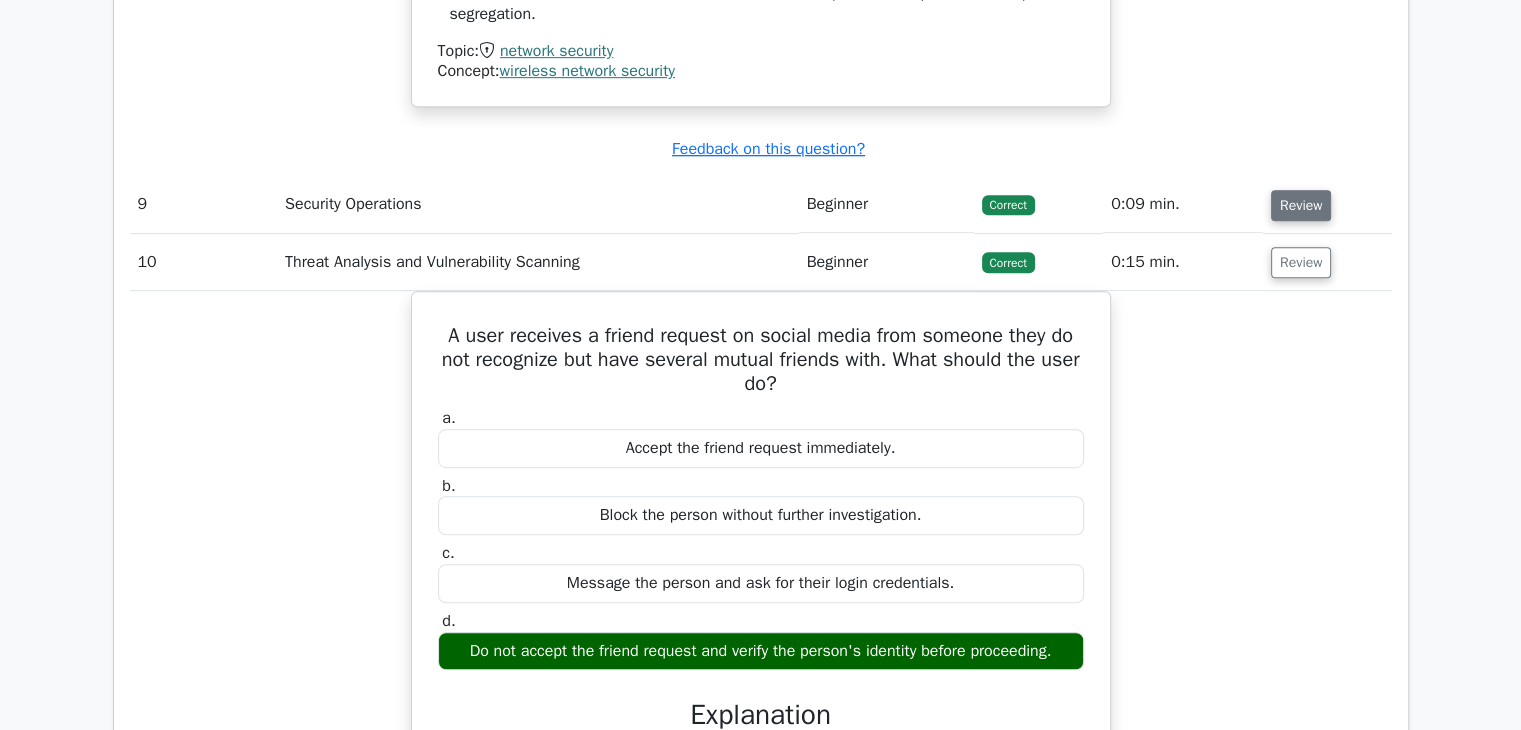 click on "Review" at bounding box center [1301, 205] 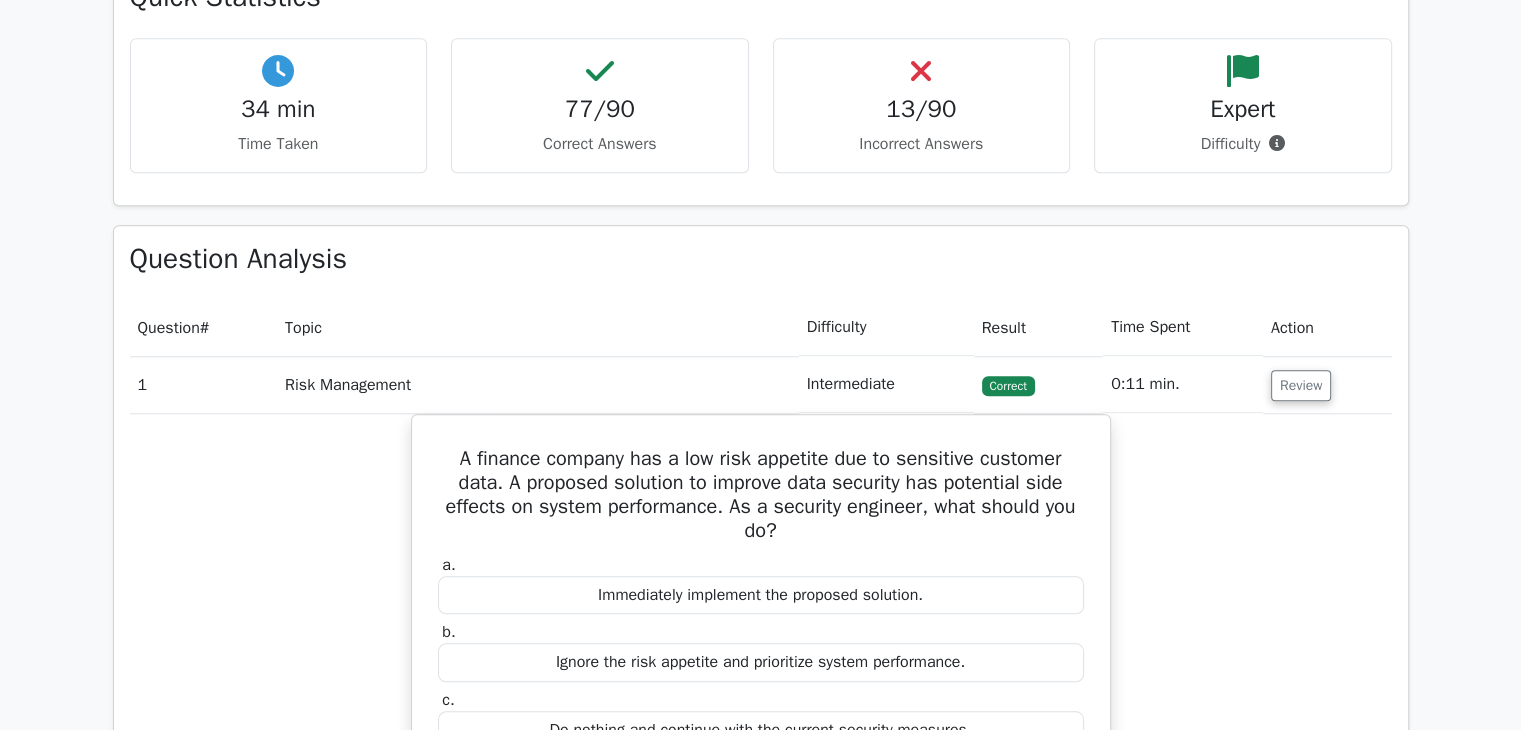 scroll, scrollTop: 2078, scrollLeft: 0, axis: vertical 